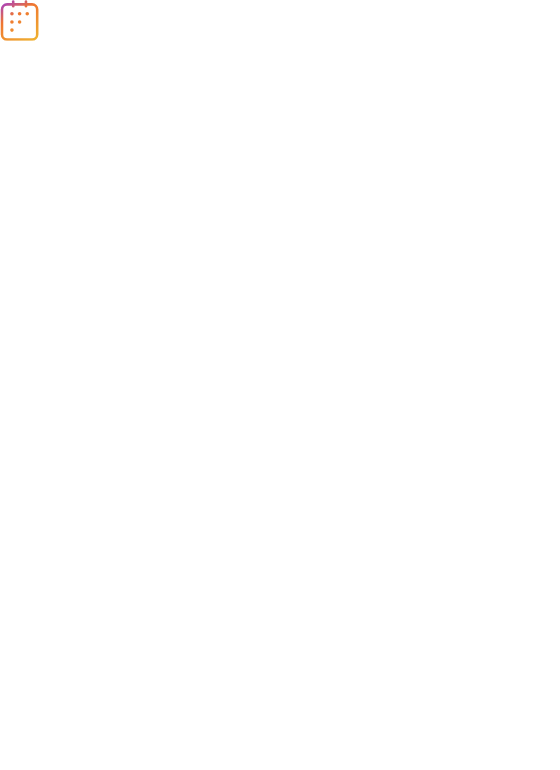 scroll, scrollTop: 0, scrollLeft: 0, axis: both 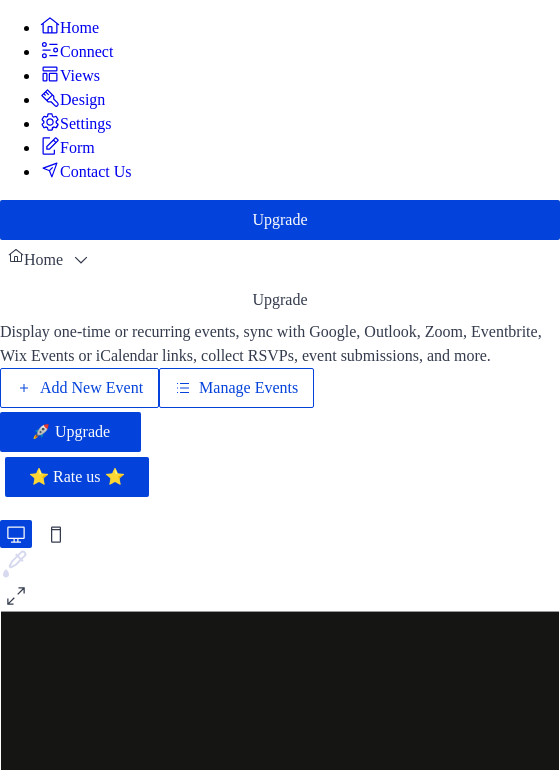 click on "Add New Event" at bounding box center [91, 388] 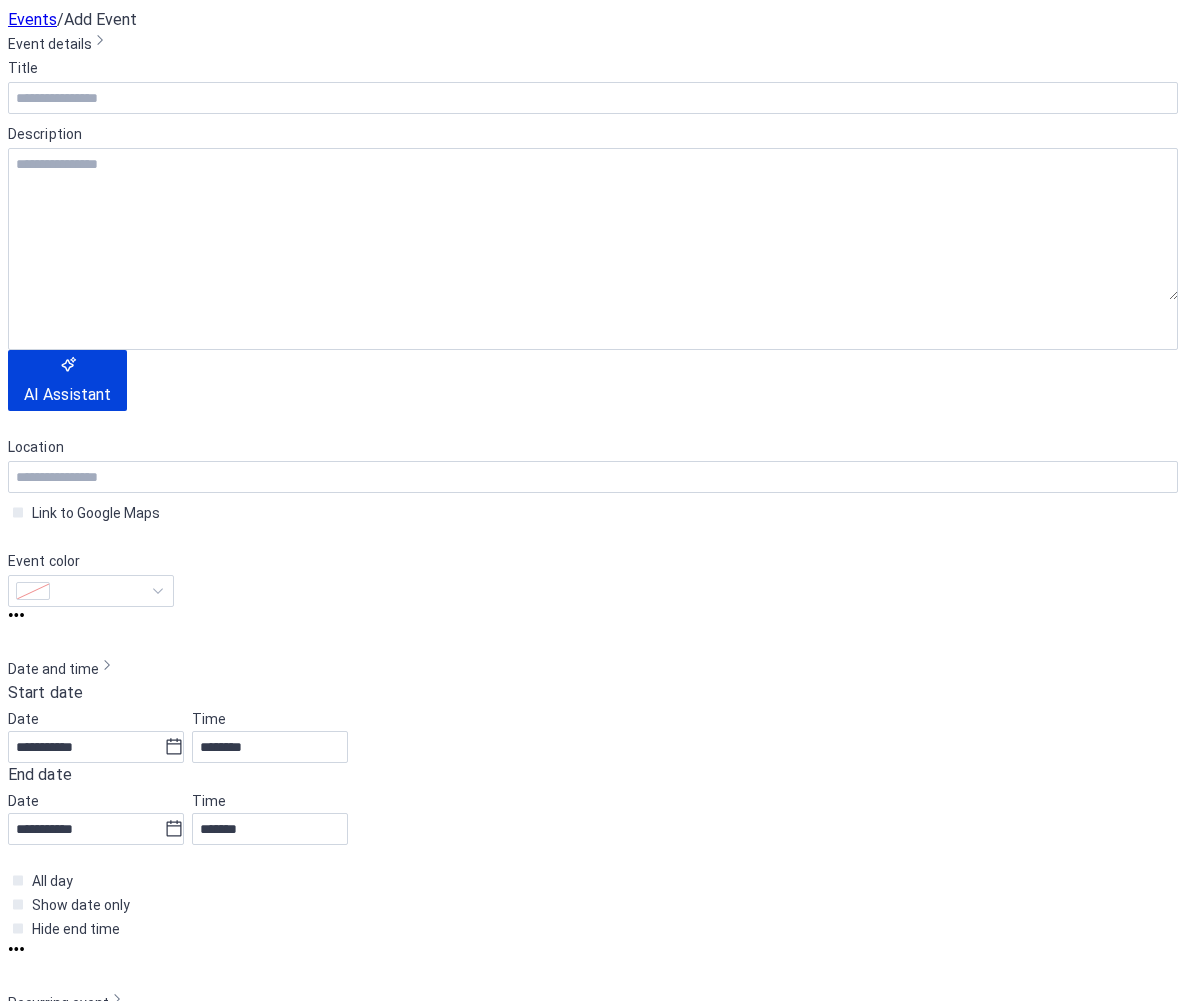 scroll, scrollTop: 0, scrollLeft: 0, axis: both 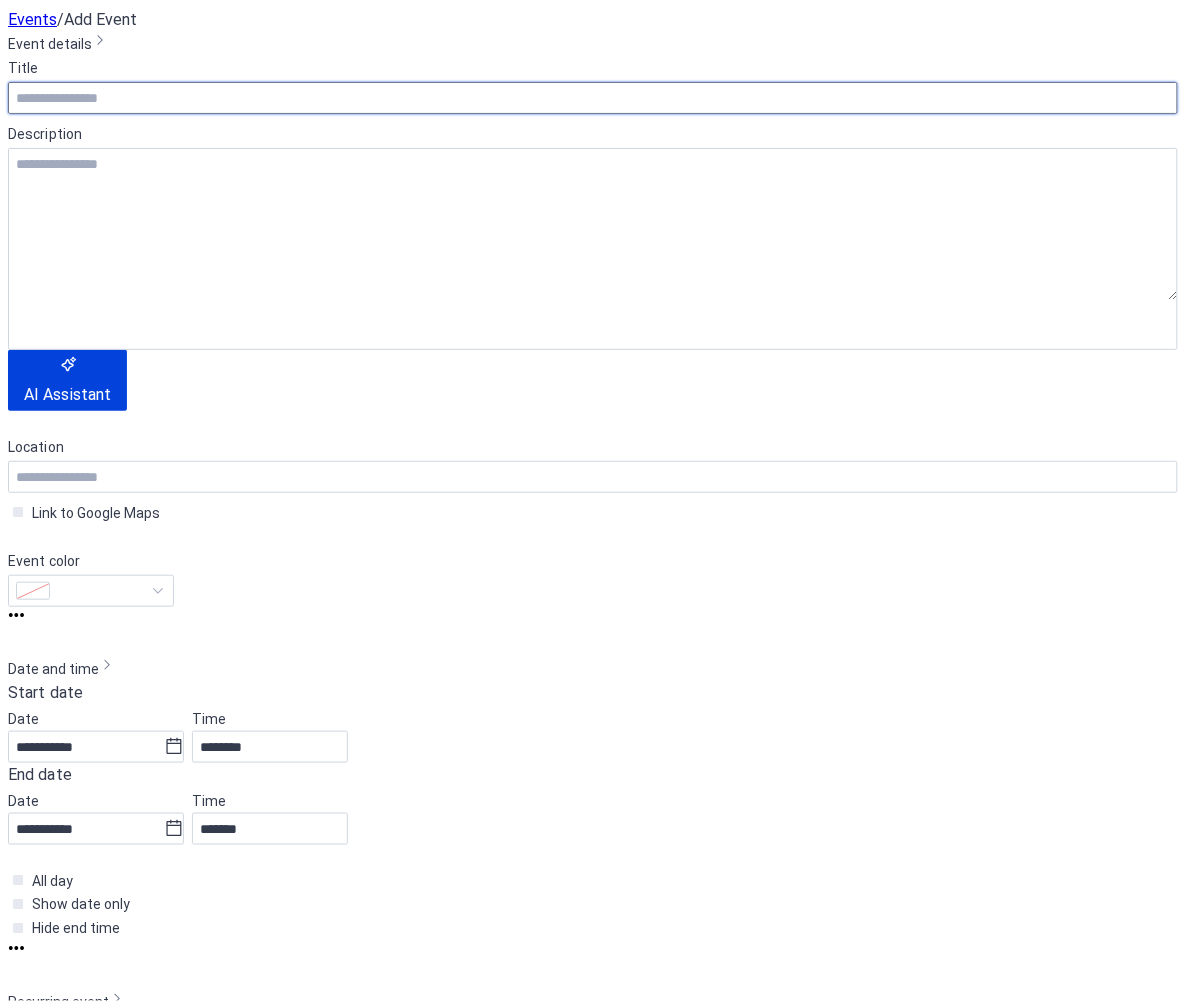 click at bounding box center (593, 98) 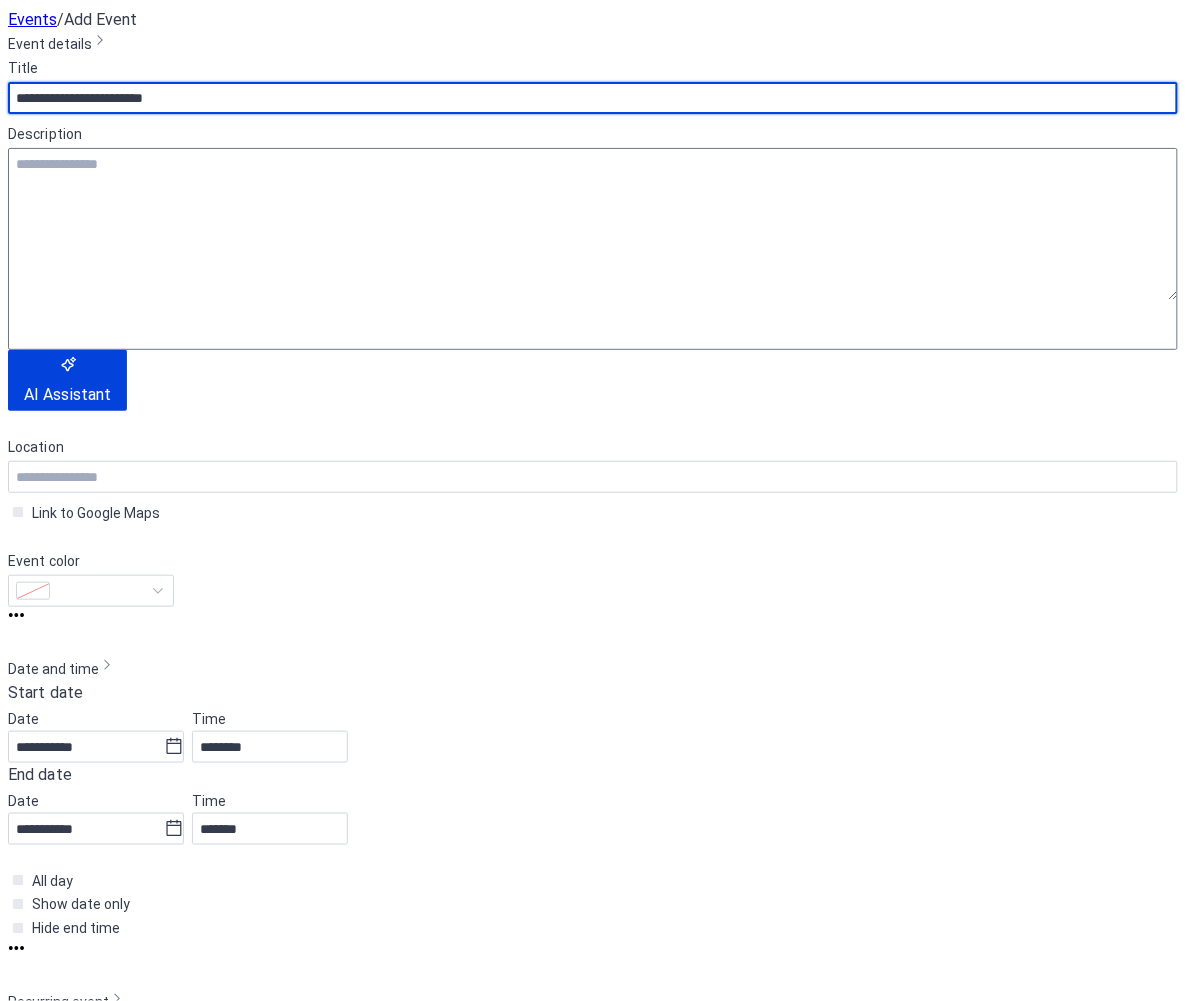 type on "**********" 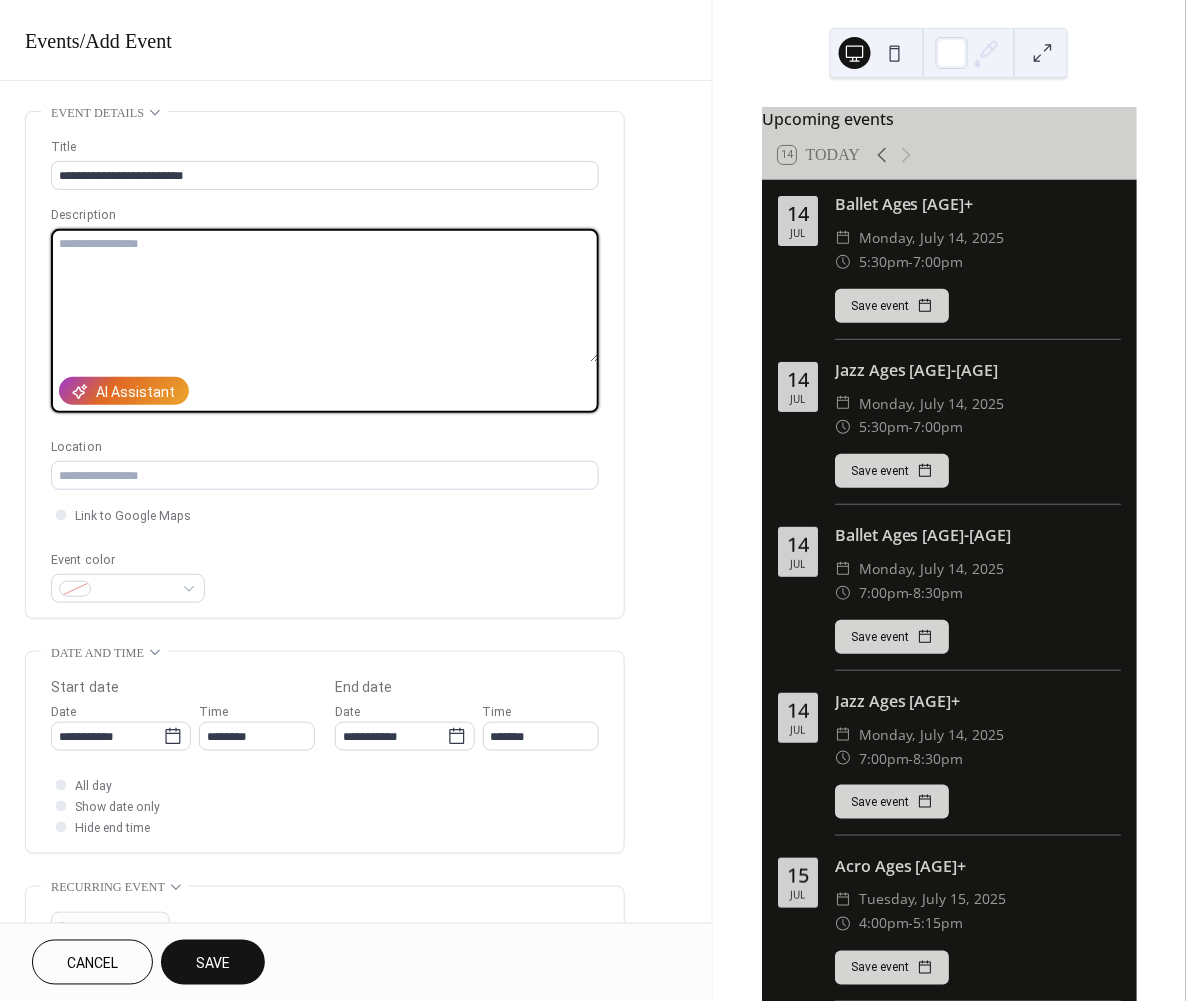click at bounding box center [325, 296] 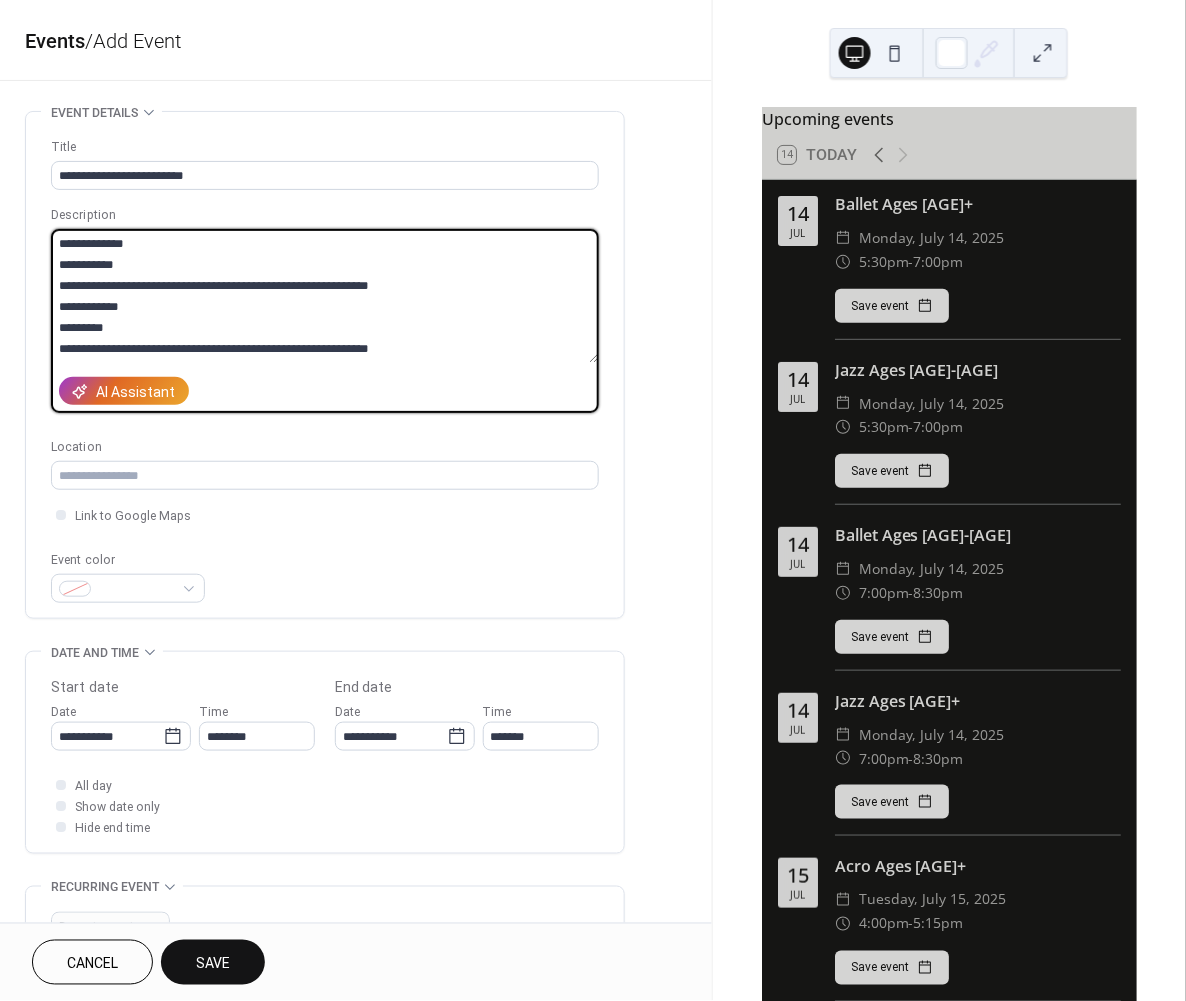 scroll, scrollTop: 0, scrollLeft: 0, axis: both 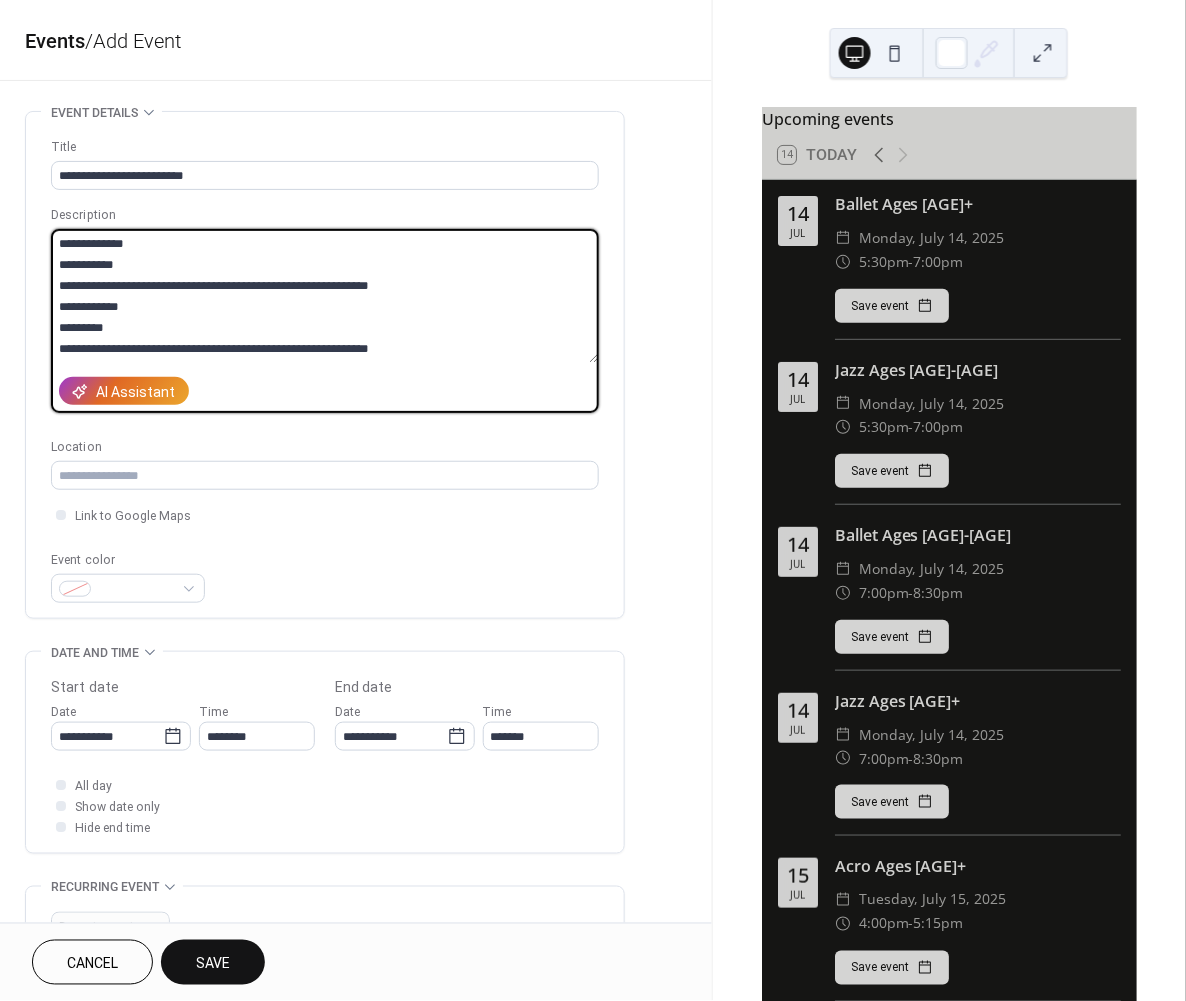 click on "**********" at bounding box center (324, 296) 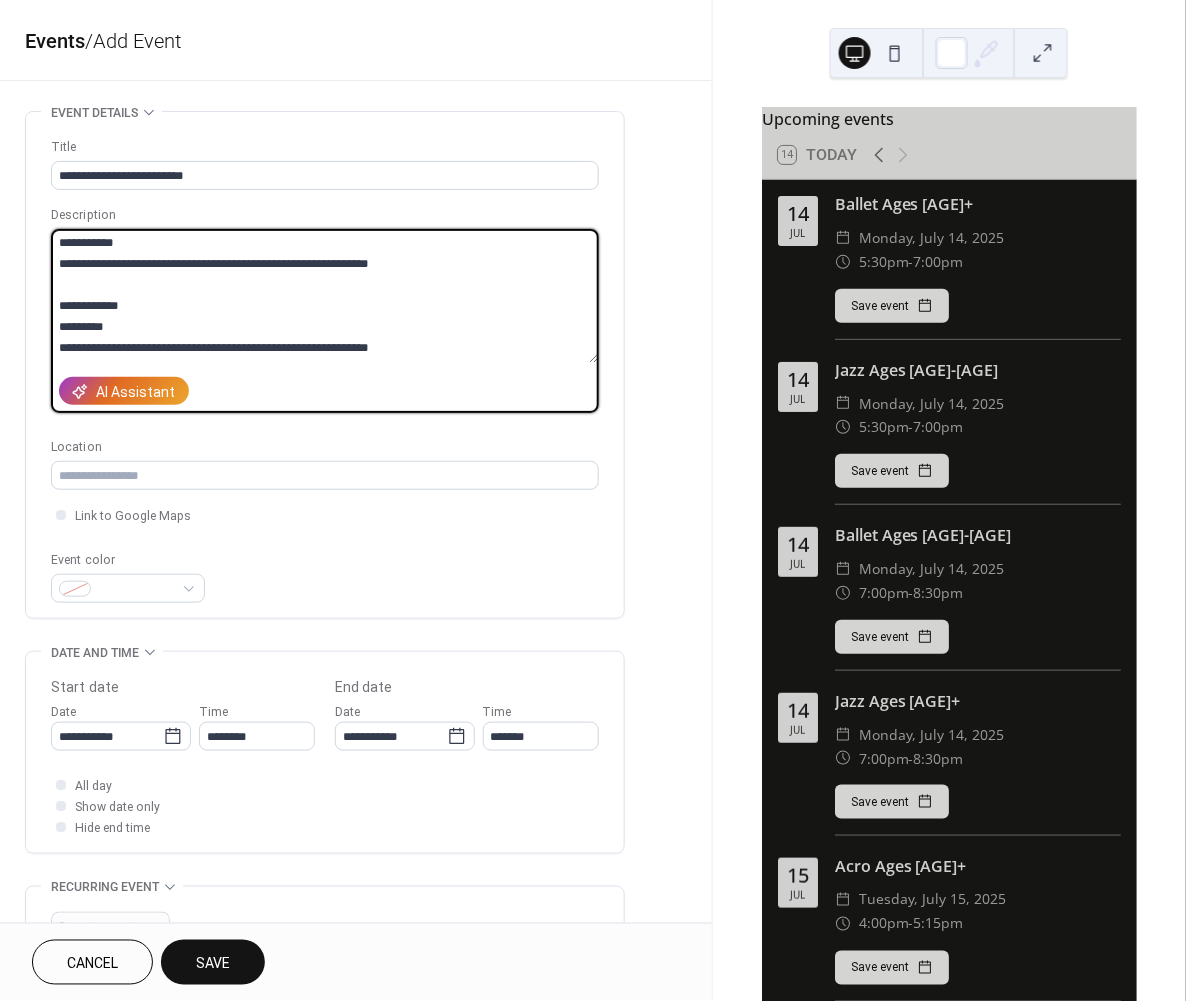 scroll, scrollTop: 56, scrollLeft: 0, axis: vertical 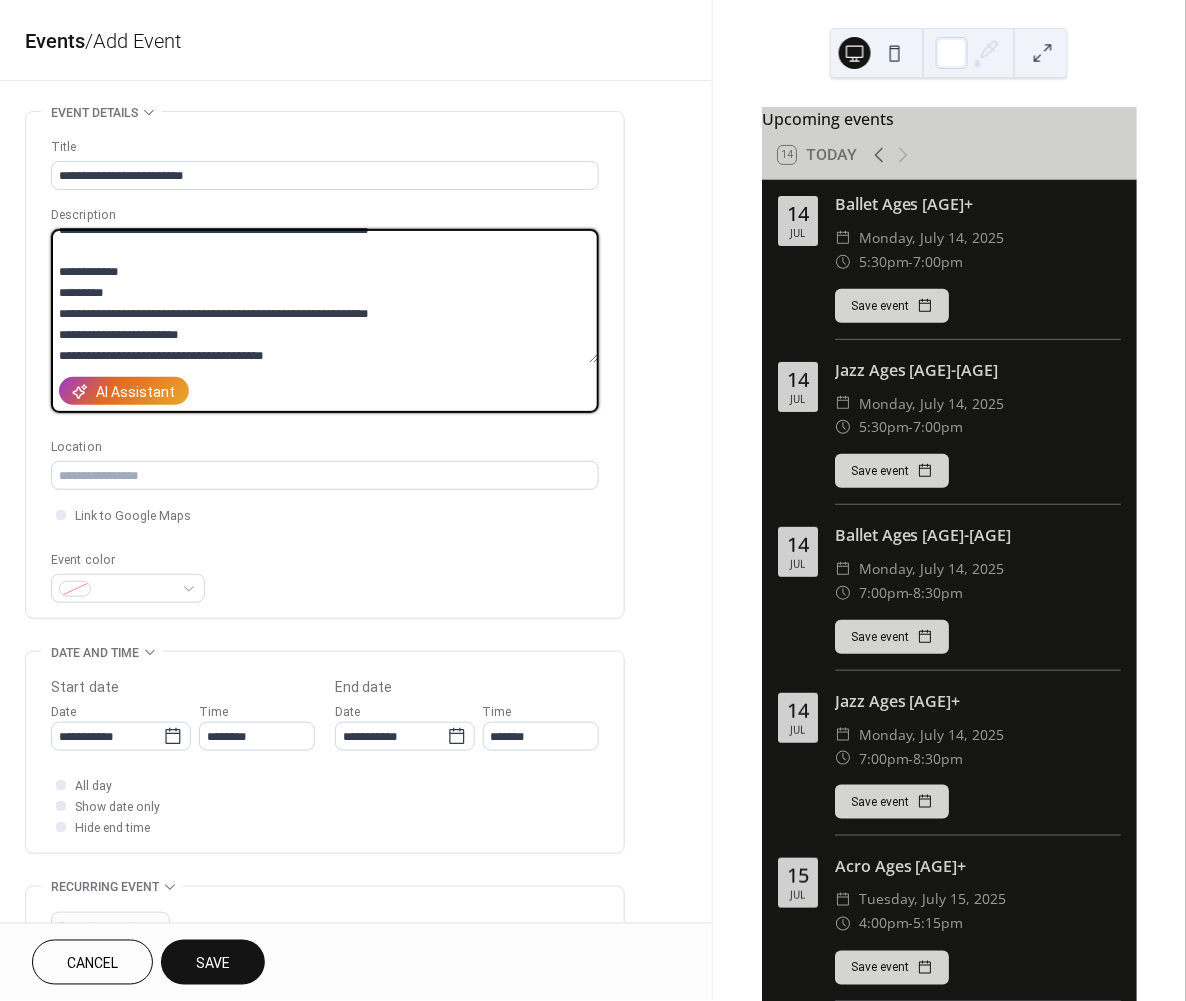 click on "**********" at bounding box center (324, 296) 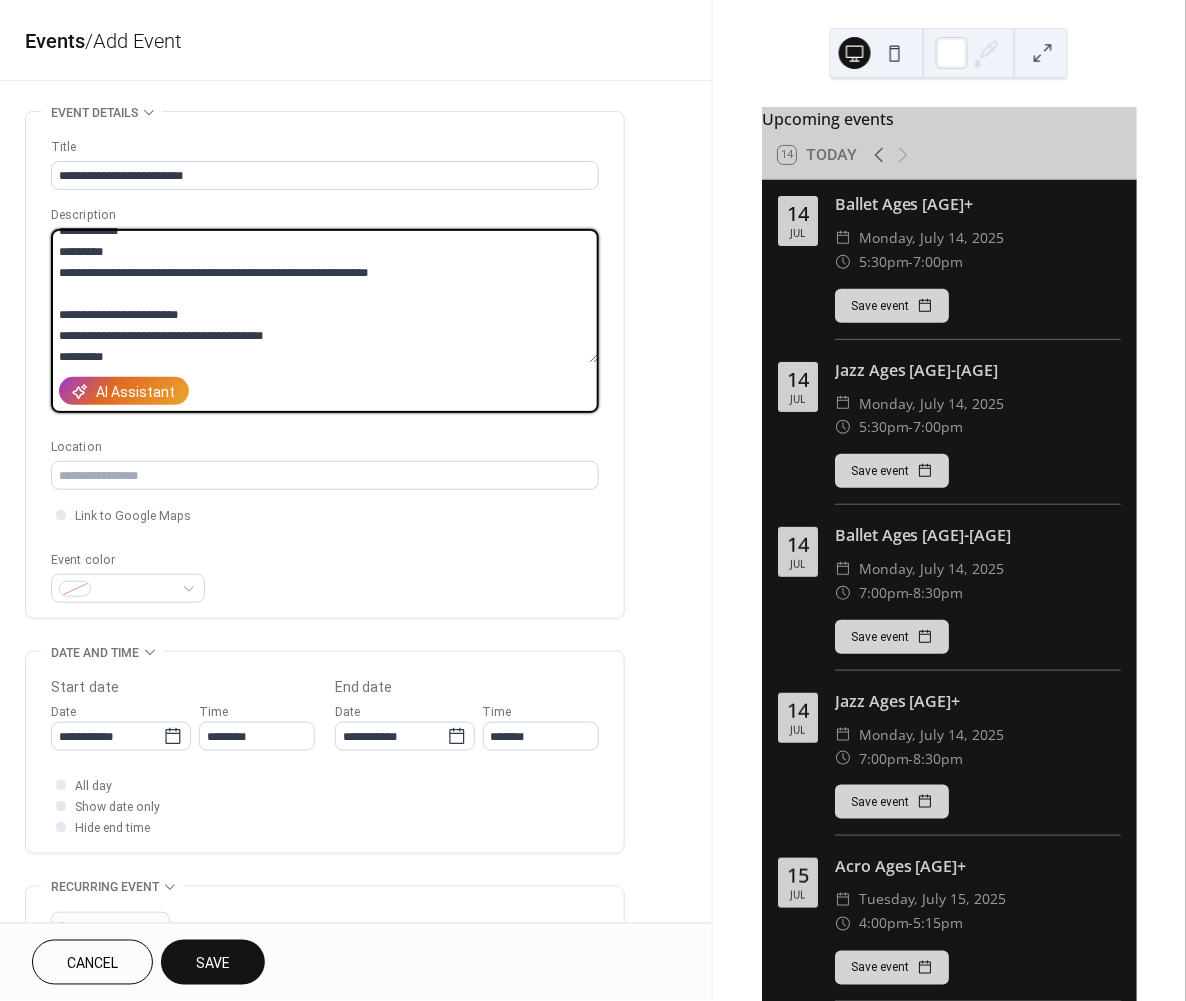 scroll, scrollTop: 93, scrollLeft: 0, axis: vertical 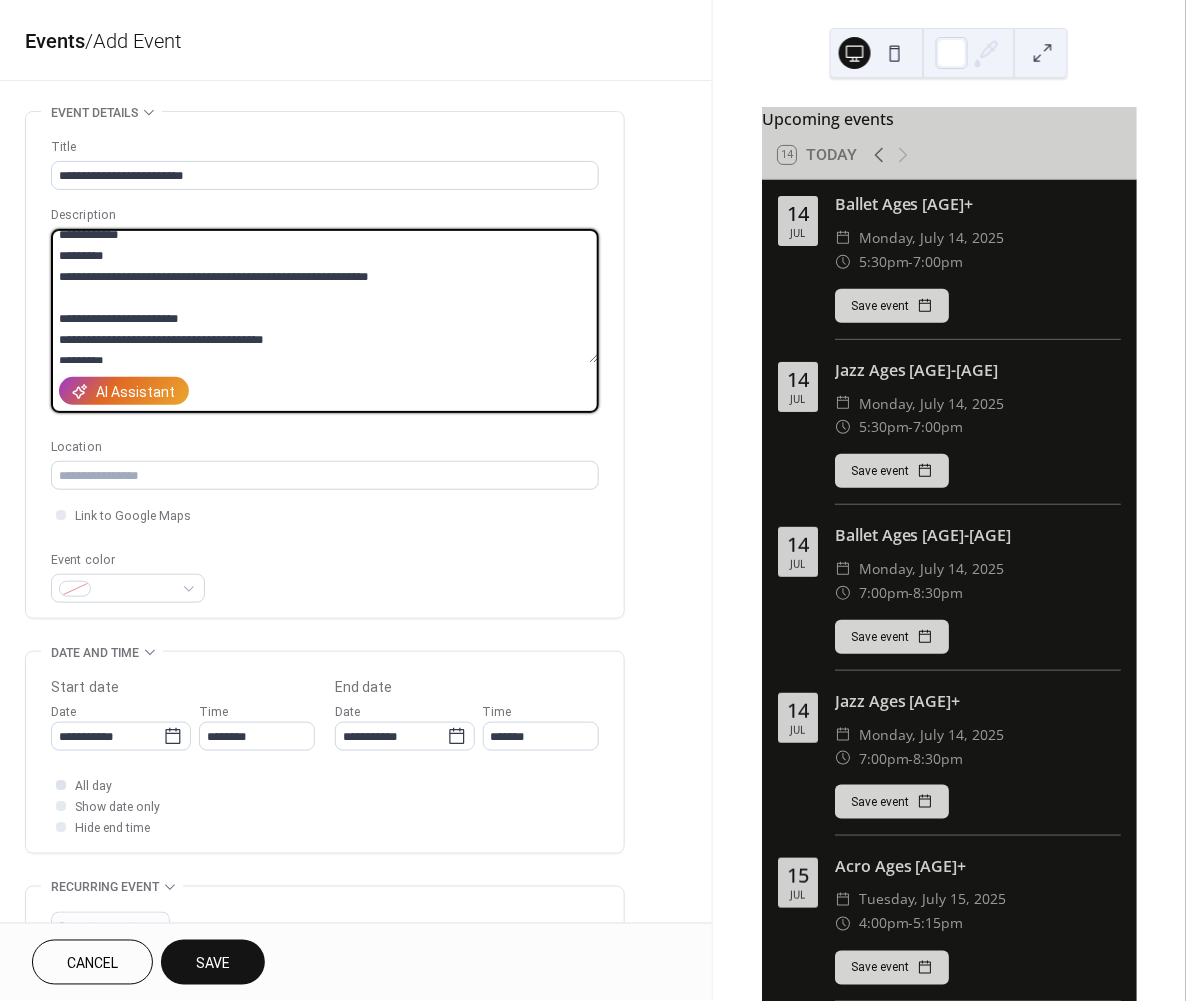 type on "**********" 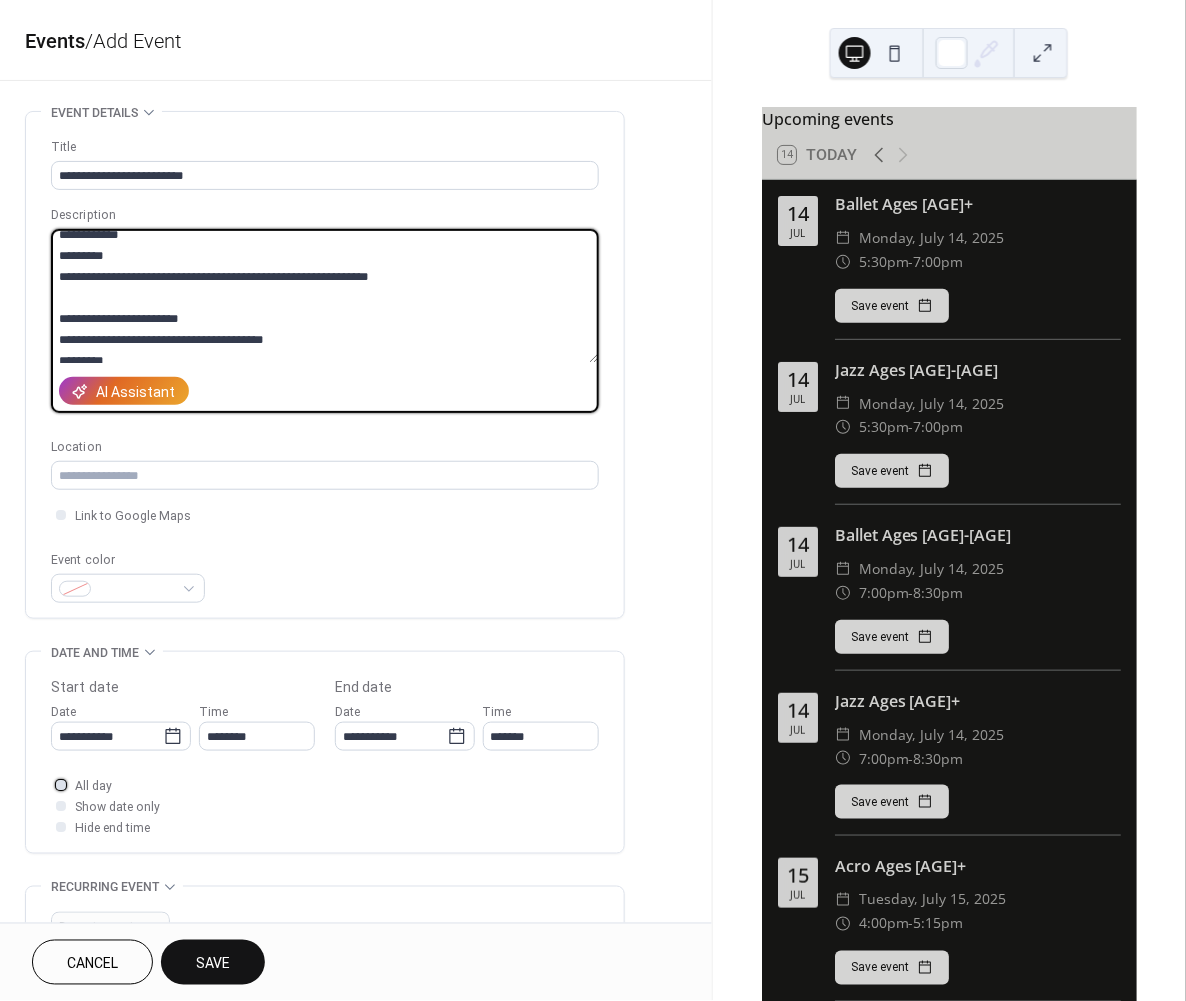 click at bounding box center (61, 785) 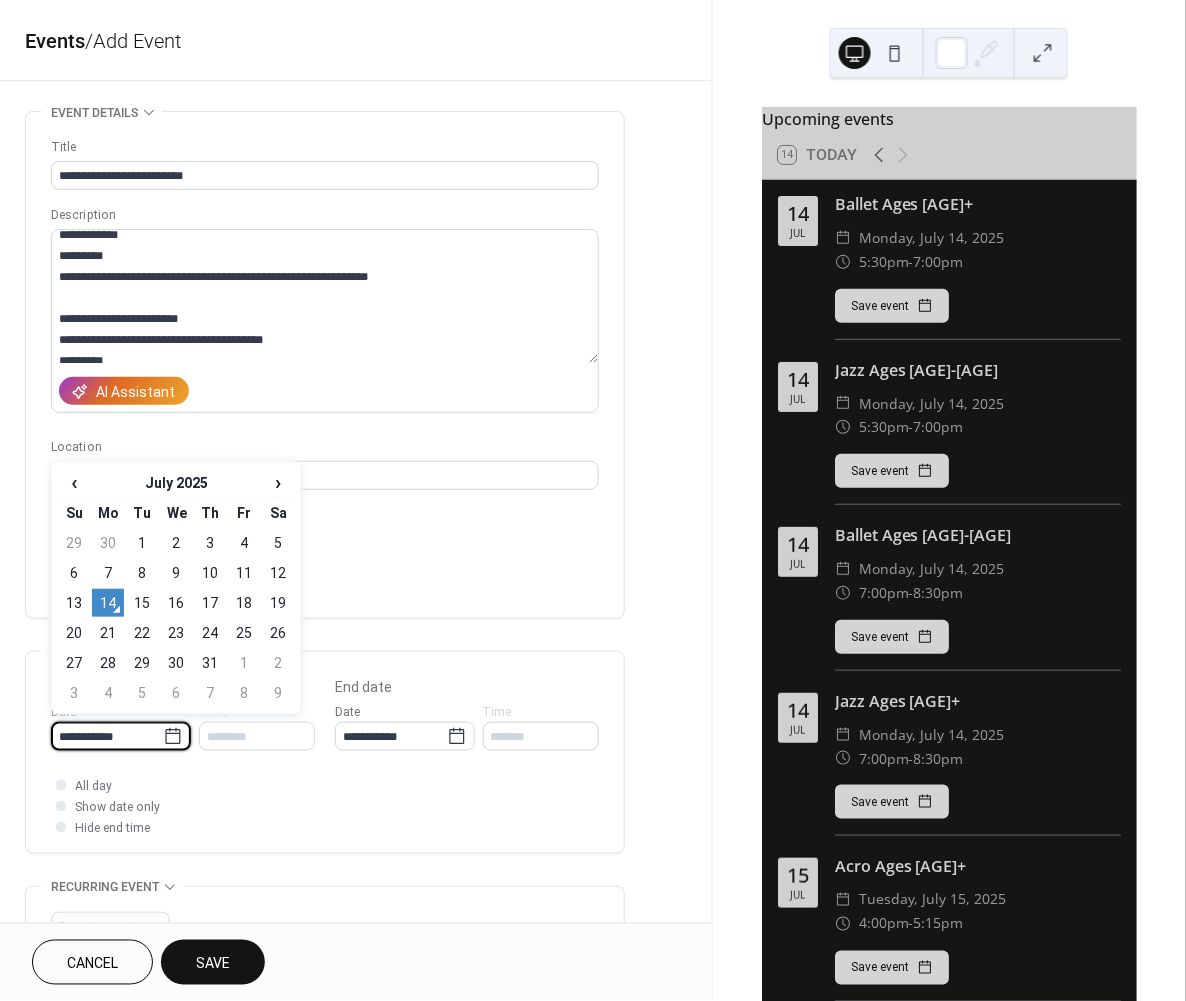 click on "**********" at bounding box center [107, 736] 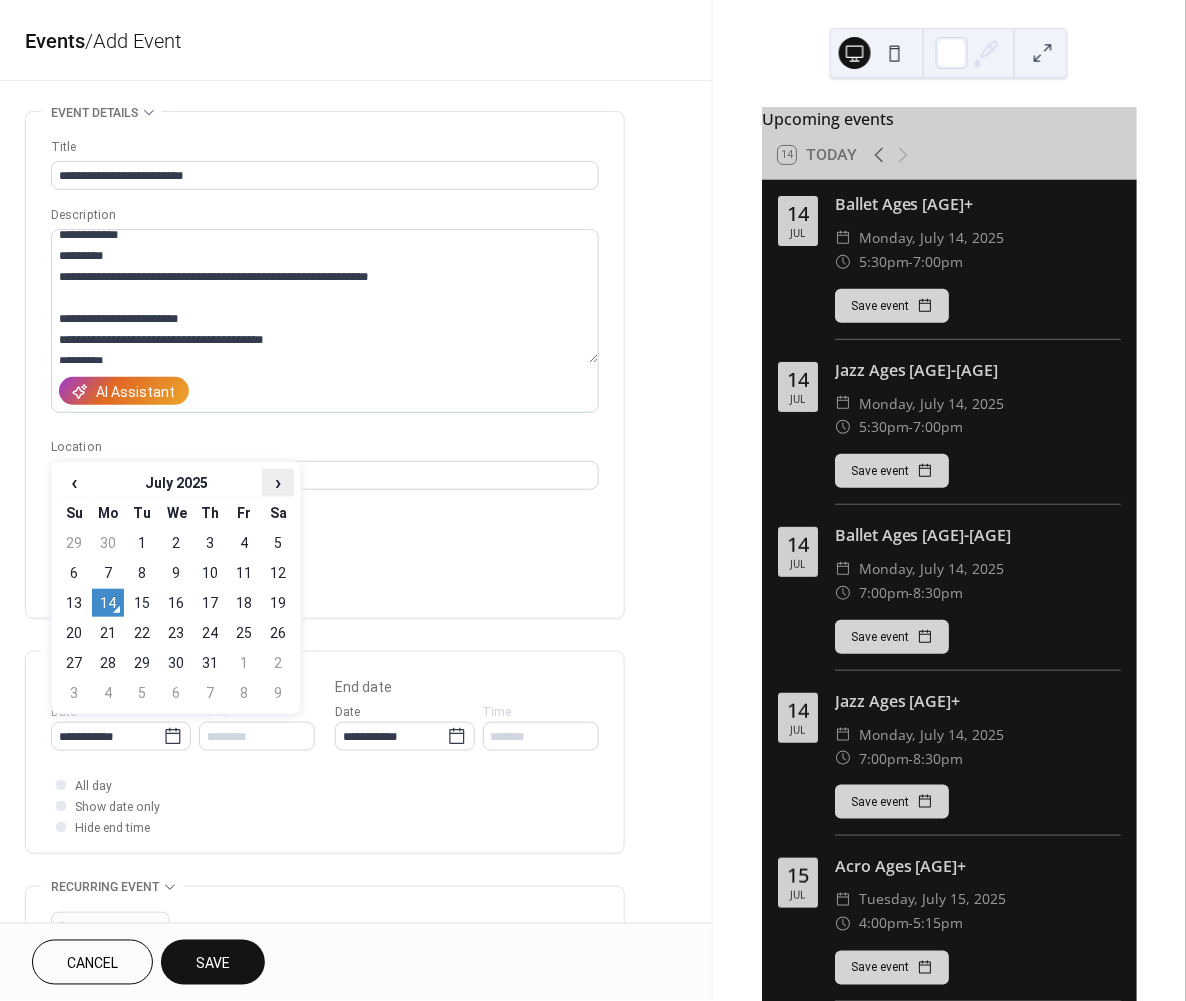 click on "›" at bounding box center [278, 482] 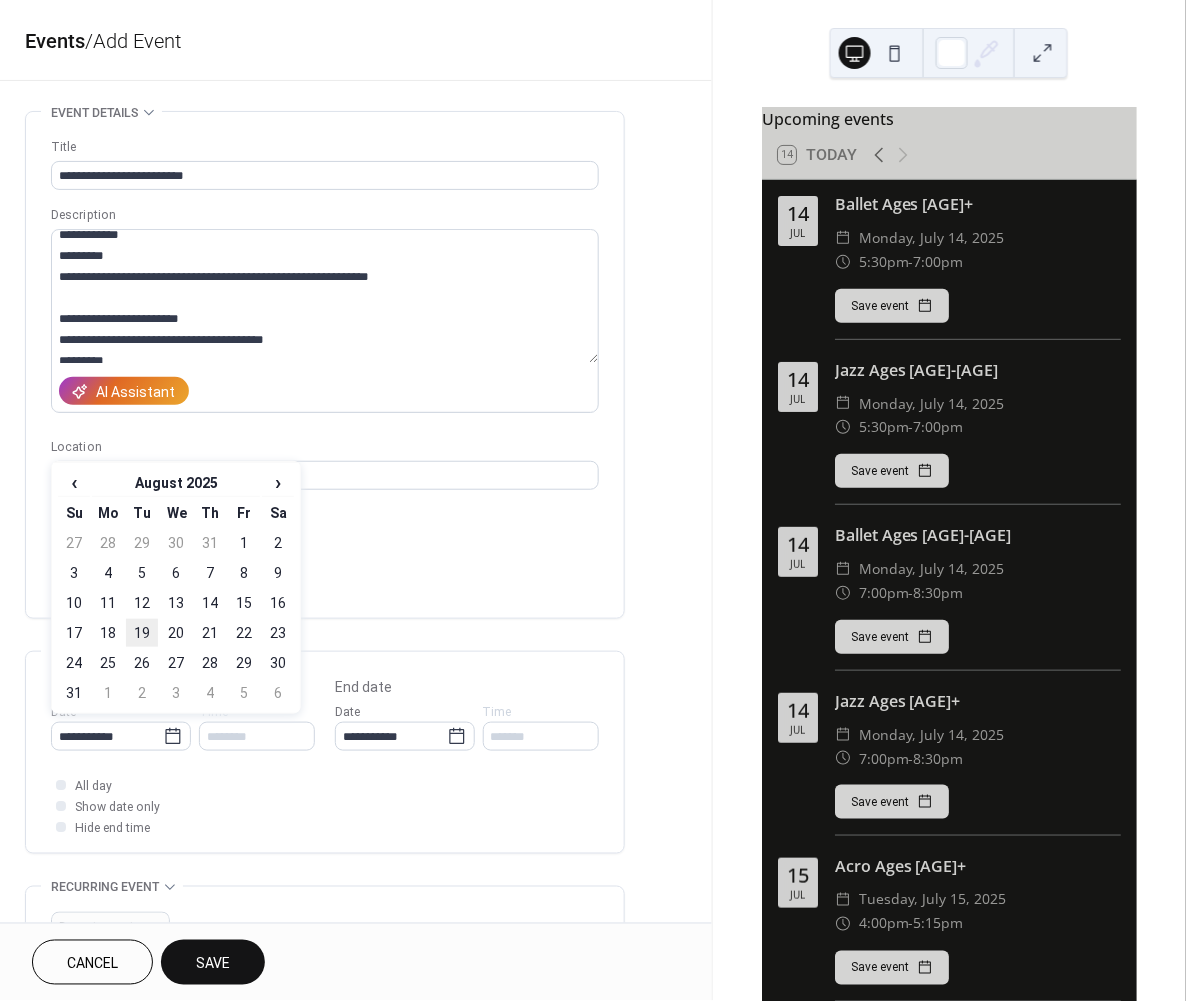 click on "19" at bounding box center (142, 633) 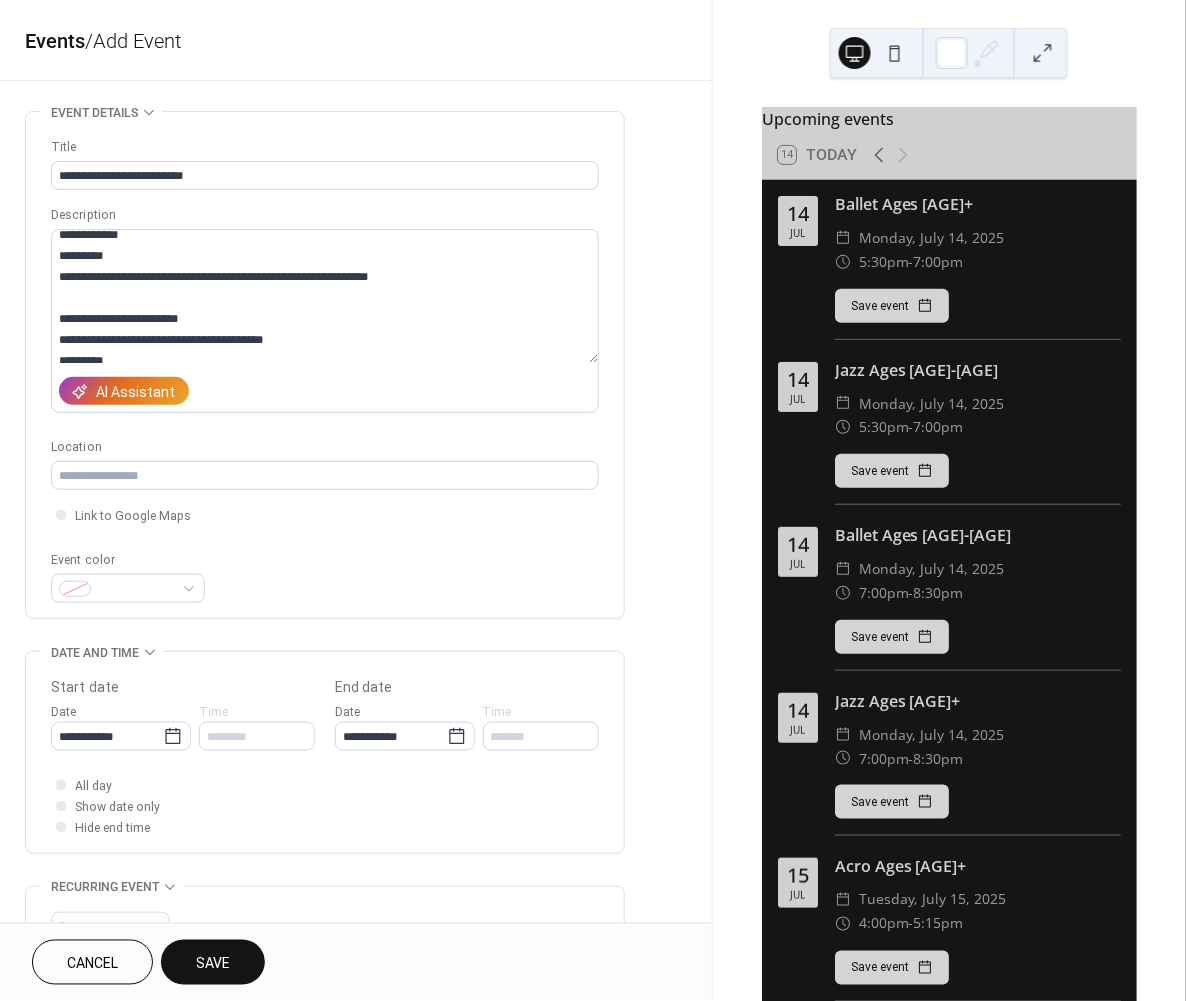 click on "Save" at bounding box center [213, 964] 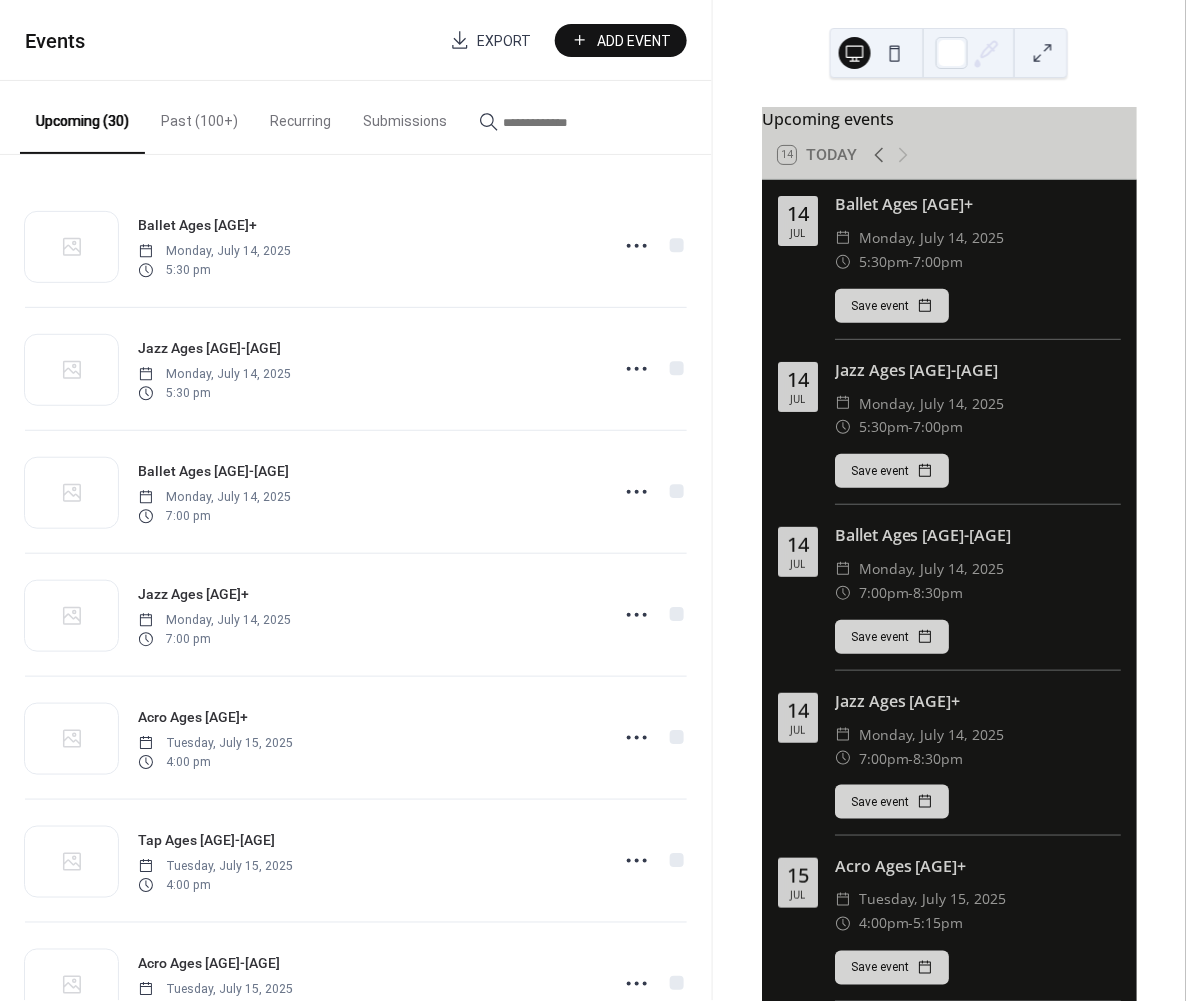 click on "Add Event" at bounding box center (635, 41) 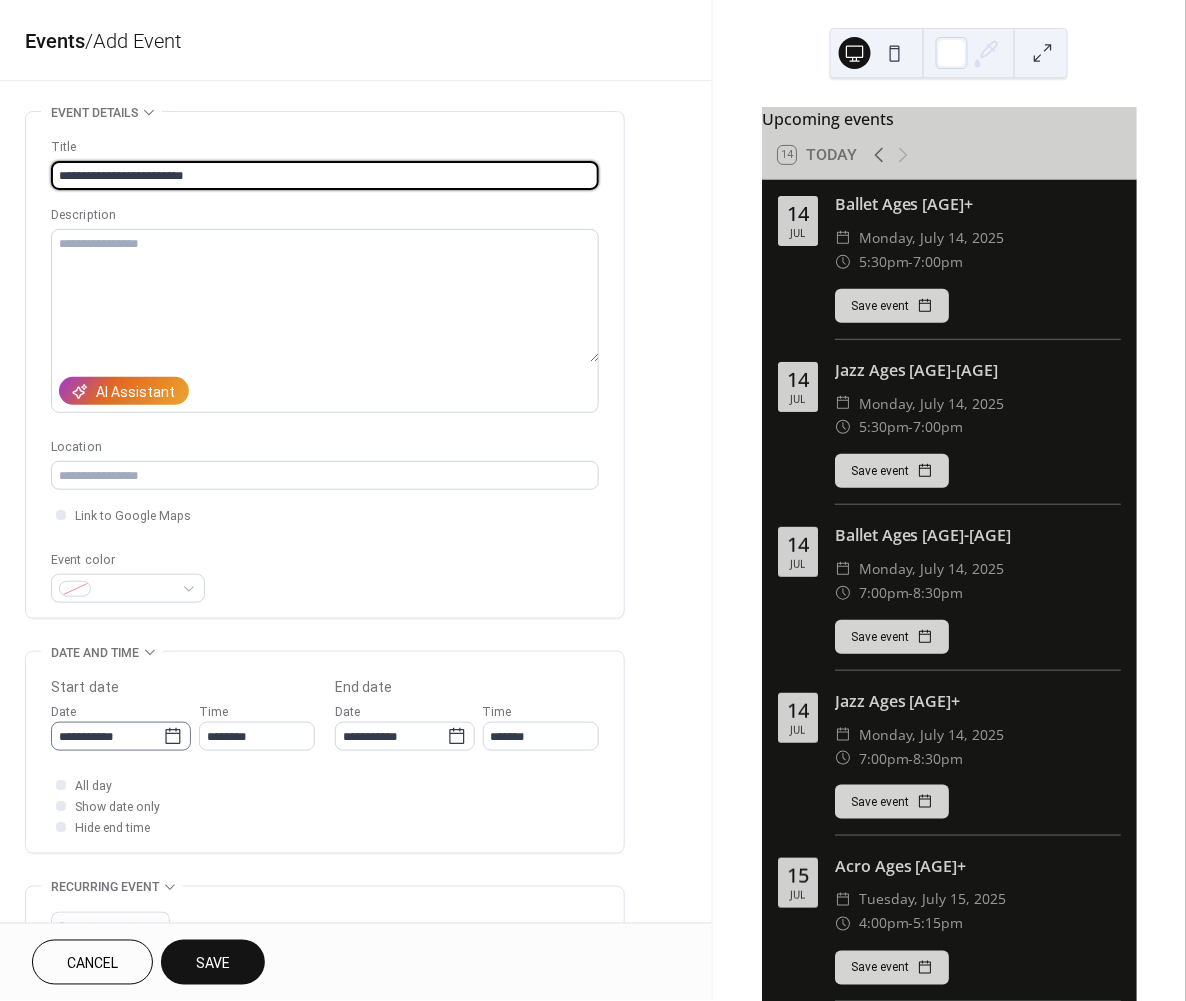 type on "**********" 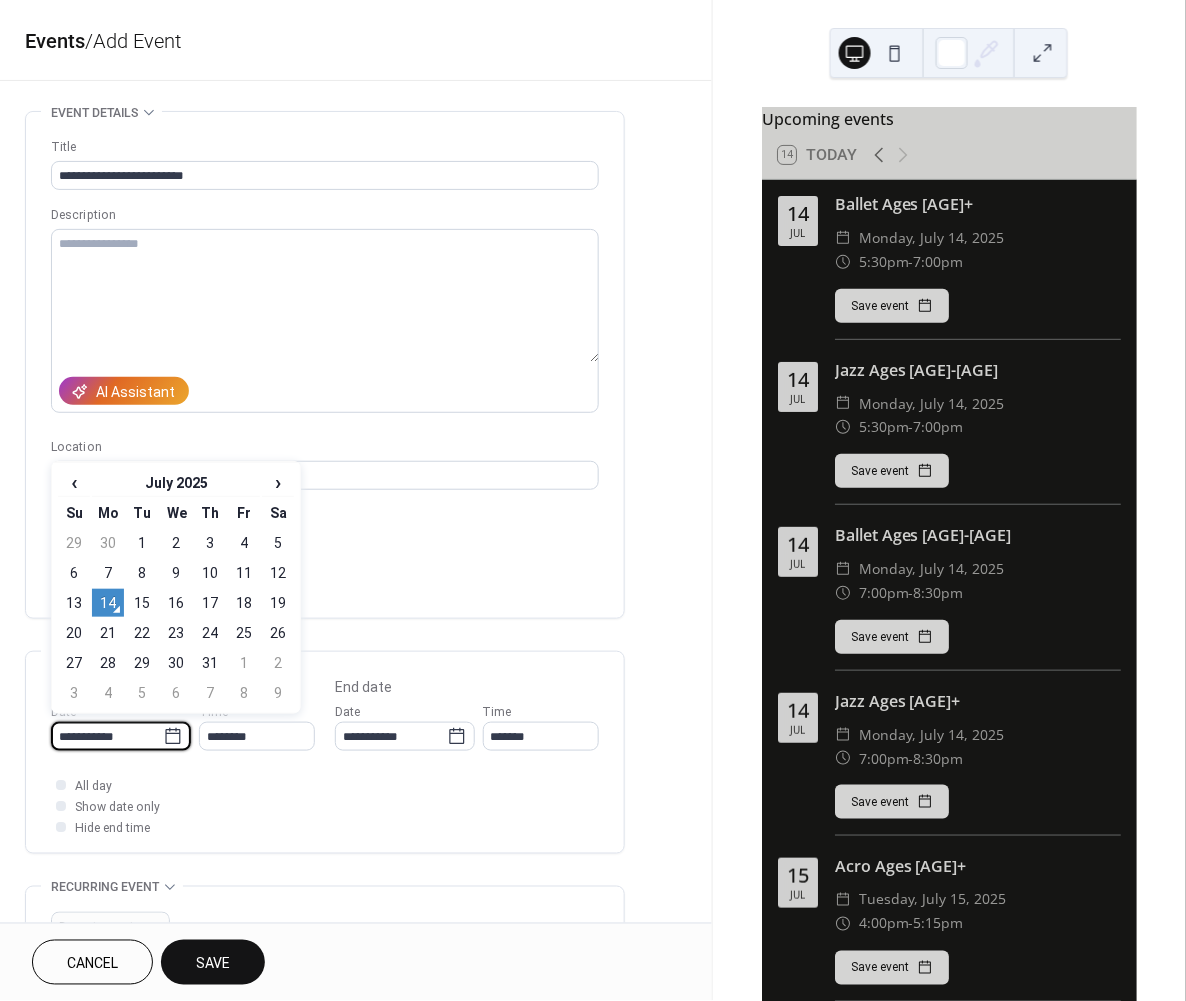 click on "**********" at bounding box center [107, 736] 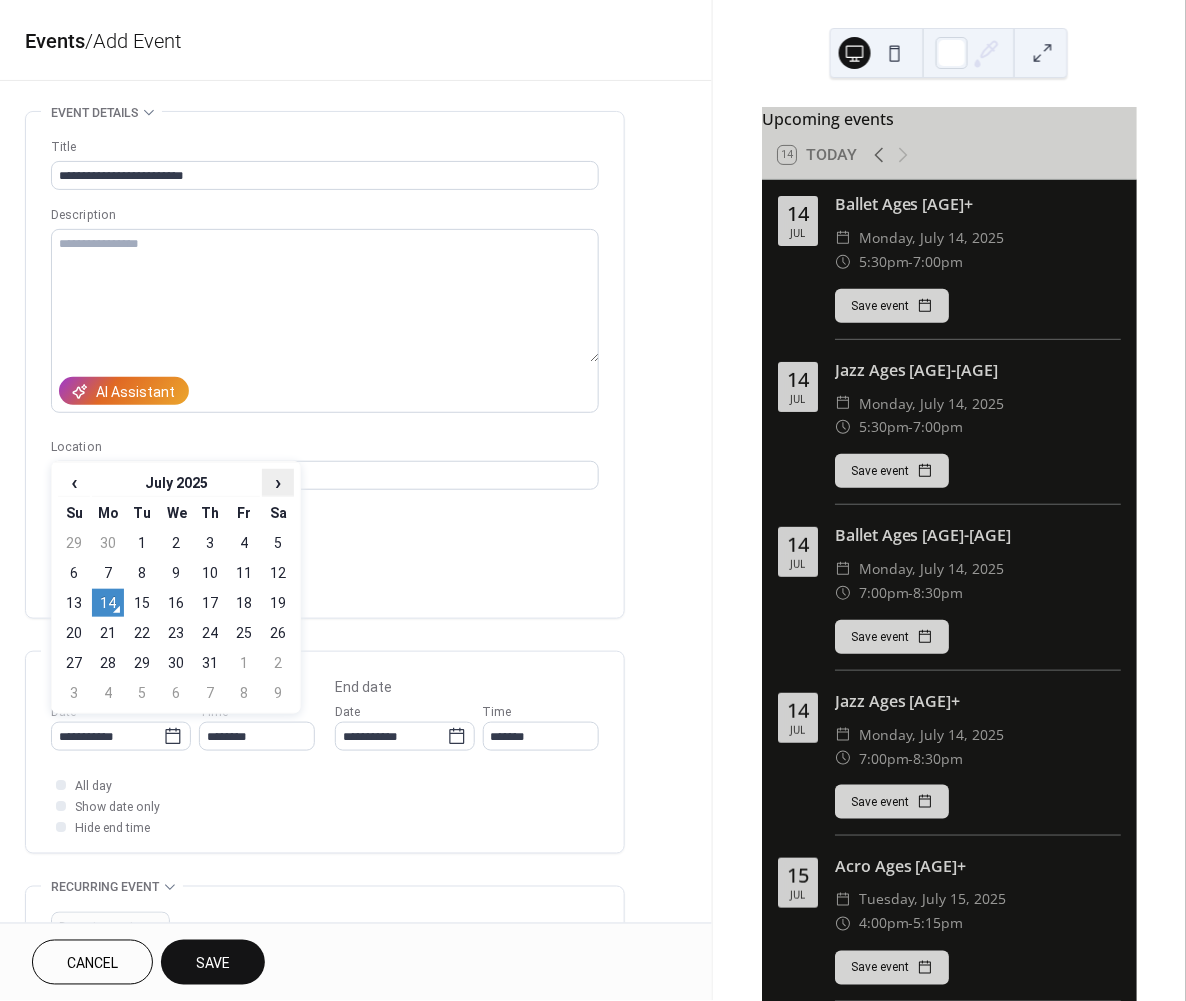 click on "›" at bounding box center [278, 482] 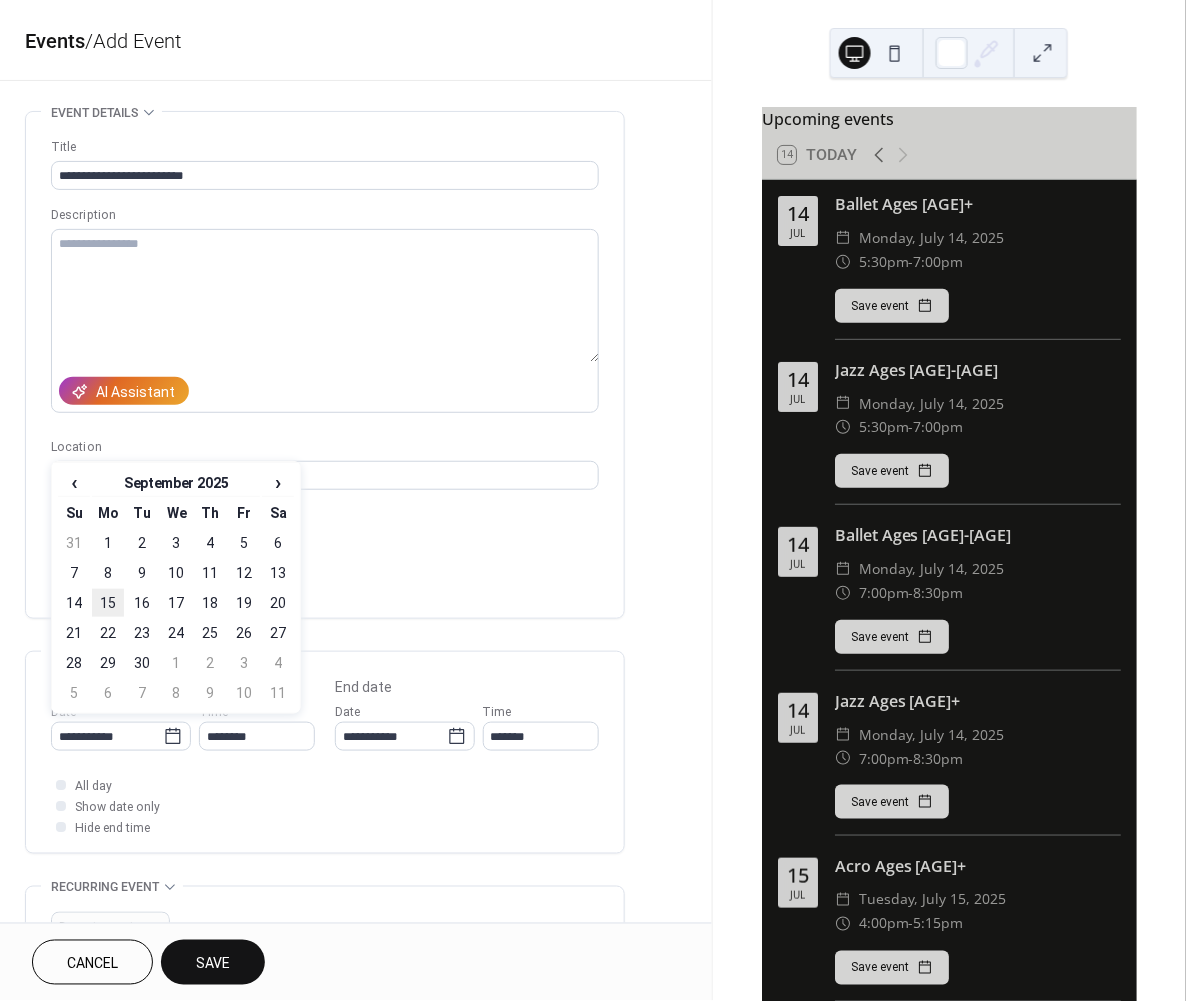 click on "15" at bounding box center (108, 603) 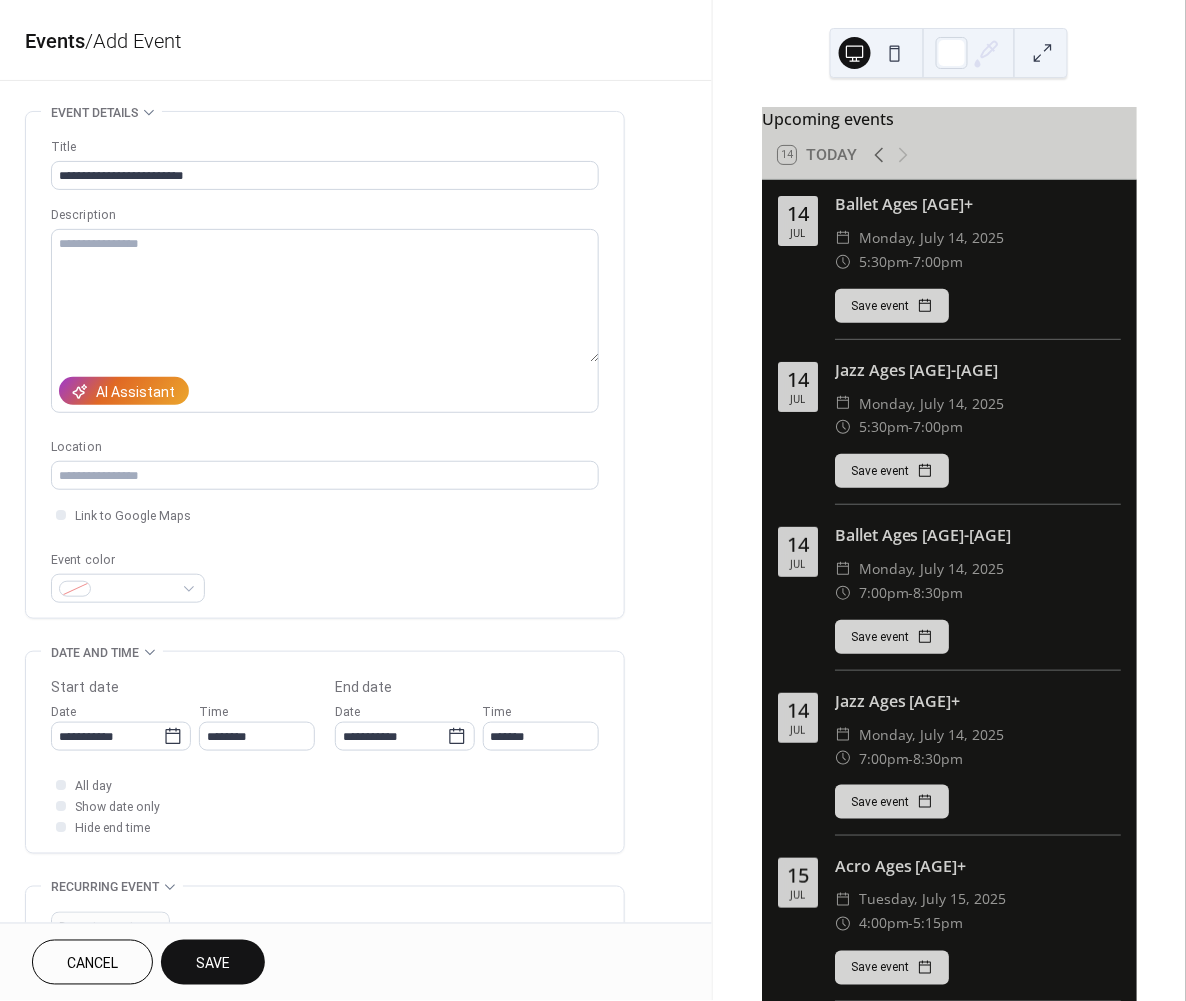 type on "**********" 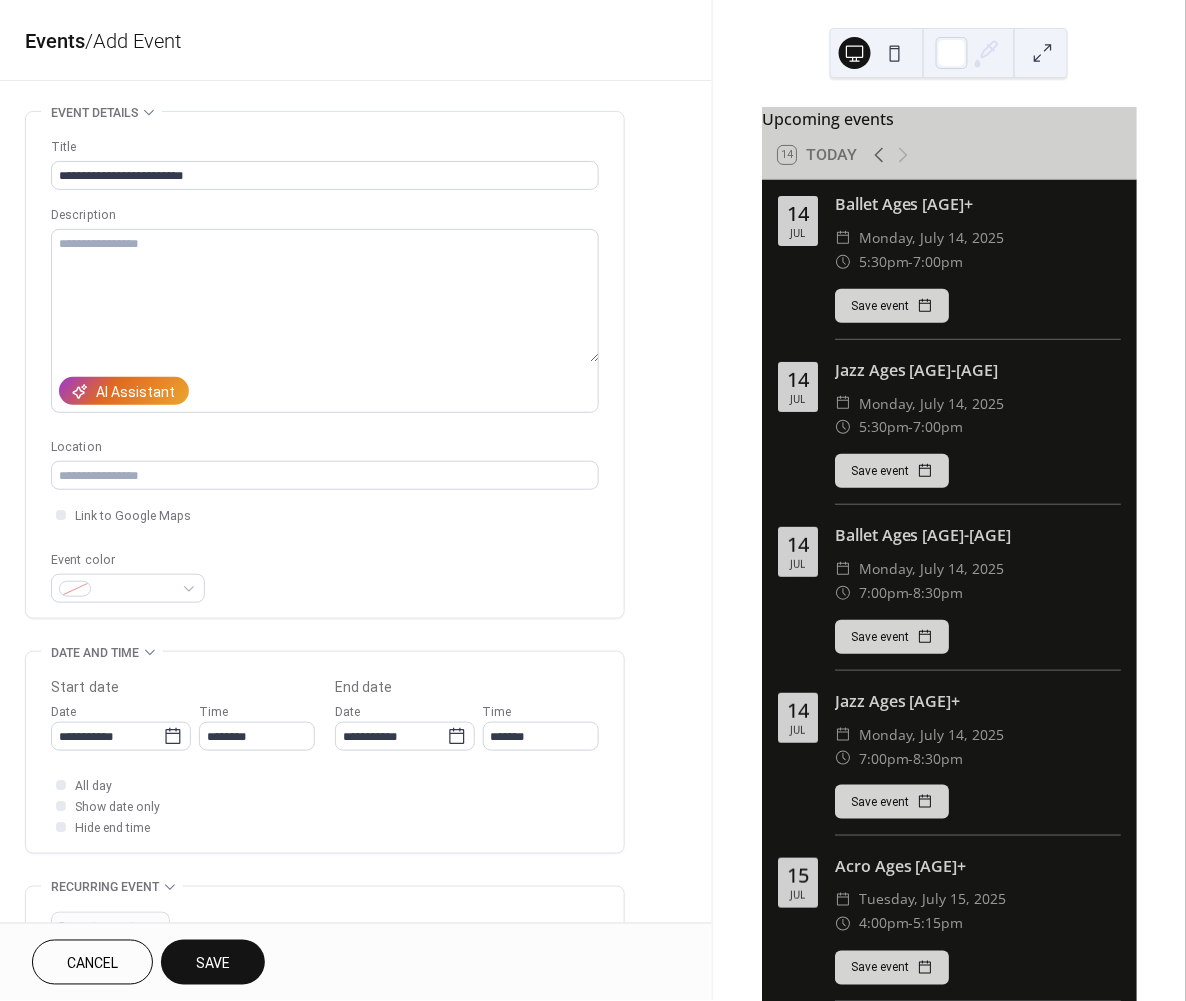 type on "**********" 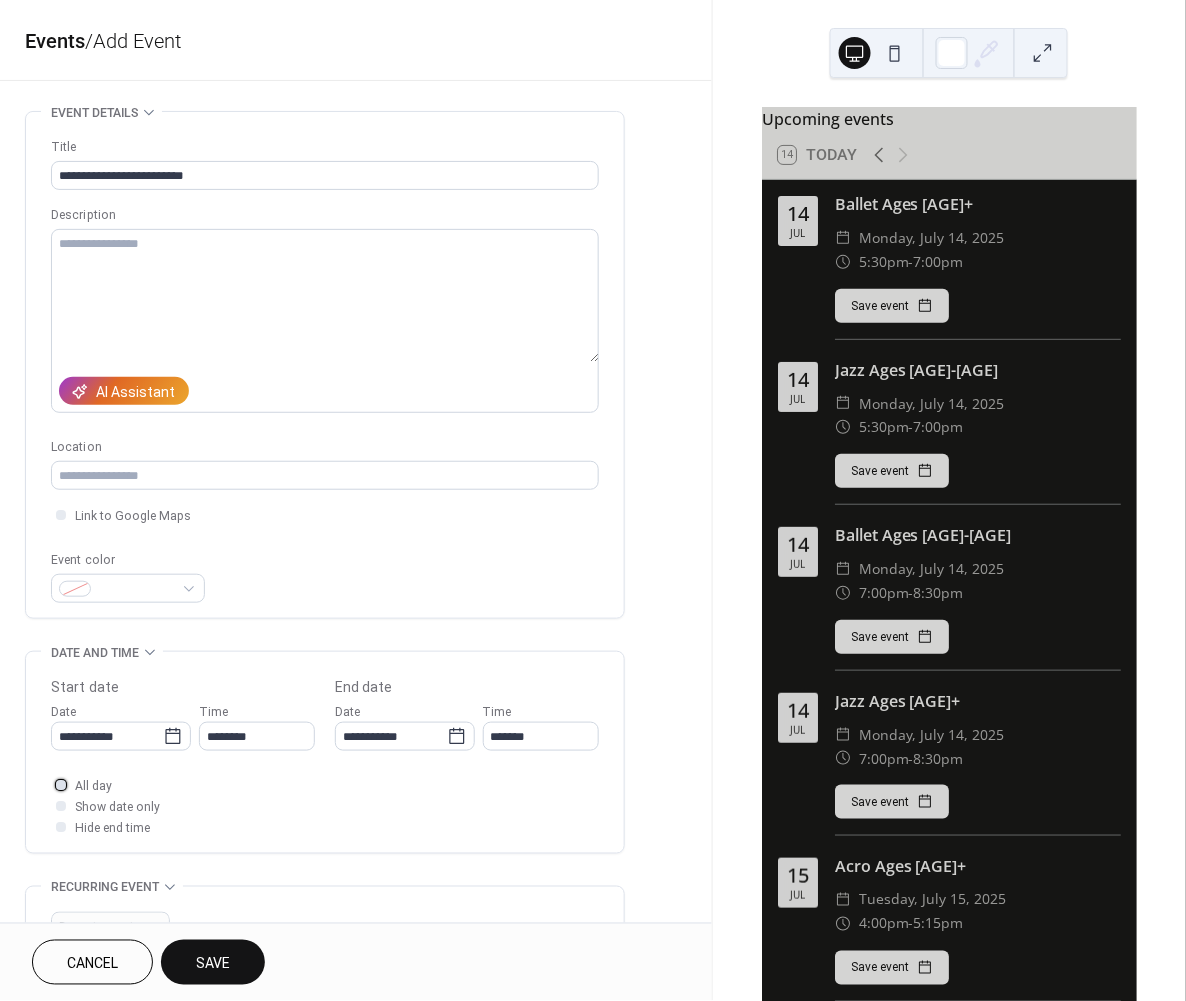 click at bounding box center (61, 785) 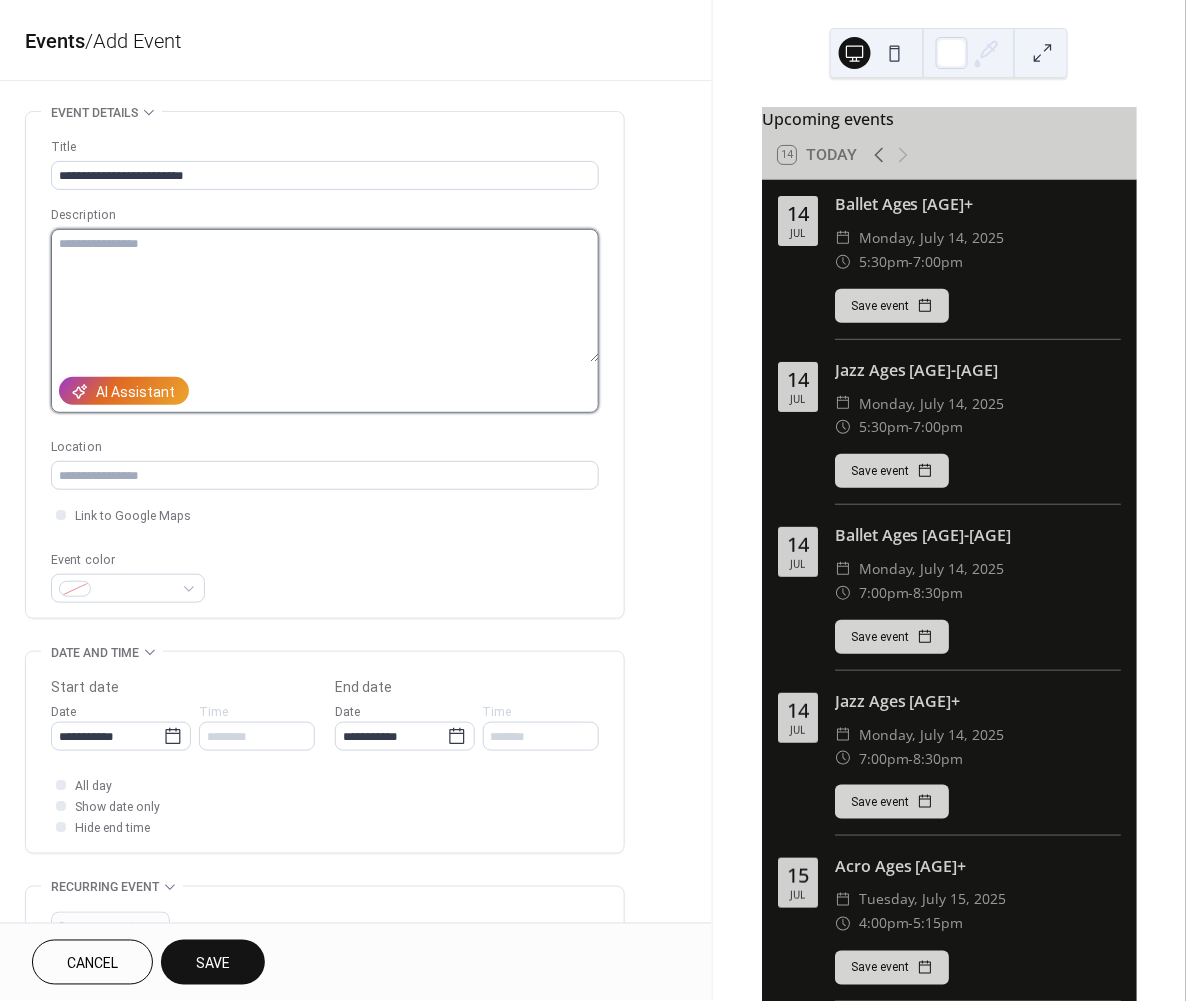 click at bounding box center (325, 296) 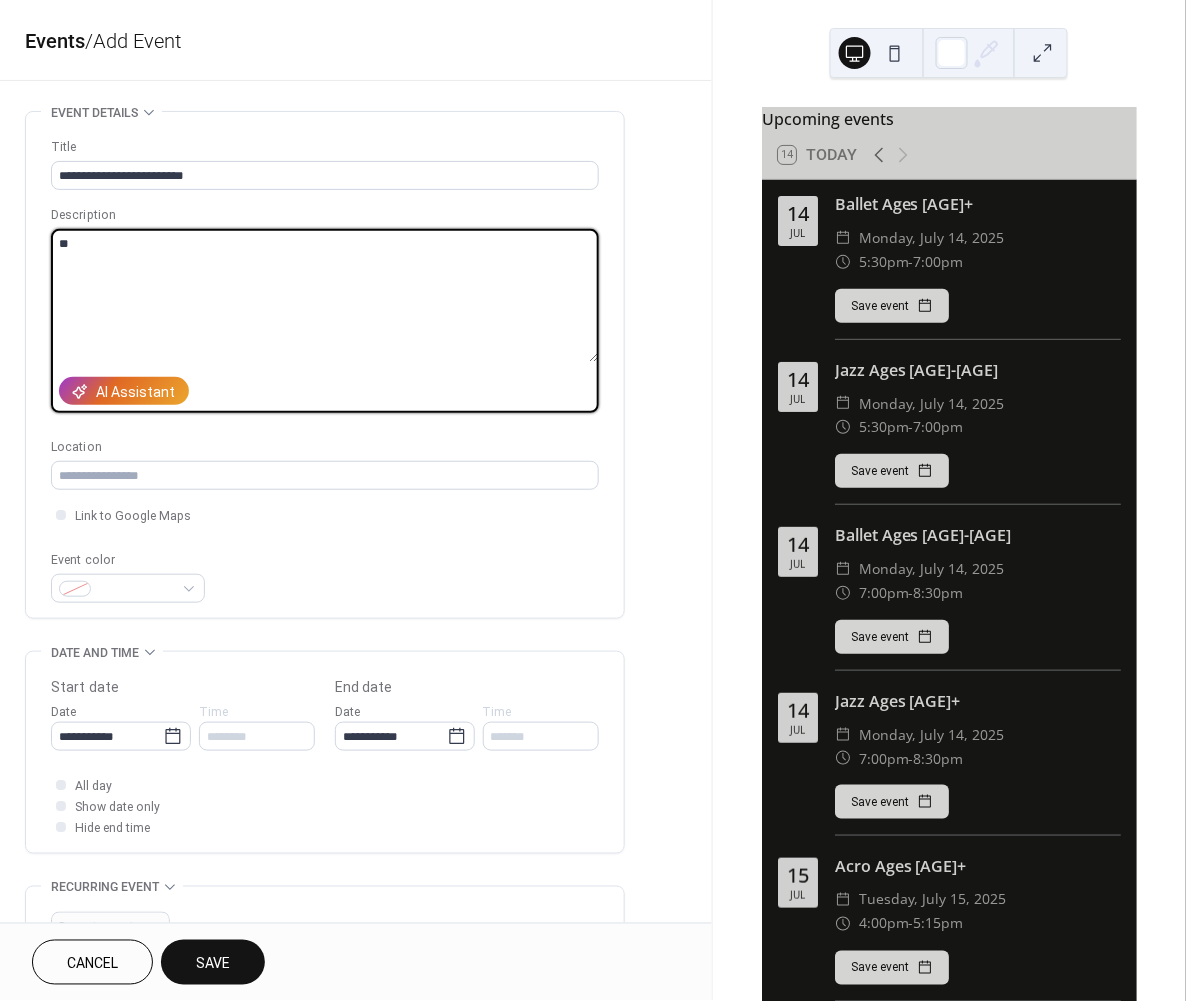 type on "*" 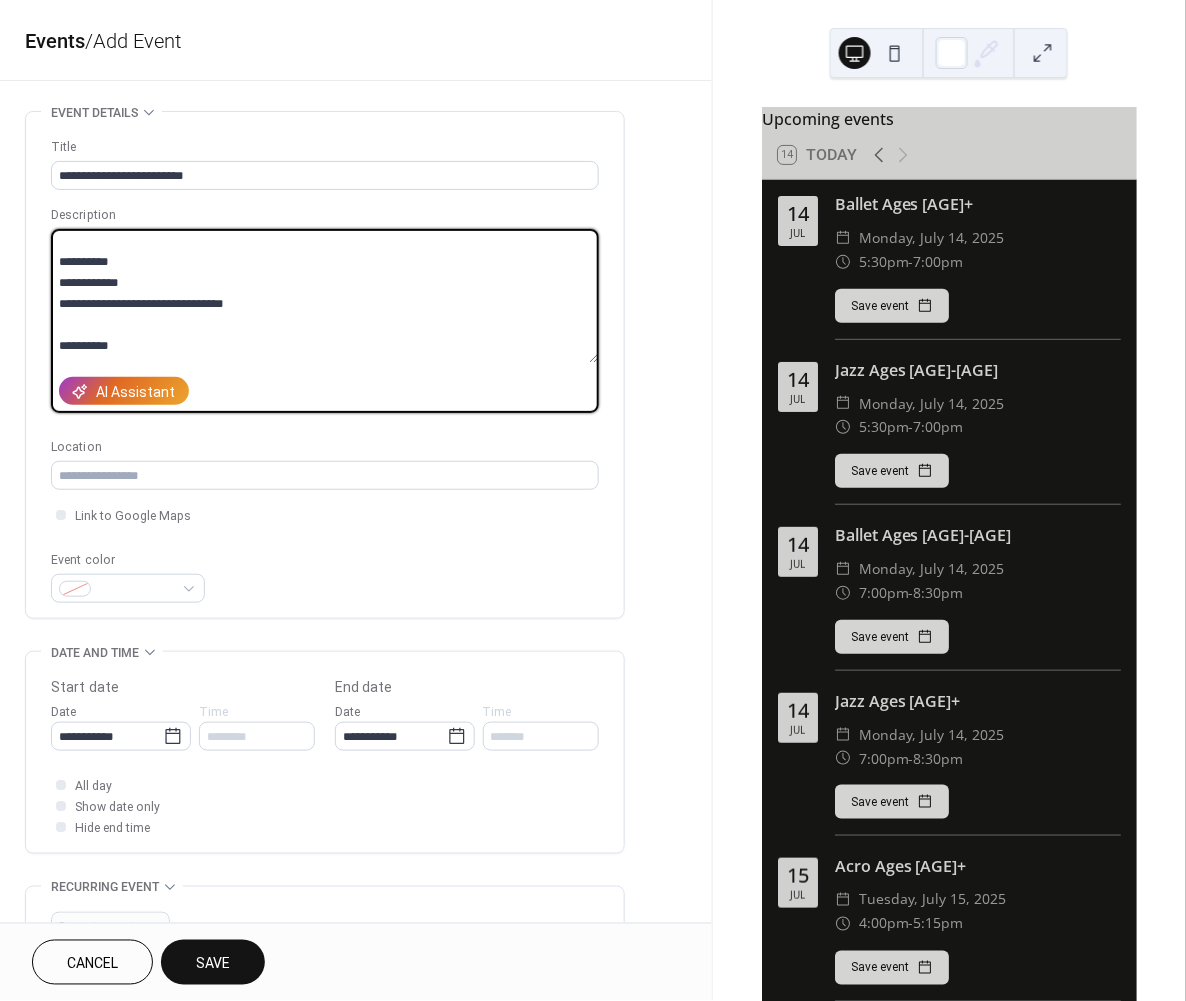 scroll, scrollTop: 128, scrollLeft: 0, axis: vertical 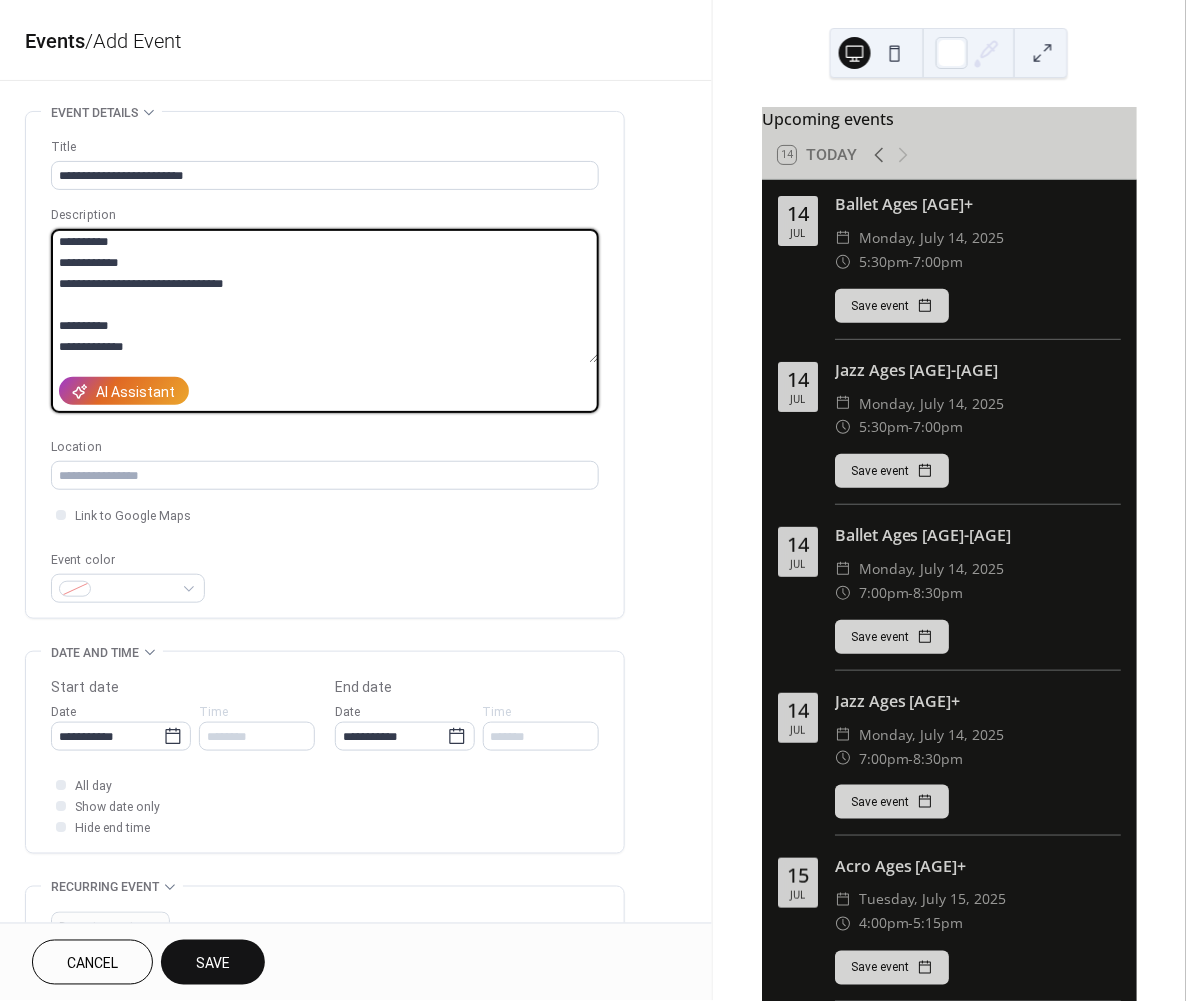 type on "**********" 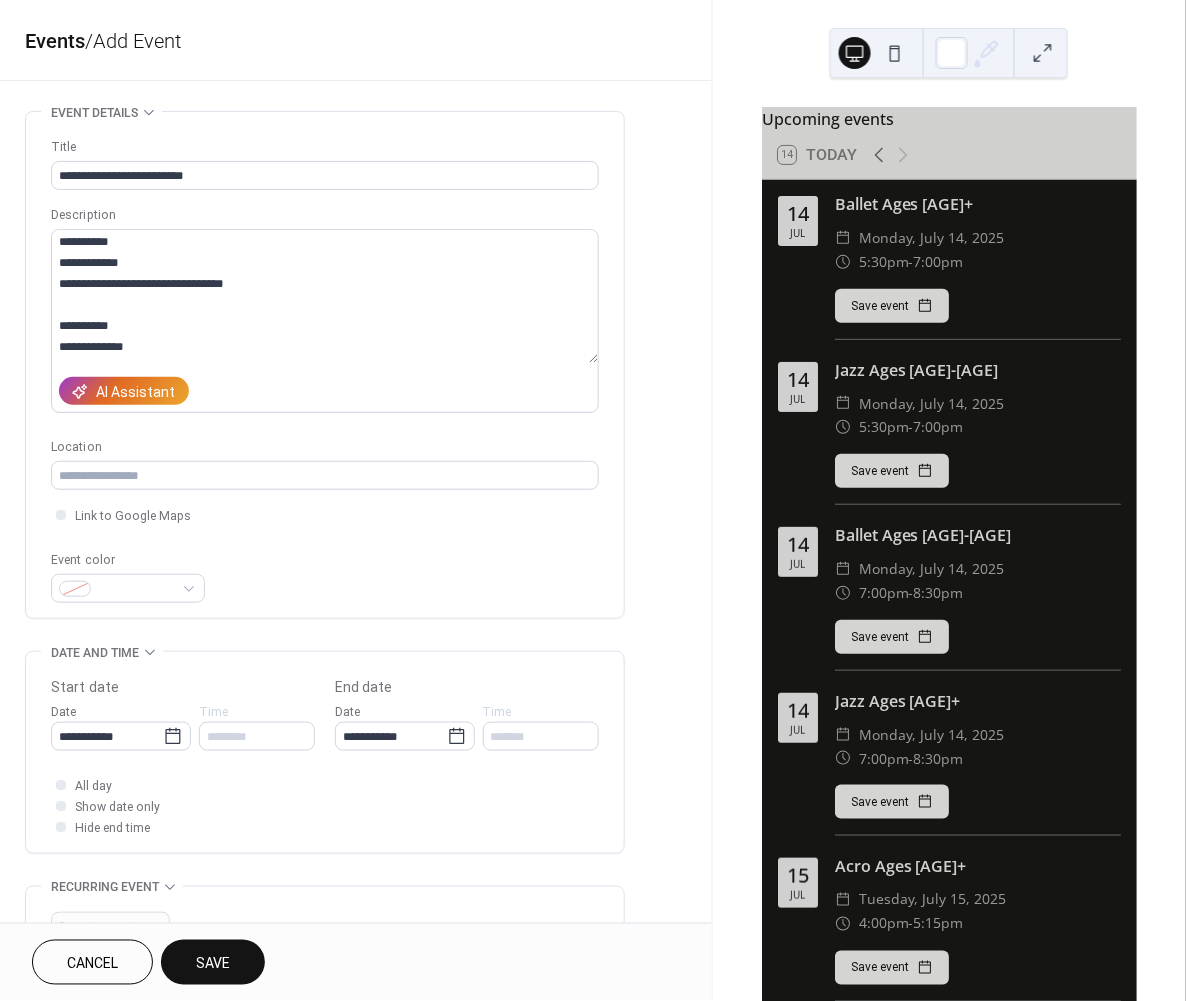 drag, startPoint x: 240, startPoint y: 965, endPoint x: 285, endPoint y: 648, distance: 320.17807 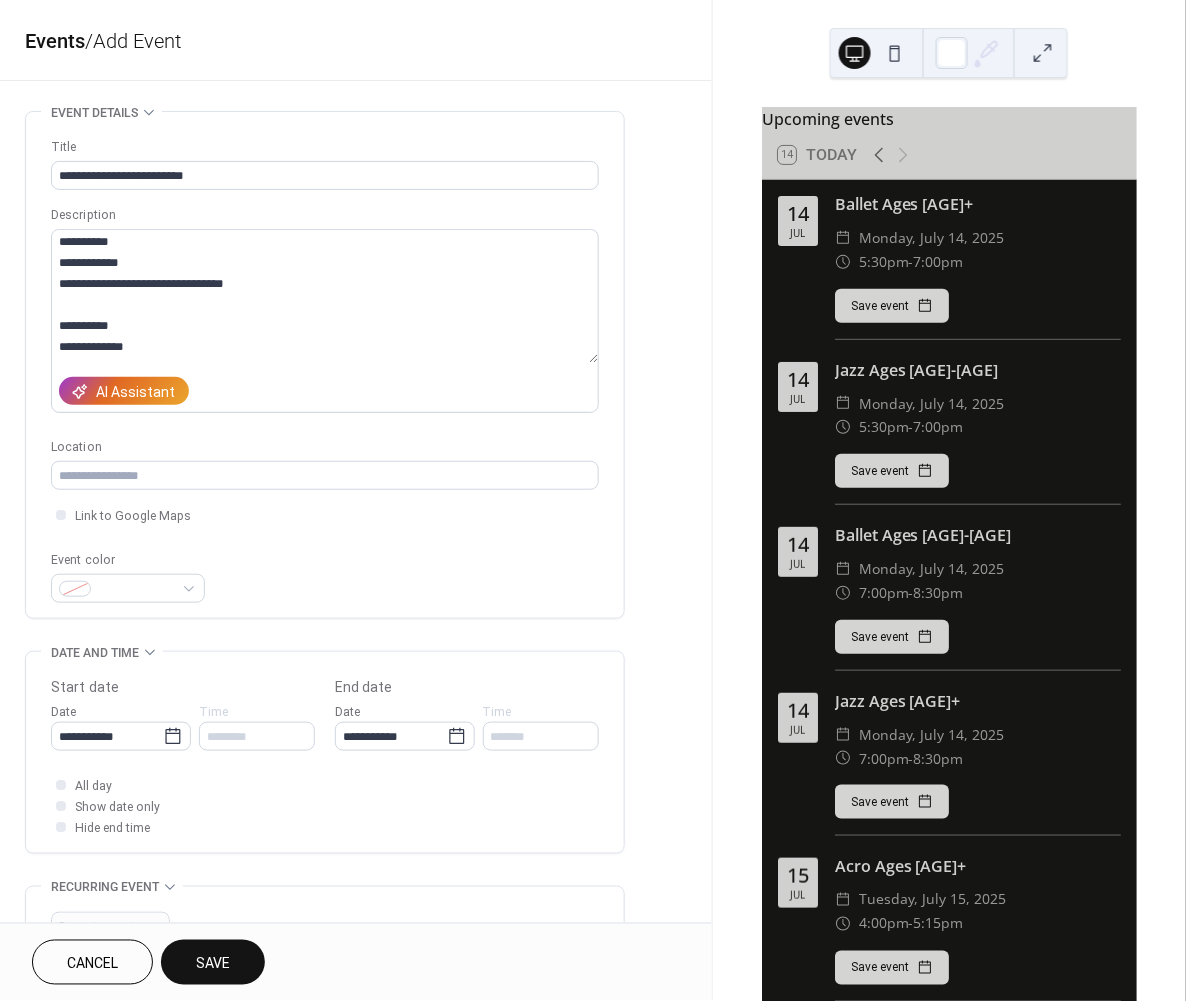 click on "**********" at bounding box center [356, 500] 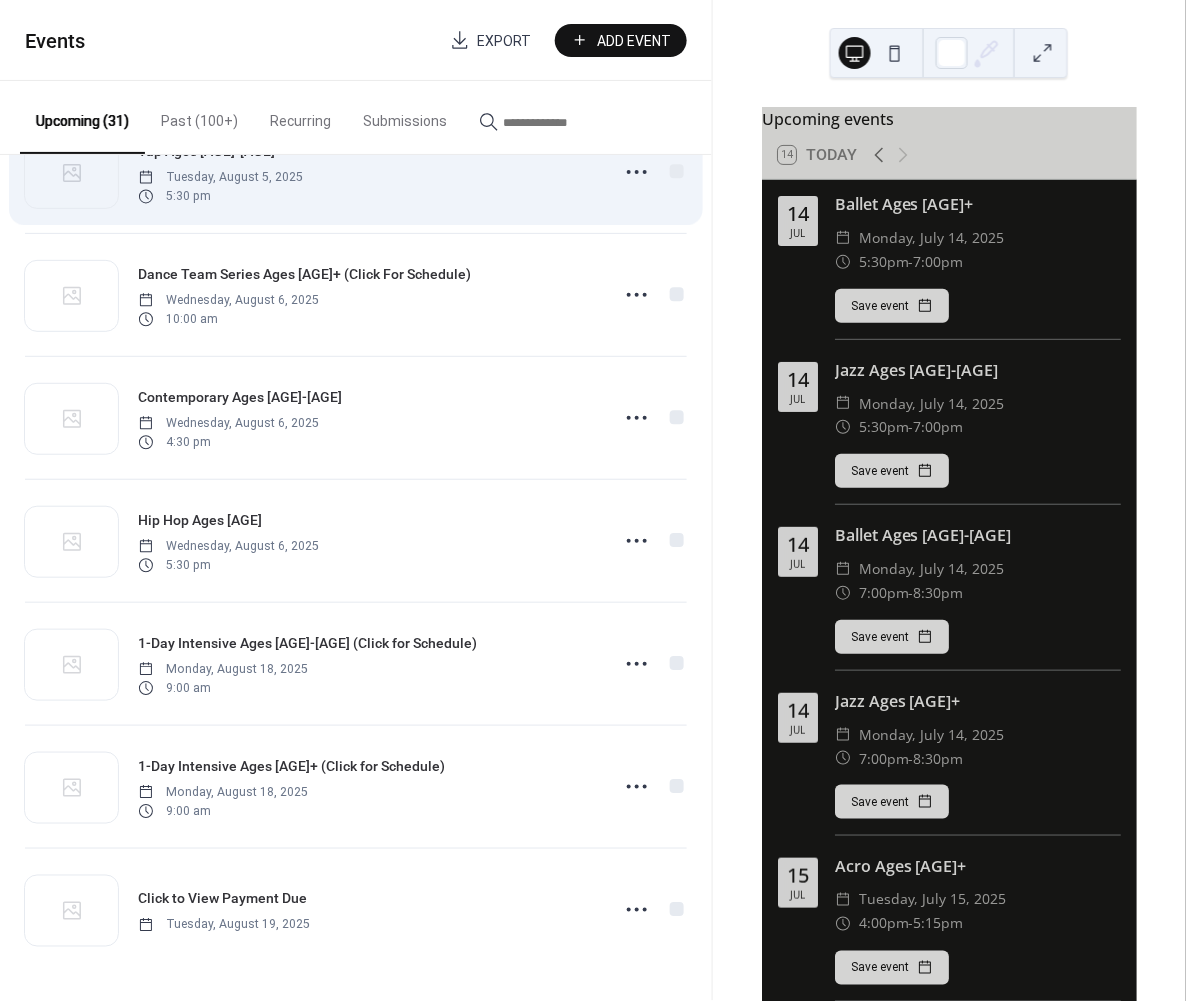 scroll, scrollTop: 2912, scrollLeft: 0, axis: vertical 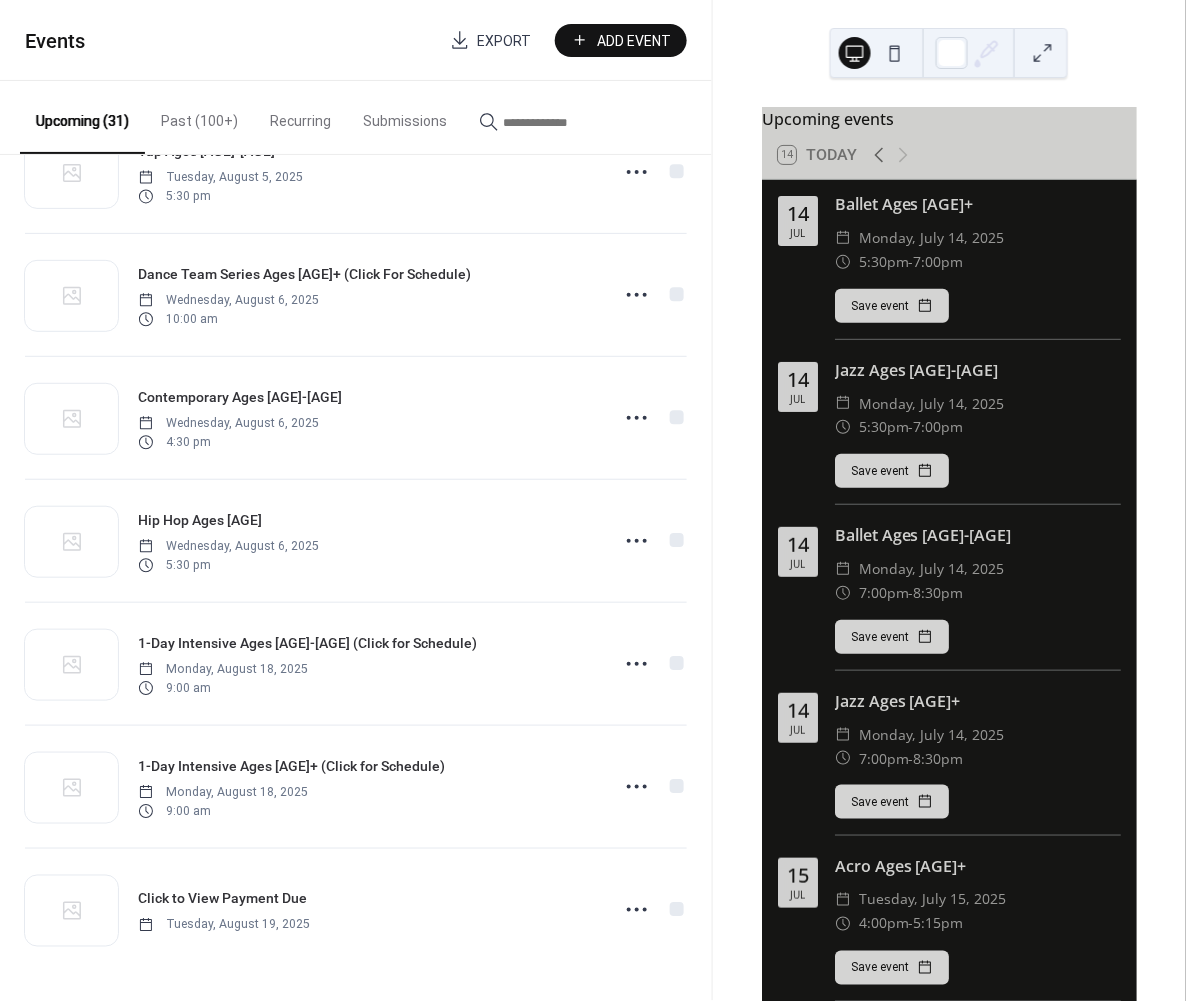 click on "Add Event" at bounding box center [635, 41] 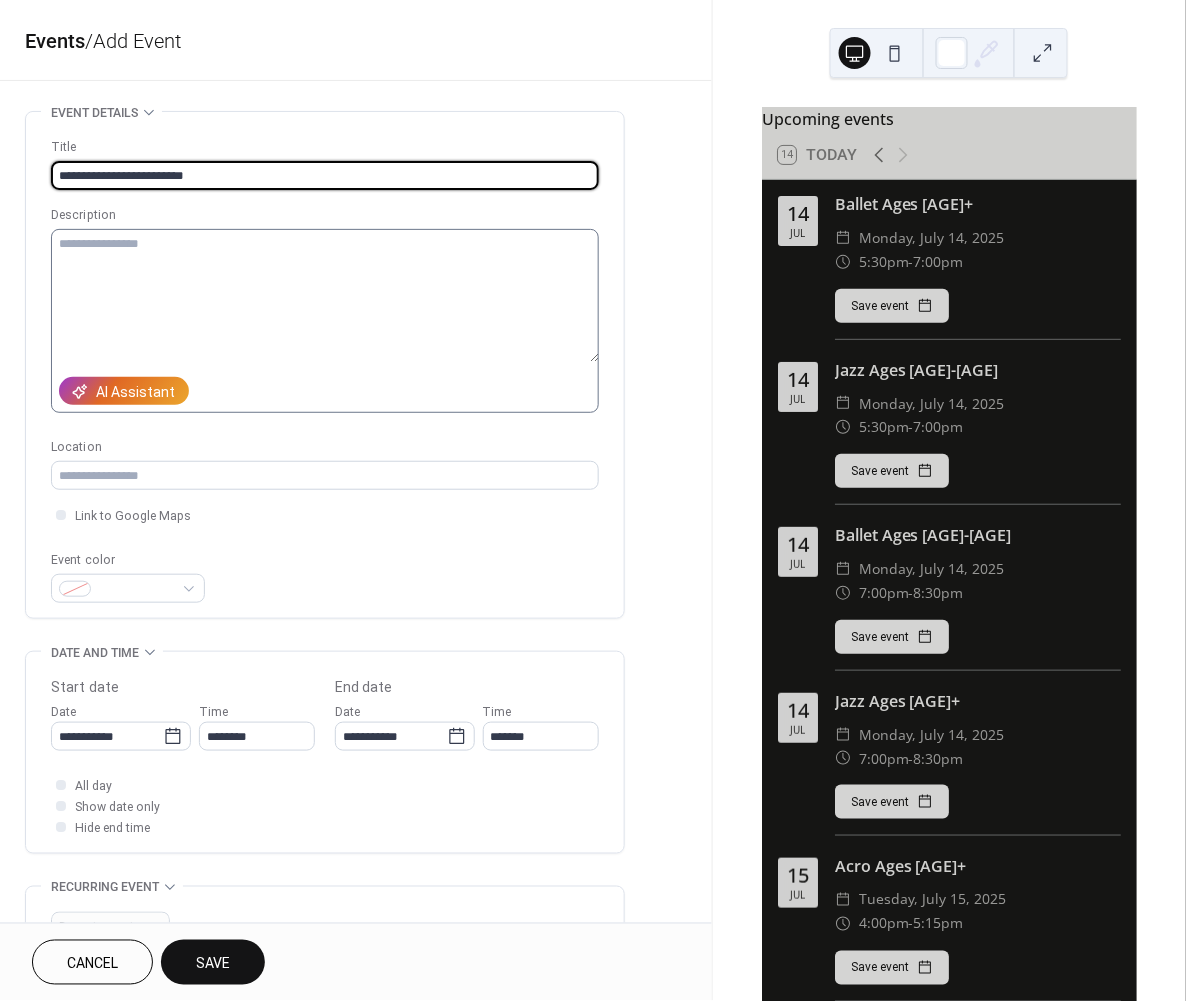 type on "**********" 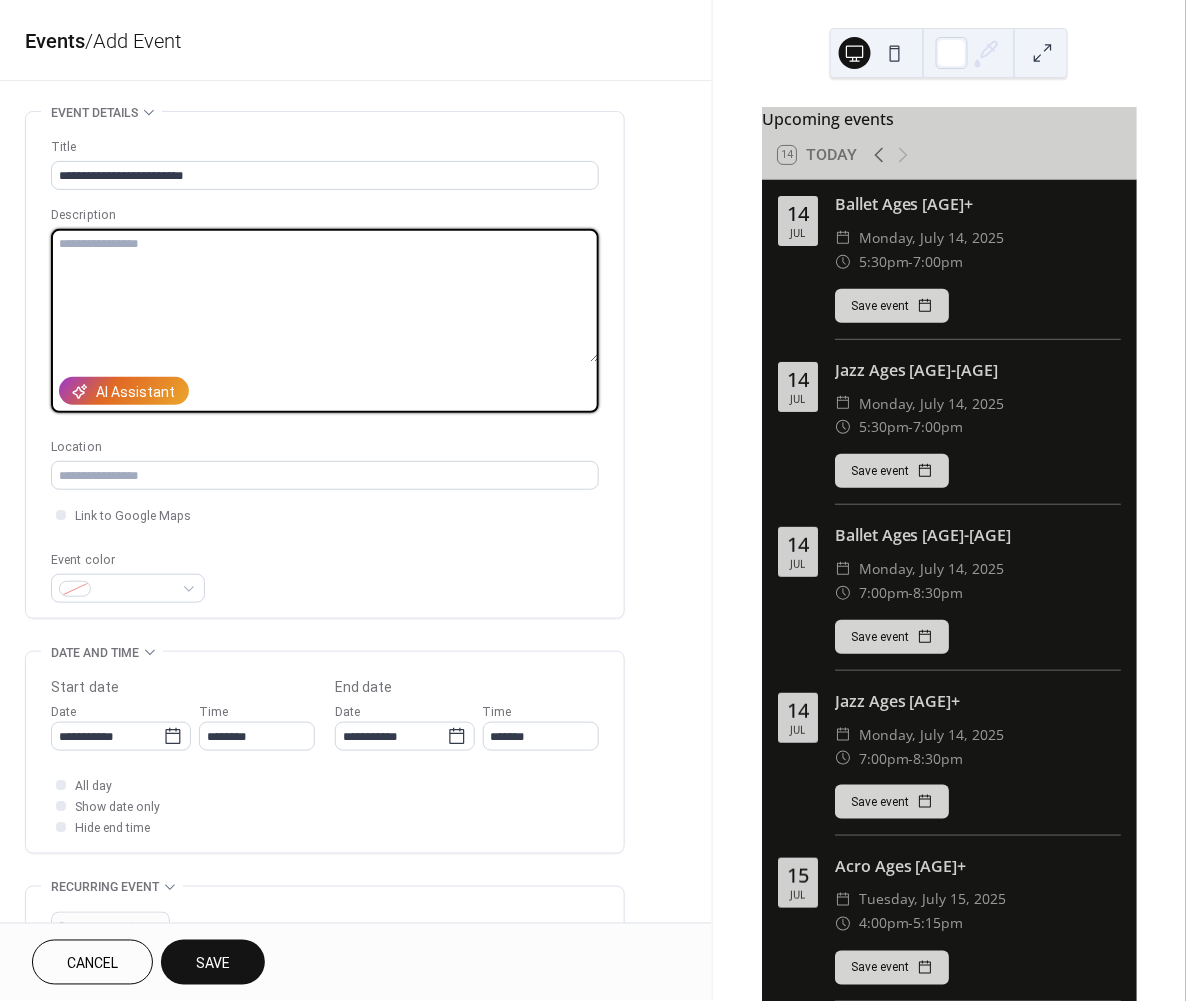 click at bounding box center (325, 296) 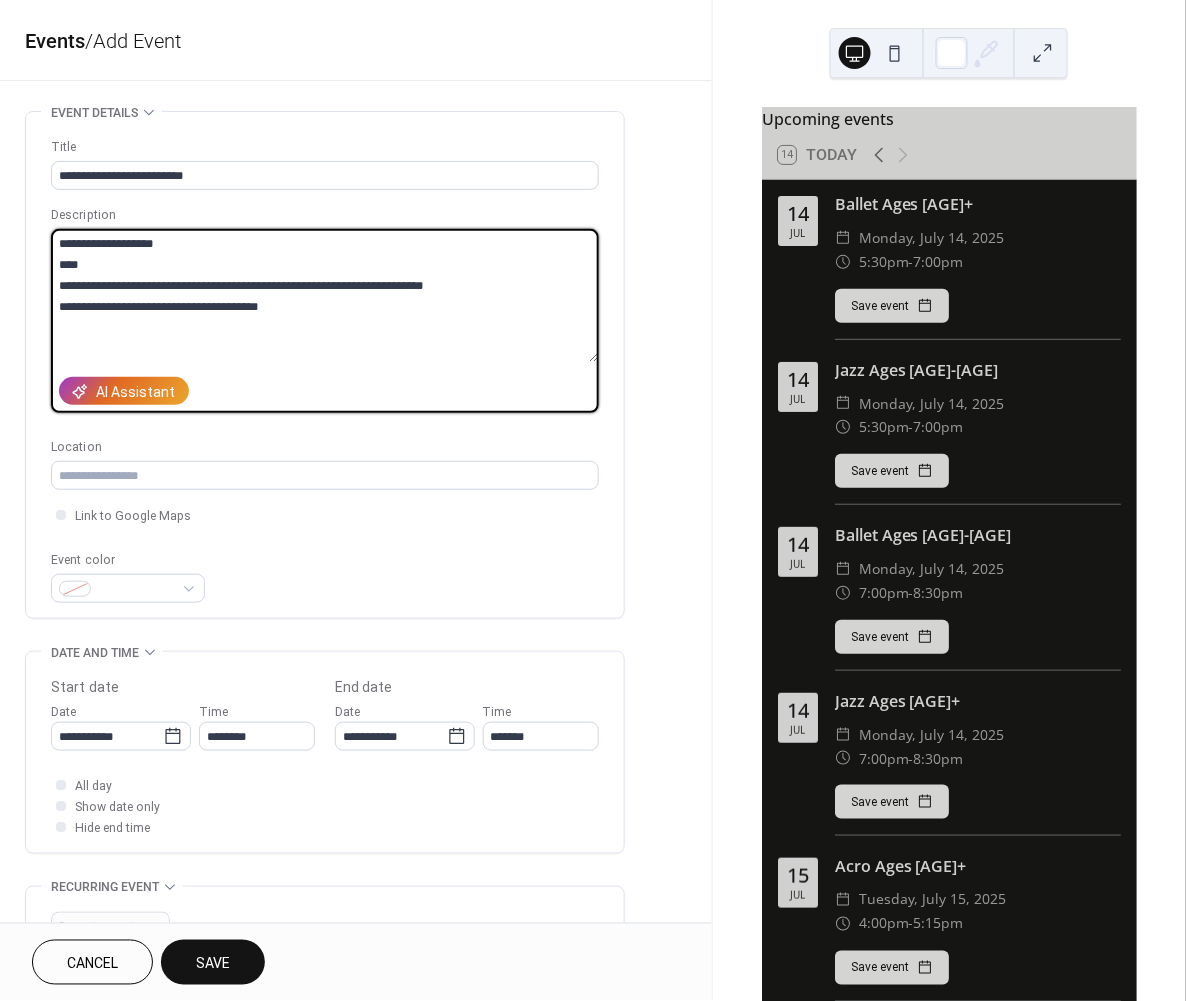 click on "**********" at bounding box center (324, 296) 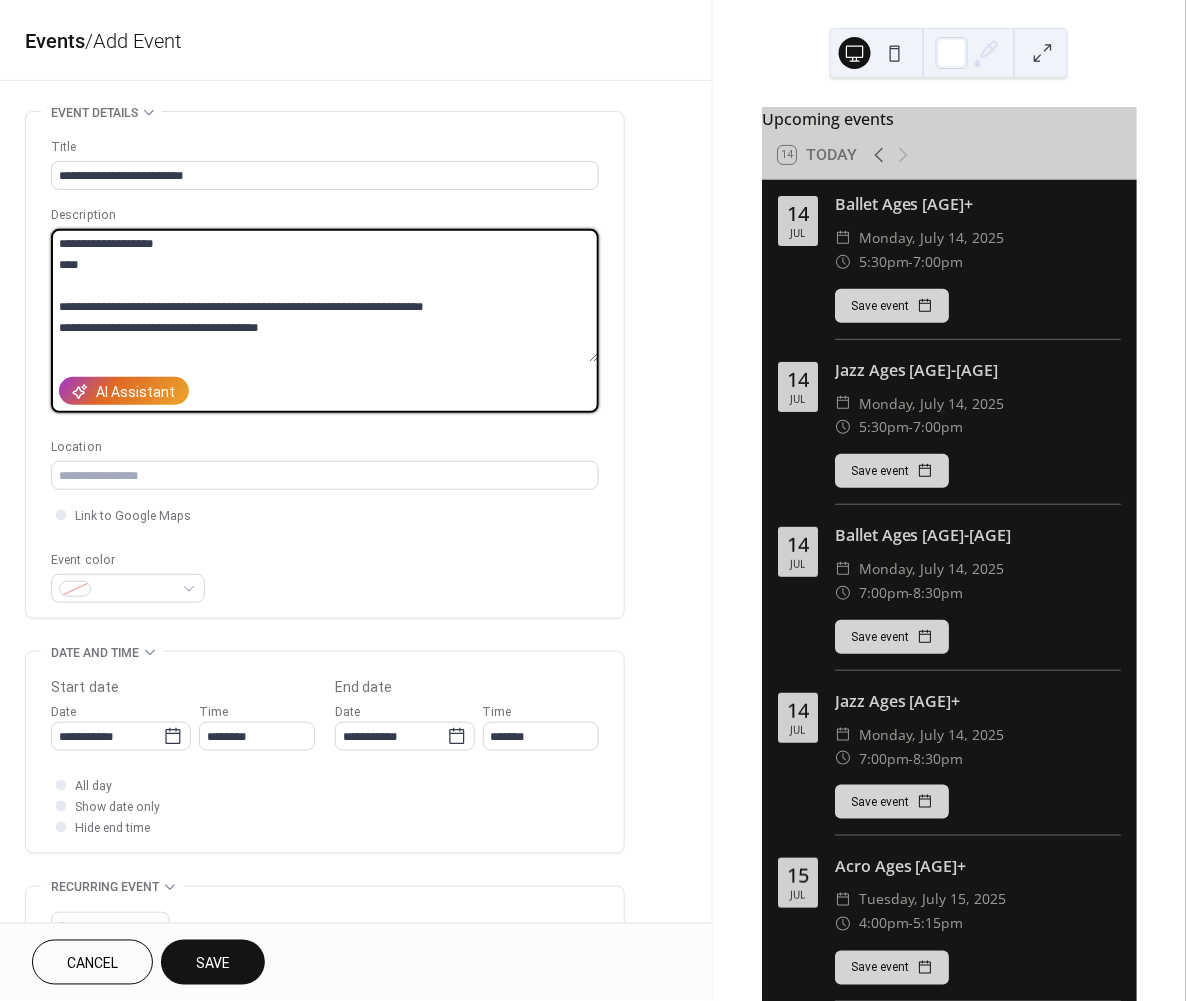 click on "**********" at bounding box center [324, 296] 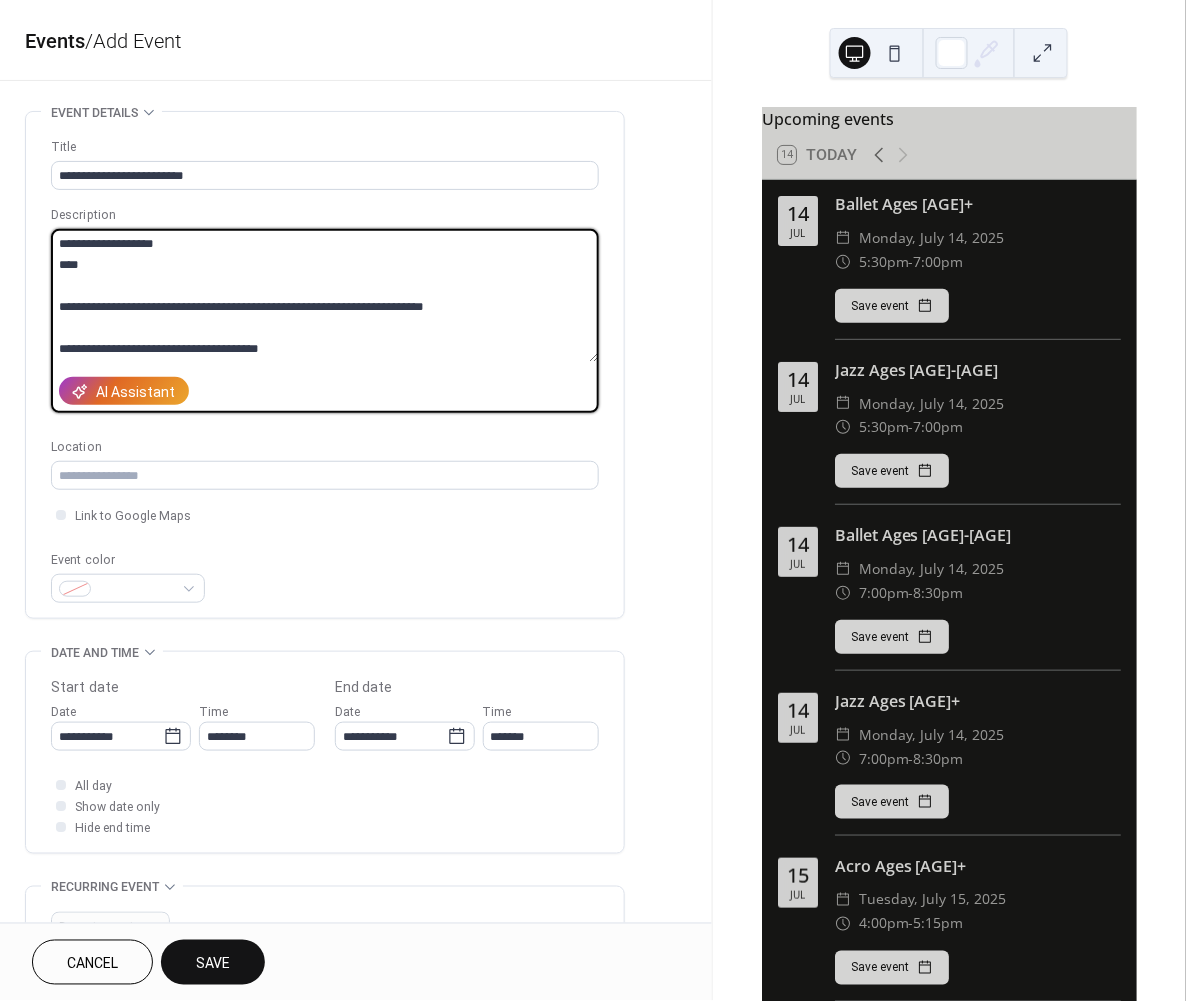 click on "**********" at bounding box center (324, 296) 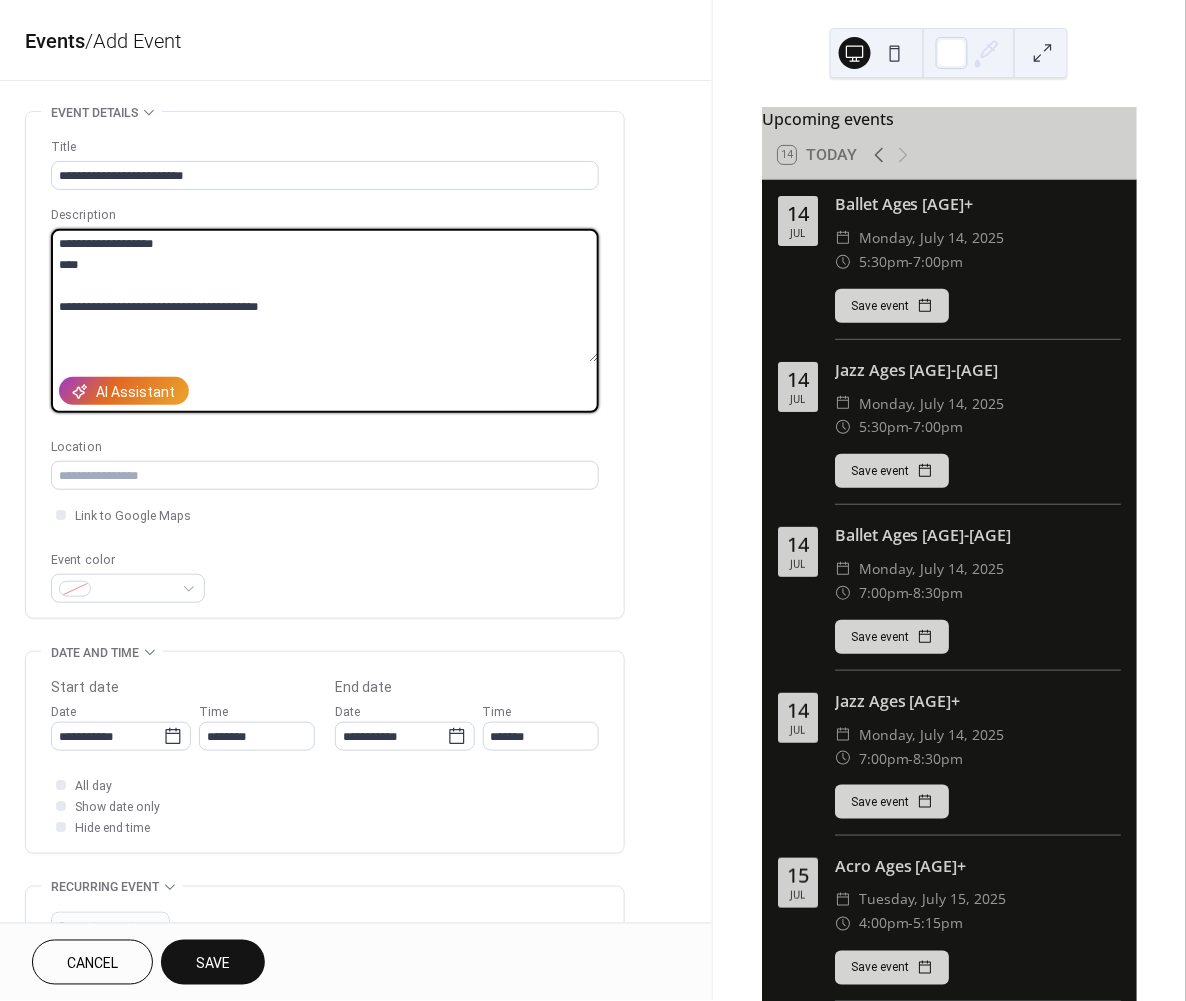 click on "**********" at bounding box center [324, 296] 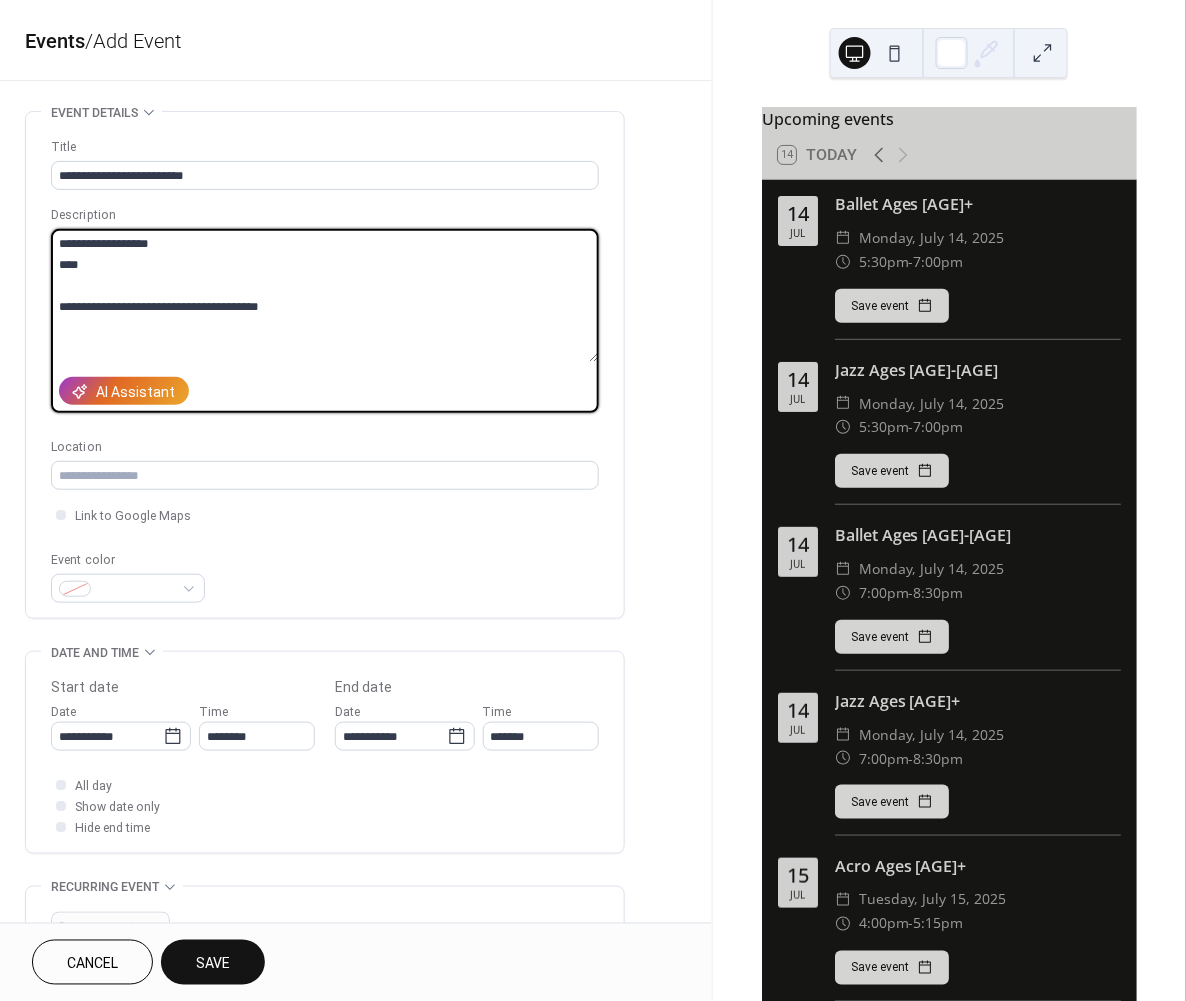 click on "**********" at bounding box center (324, 296) 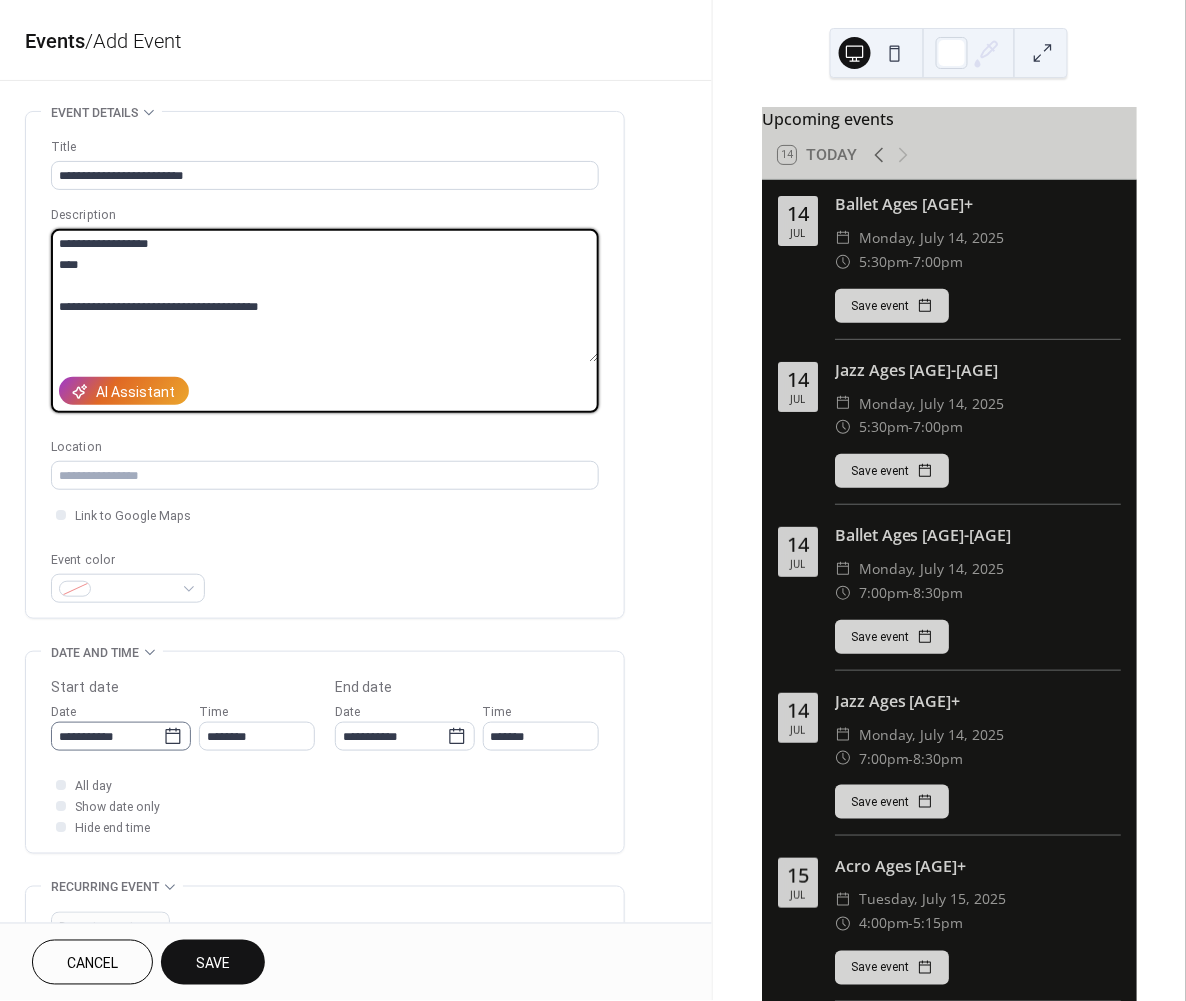 type on "**********" 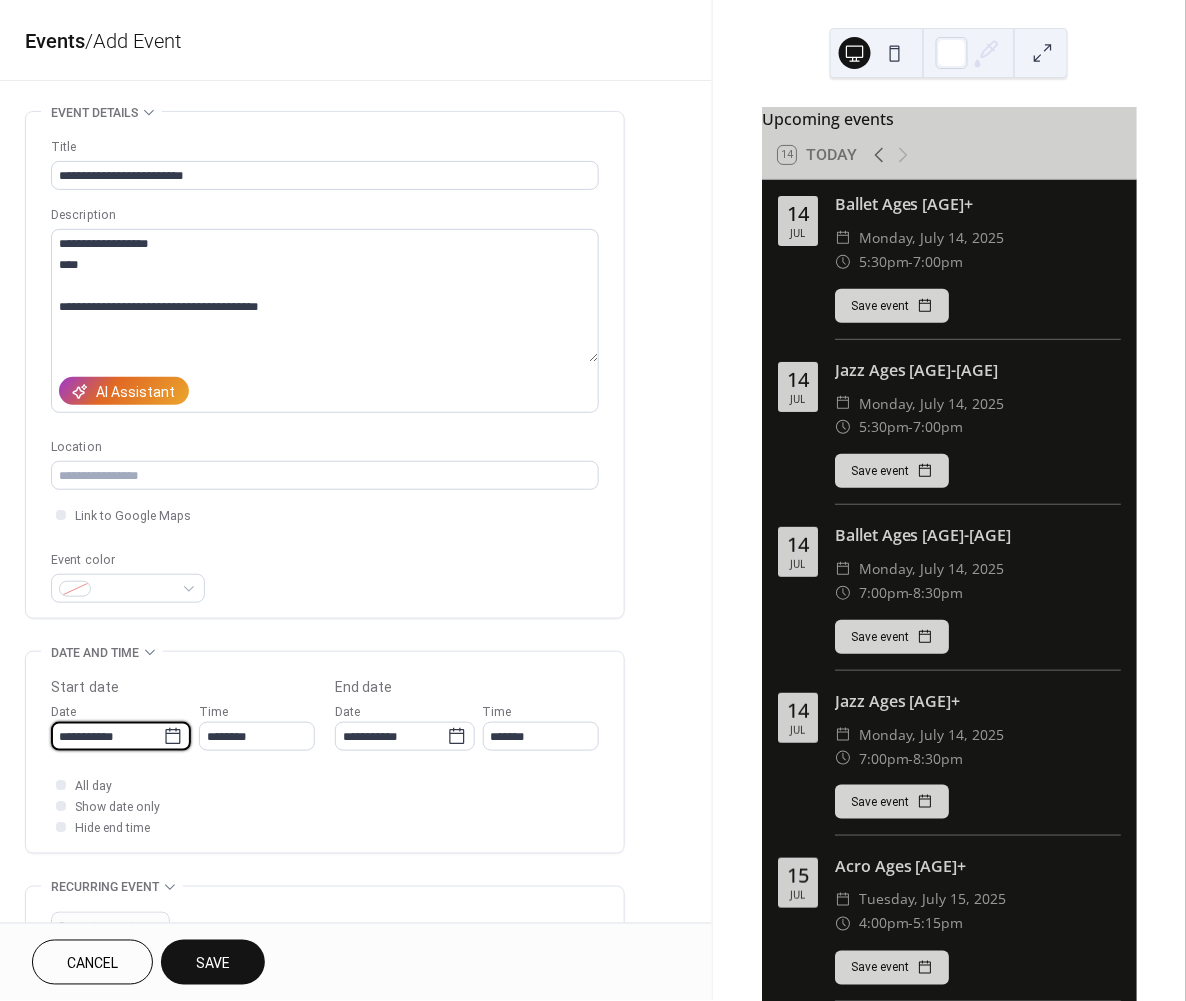 click on "**********" at bounding box center (107, 736) 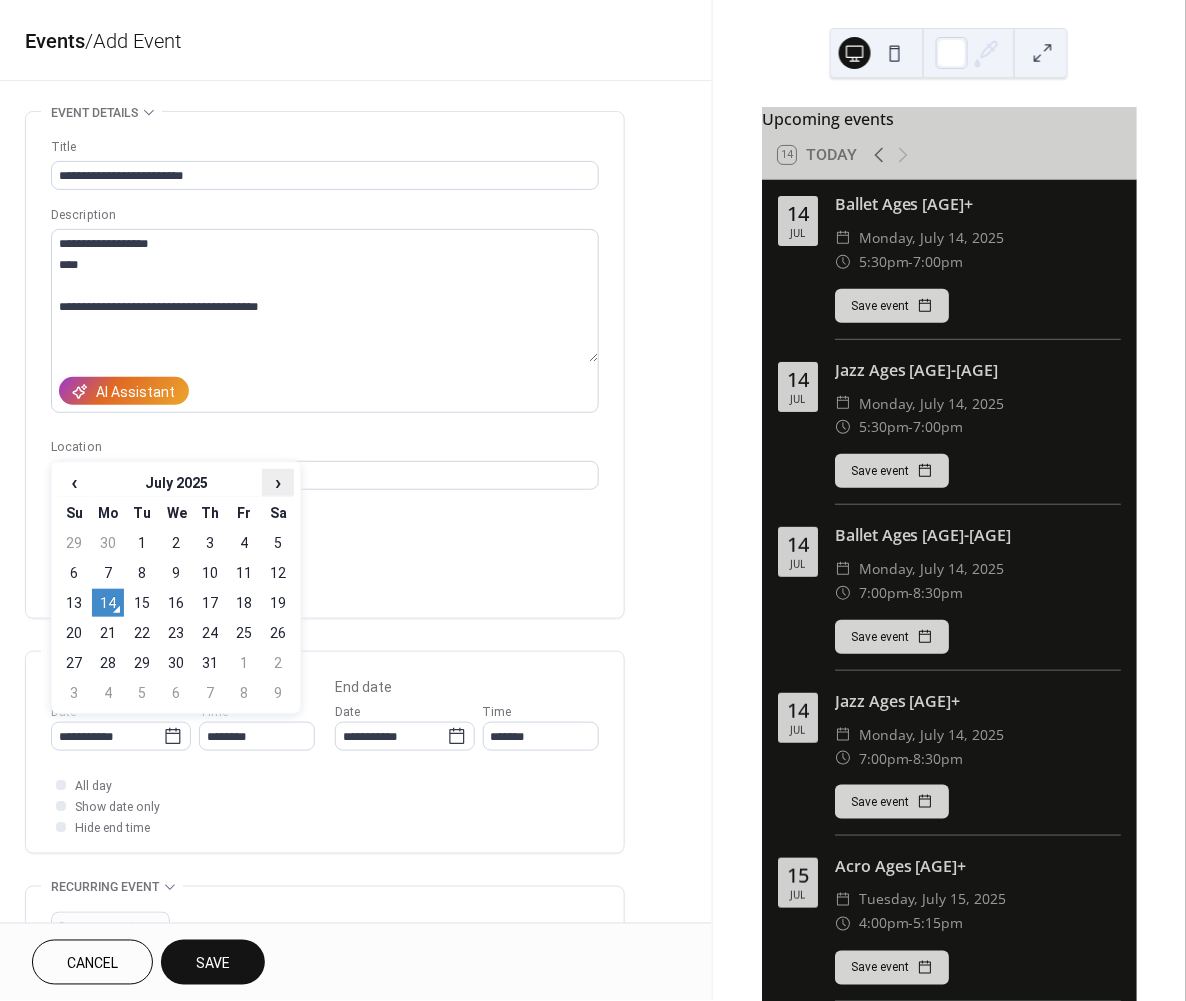 click on "›" at bounding box center (278, 482) 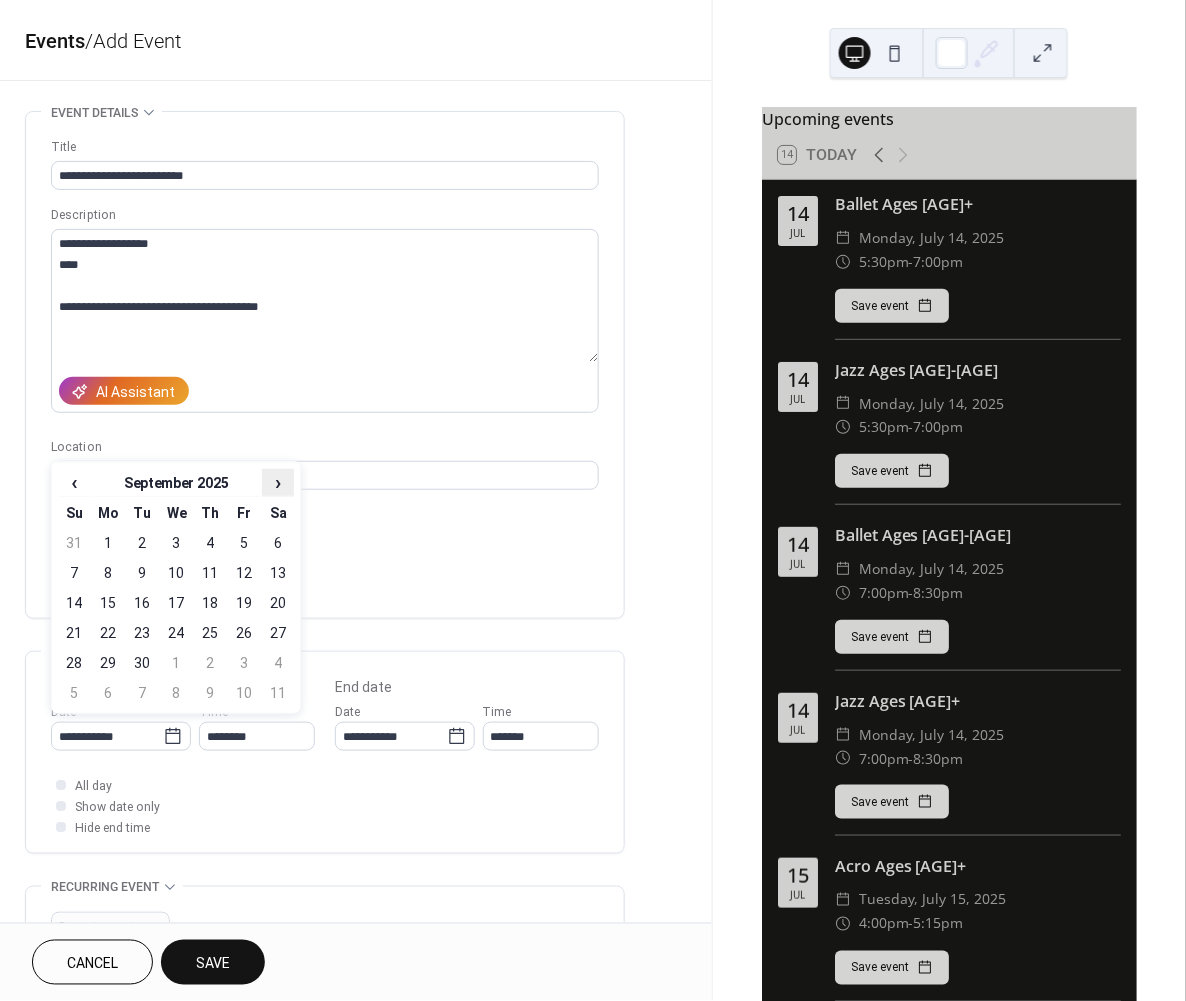 click on "›" at bounding box center [278, 482] 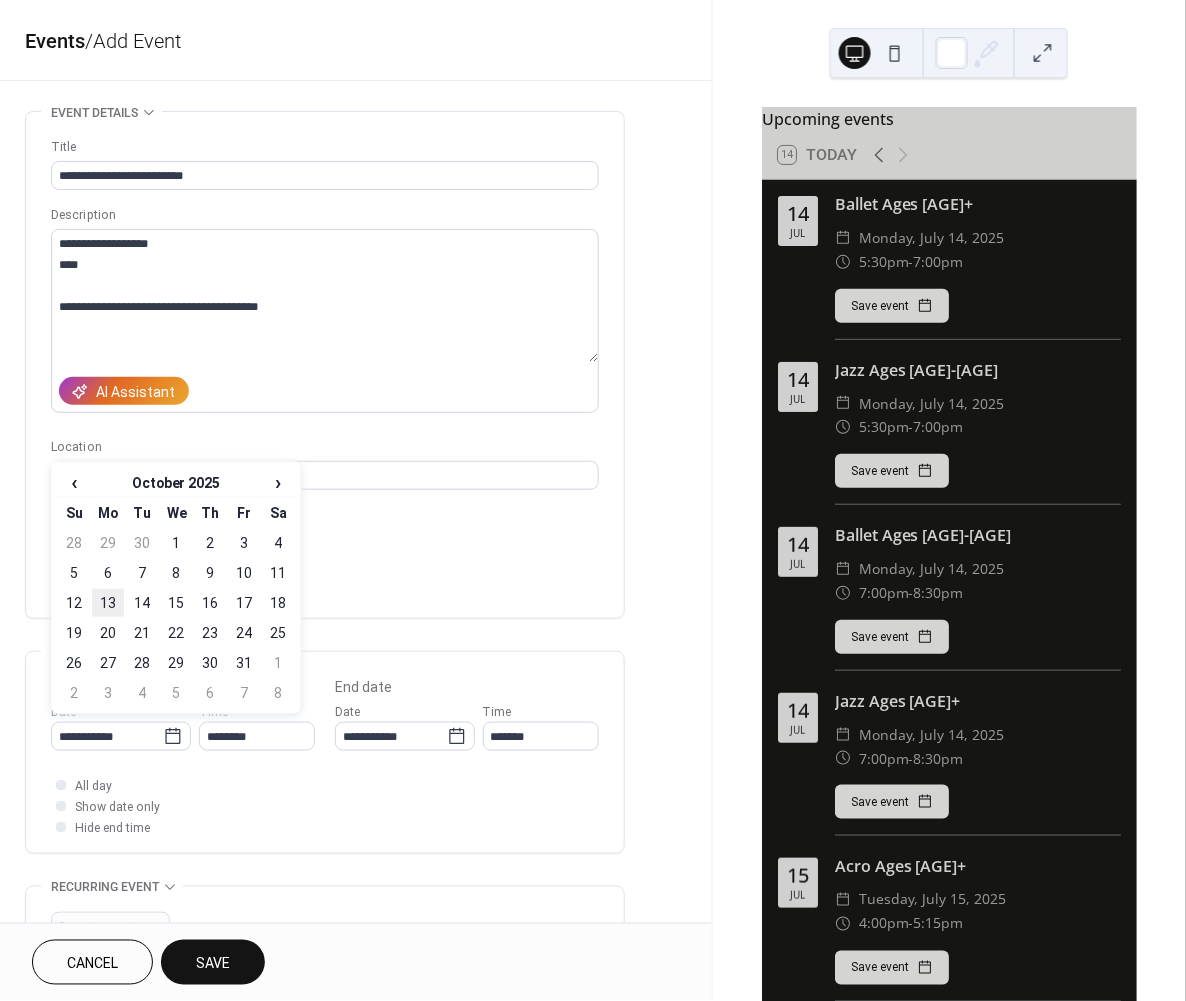click on "13" at bounding box center [108, 603] 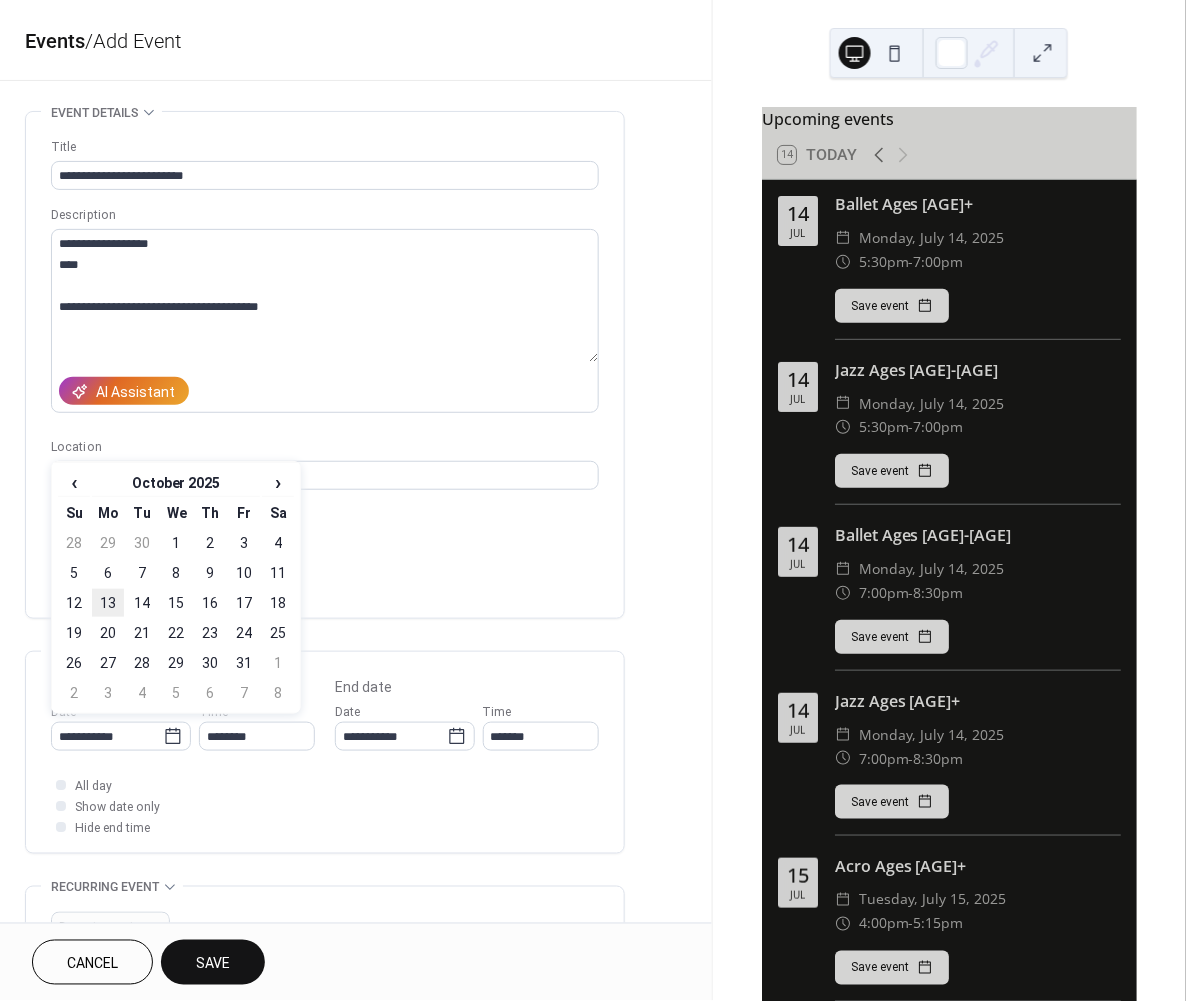 type on "**********" 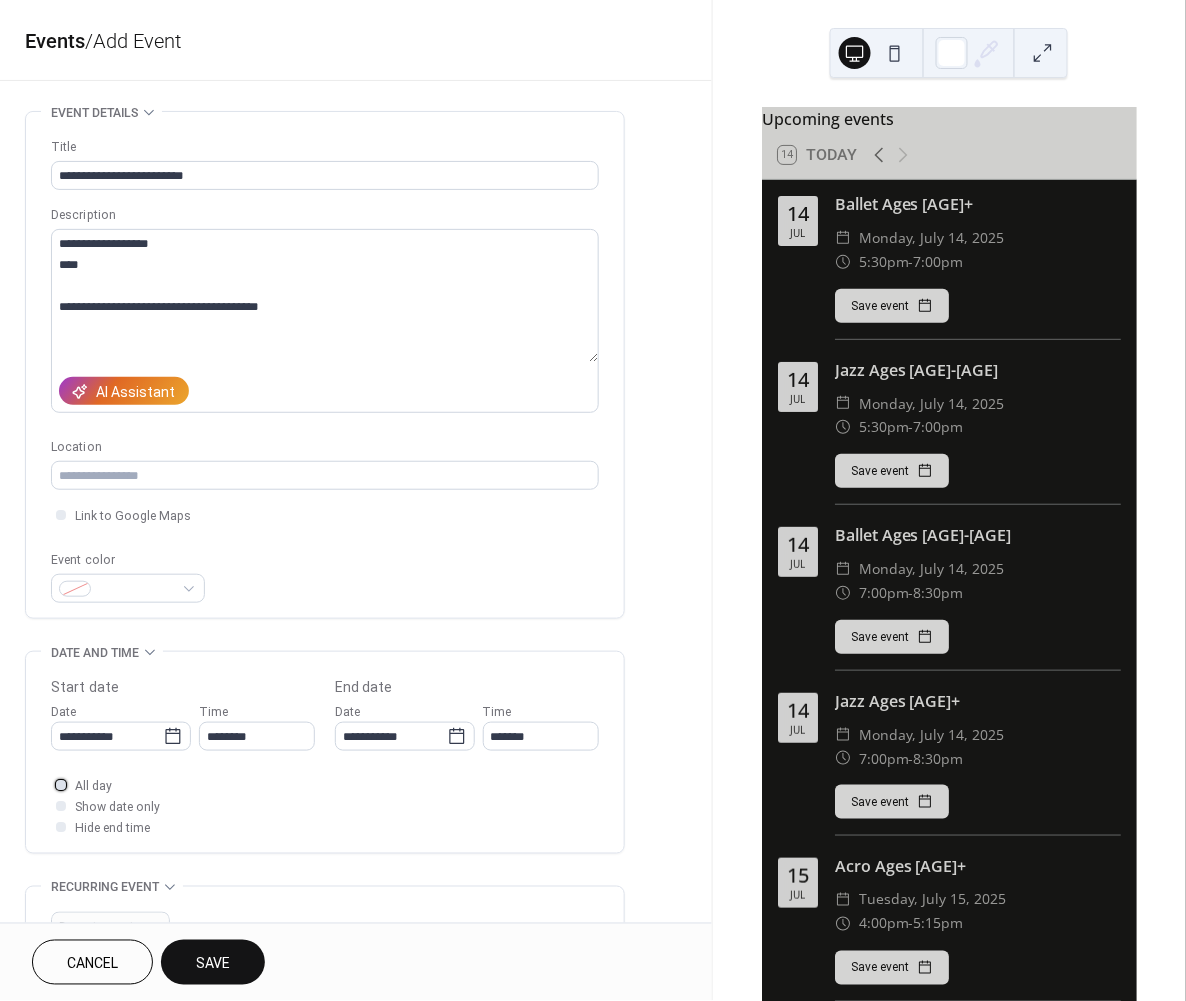 click at bounding box center (61, 785) 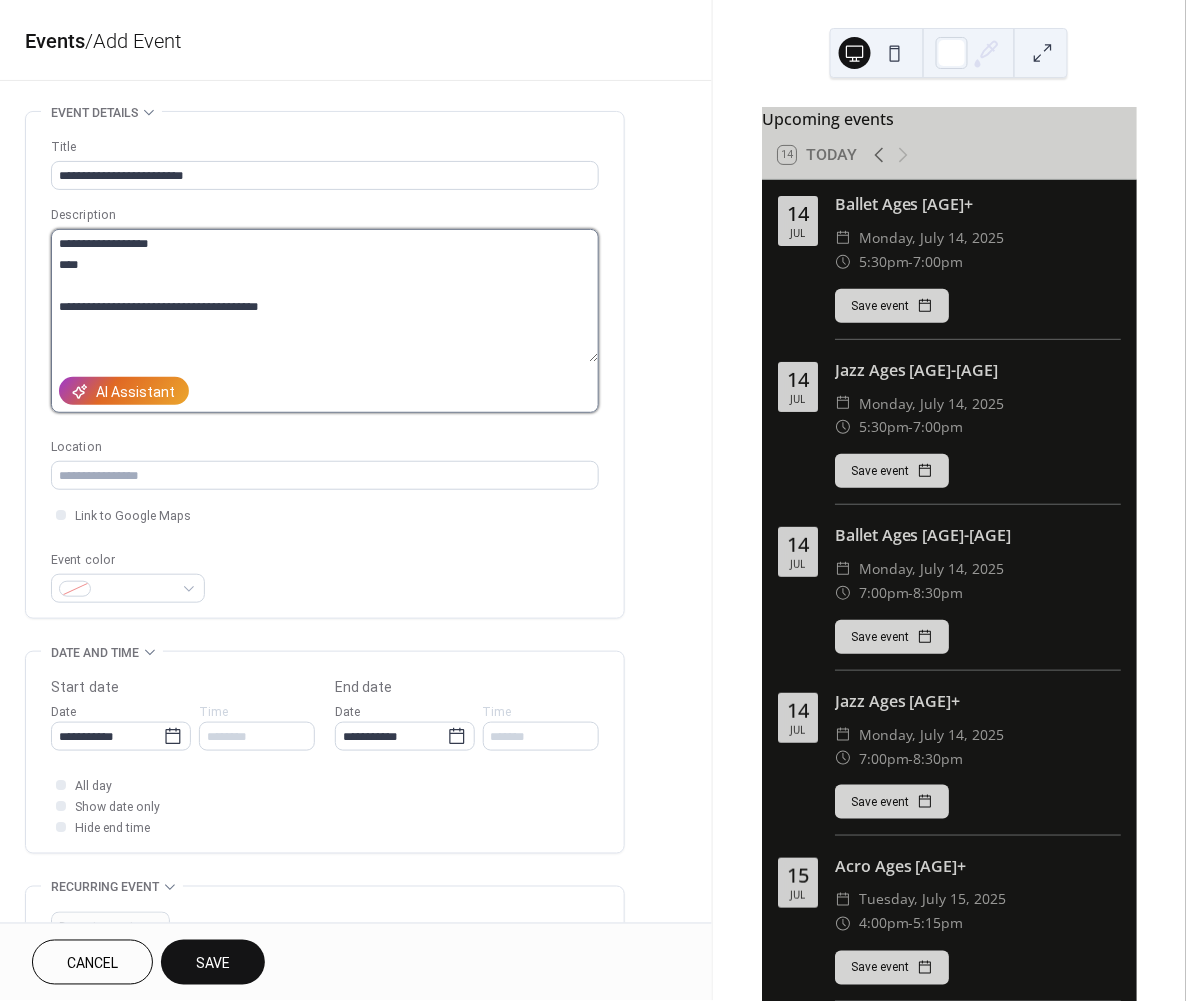 click on "**********" at bounding box center [324, 296] 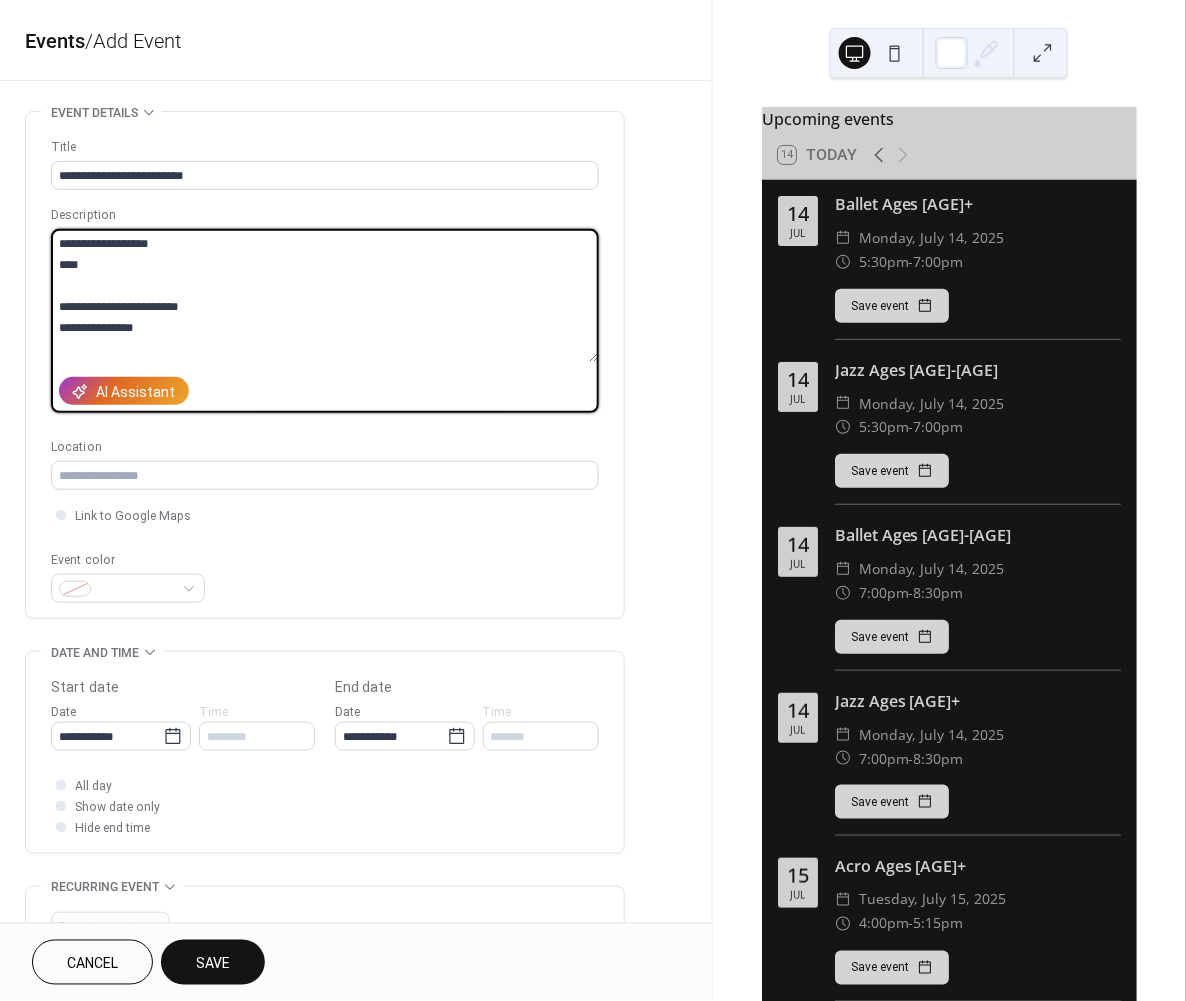 type on "**********" 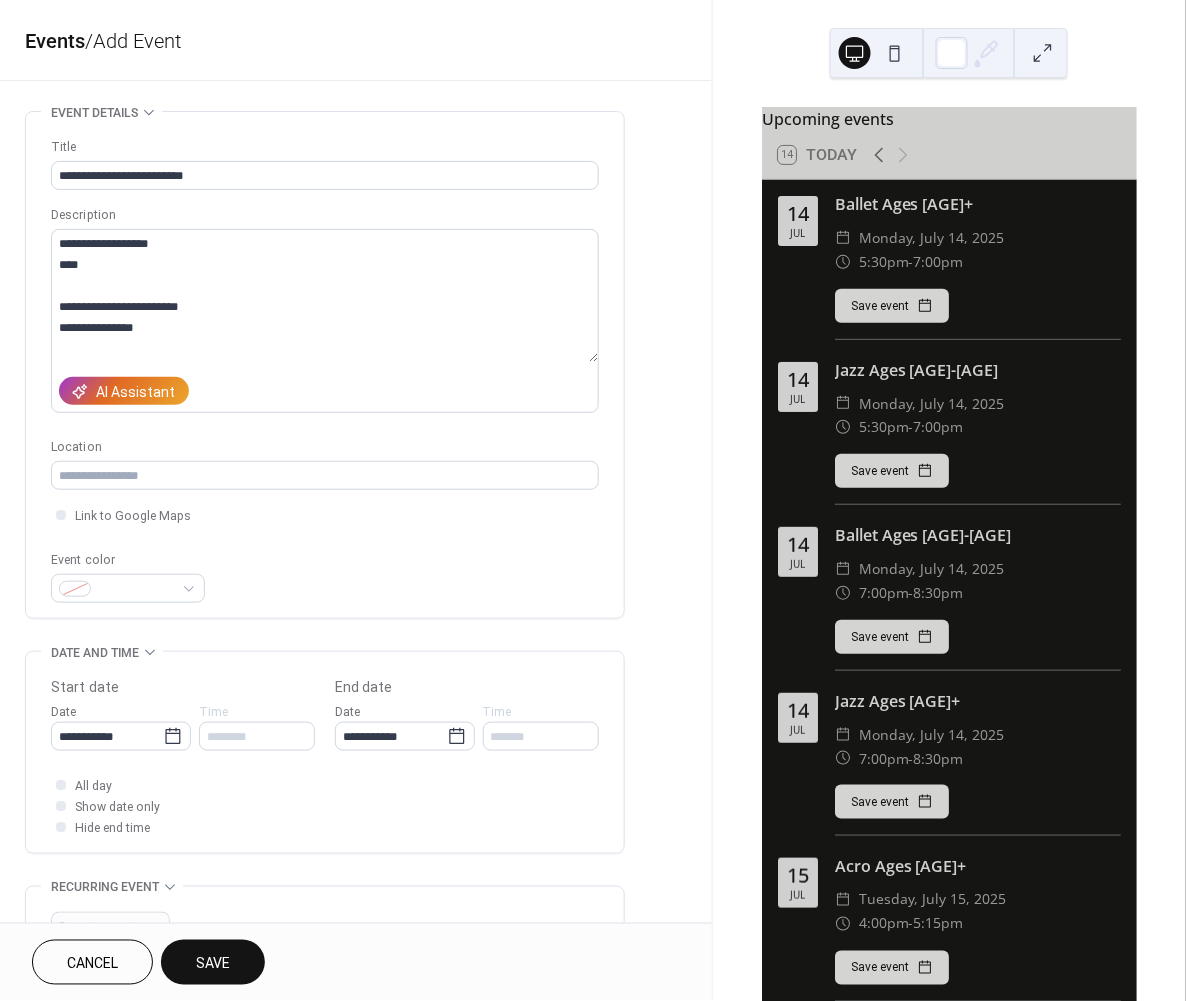 click on "Save" at bounding box center [213, 962] 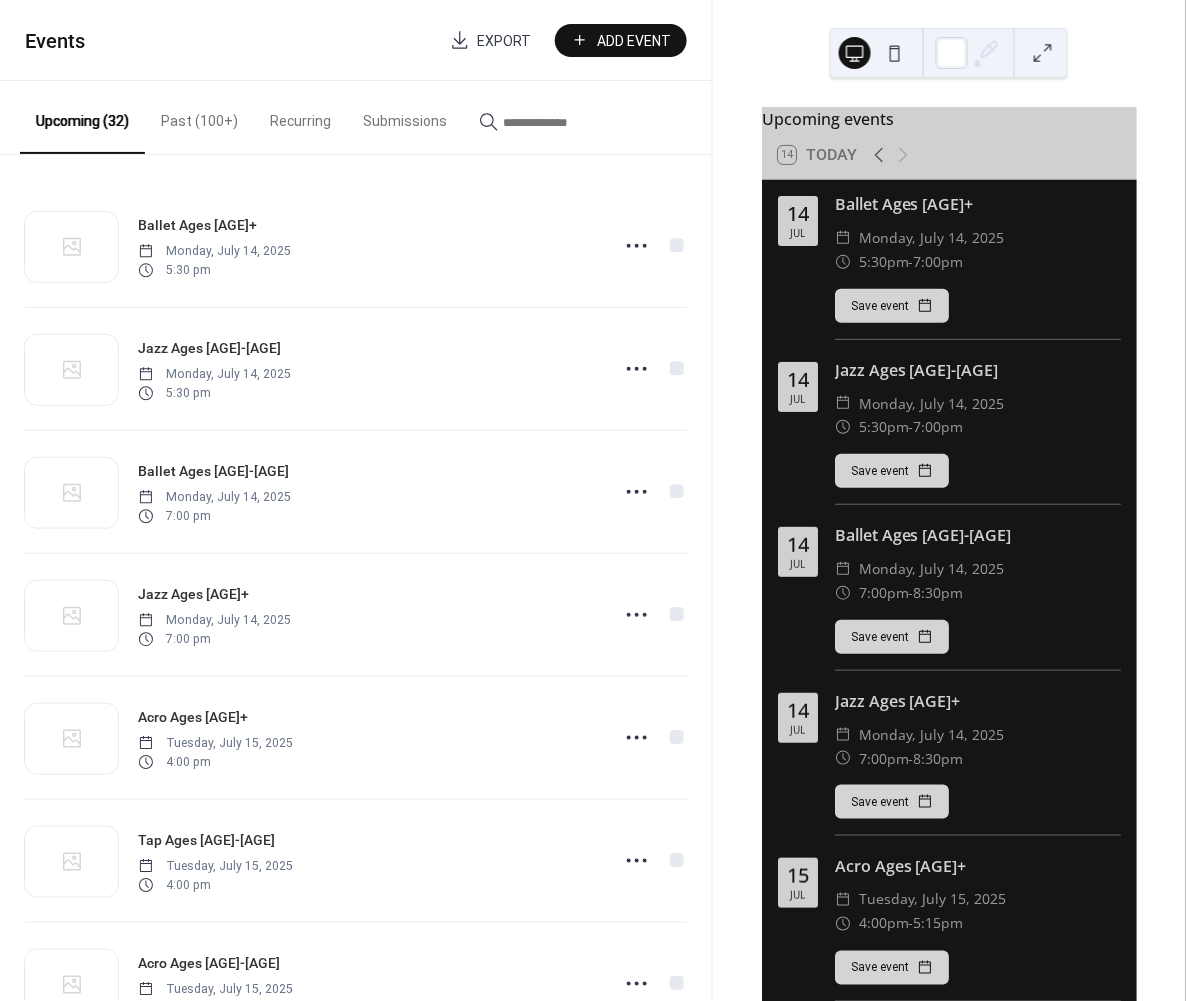 click on "Add Event" at bounding box center [635, 41] 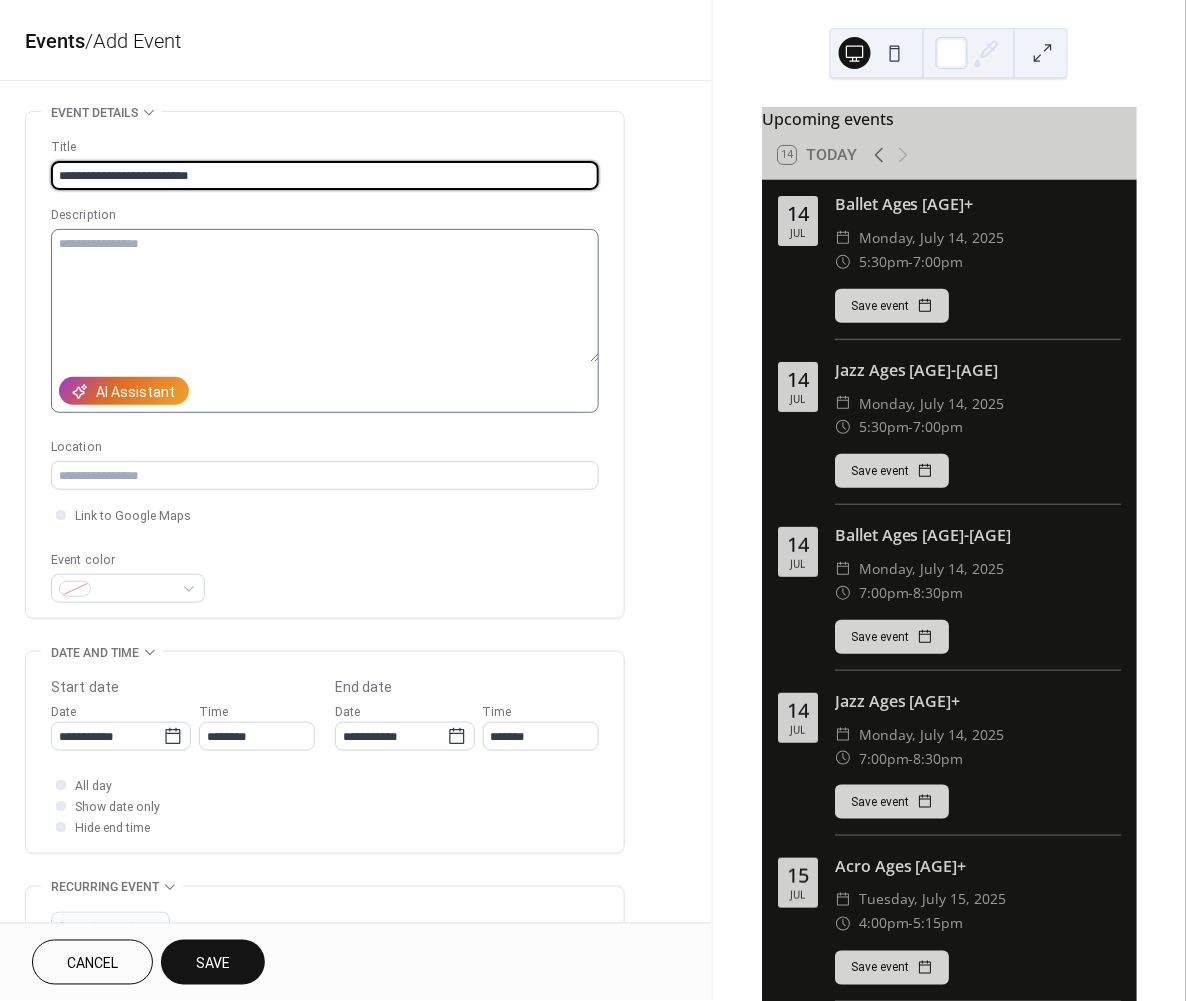 type on "**********" 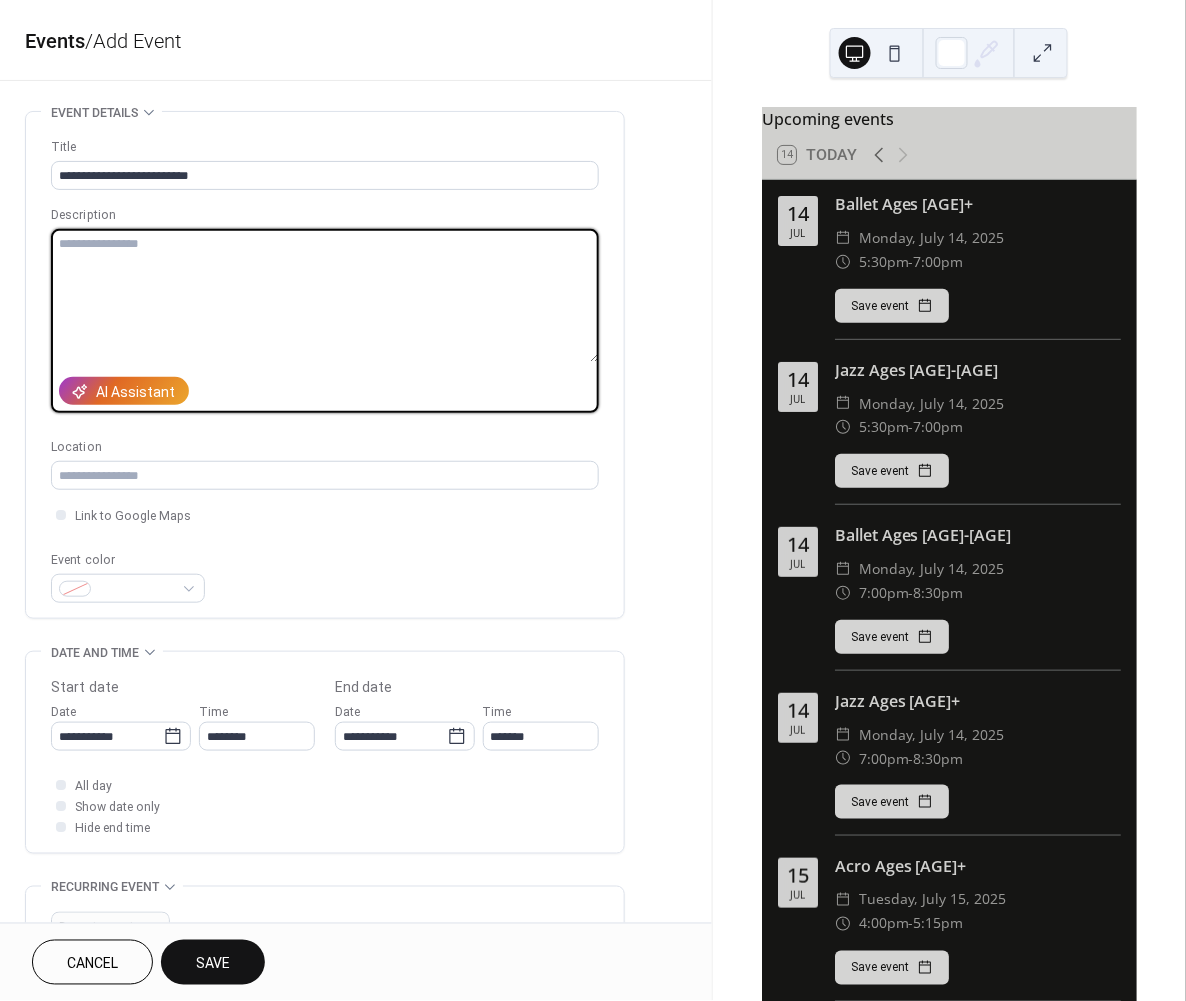 click at bounding box center (325, 296) 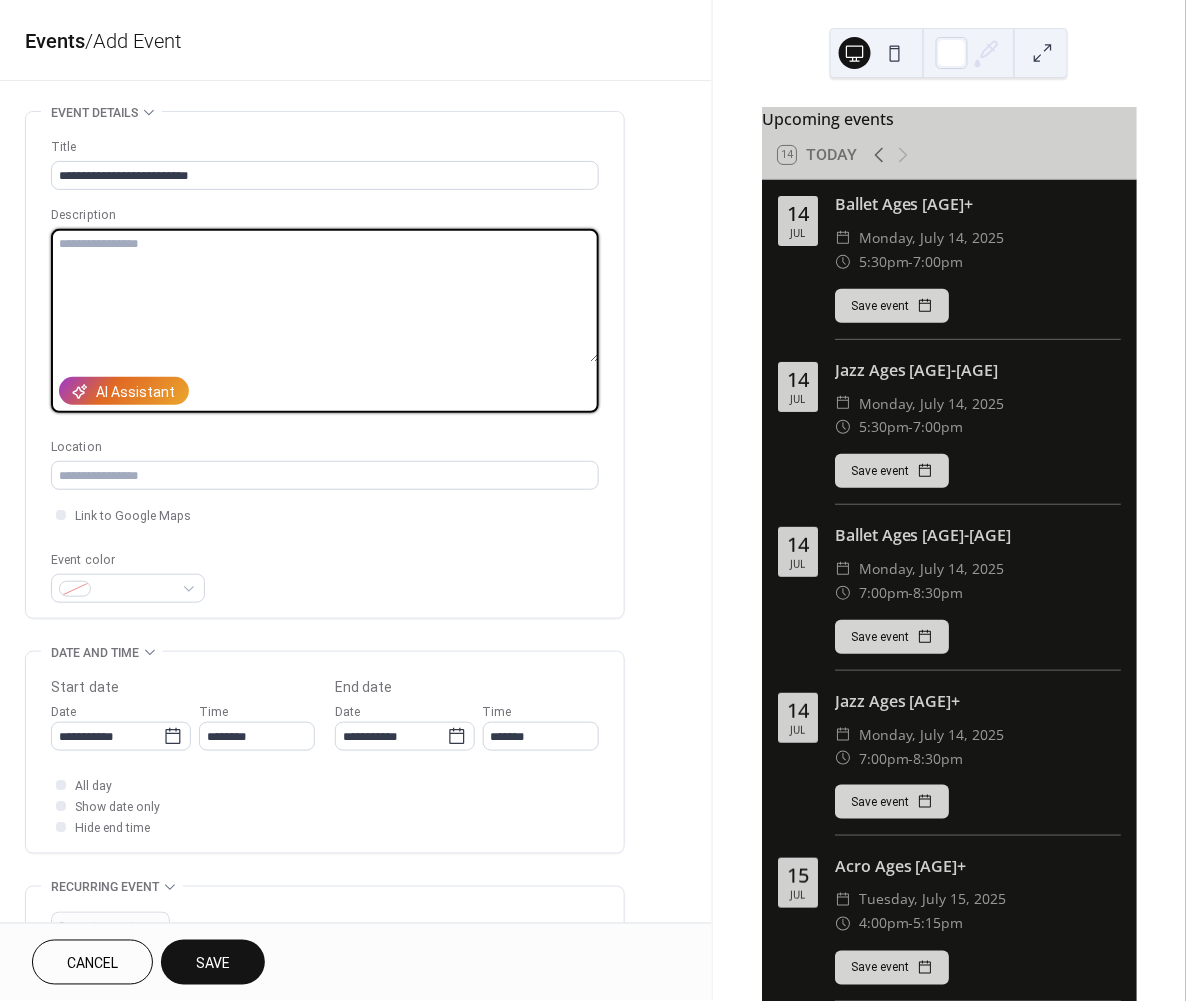 paste on "**********" 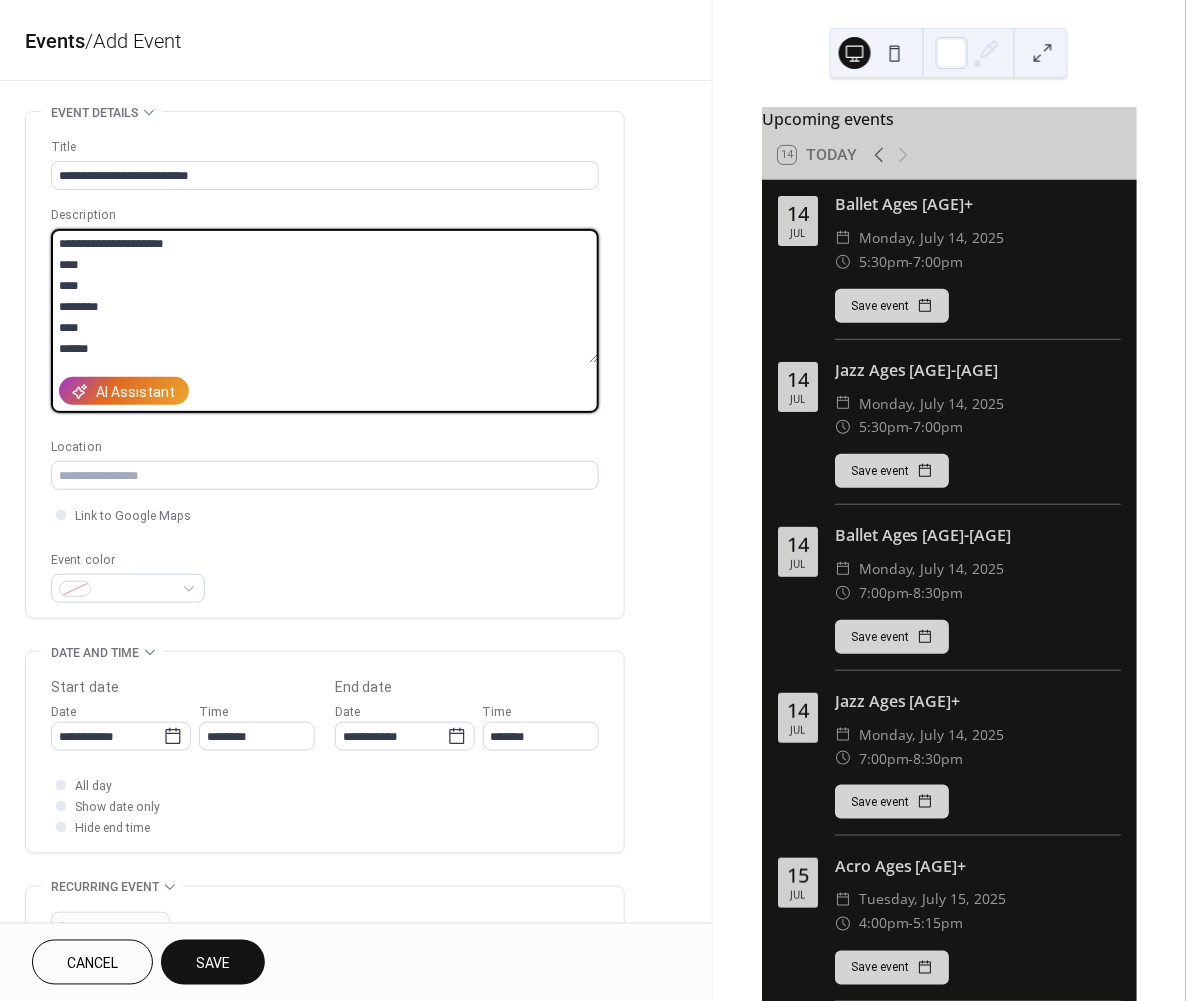 scroll, scrollTop: 0, scrollLeft: 0, axis: both 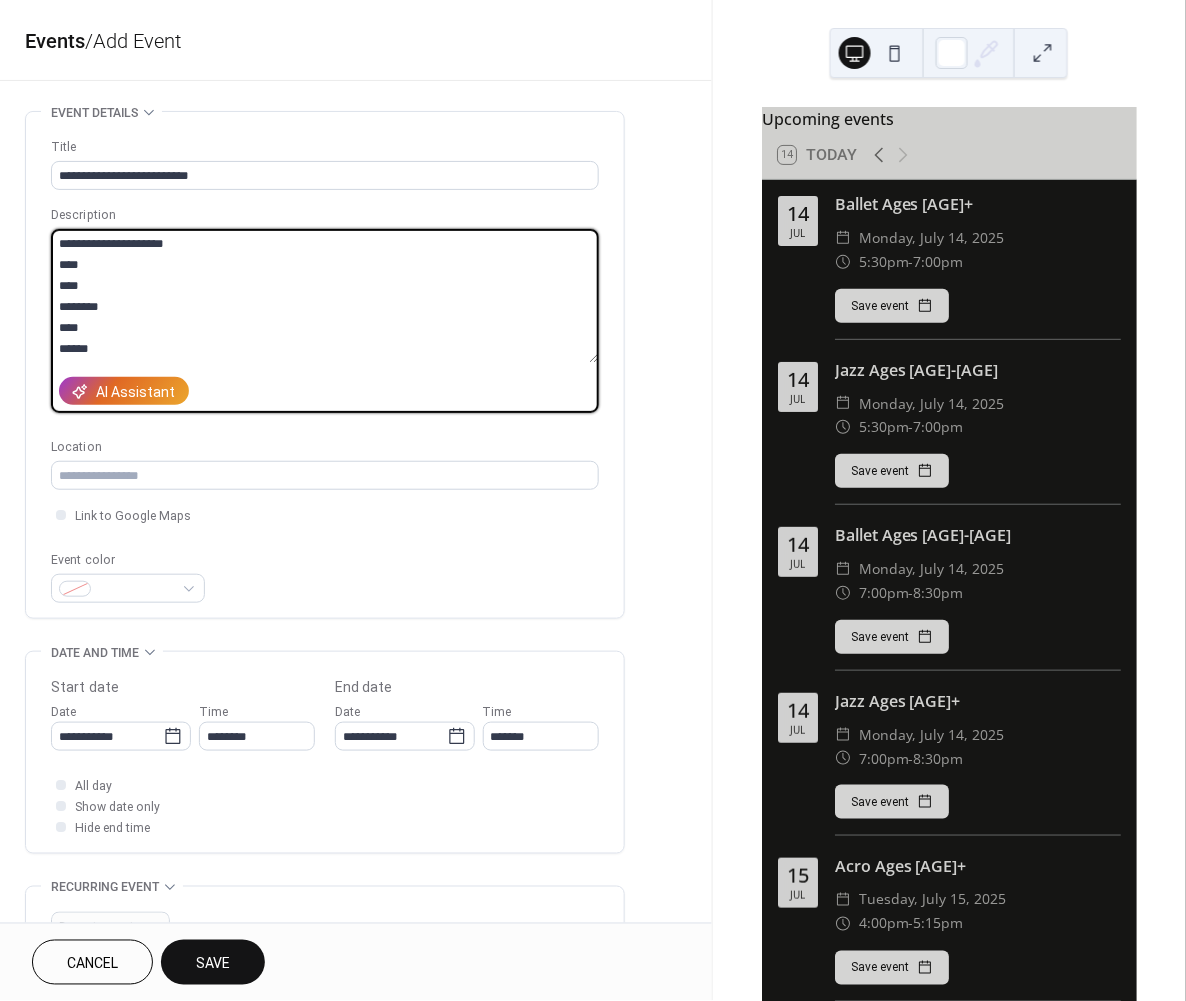 click on "**********" at bounding box center [324, 296] 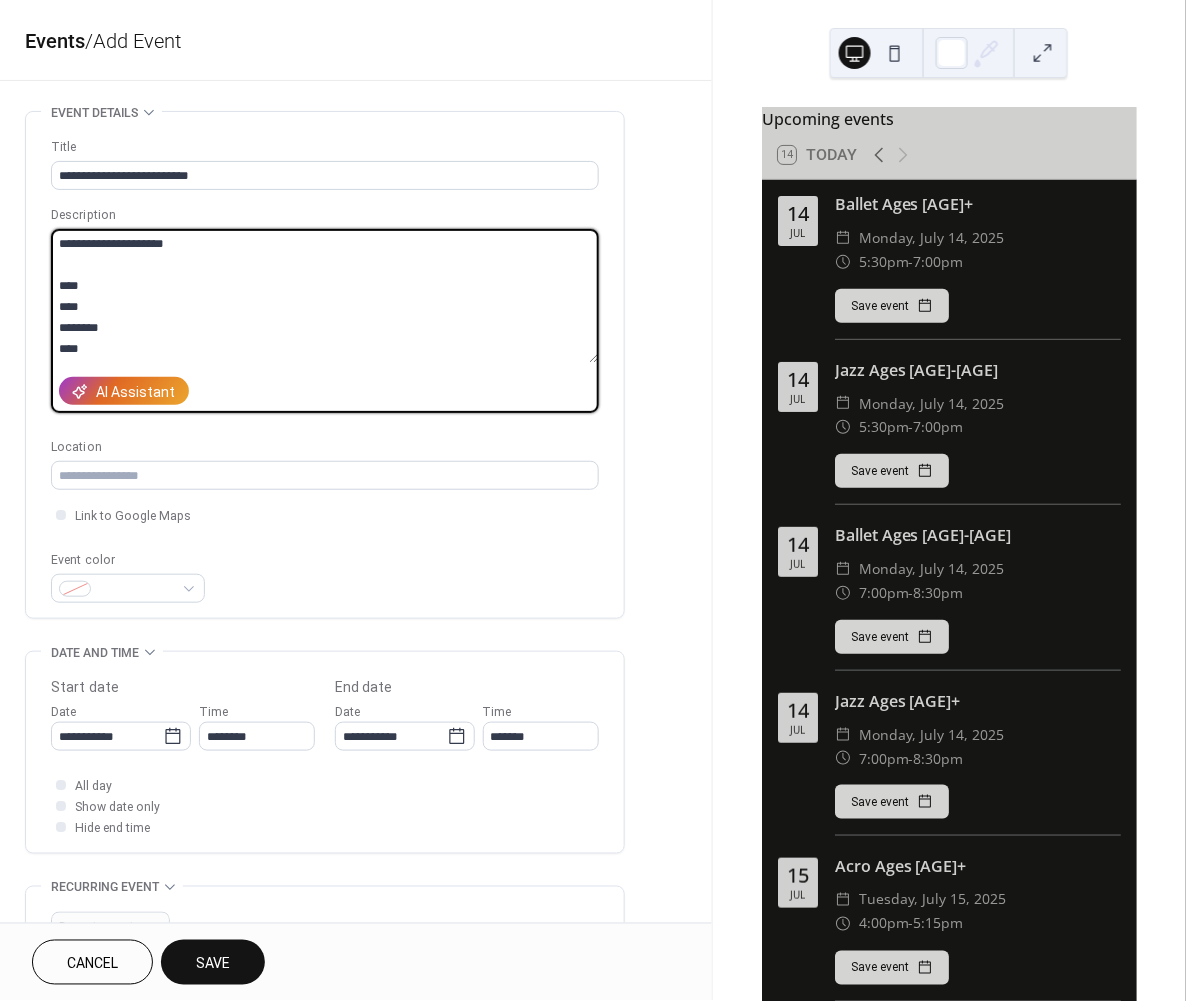 click on "**********" at bounding box center [324, 296] 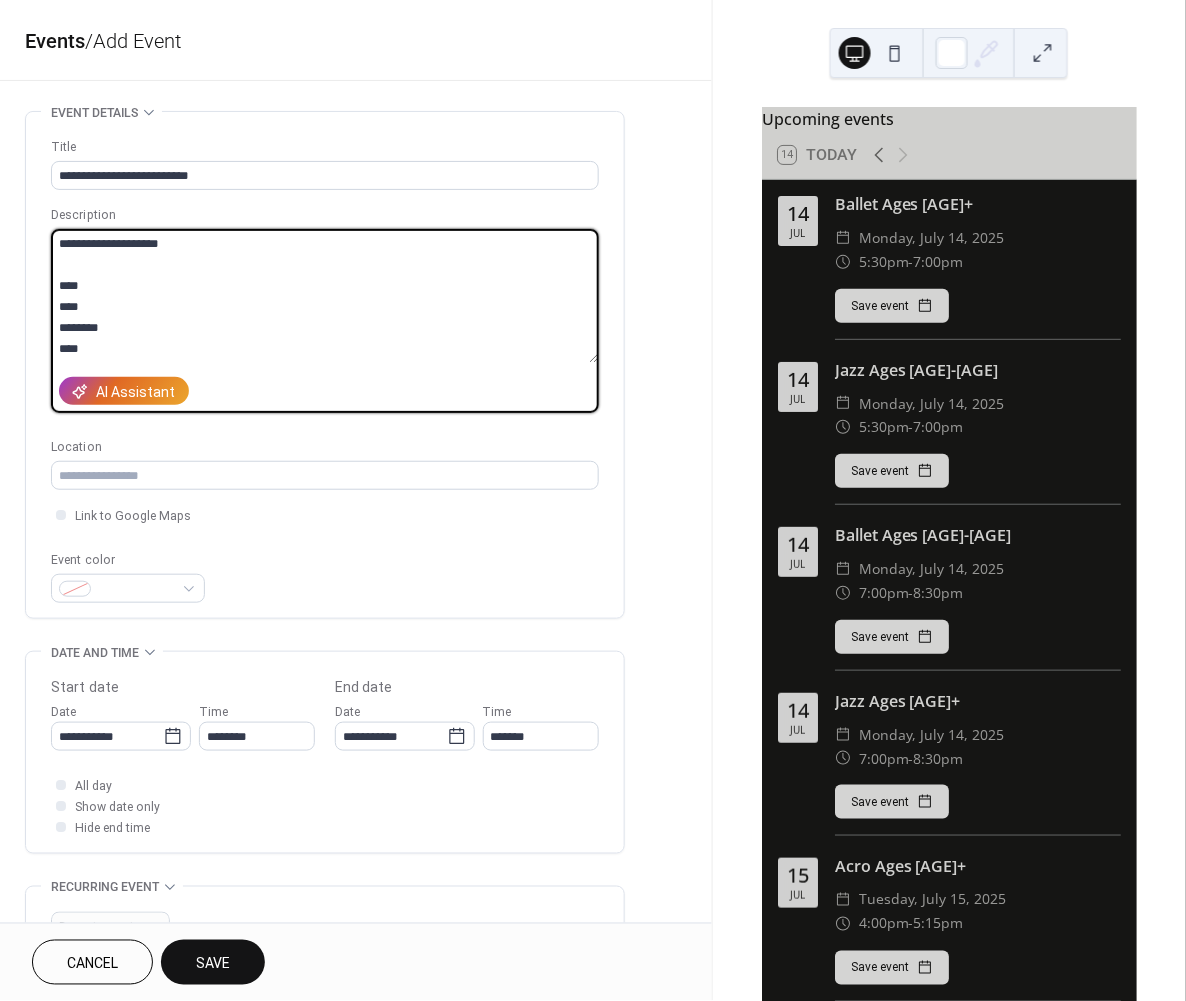 click on "**********" at bounding box center (324, 296) 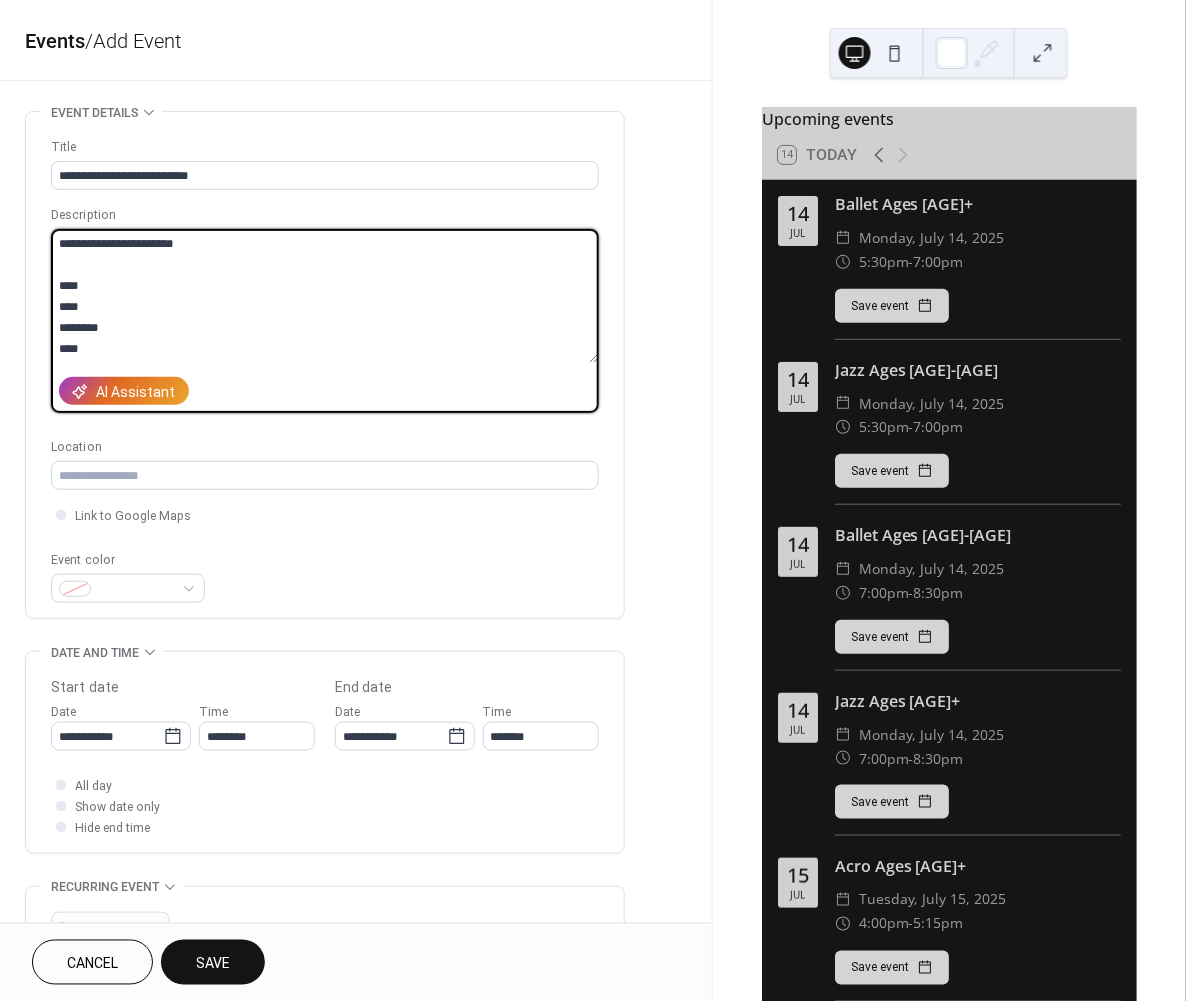 click on "**********" at bounding box center [324, 296] 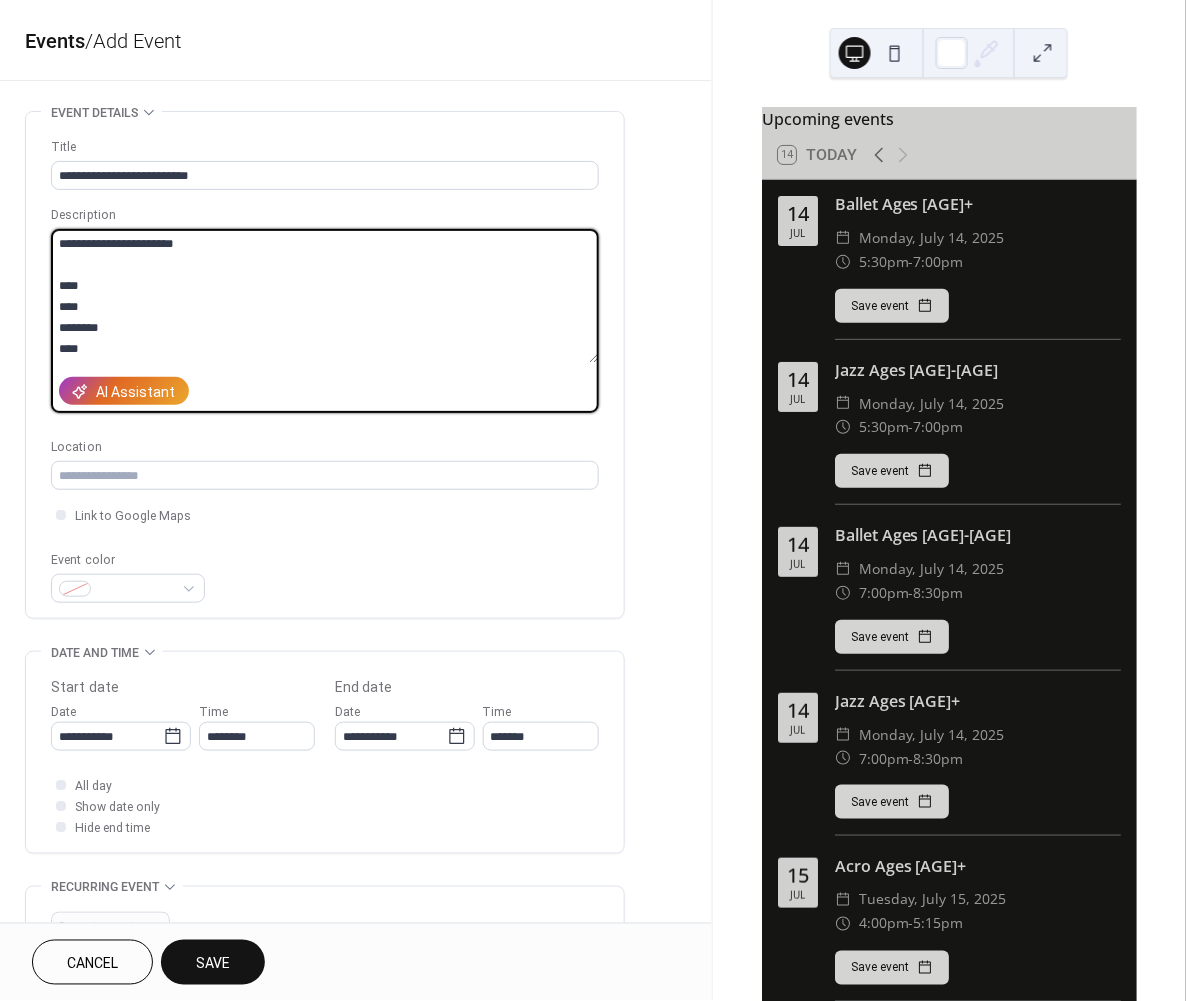 click on "**********" at bounding box center [324, 296] 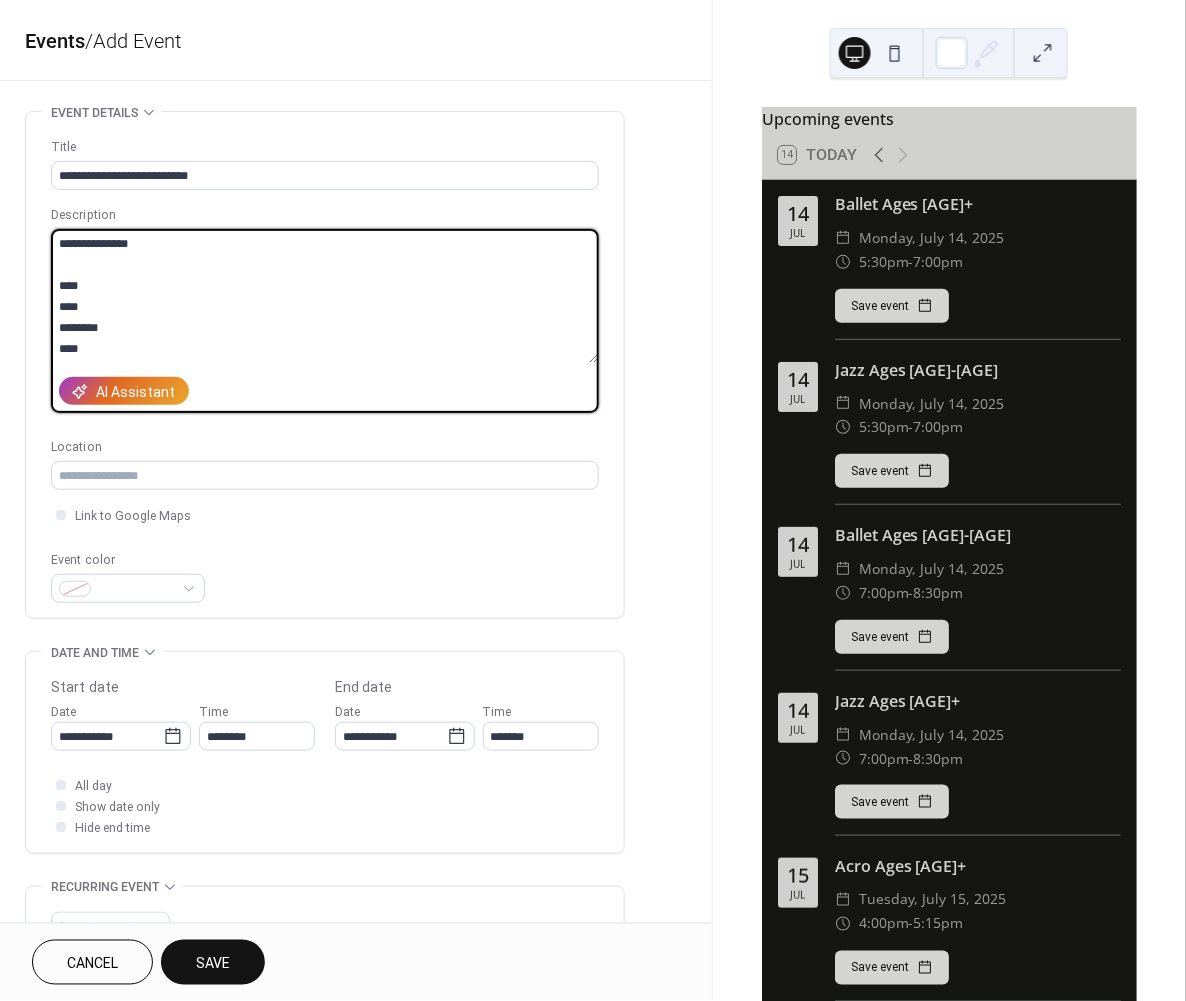 click on "**********" at bounding box center (324, 296) 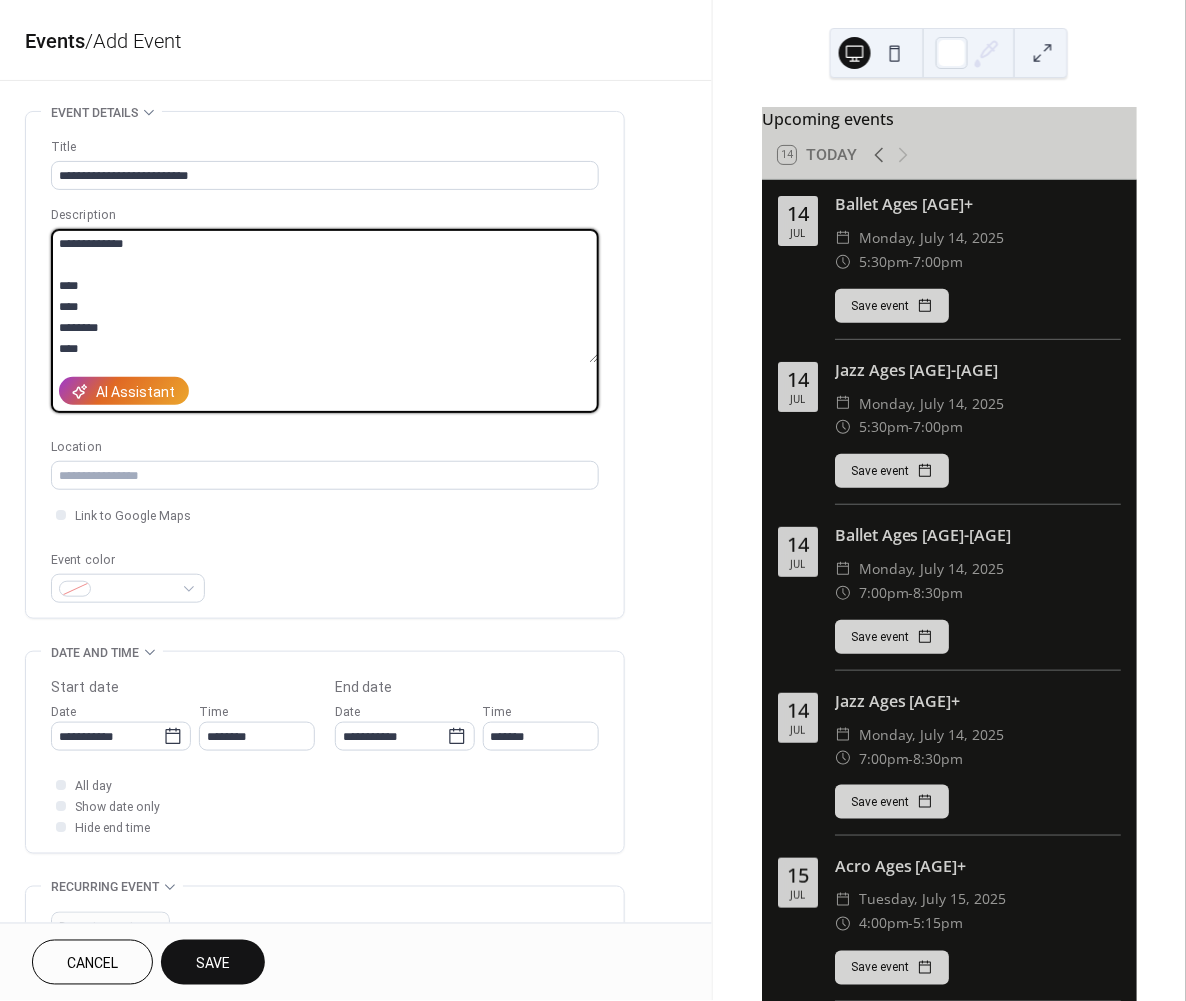 click on "**********" at bounding box center (324, 296) 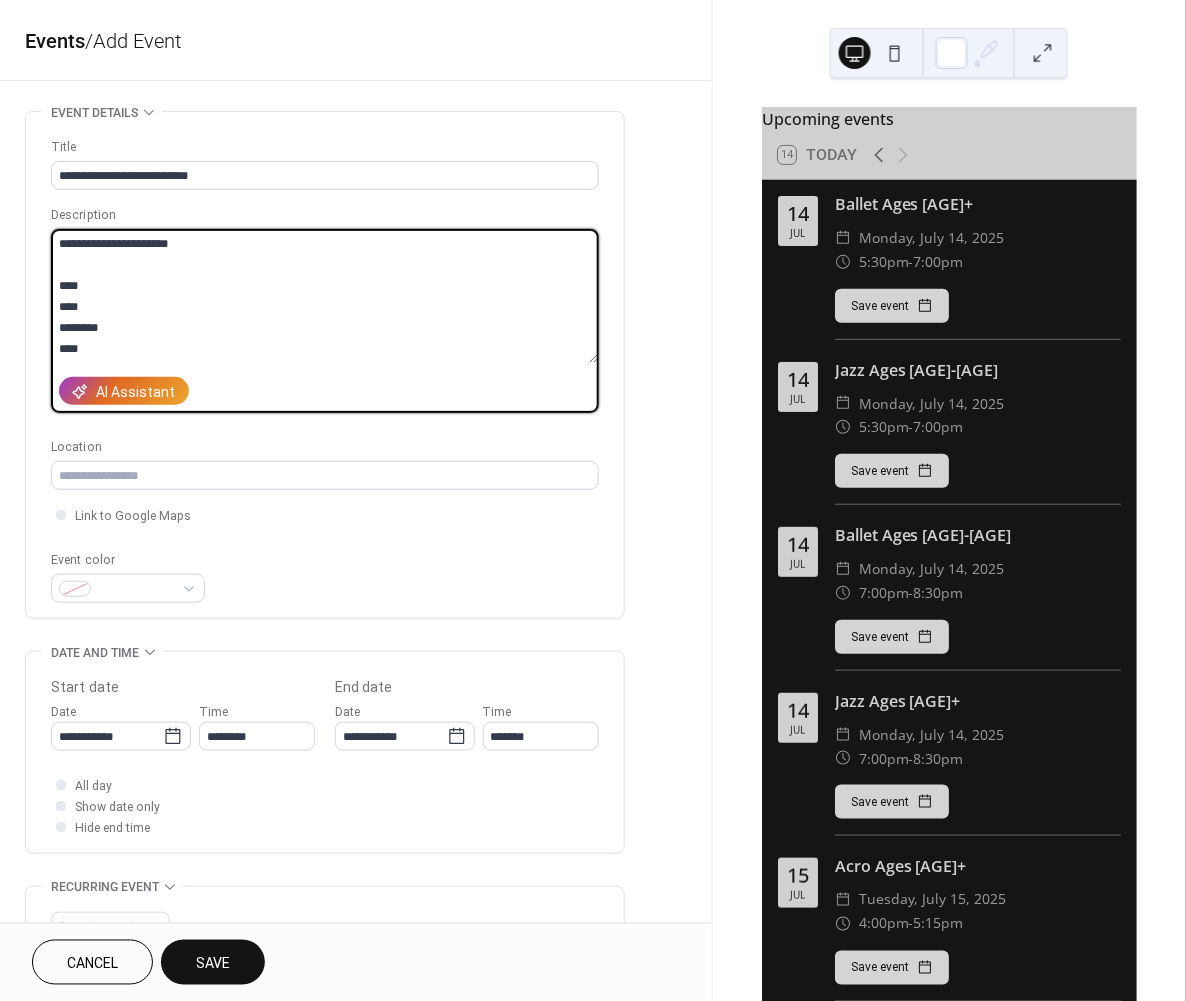 click on "**********" at bounding box center [324, 296] 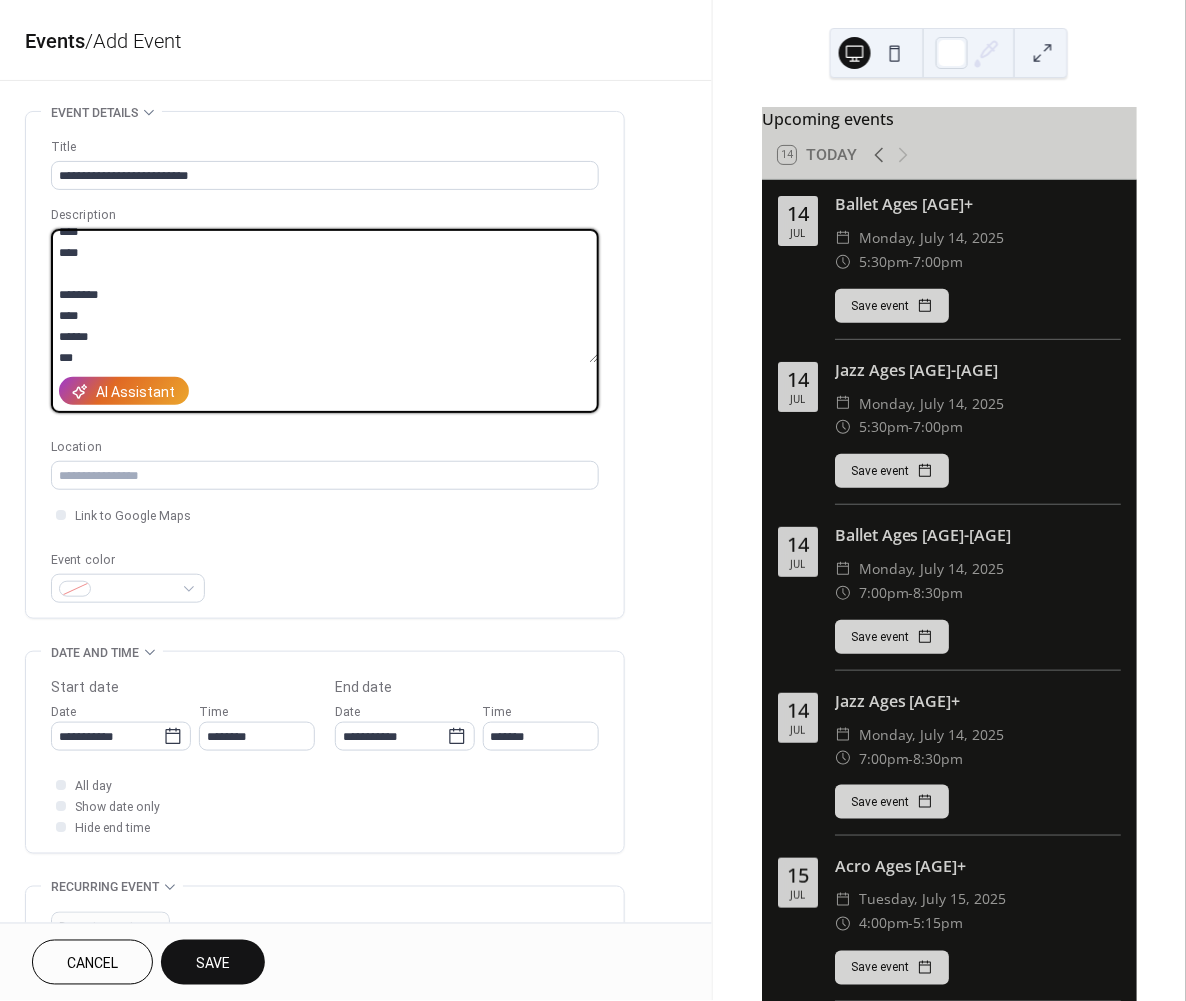 scroll, scrollTop: 61, scrollLeft: 0, axis: vertical 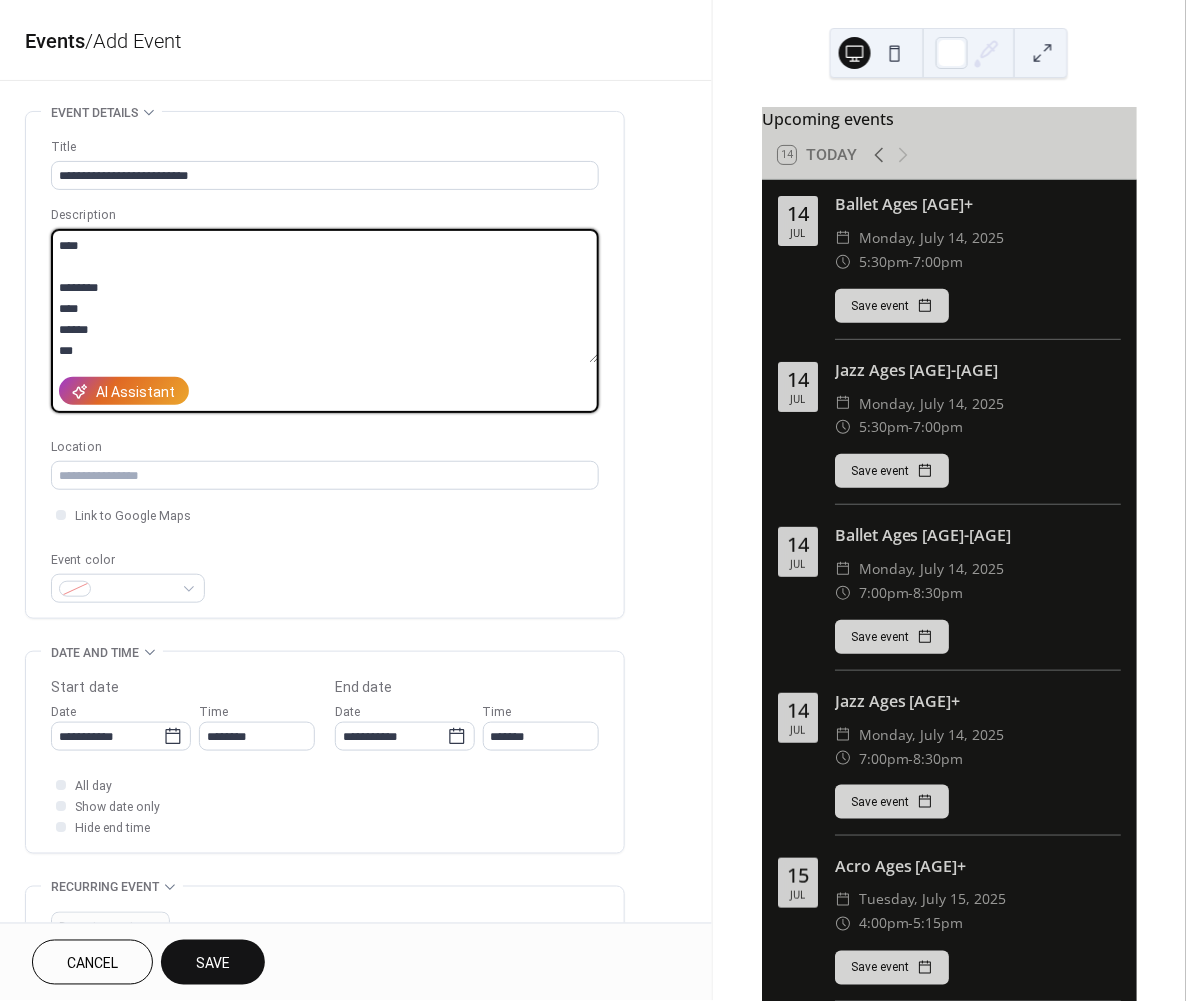 click on "**********" at bounding box center (324, 296) 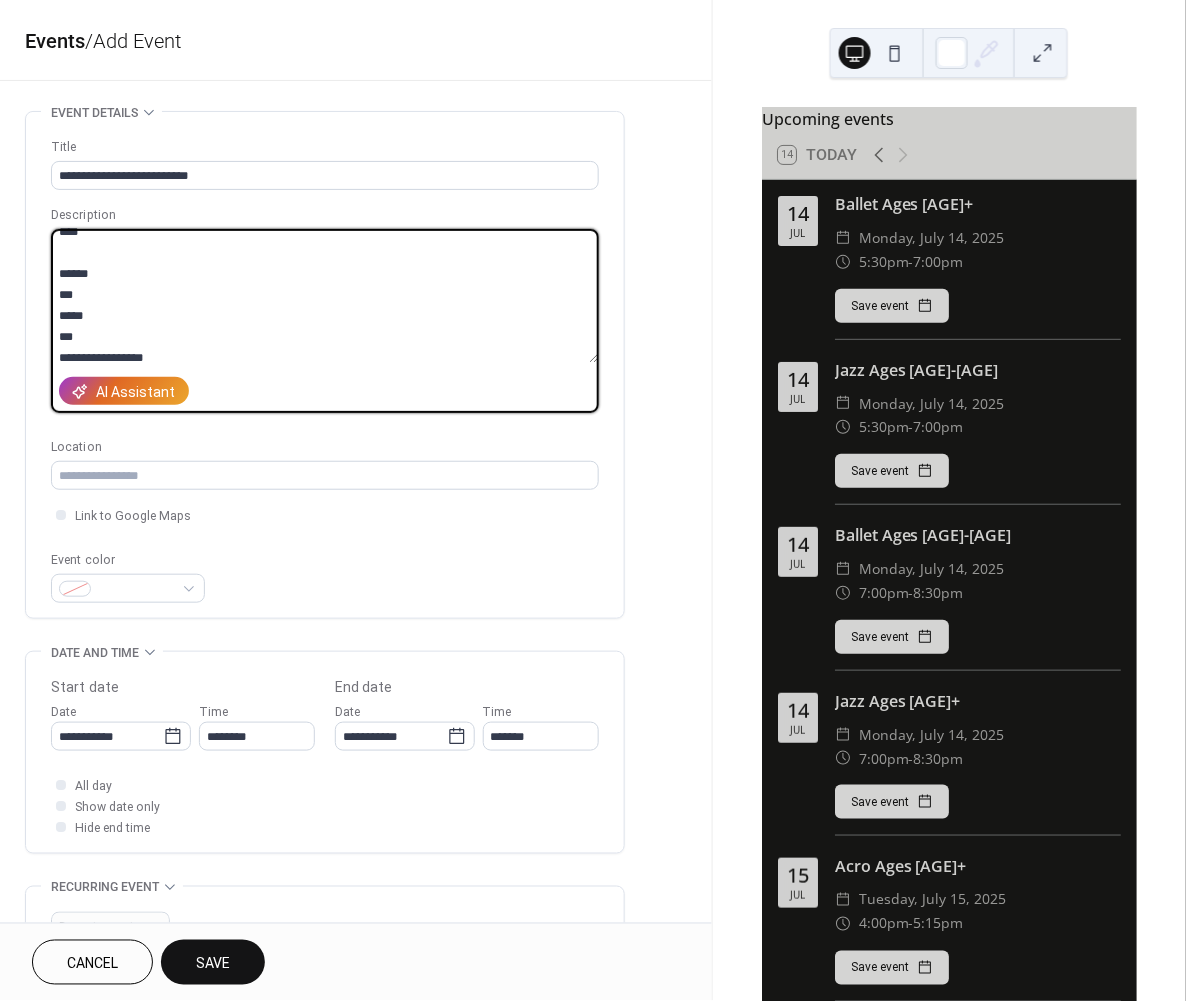 scroll, scrollTop: 140, scrollLeft: 0, axis: vertical 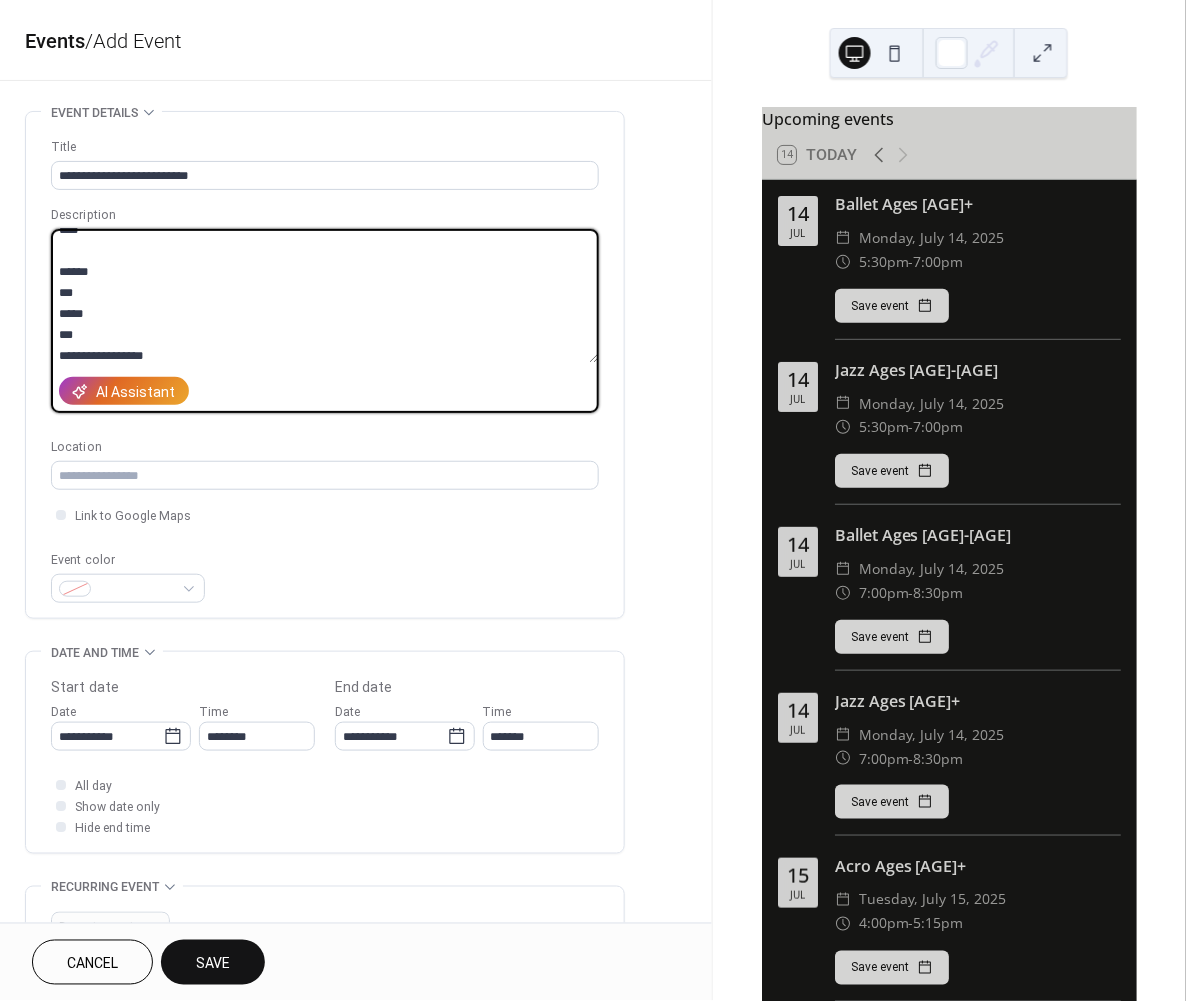 click on "**********" at bounding box center [324, 296] 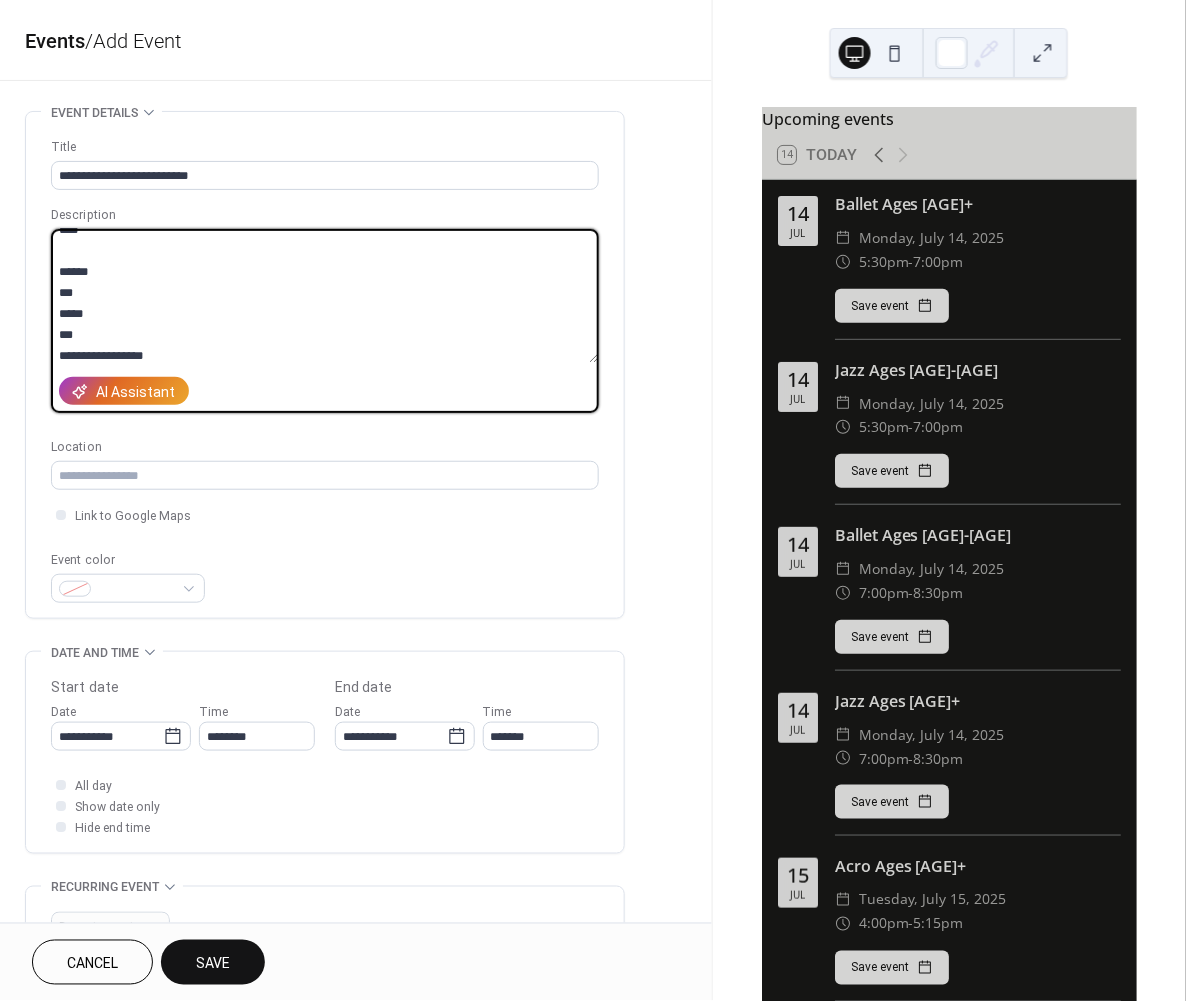 click on "**********" at bounding box center (324, 296) 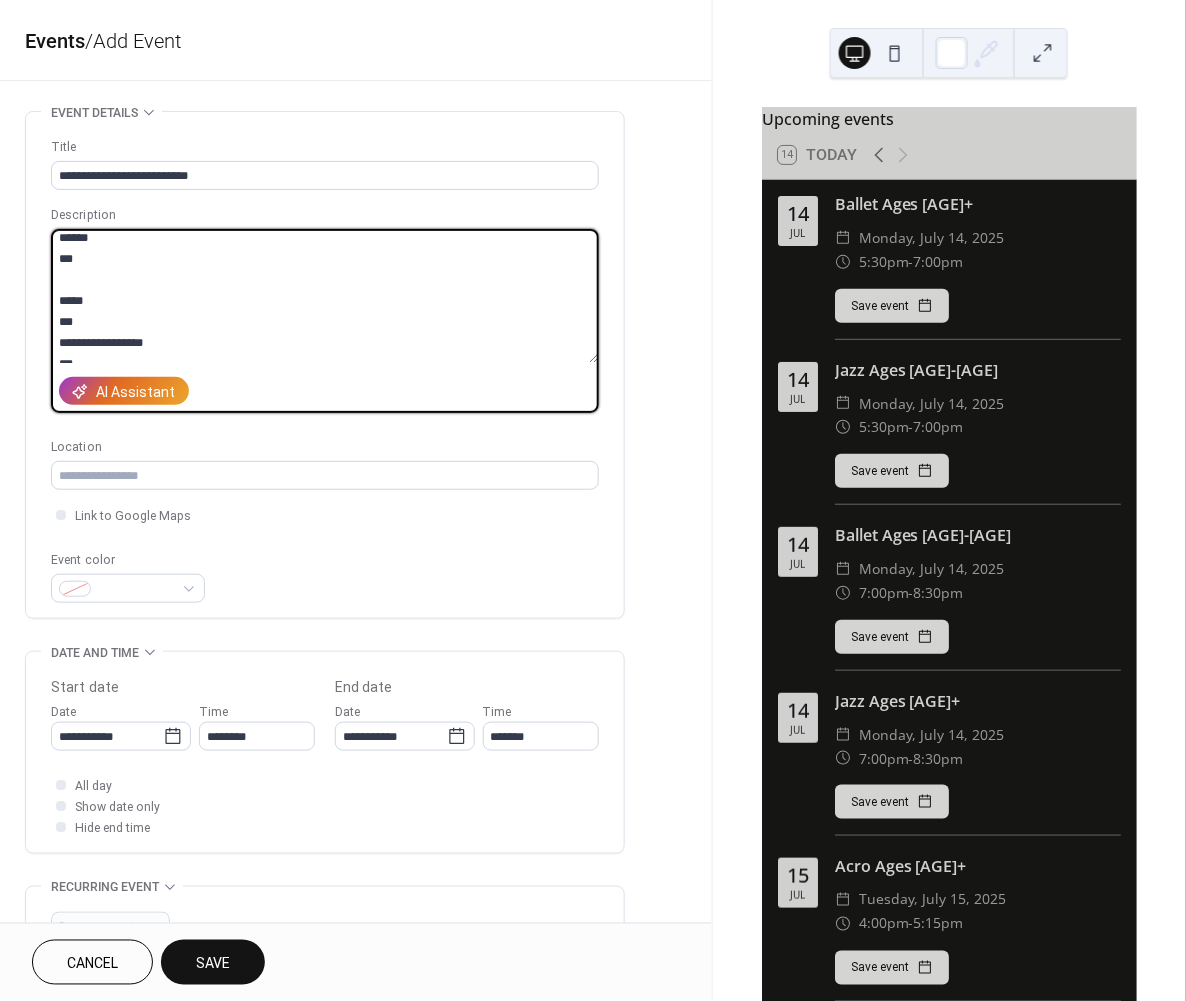 scroll, scrollTop: 173, scrollLeft: 0, axis: vertical 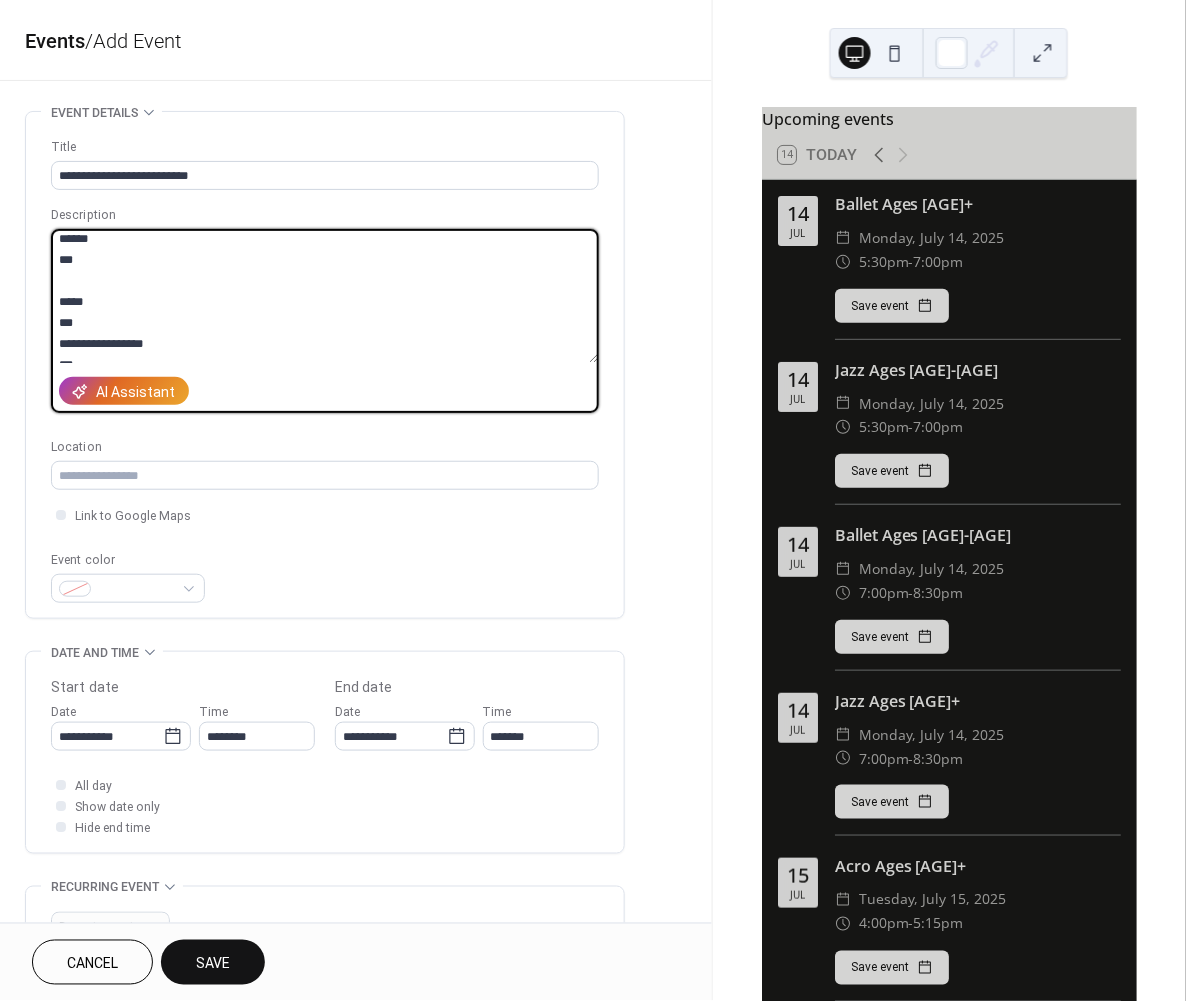 click on "**********" at bounding box center (324, 296) 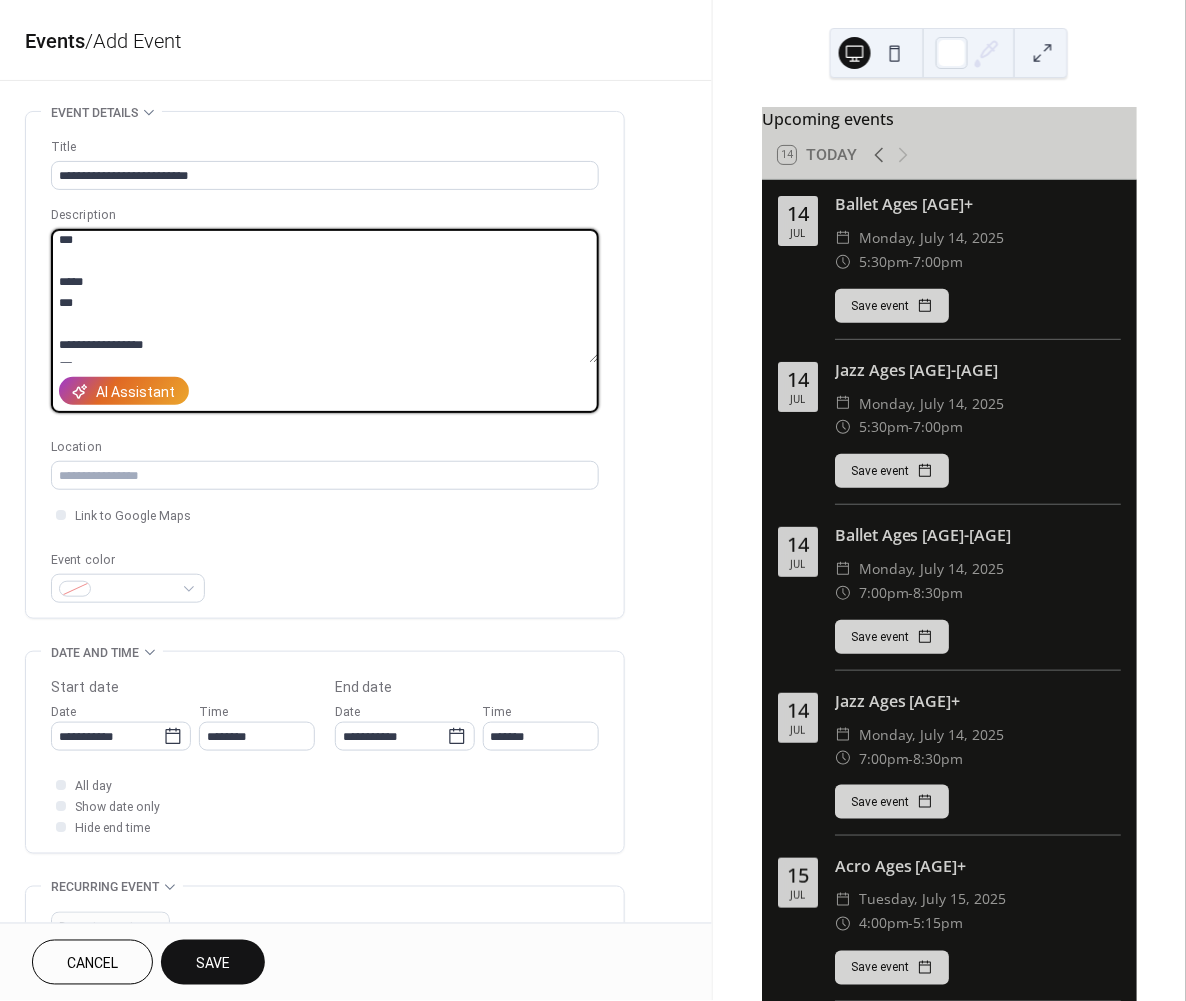scroll, scrollTop: 0, scrollLeft: 0, axis: both 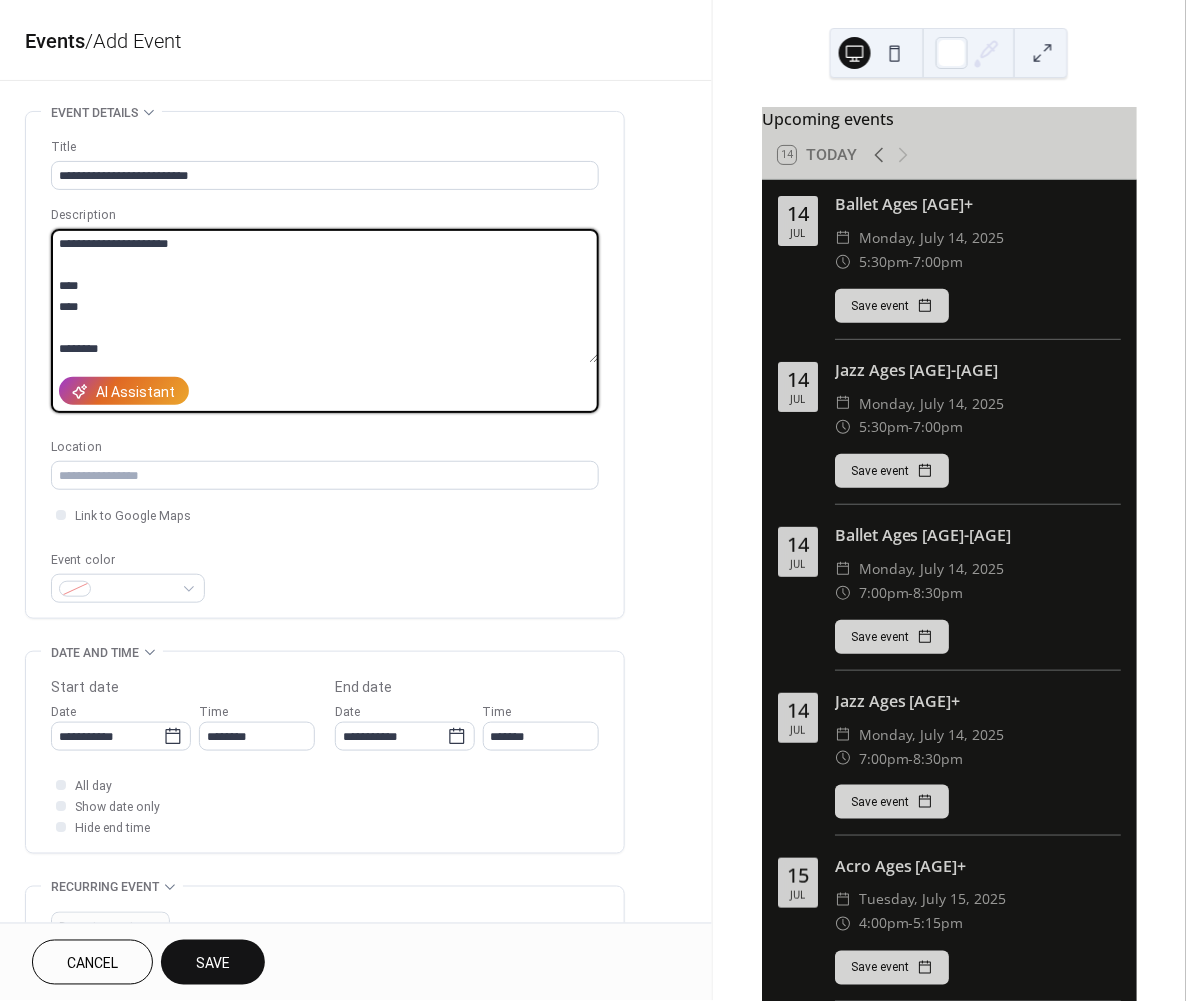 drag, startPoint x: 116, startPoint y: 346, endPoint x: -65, endPoint y: 69, distance: 330.89273 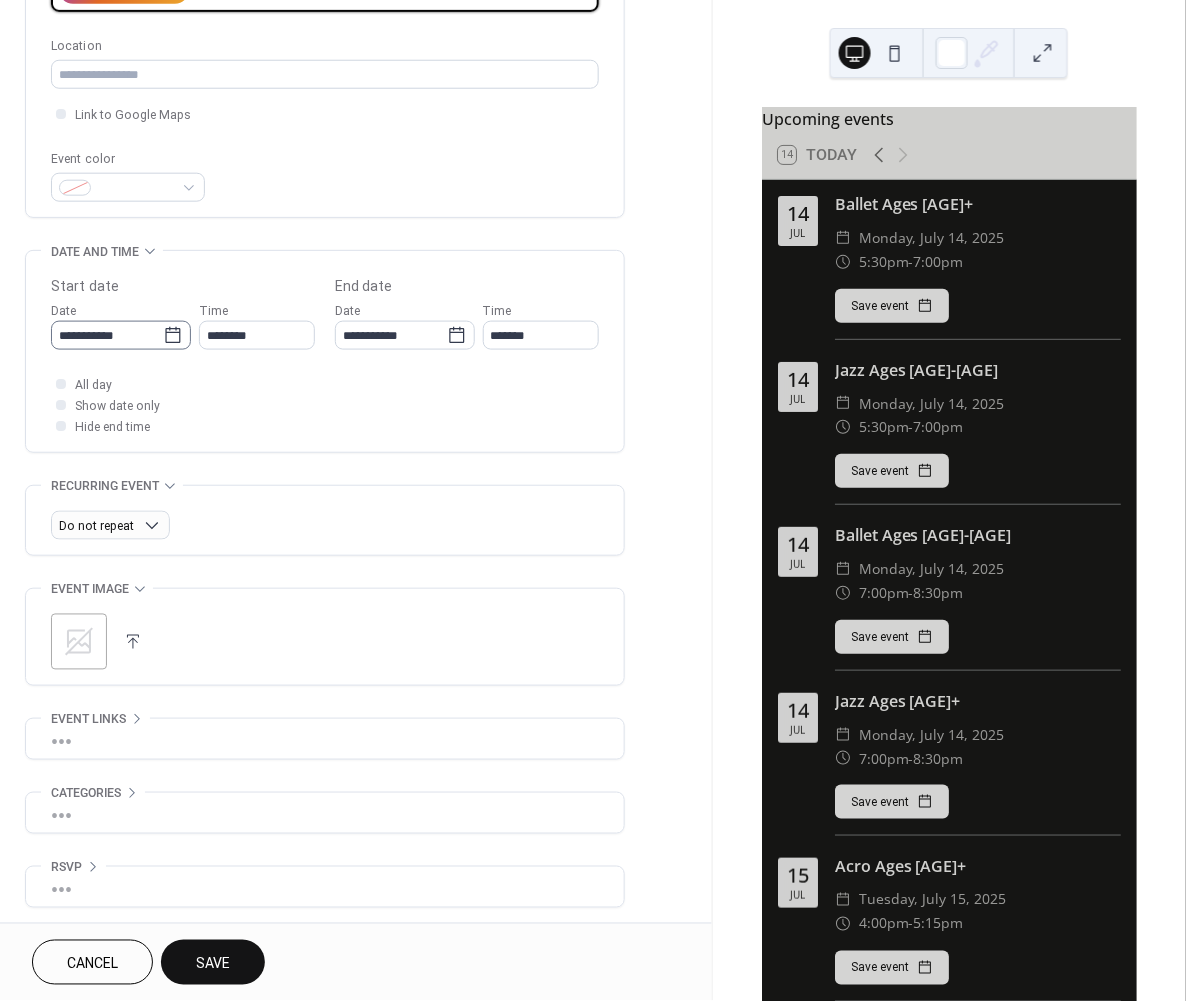 scroll, scrollTop: 400, scrollLeft: 0, axis: vertical 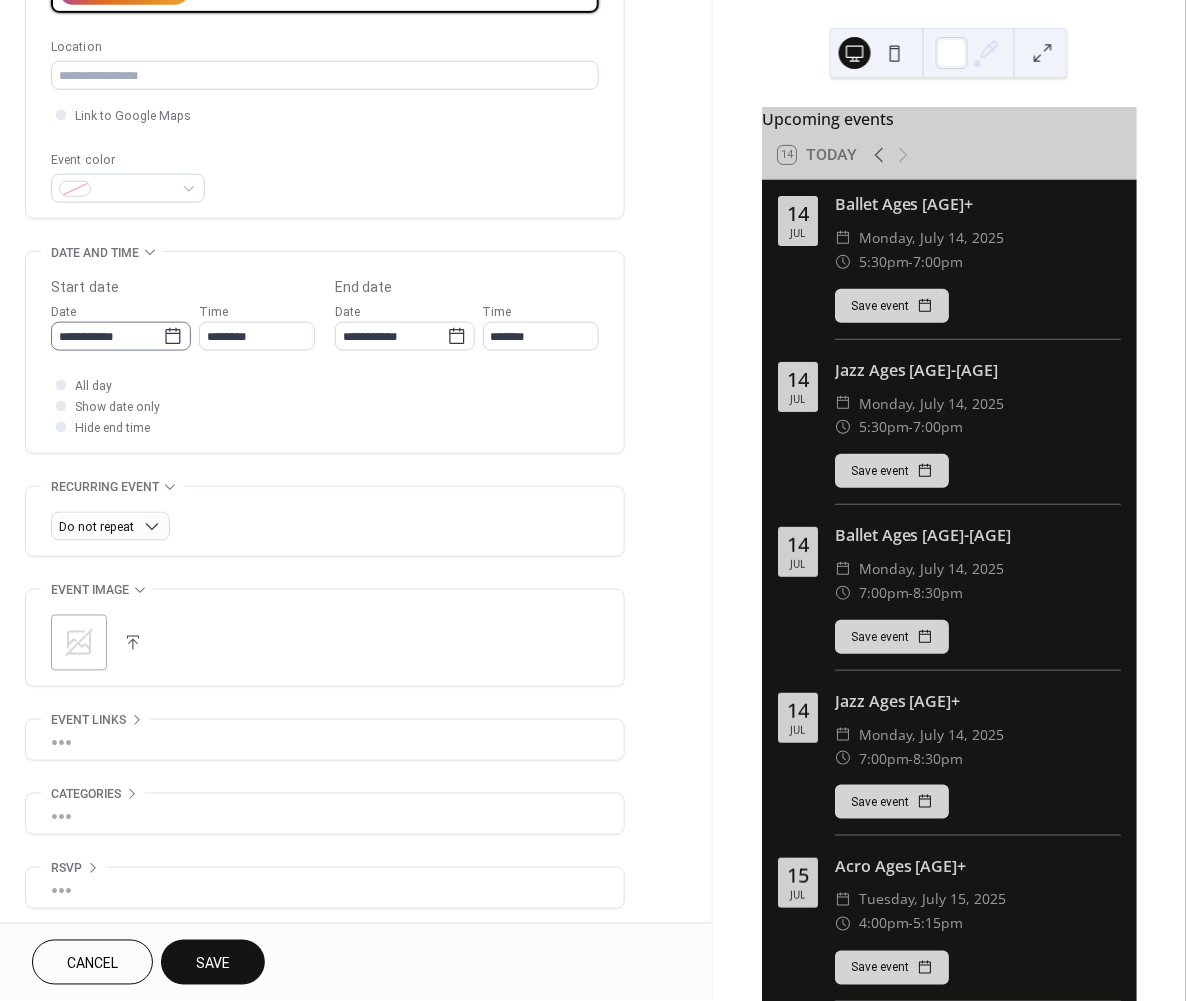 type on "**********" 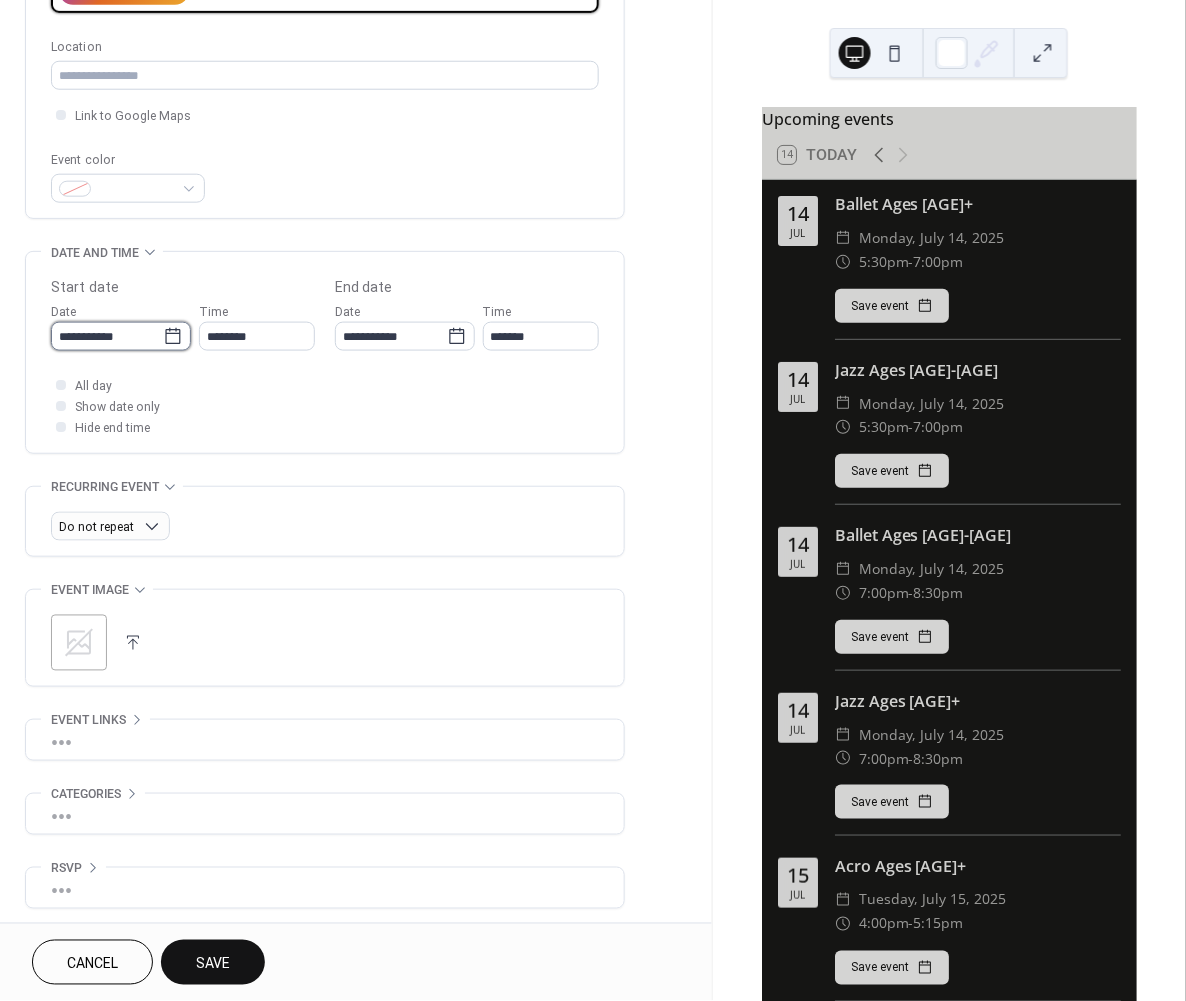 click on "**********" at bounding box center (107, 336) 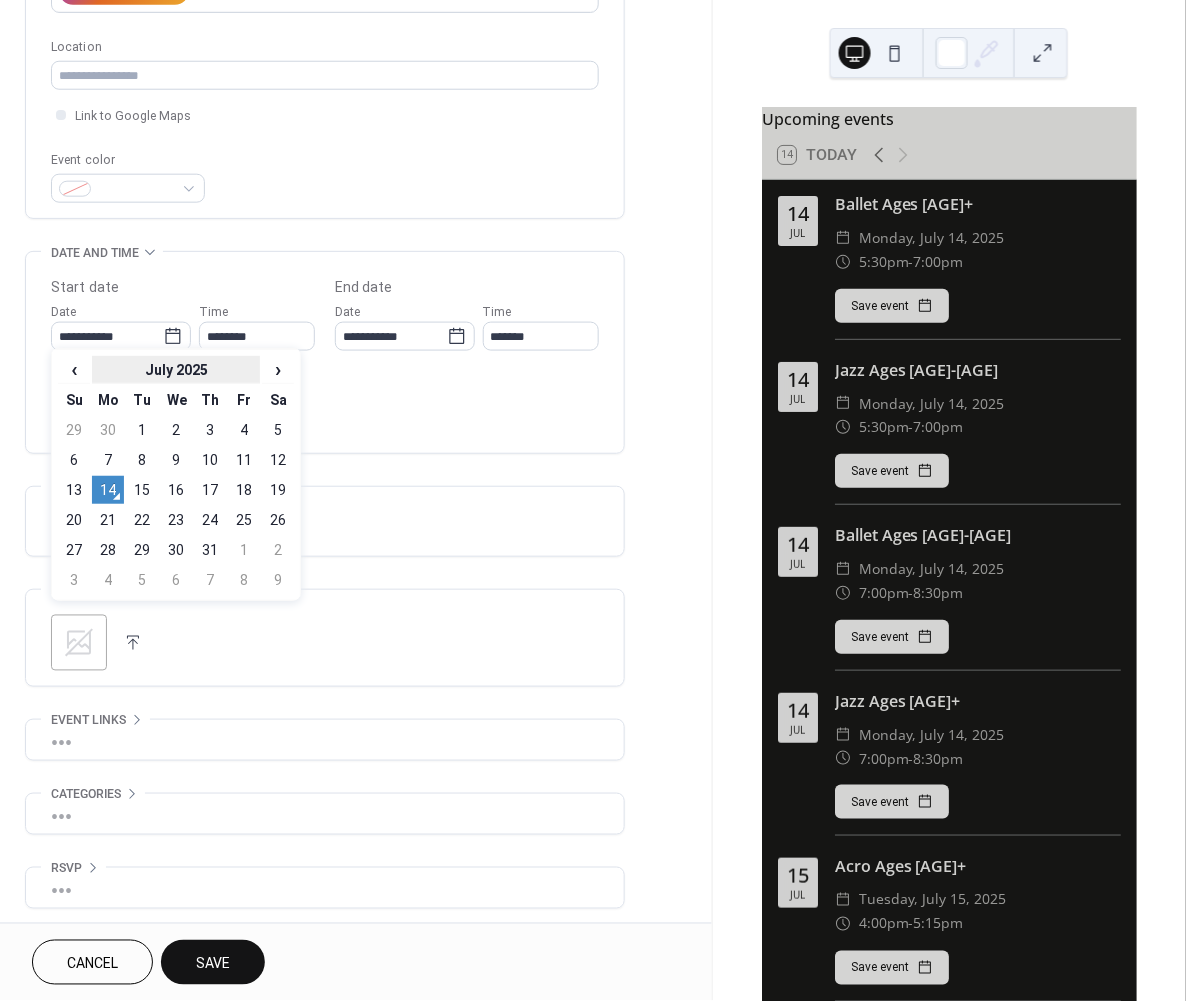 click on "July 2025" at bounding box center [176, 370] 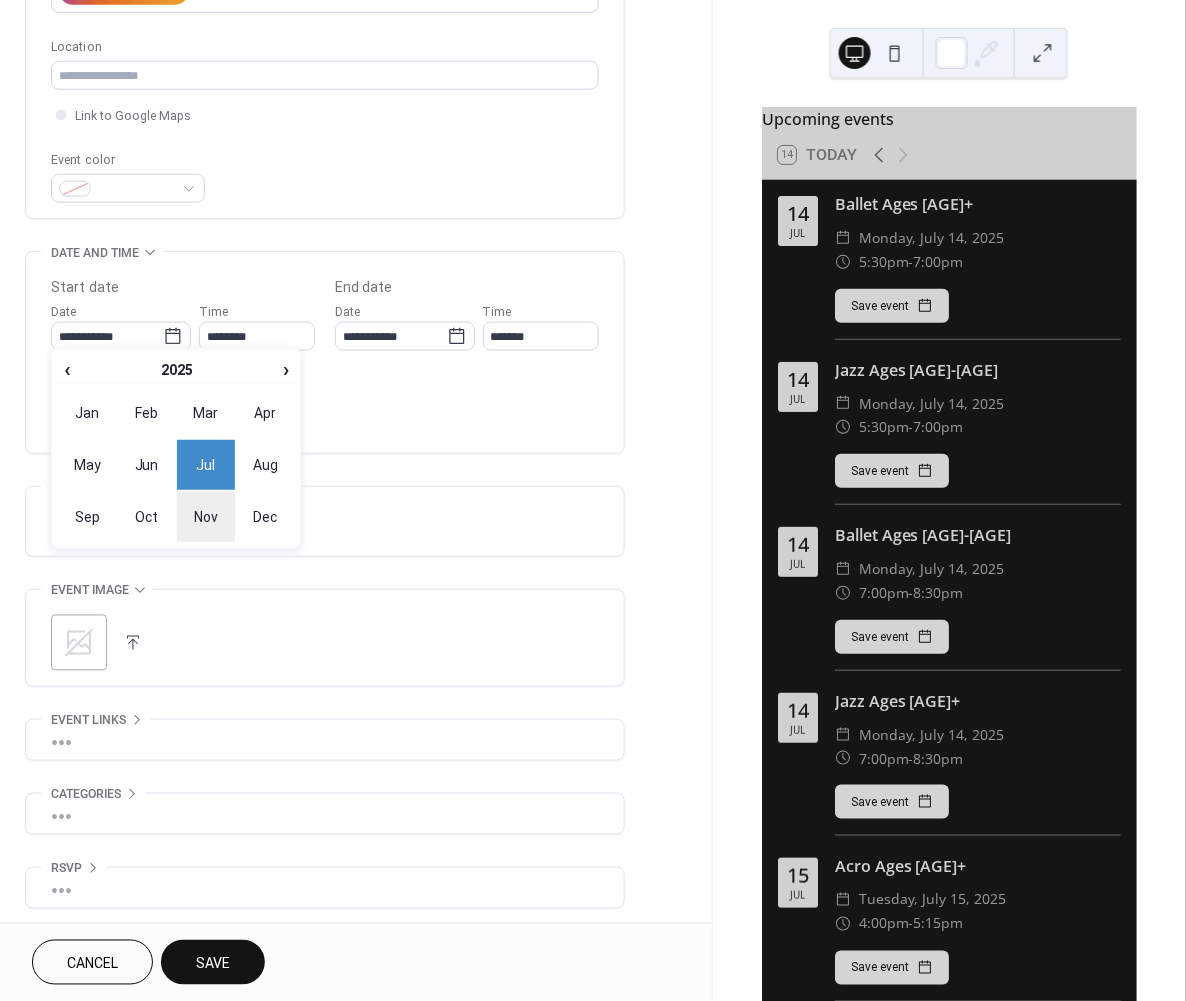click on "Nov" at bounding box center (206, 517) 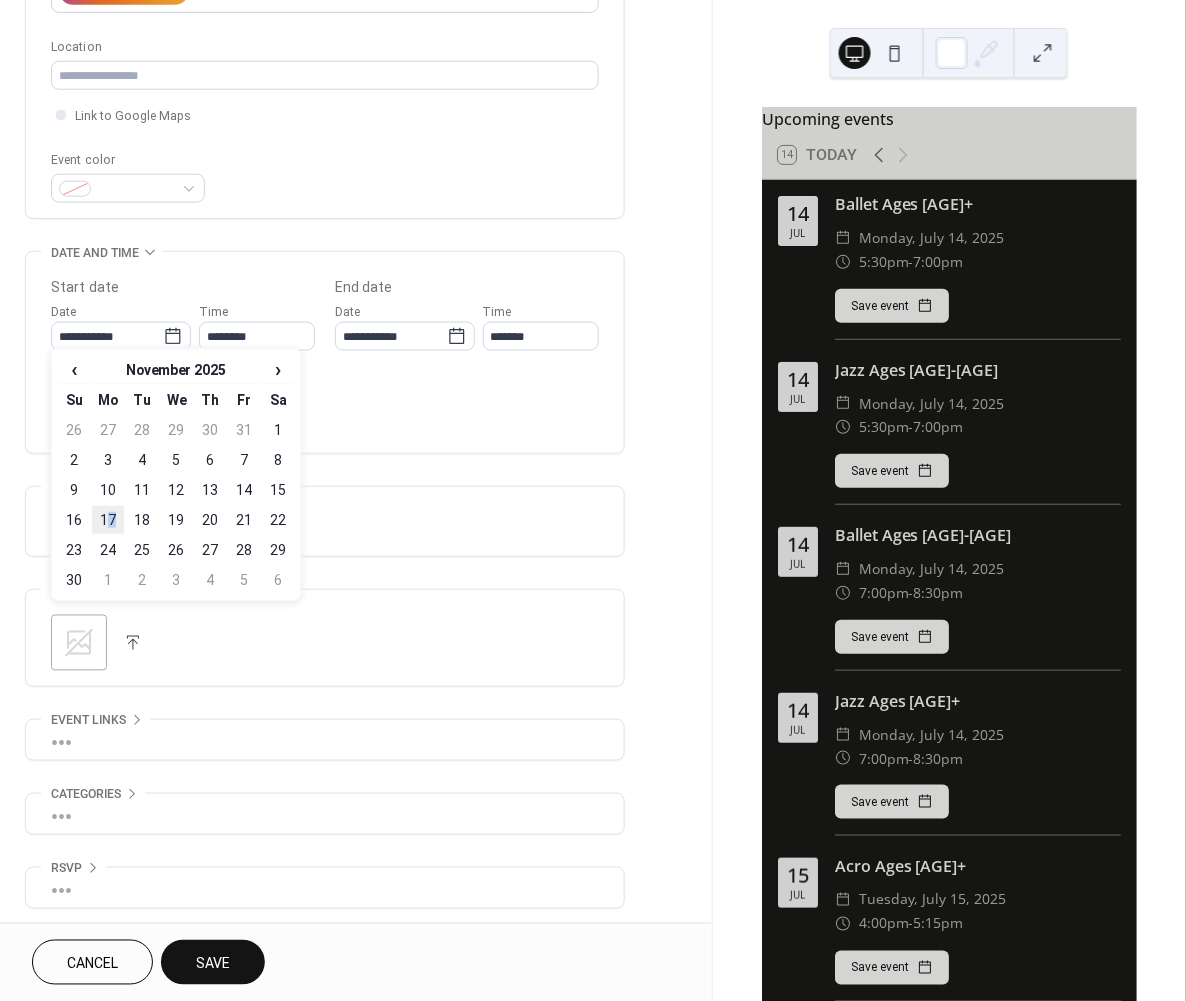 click on "17" at bounding box center [108, 520] 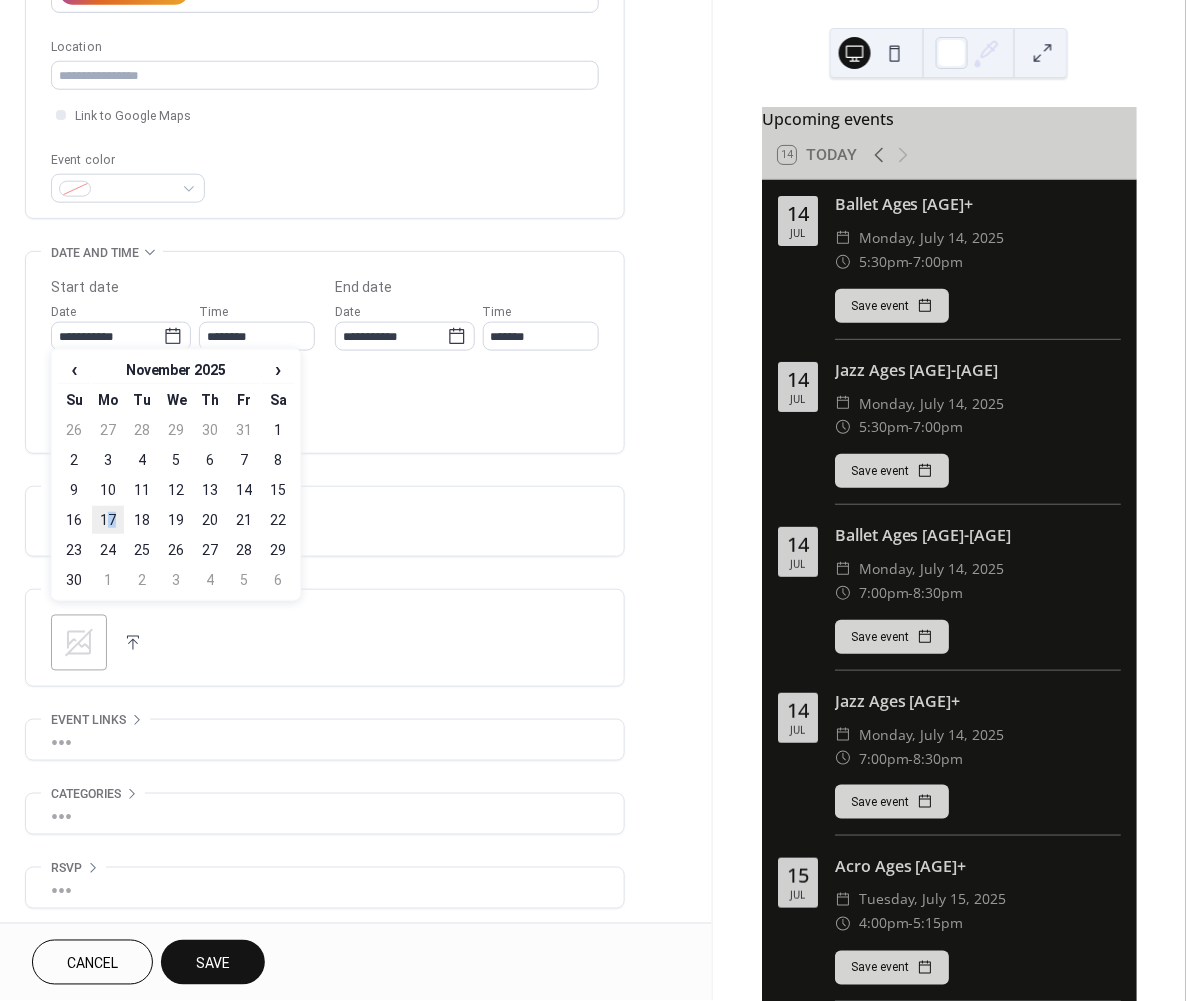 type on "**********" 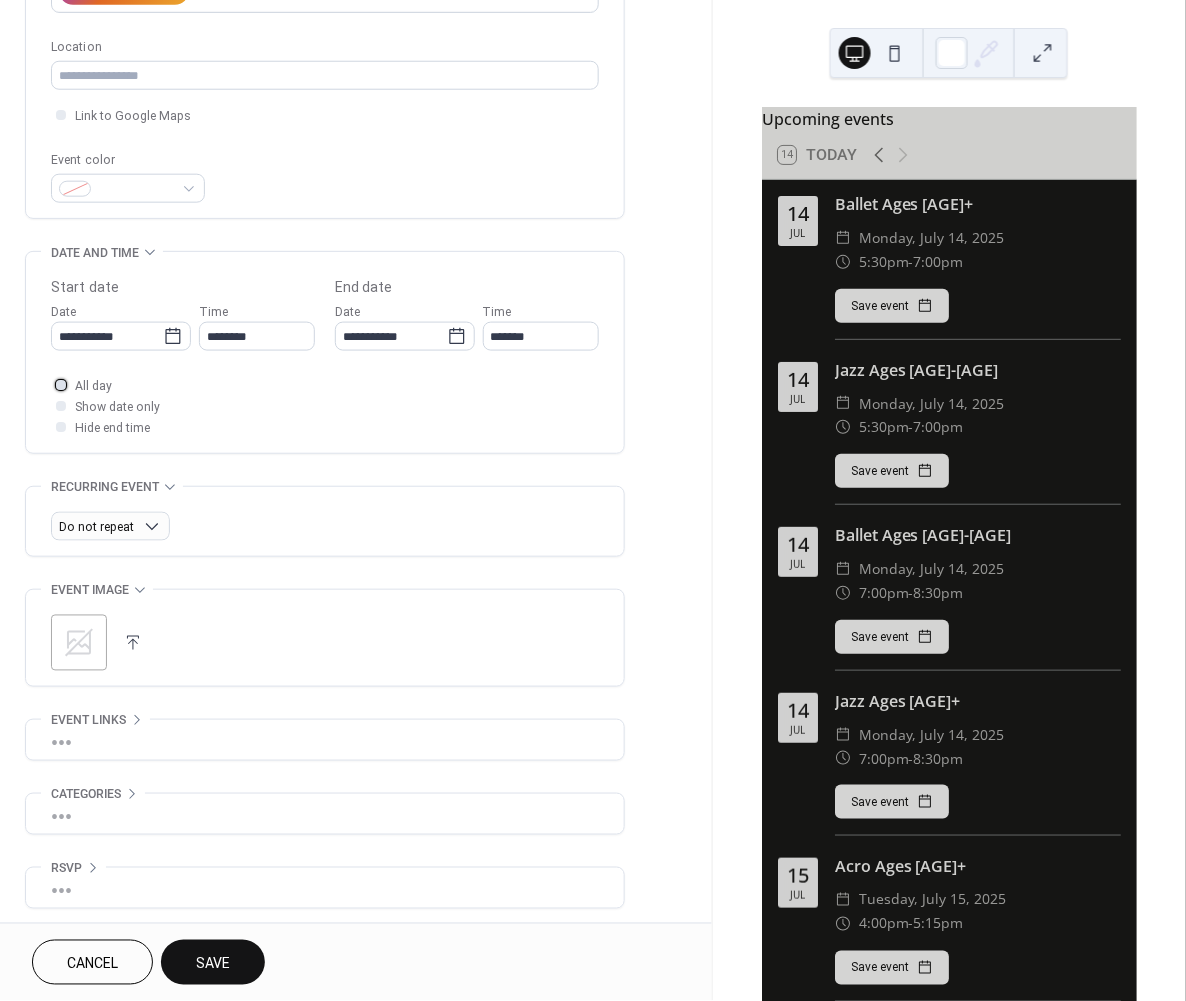 click at bounding box center (61, 385) 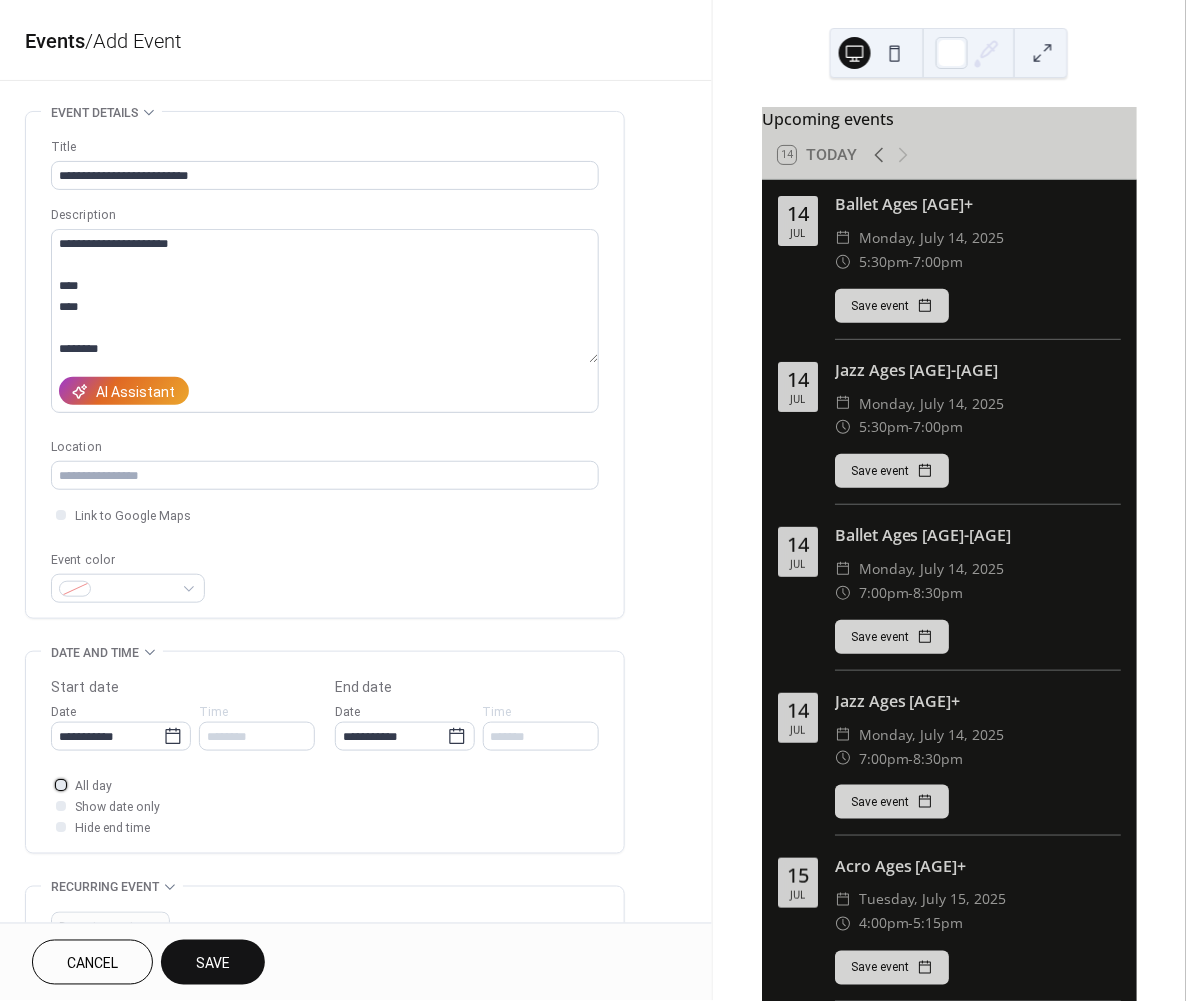 scroll, scrollTop: 0, scrollLeft: 0, axis: both 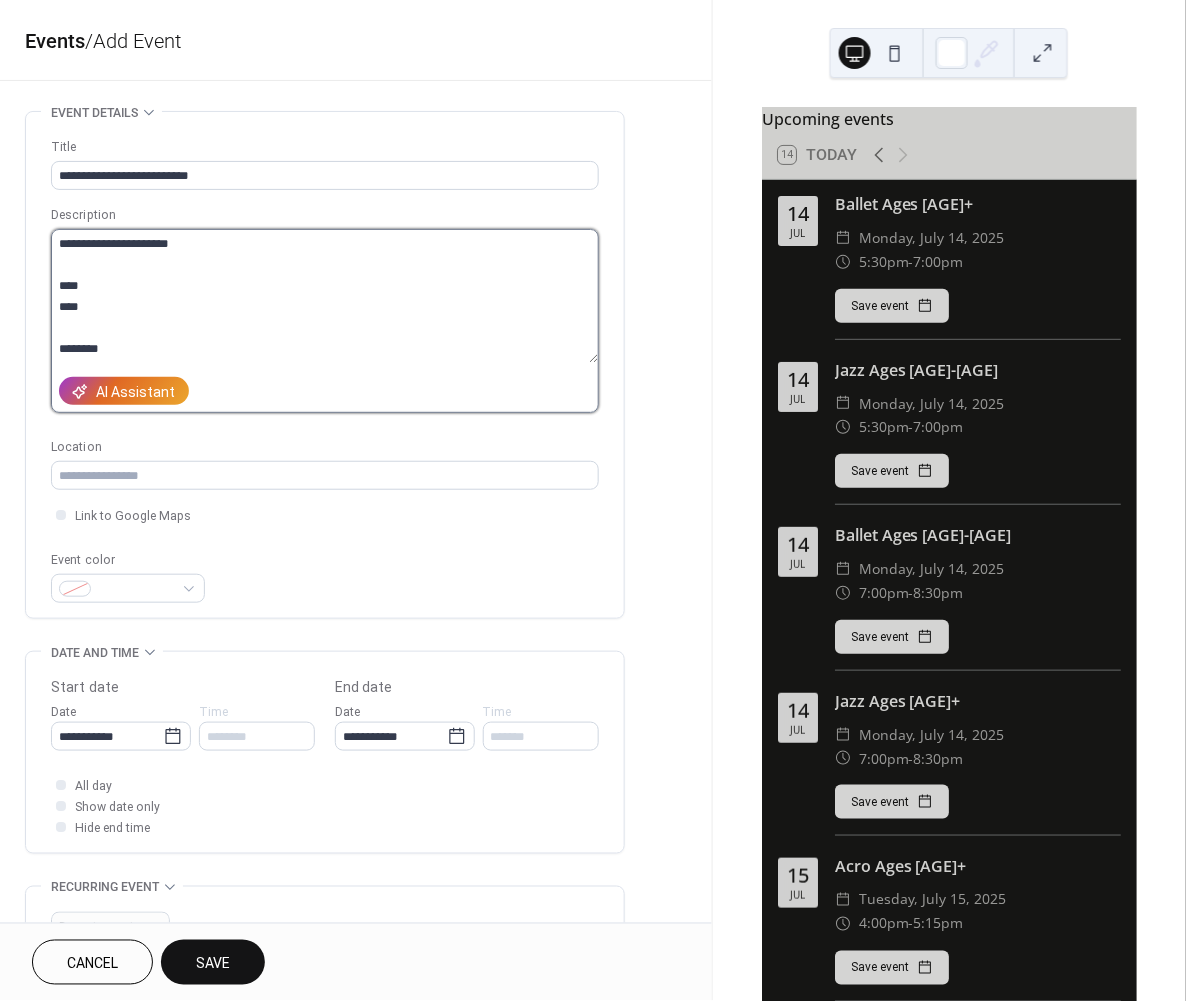 click on "**********" at bounding box center [324, 296] 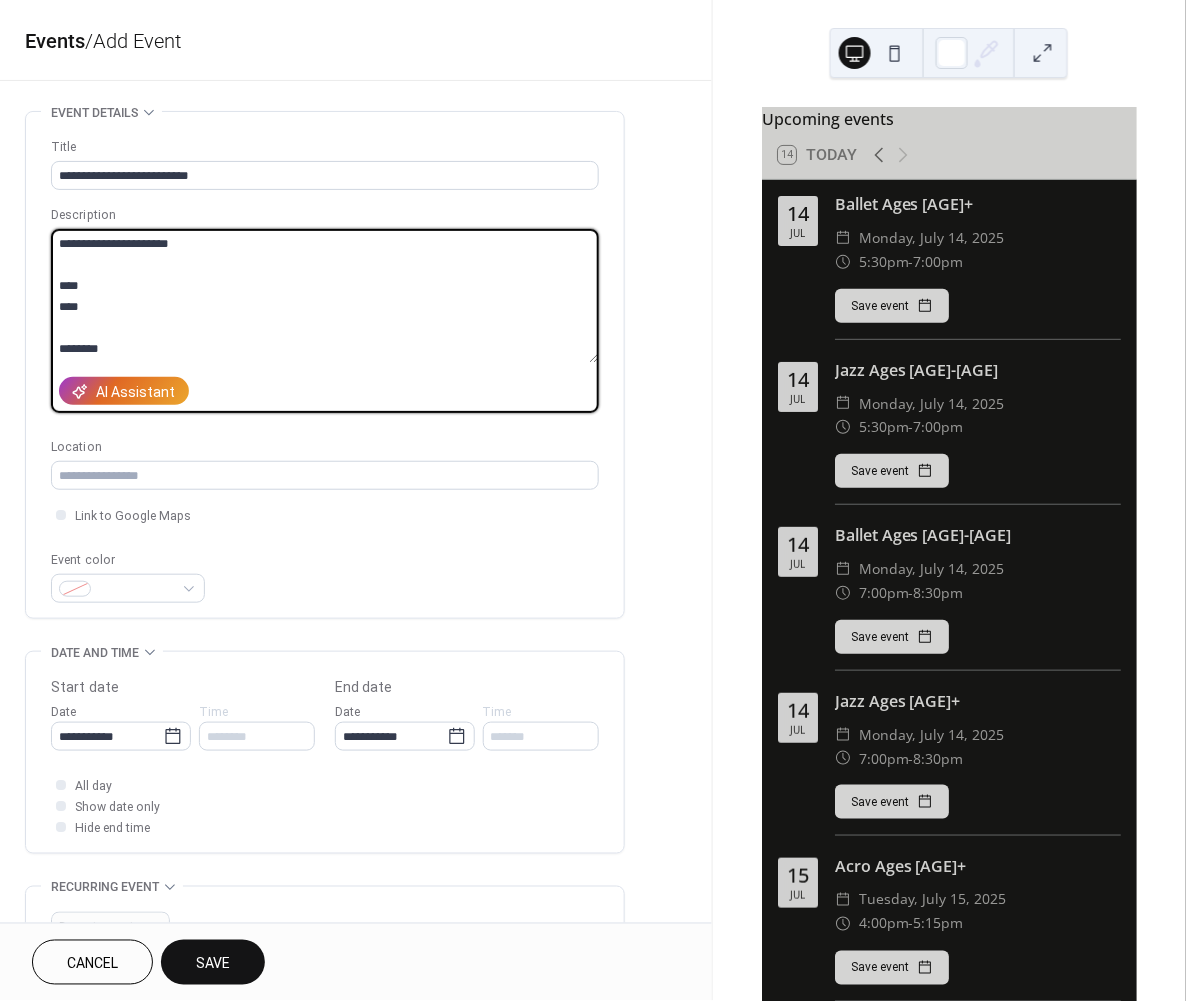 click on "**********" at bounding box center [324, 296] 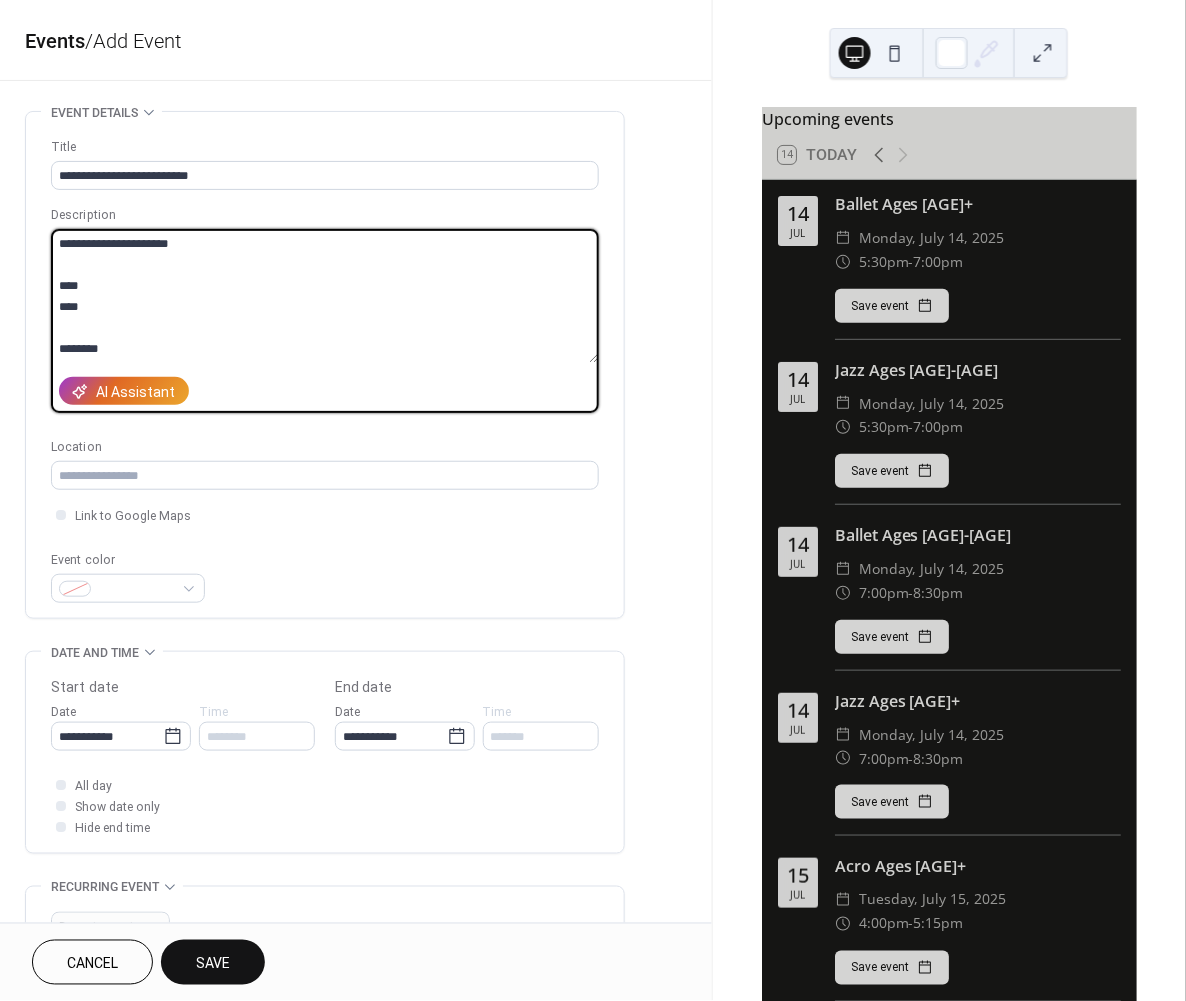 type on "**********" 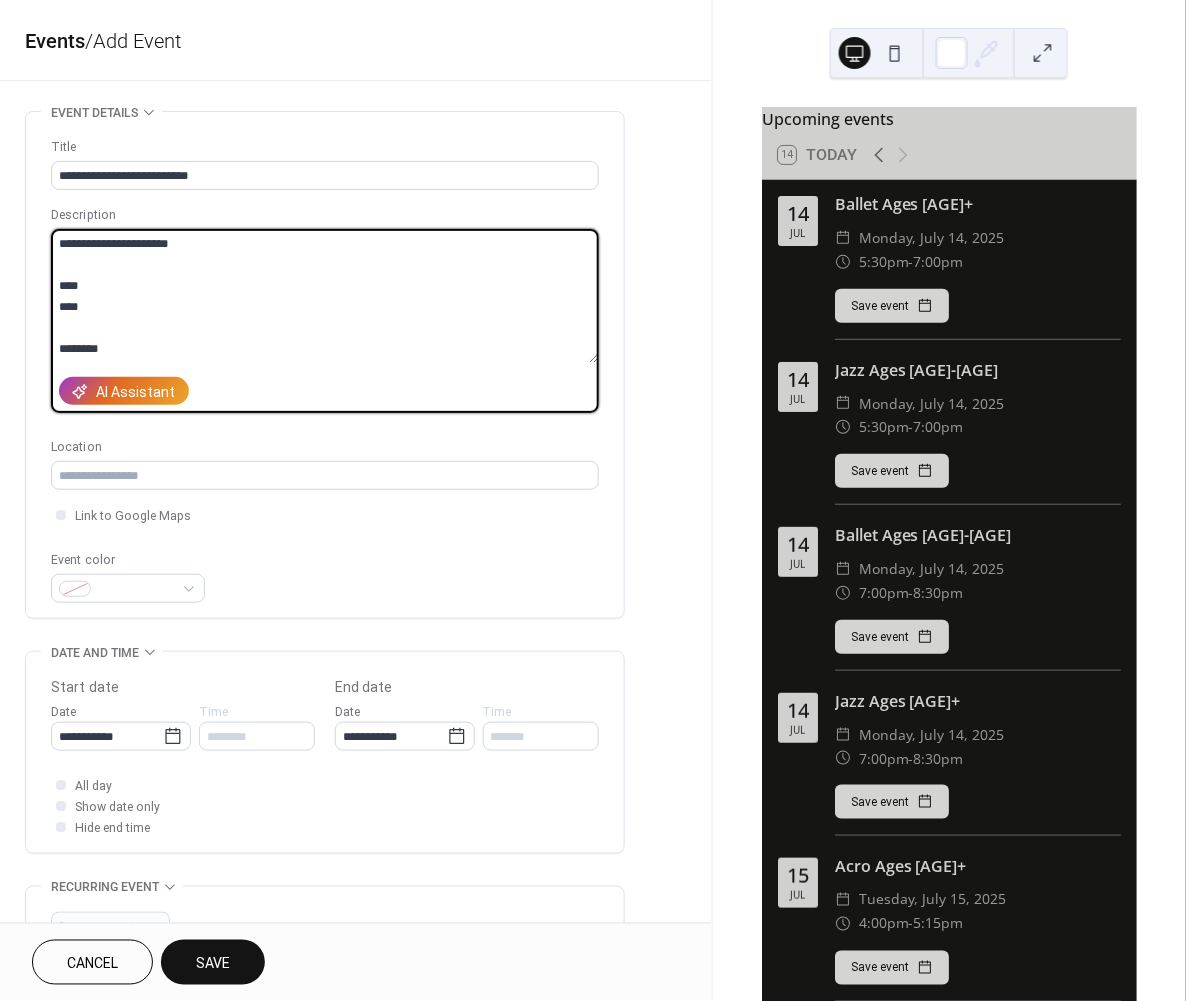 click on "Save" at bounding box center [213, 964] 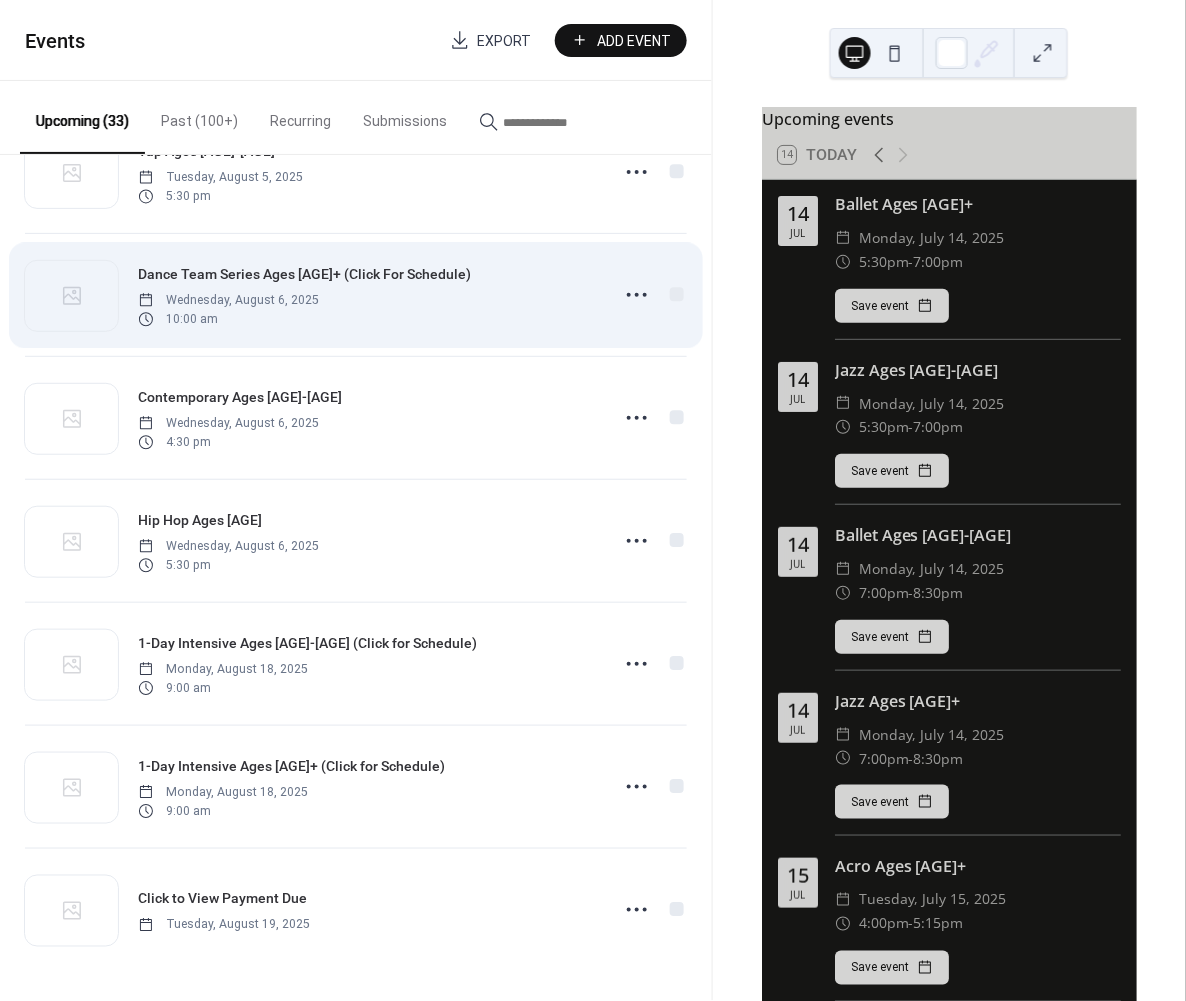 scroll, scrollTop: 2912, scrollLeft: 0, axis: vertical 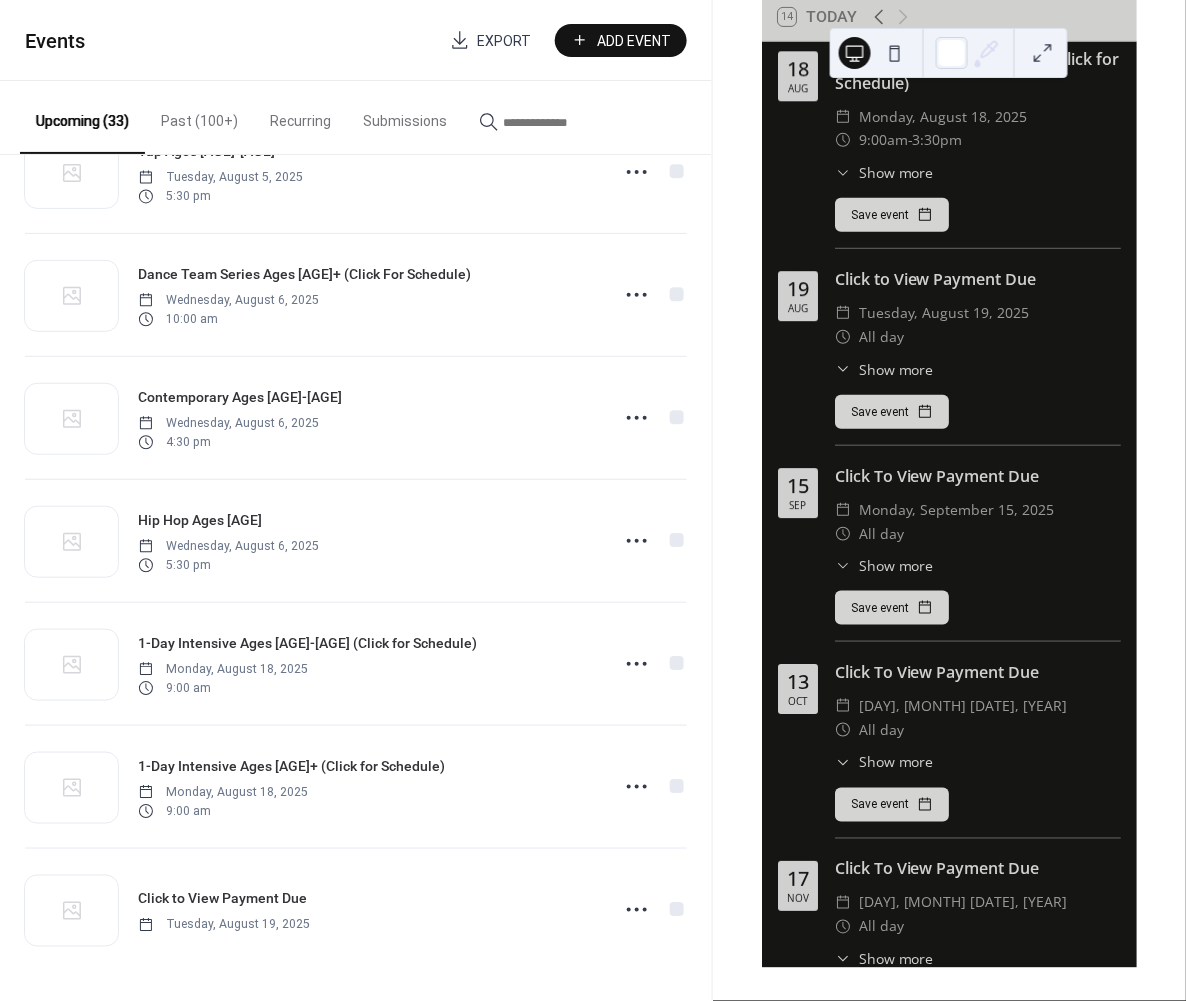 click on "Add Event" at bounding box center (621, 40) 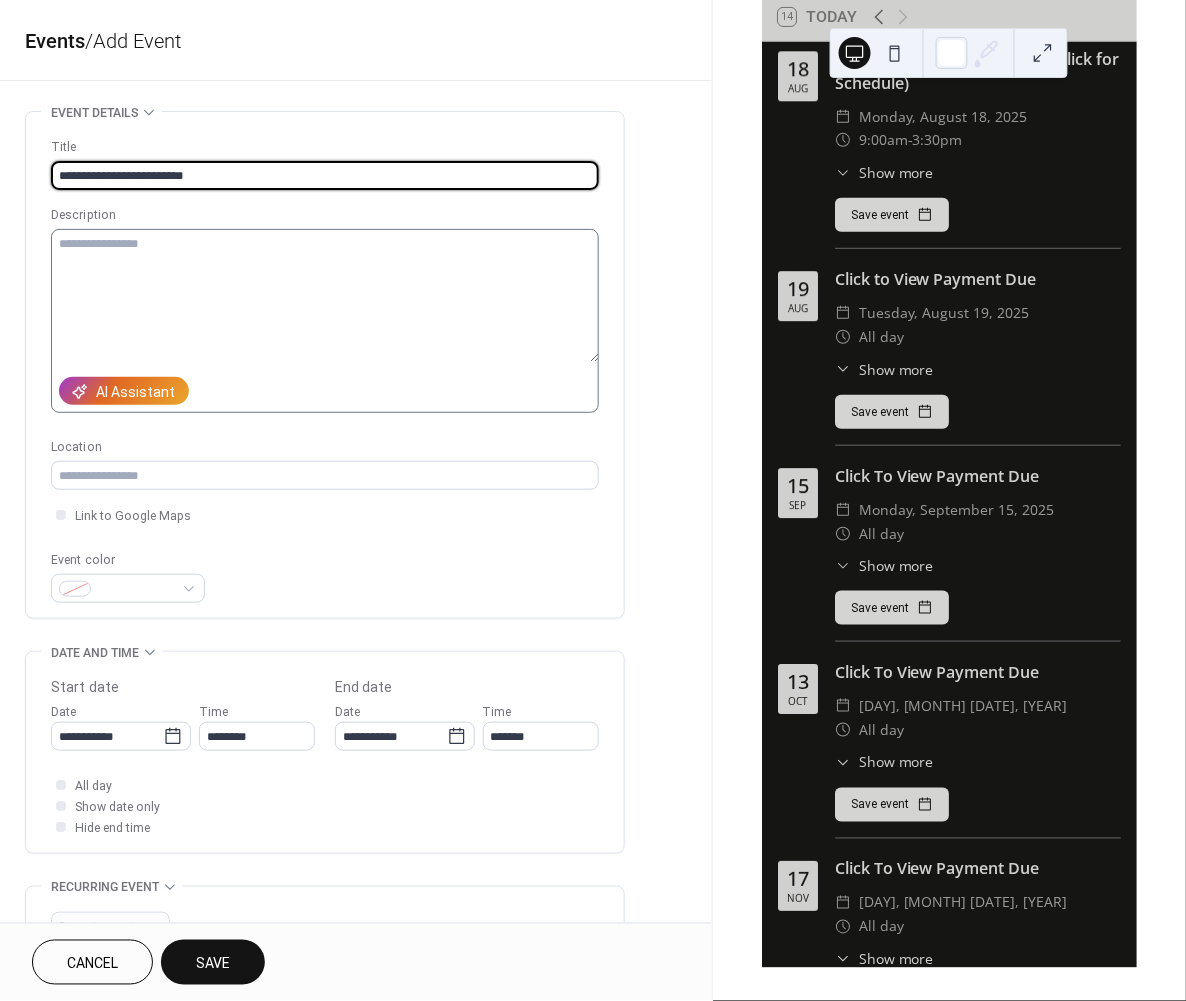 type on "**********" 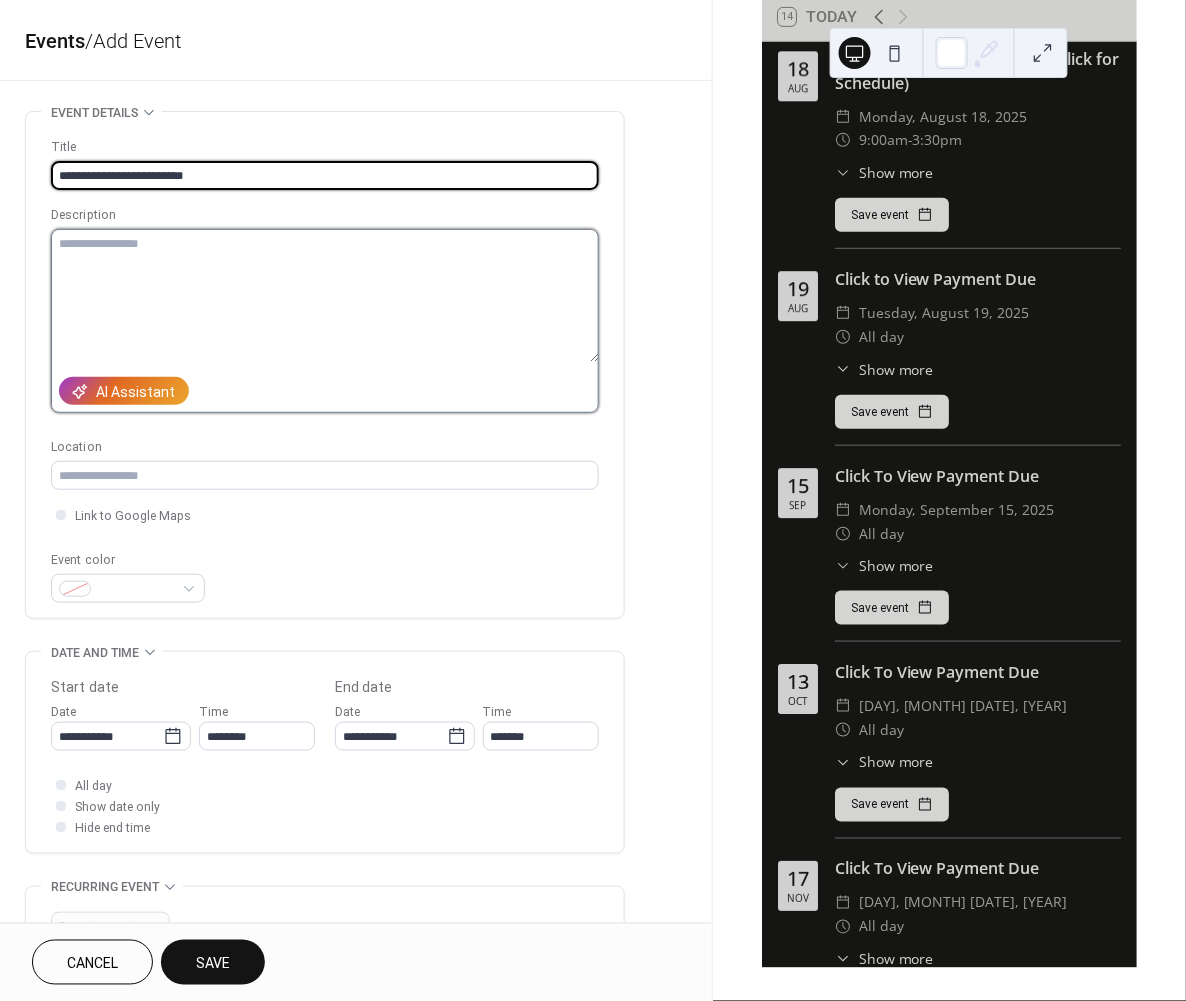 click at bounding box center (325, 296) 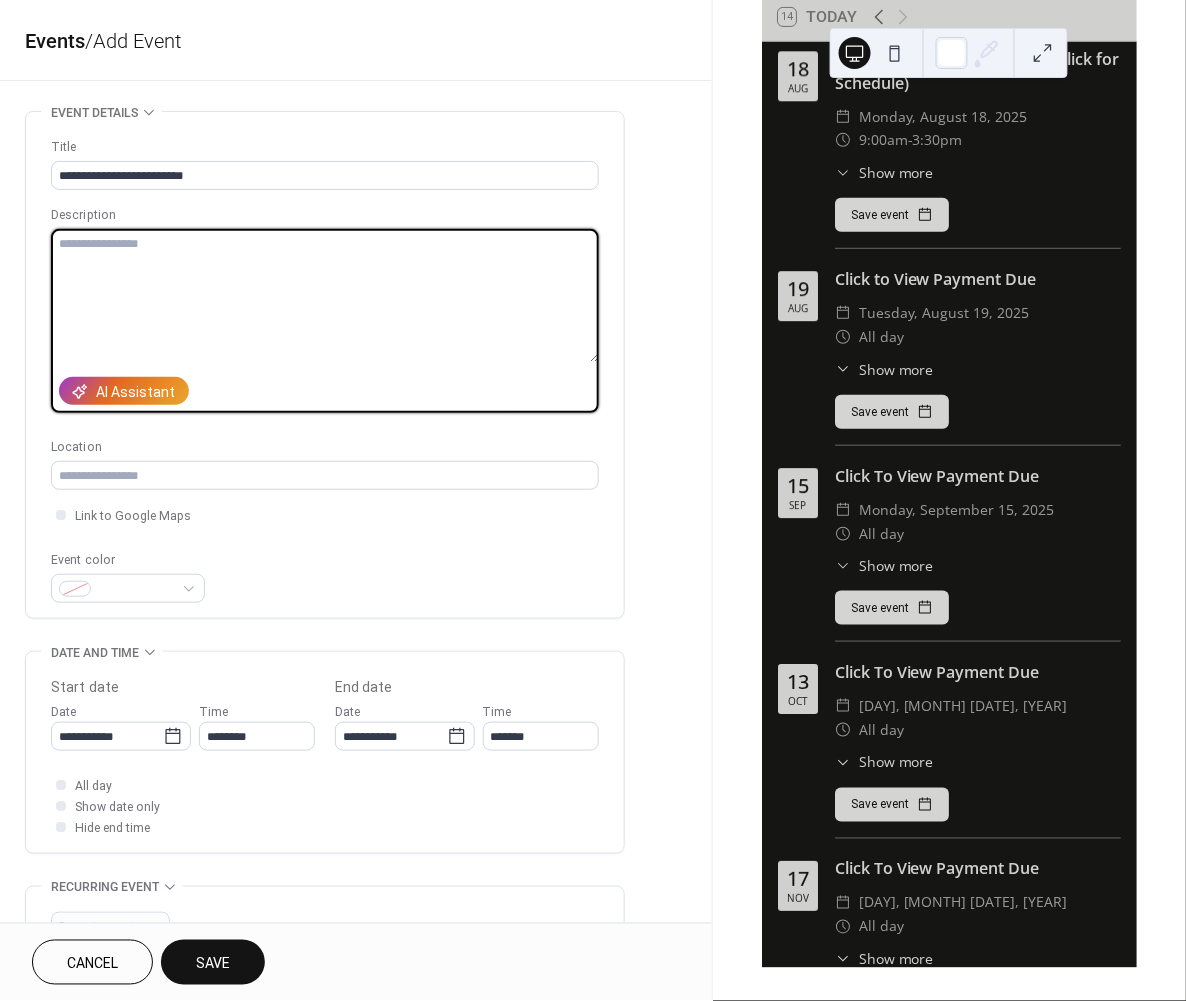 paste on "**********" 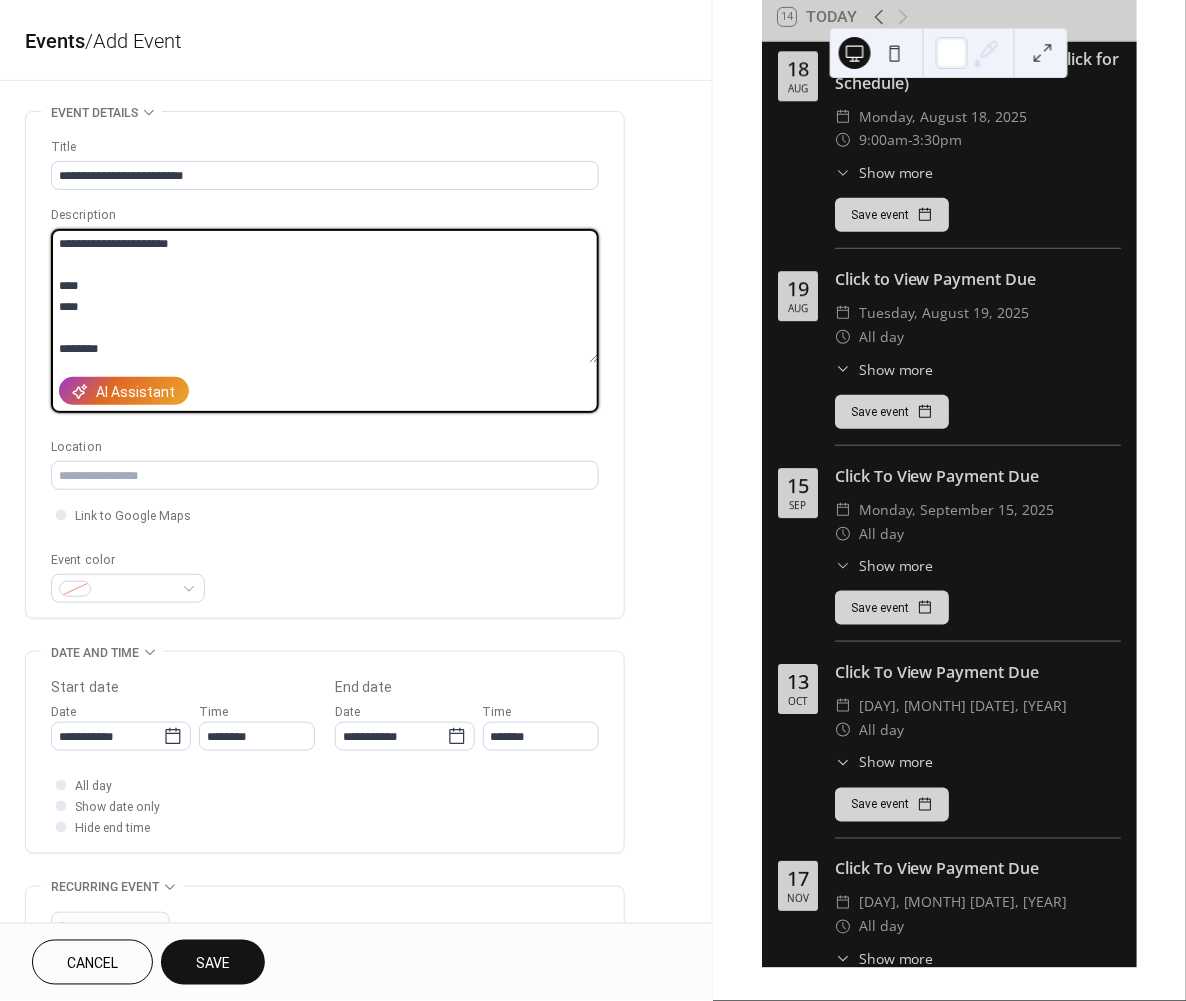 scroll, scrollTop: 0, scrollLeft: 0, axis: both 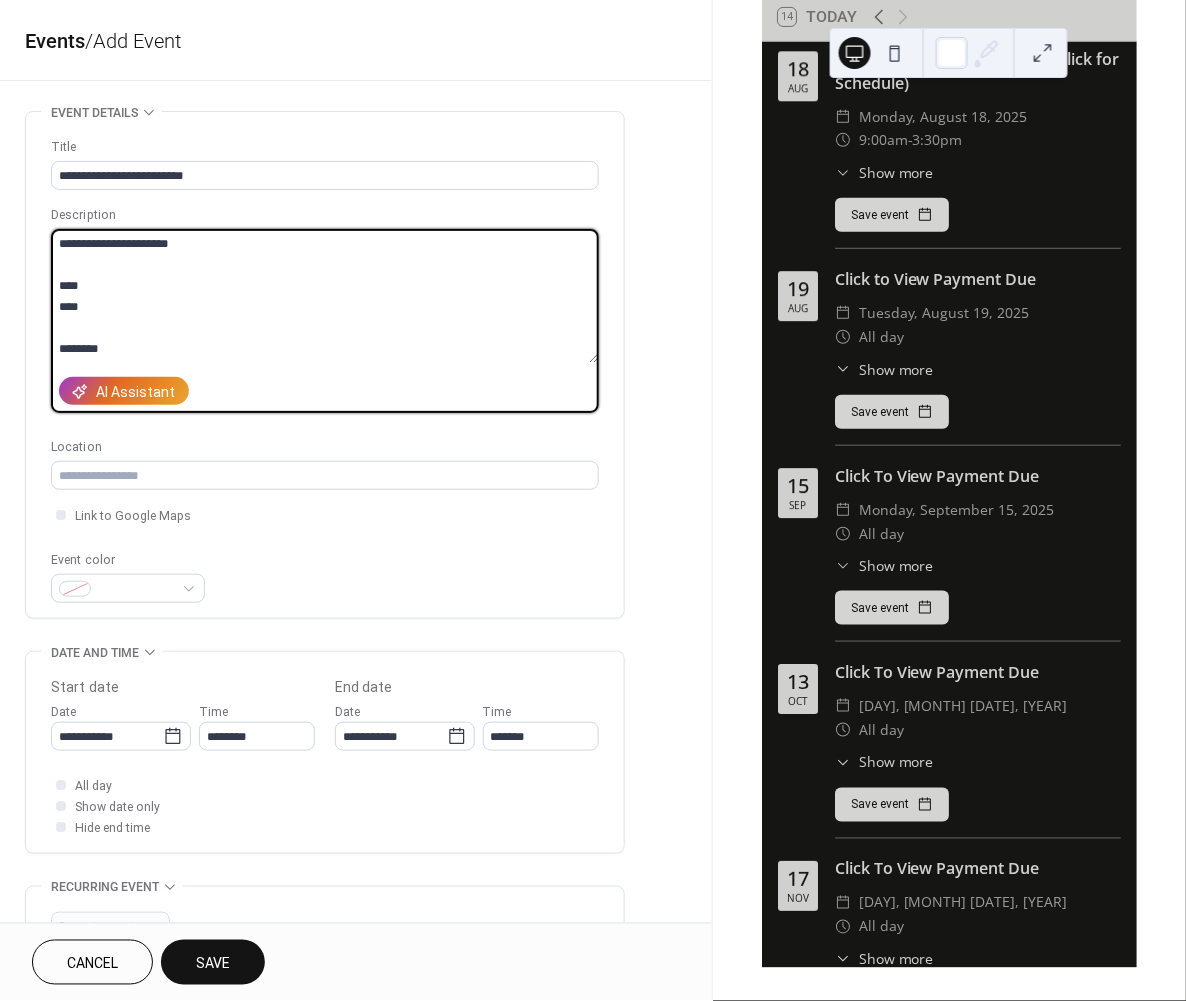 click on "**********" at bounding box center (324, 296) 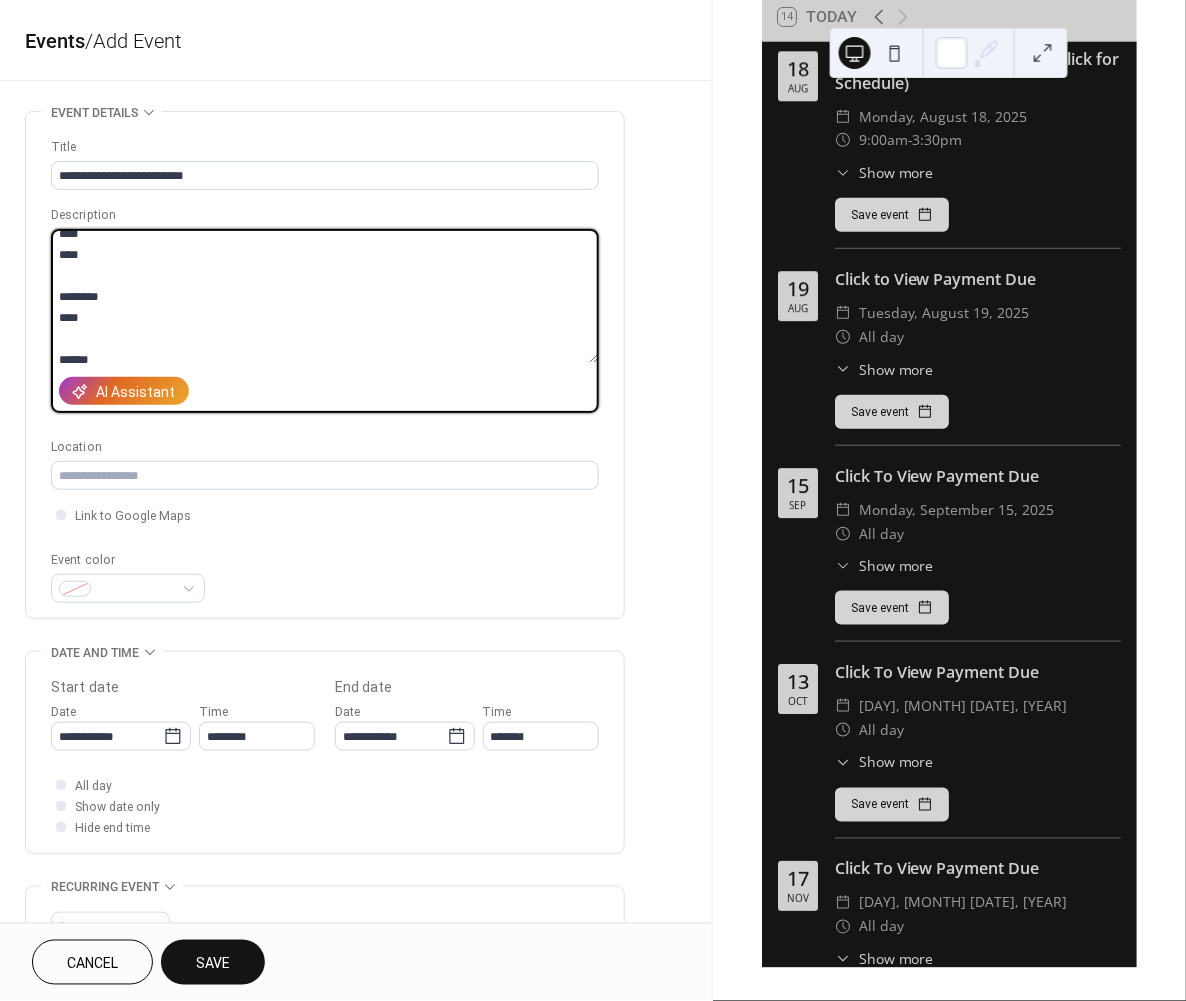 scroll, scrollTop: 0, scrollLeft: 0, axis: both 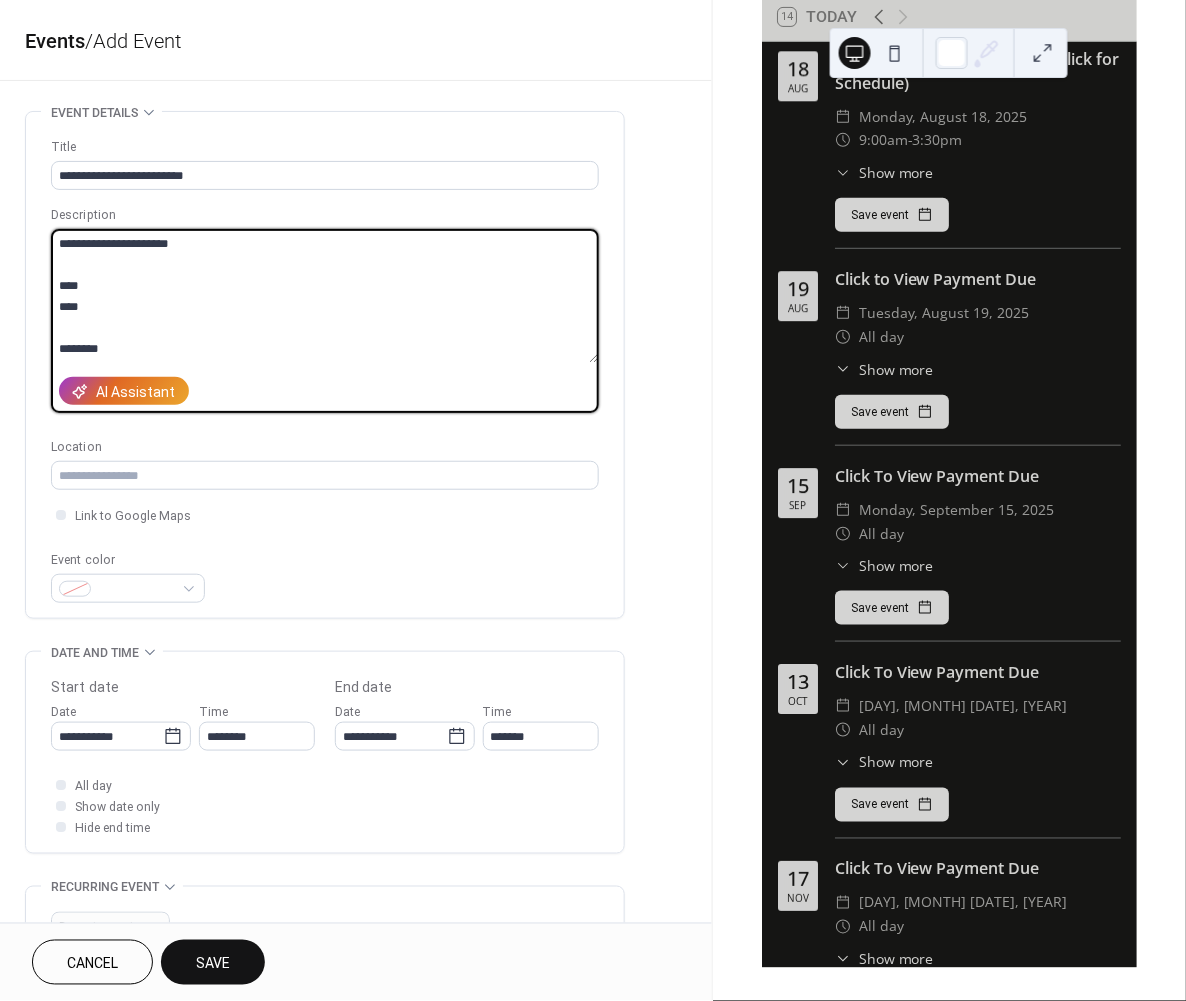 drag, startPoint x: 176, startPoint y: 358, endPoint x: -65, endPoint y: 22, distance: 413.49365 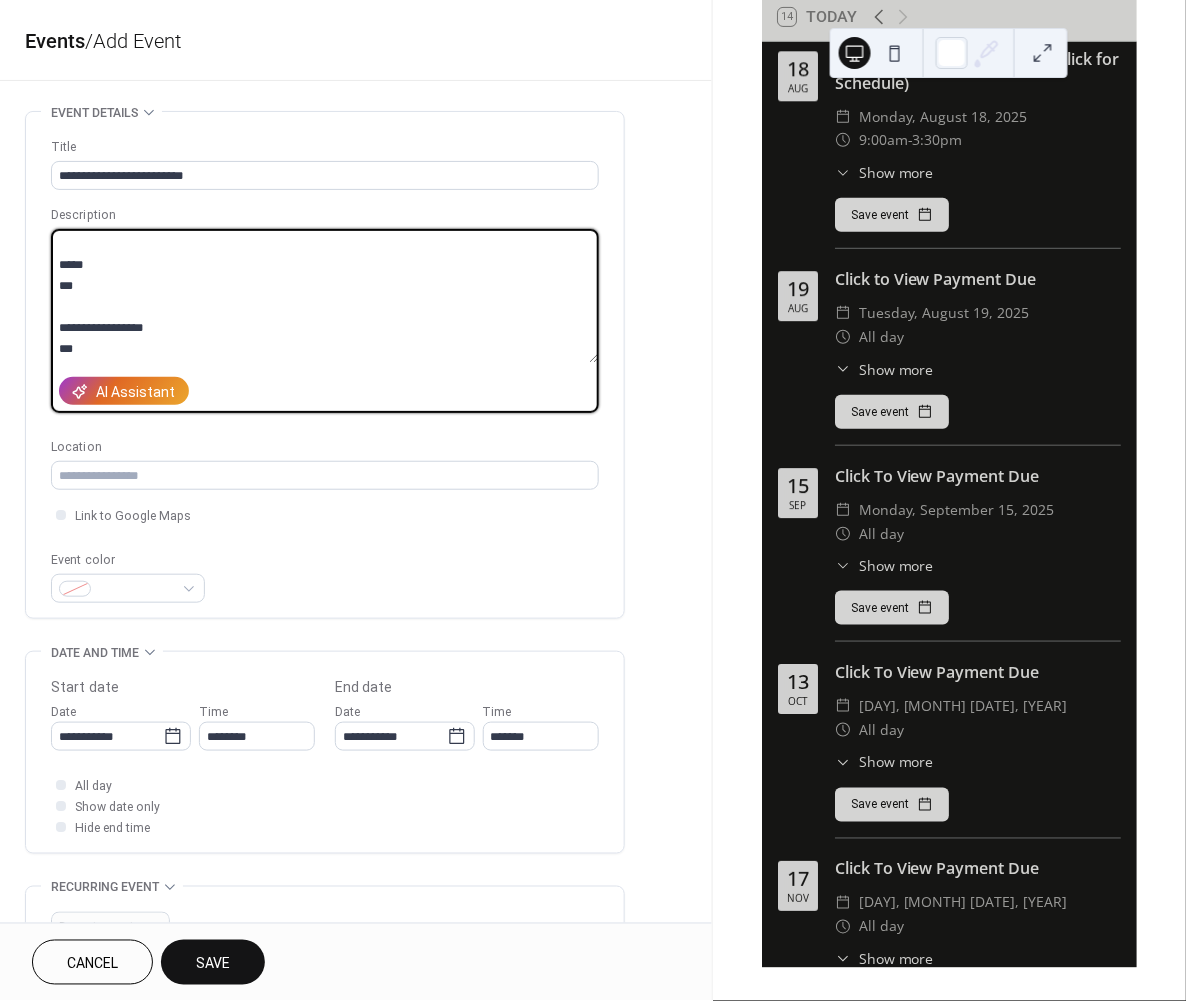 scroll, scrollTop: 193, scrollLeft: 0, axis: vertical 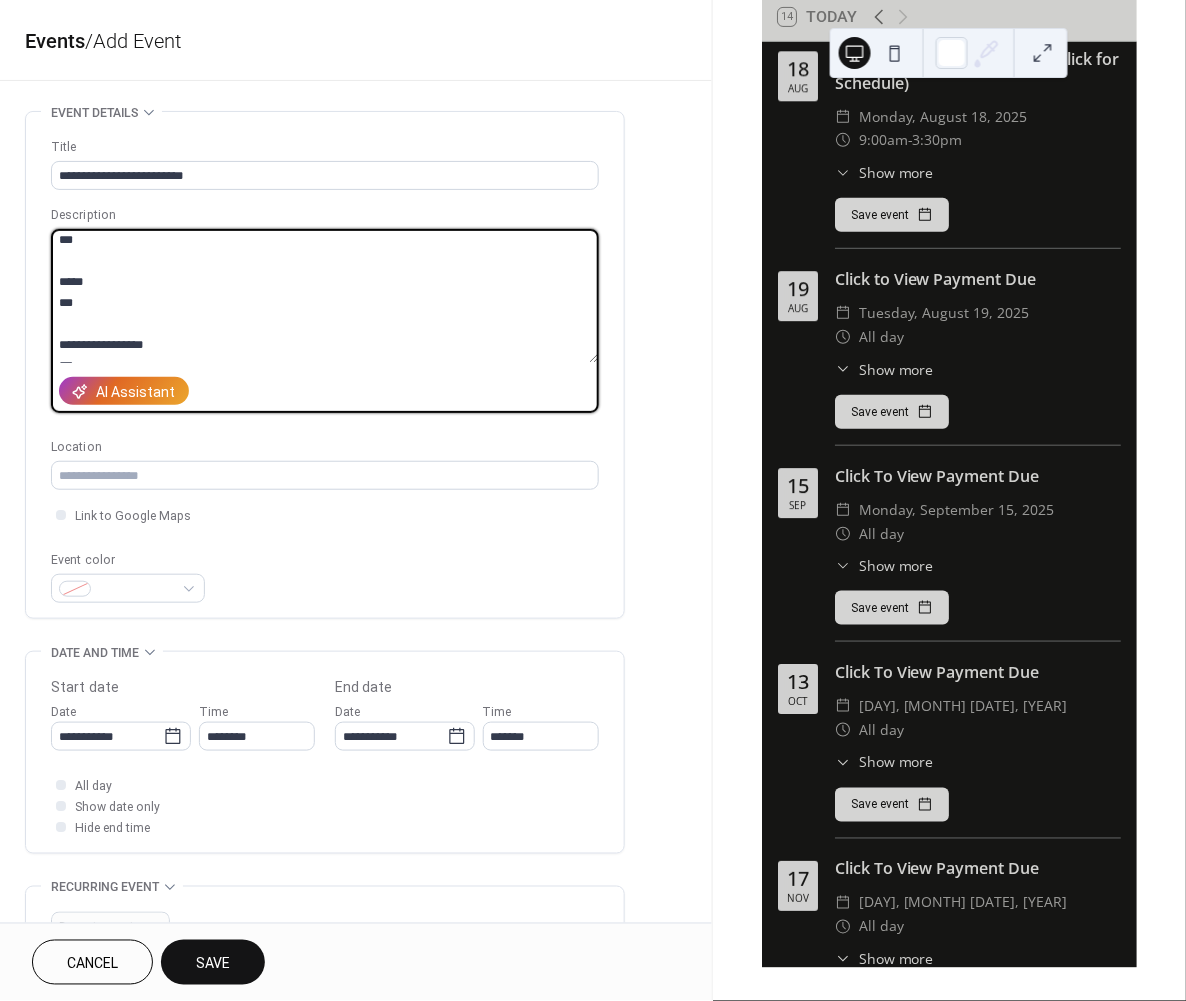 click on "**********" at bounding box center (324, 296) 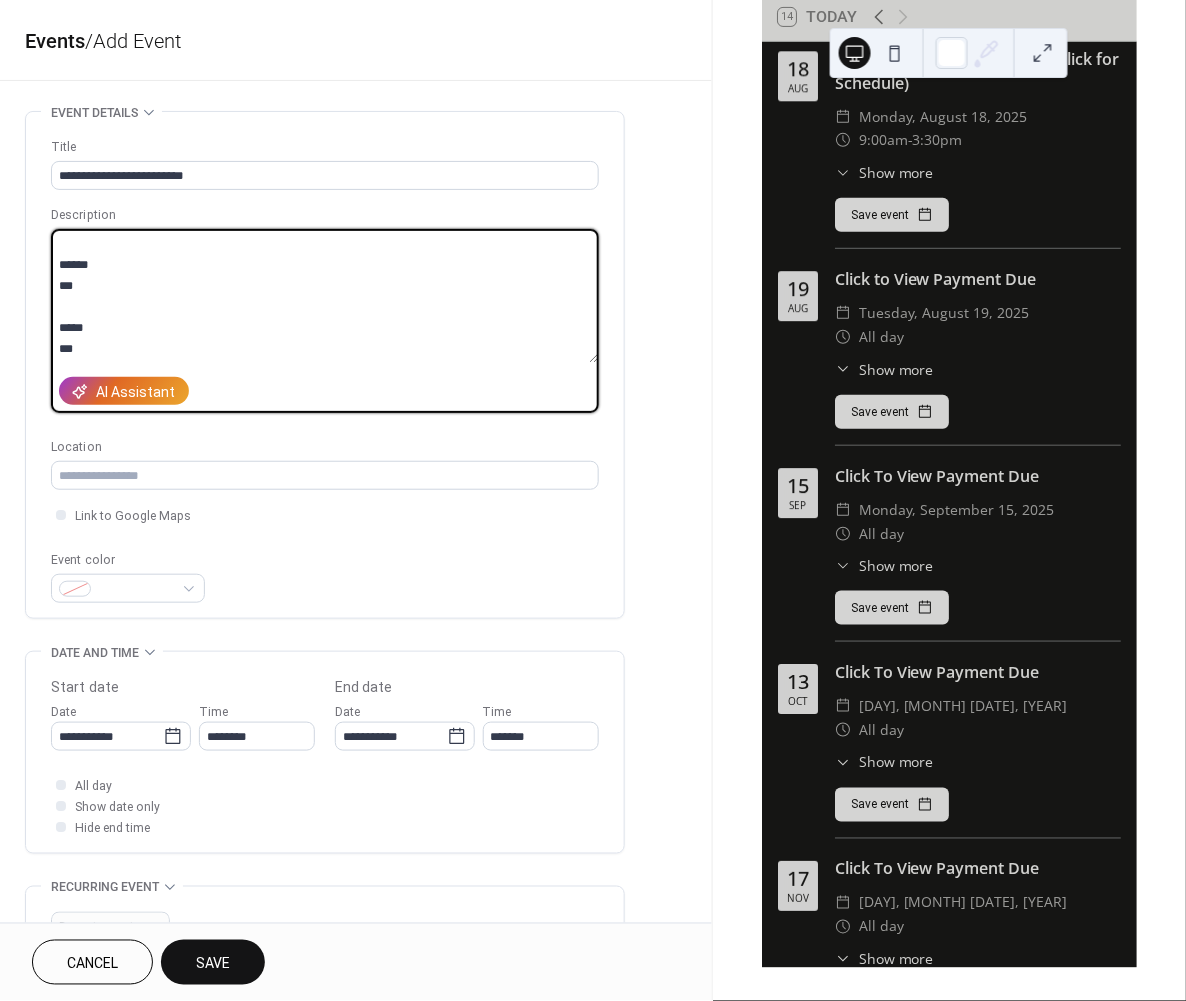 scroll, scrollTop: 133, scrollLeft: 0, axis: vertical 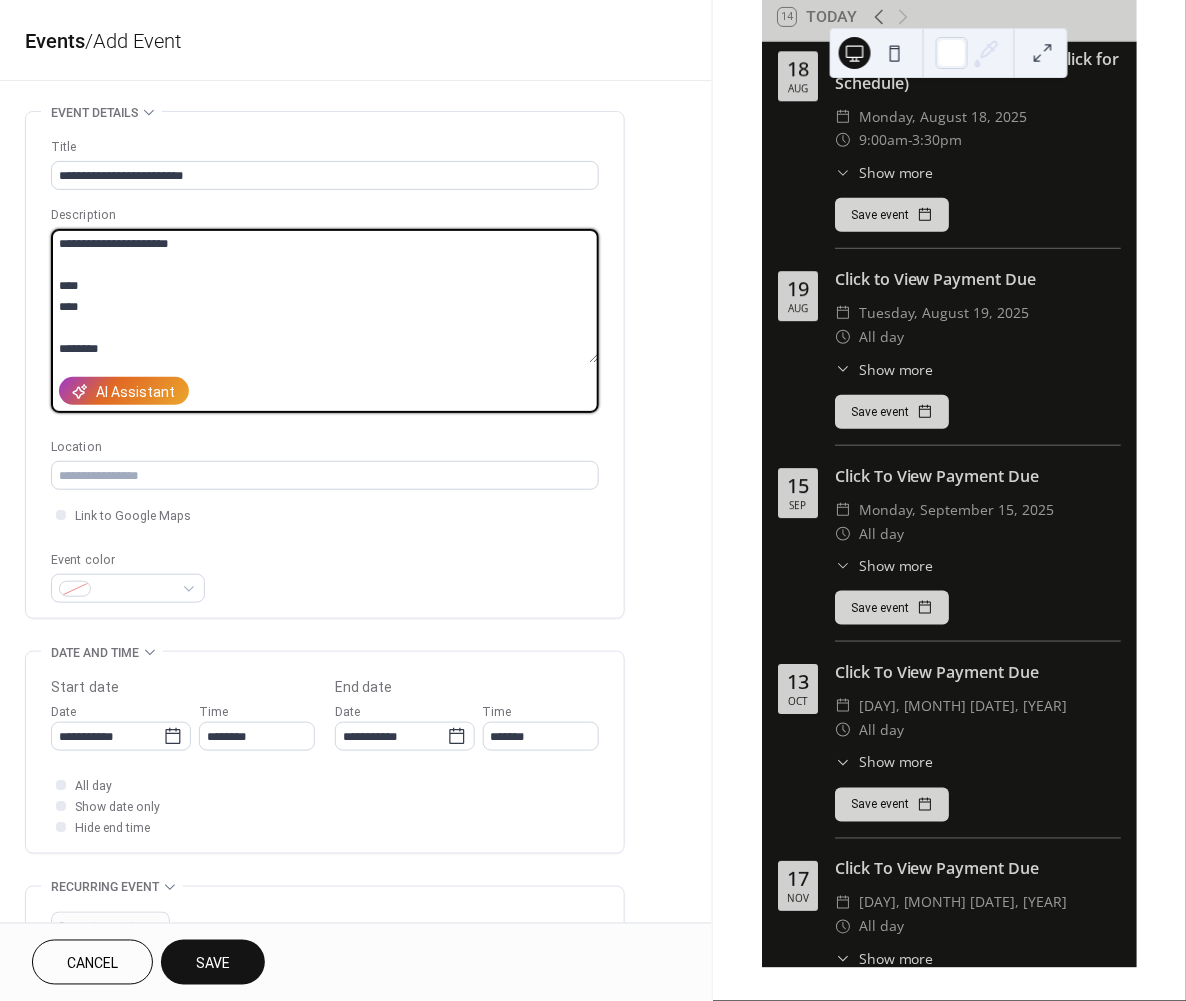 drag, startPoint x: 117, startPoint y: 345, endPoint x: 22, endPoint y: 132, distance: 233.22522 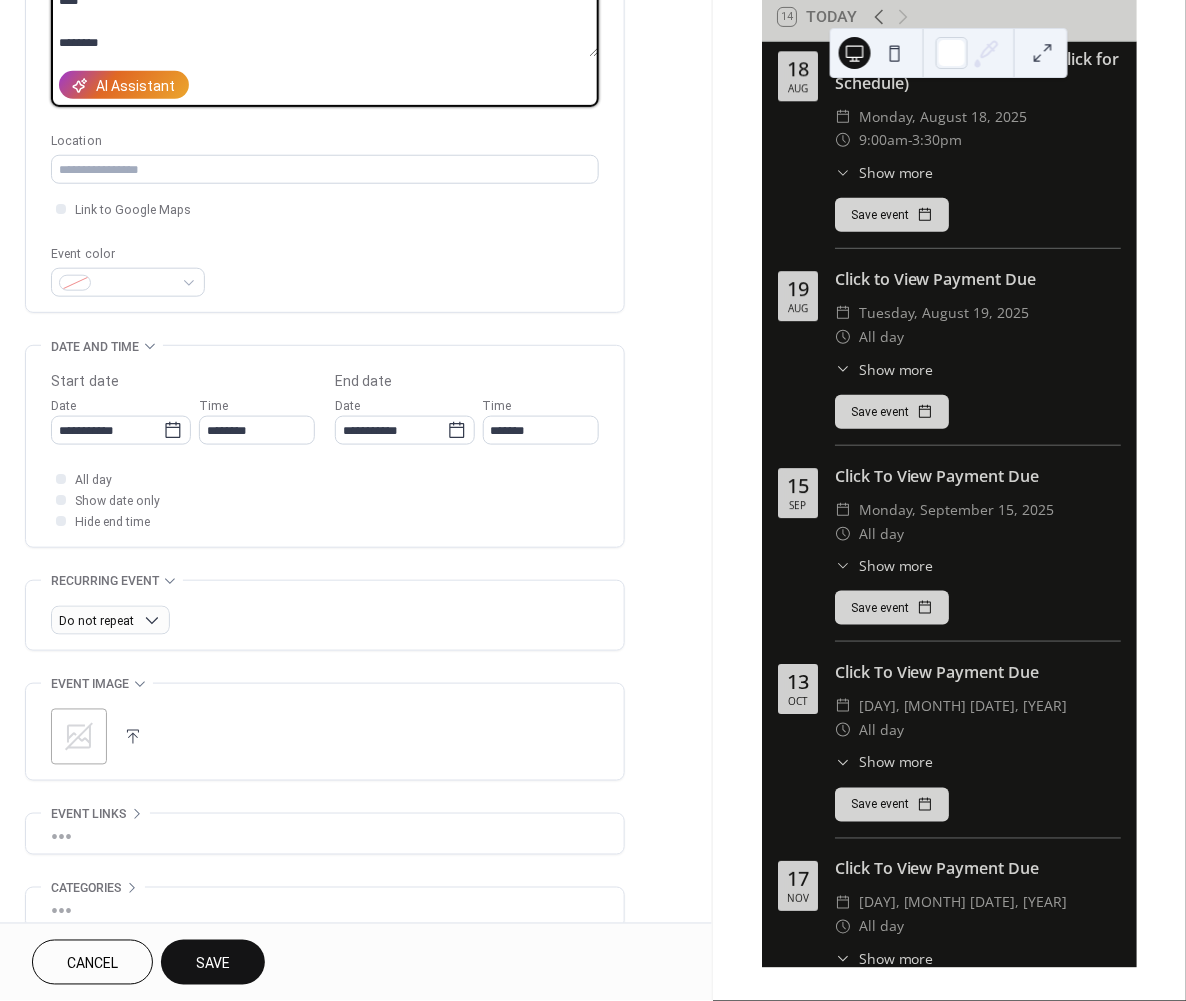 scroll, scrollTop: 349, scrollLeft: 0, axis: vertical 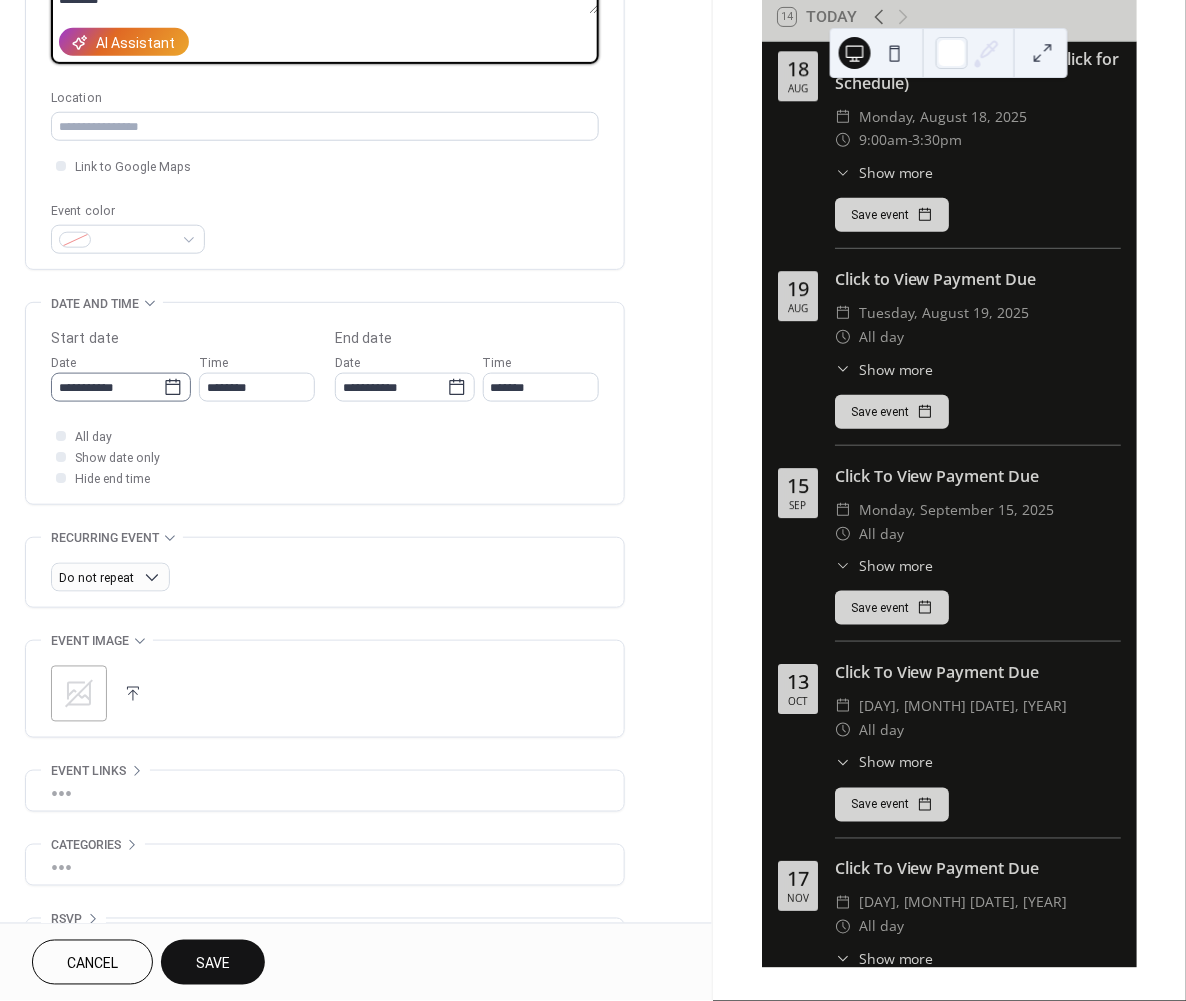 type on "**********" 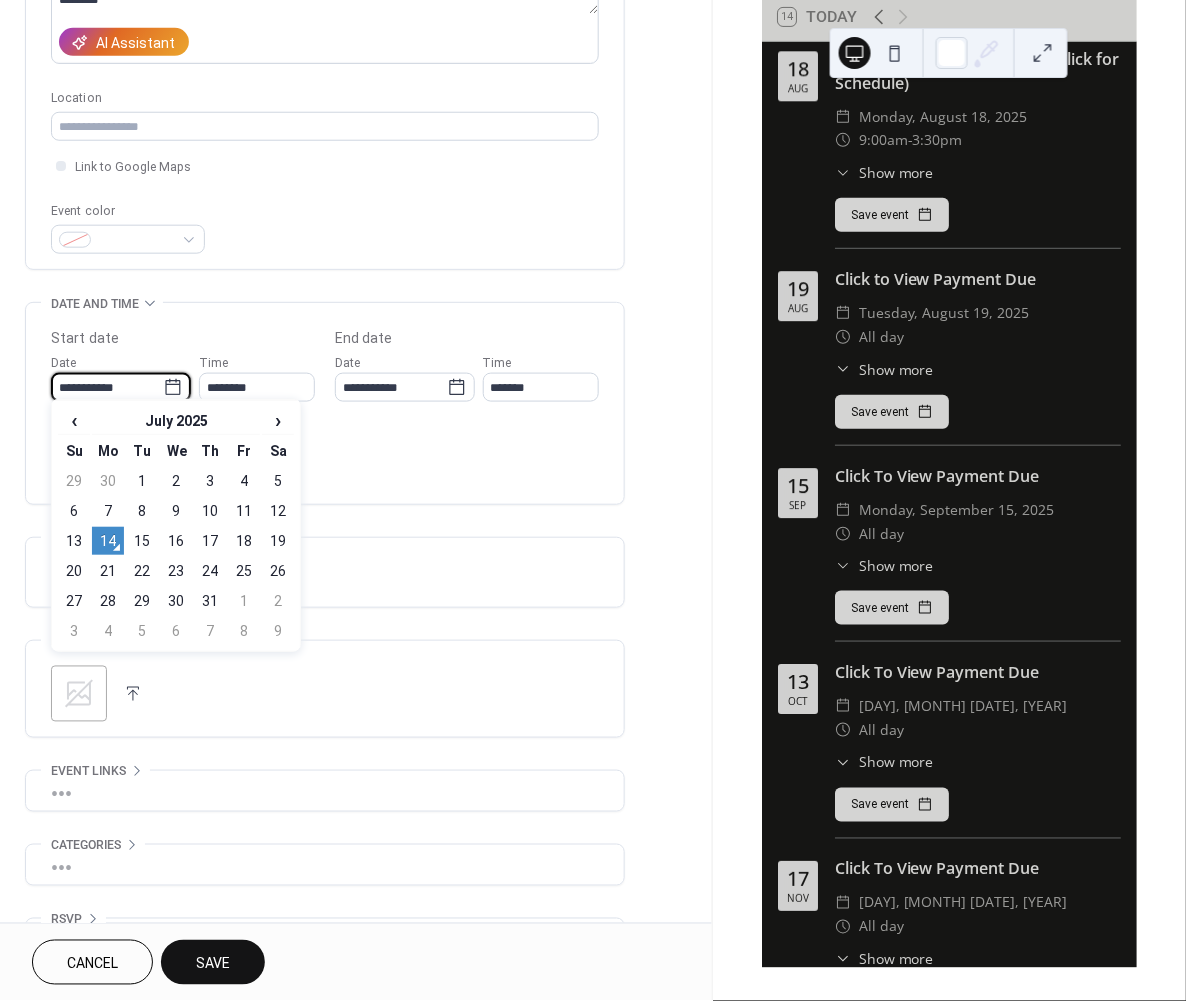 click on "**********" at bounding box center (107, 387) 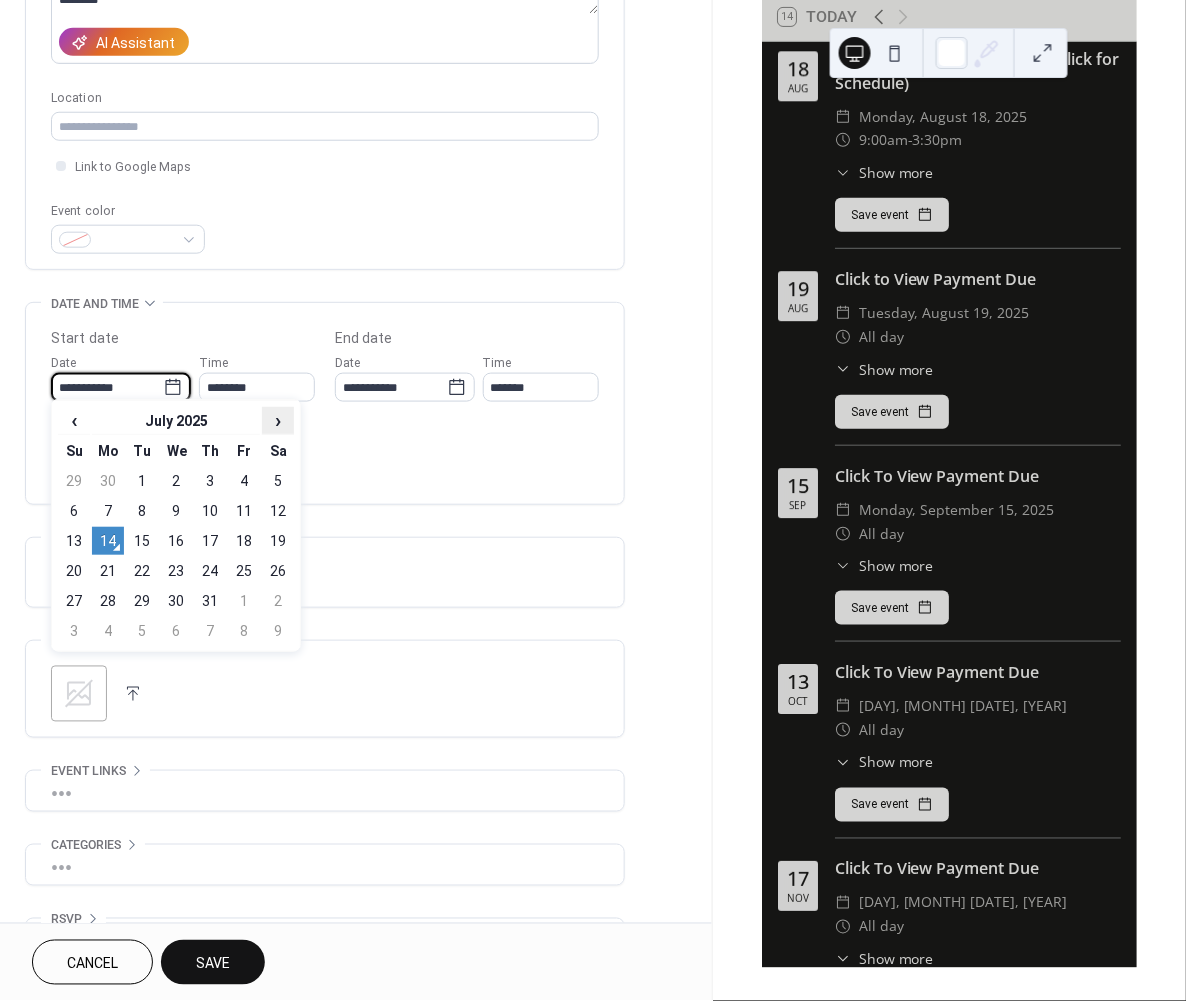 click on "›" at bounding box center [278, 420] 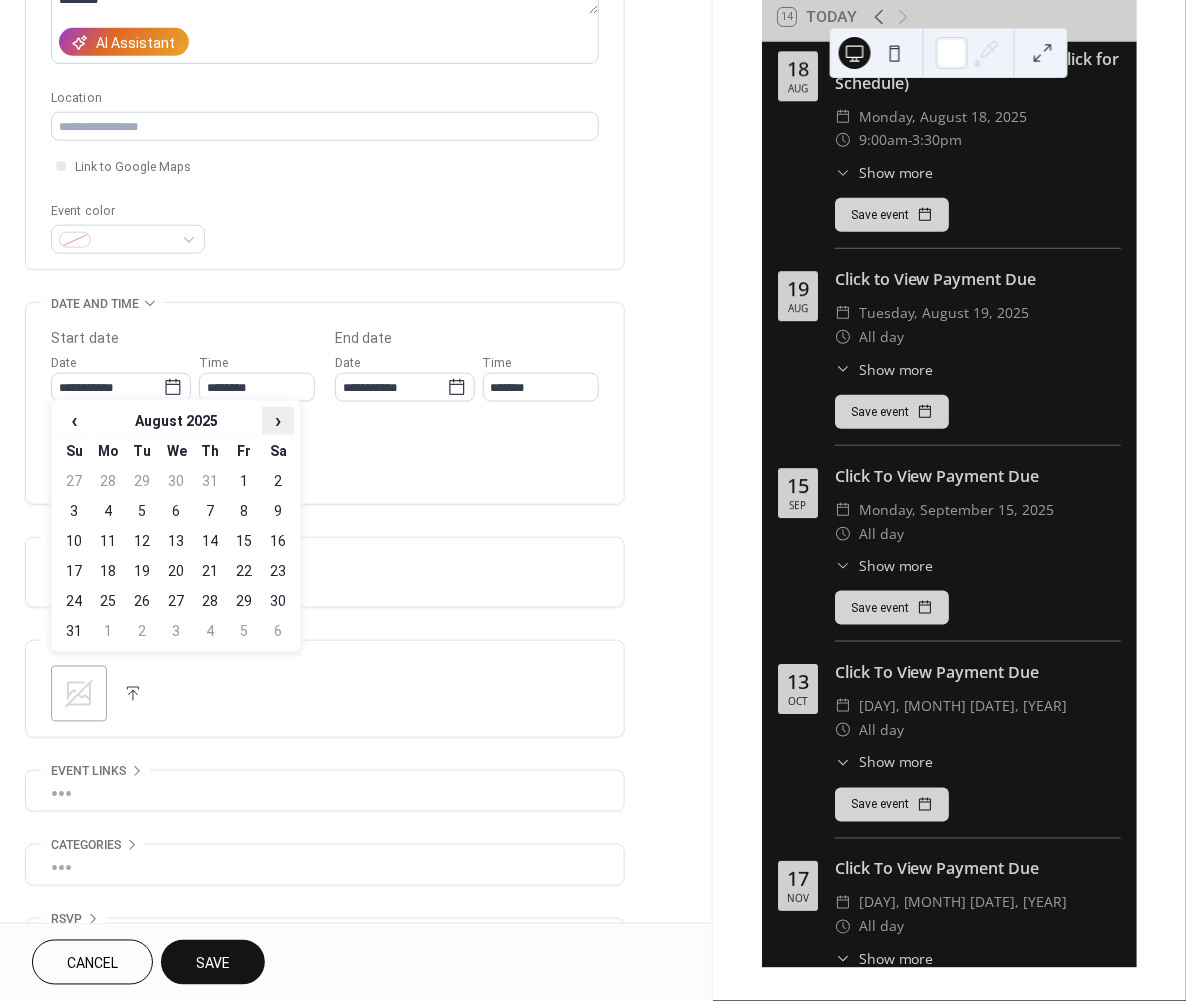 click on "›" at bounding box center [278, 420] 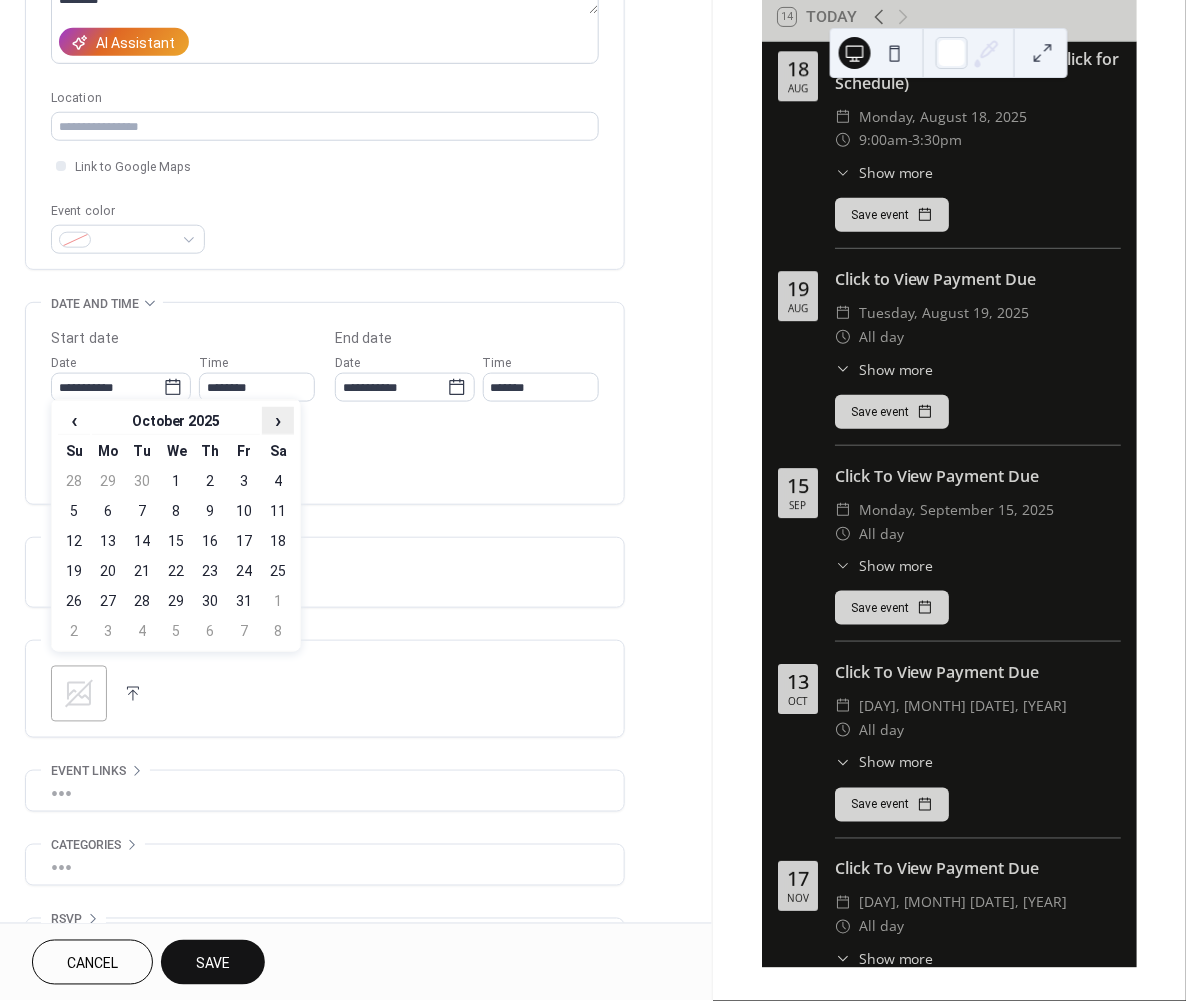 click on "›" at bounding box center (278, 420) 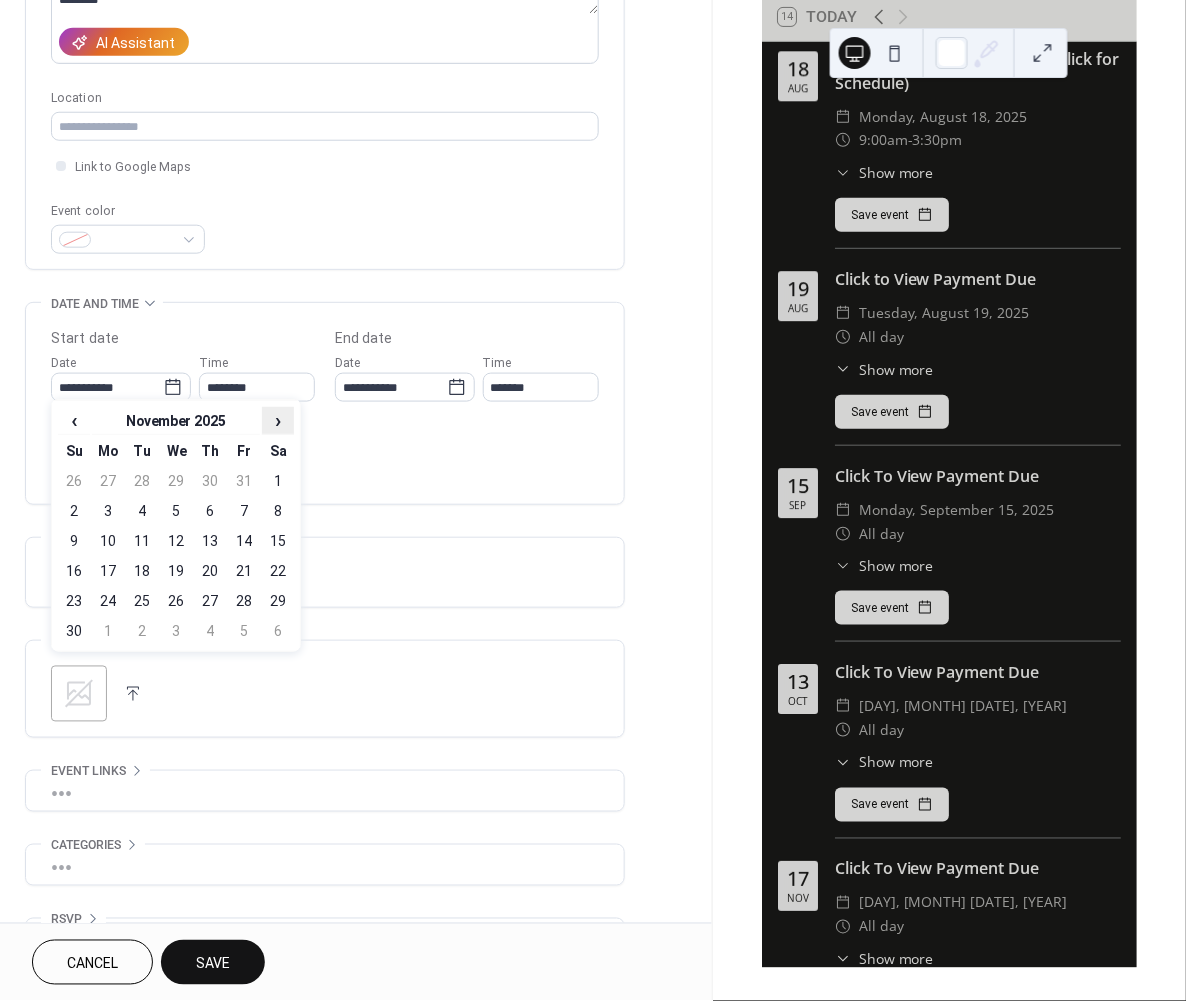 click on "›" at bounding box center [278, 420] 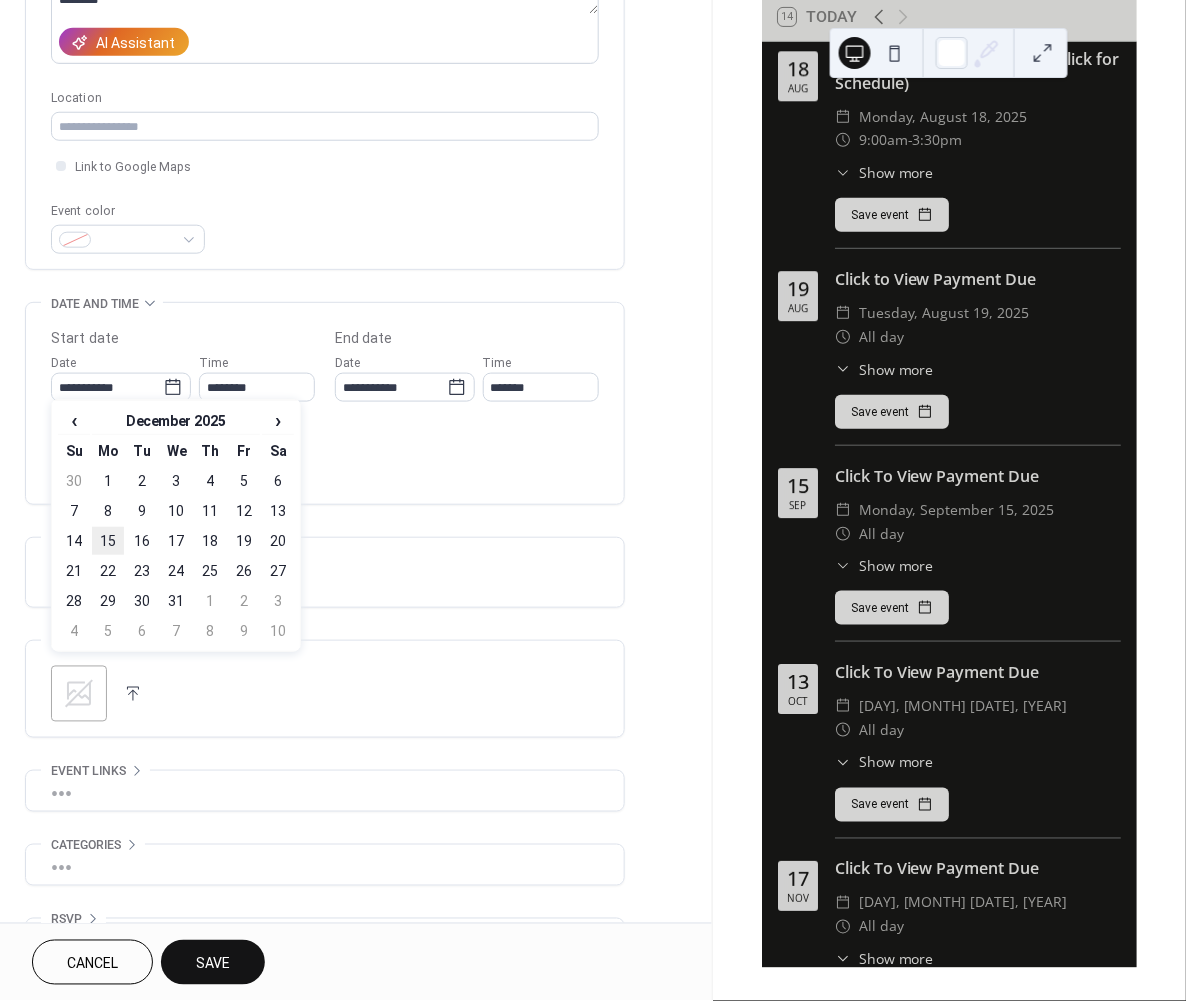 click on "15" at bounding box center (108, 541) 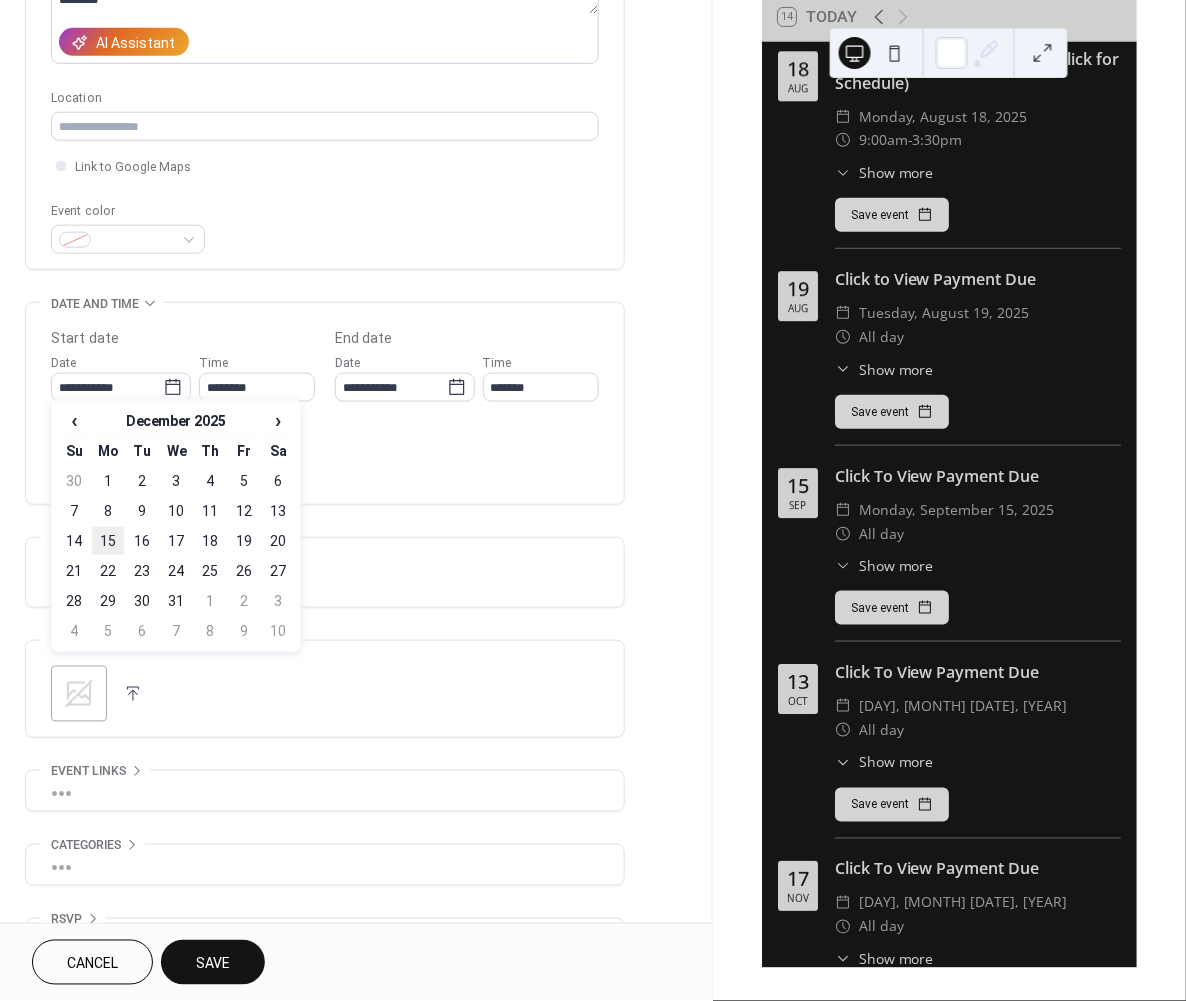 type on "**********" 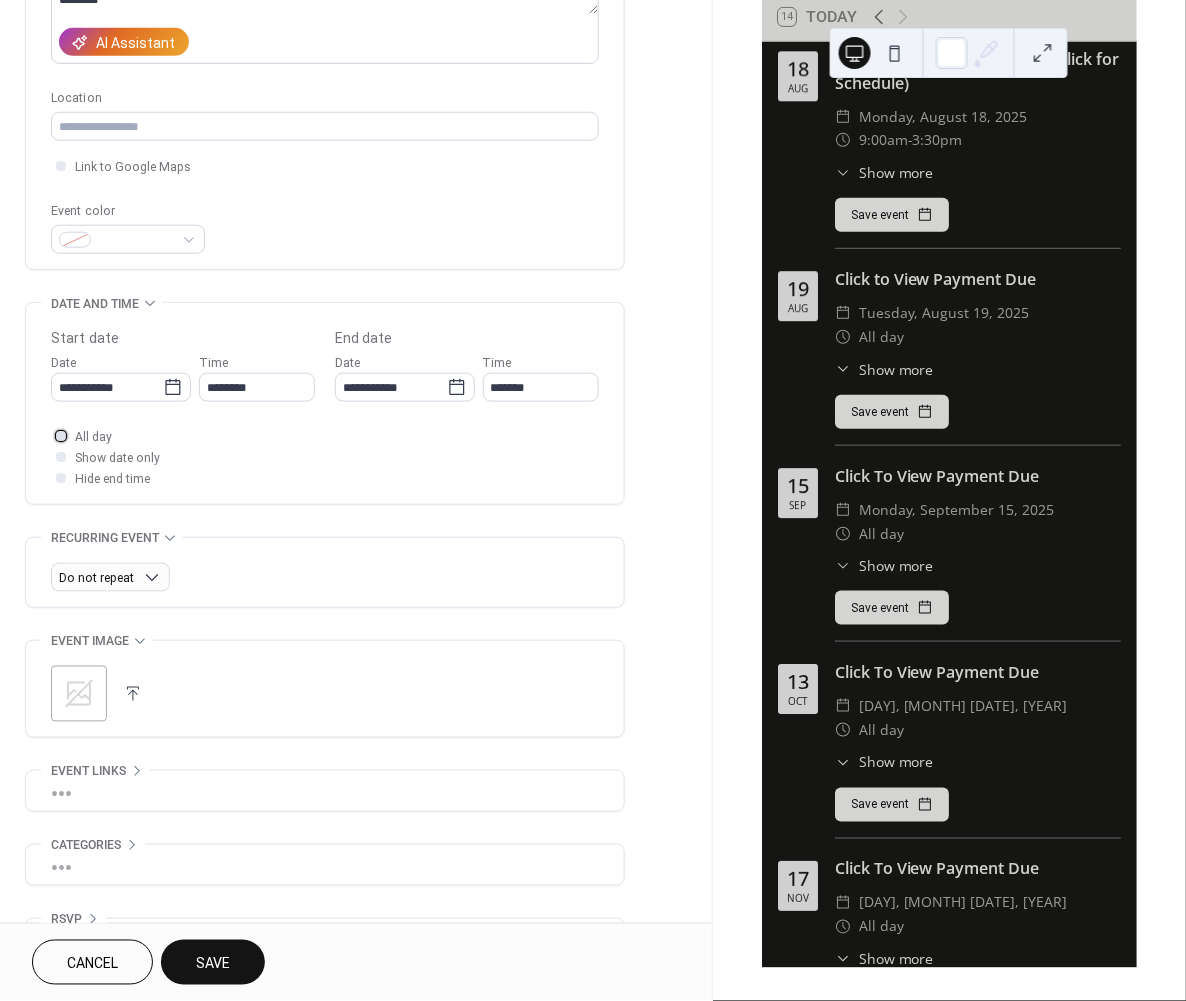 click at bounding box center (61, 436) 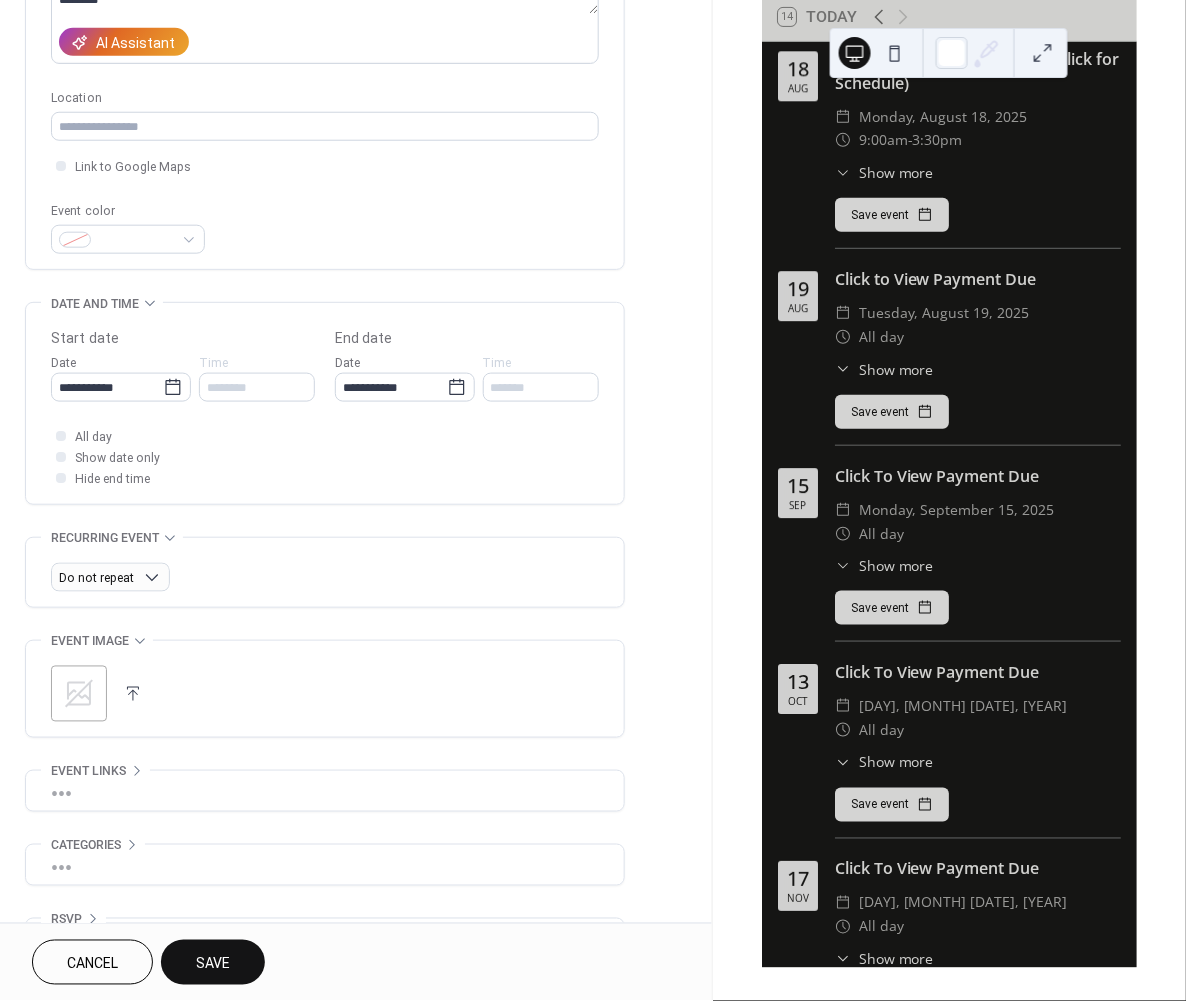 click on "Save" at bounding box center (213, 962) 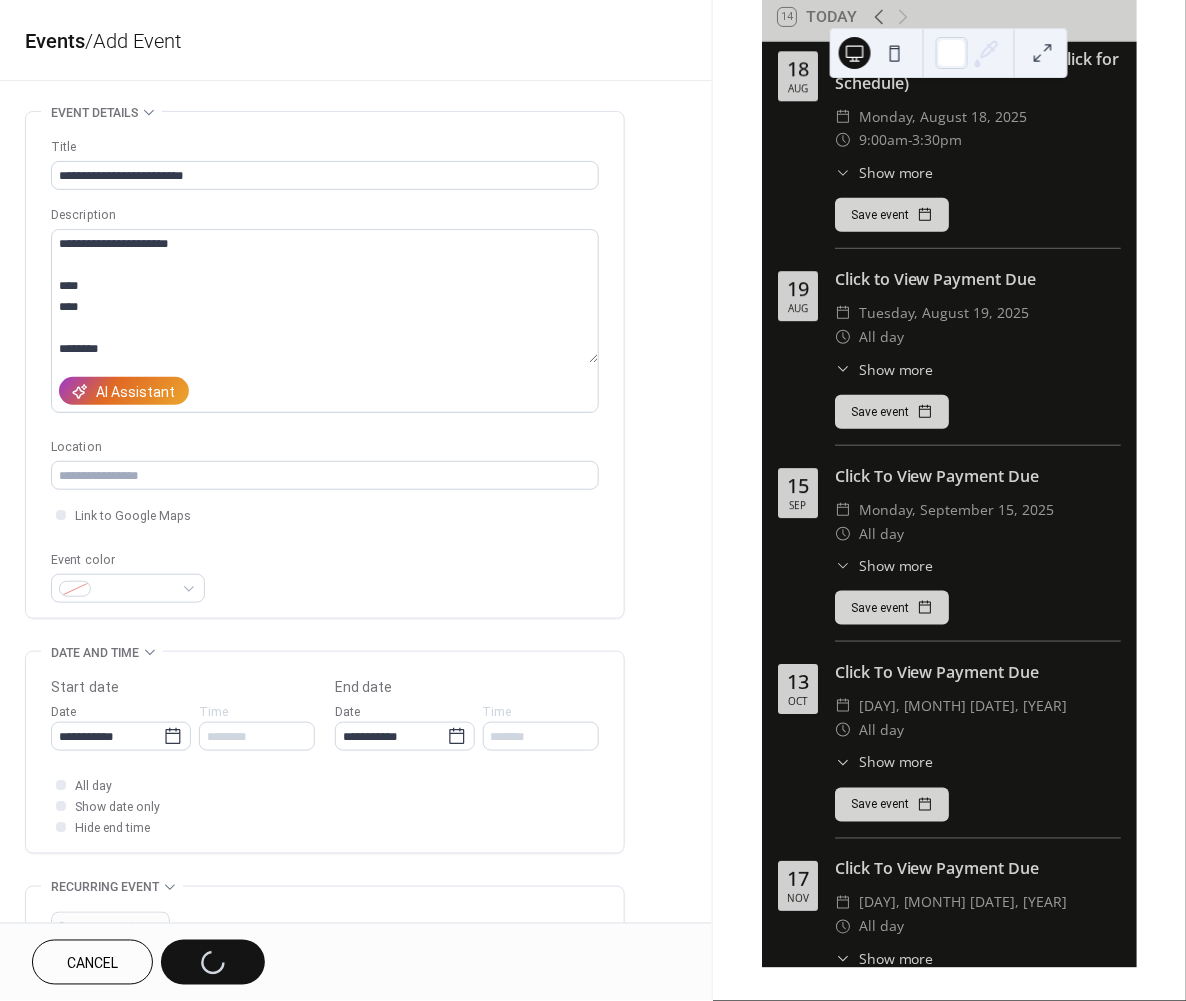 scroll, scrollTop: 0, scrollLeft: 0, axis: both 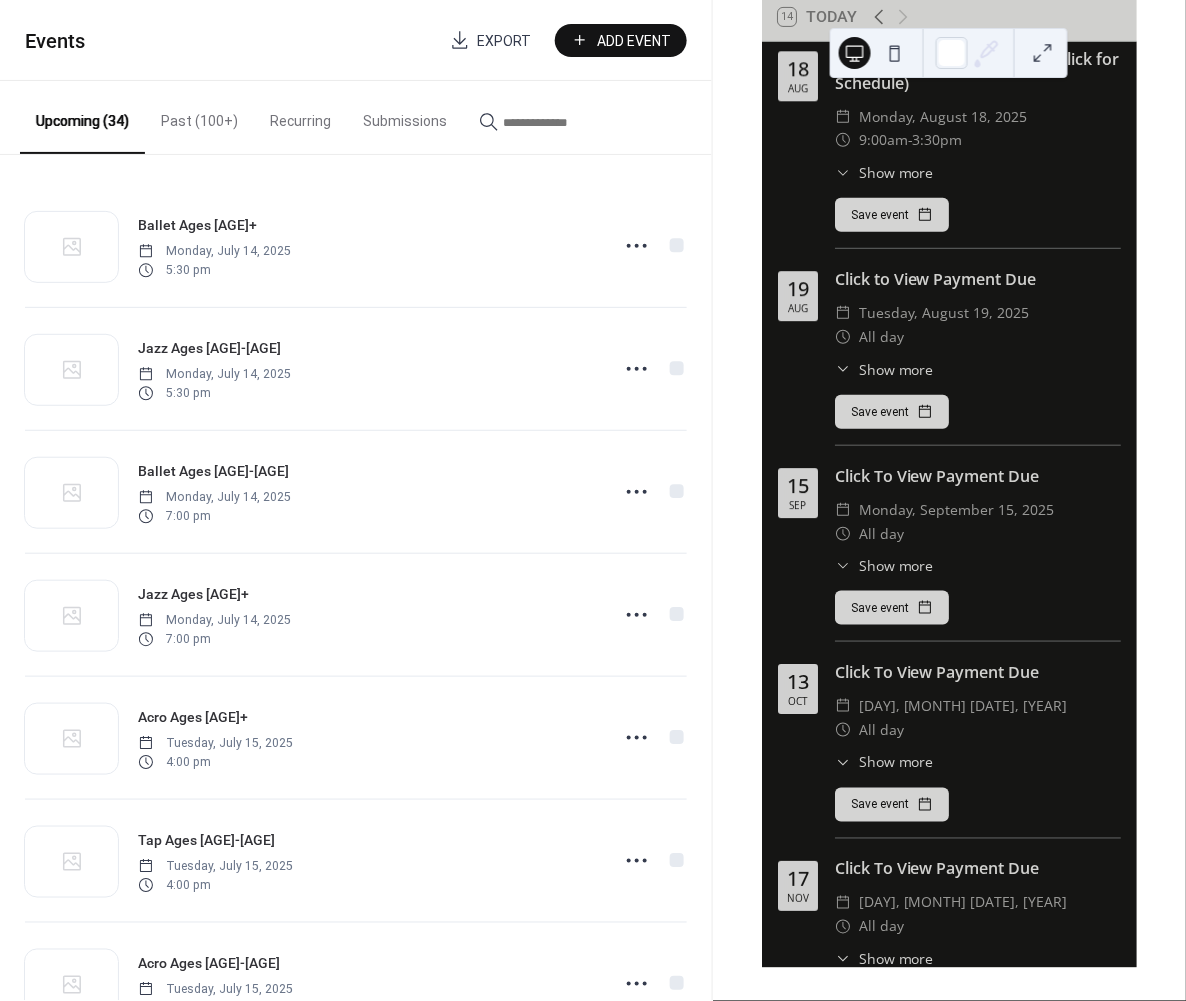 click on "Add Event" at bounding box center (635, 41) 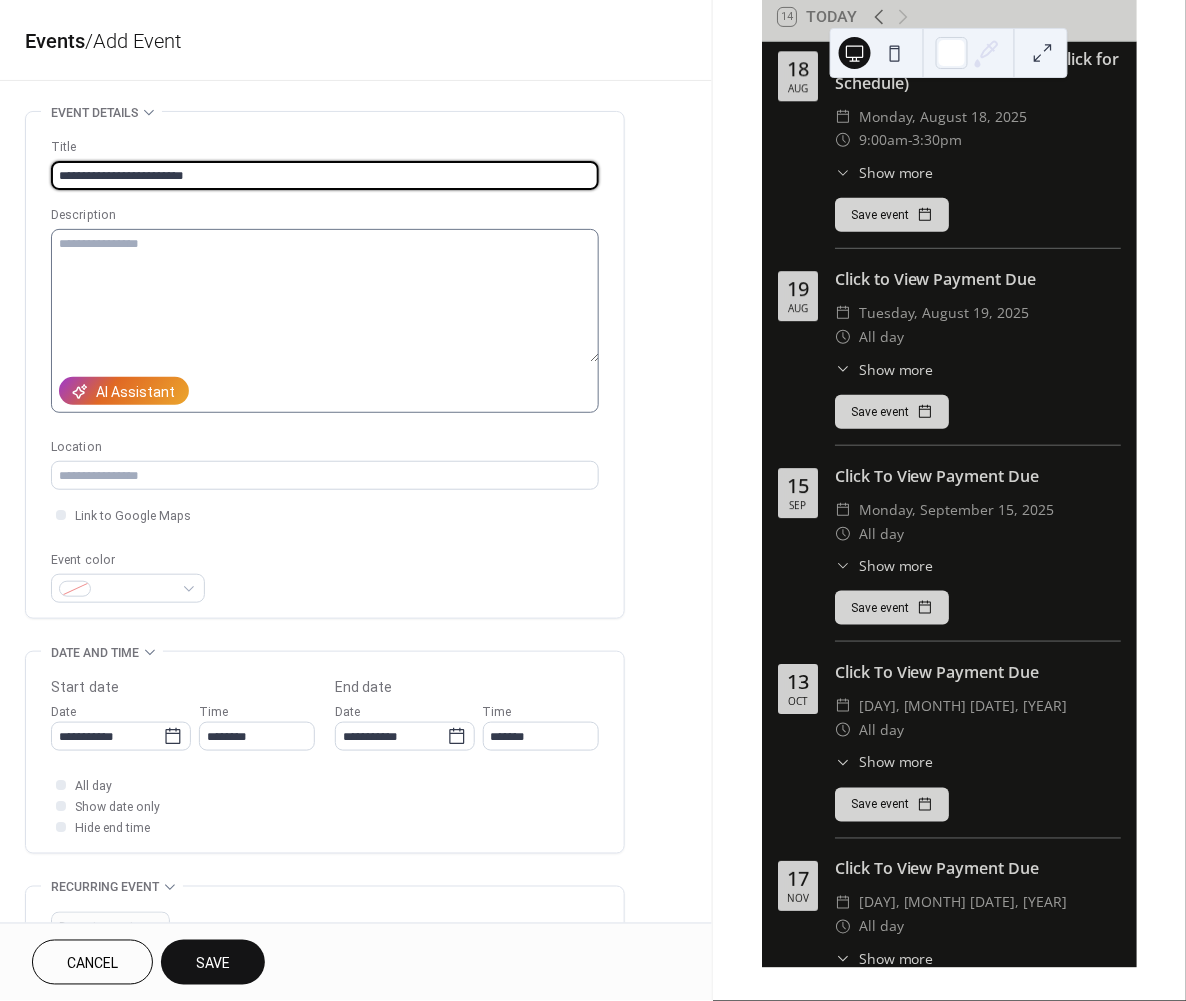 type on "**********" 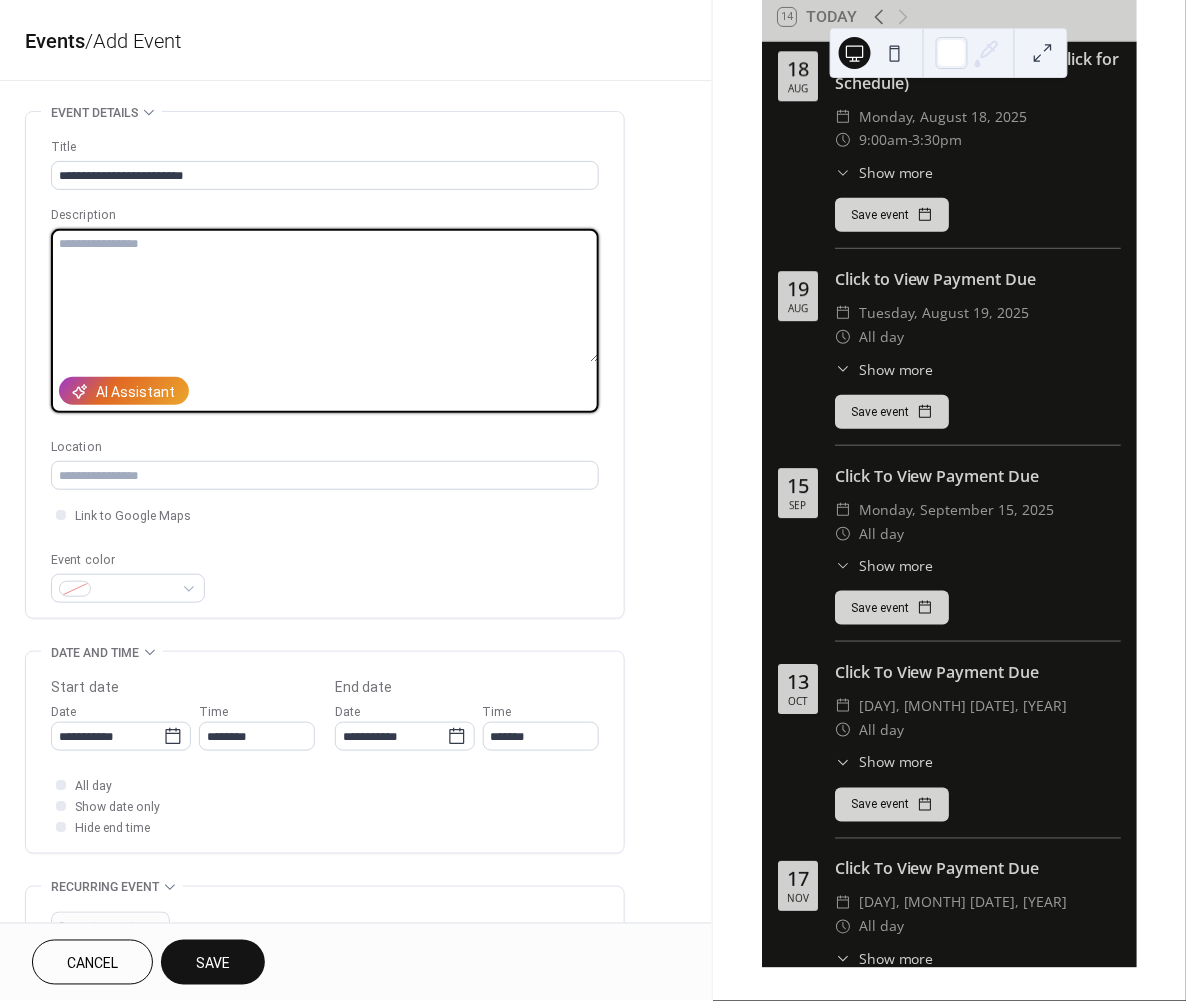 click at bounding box center (325, 296) 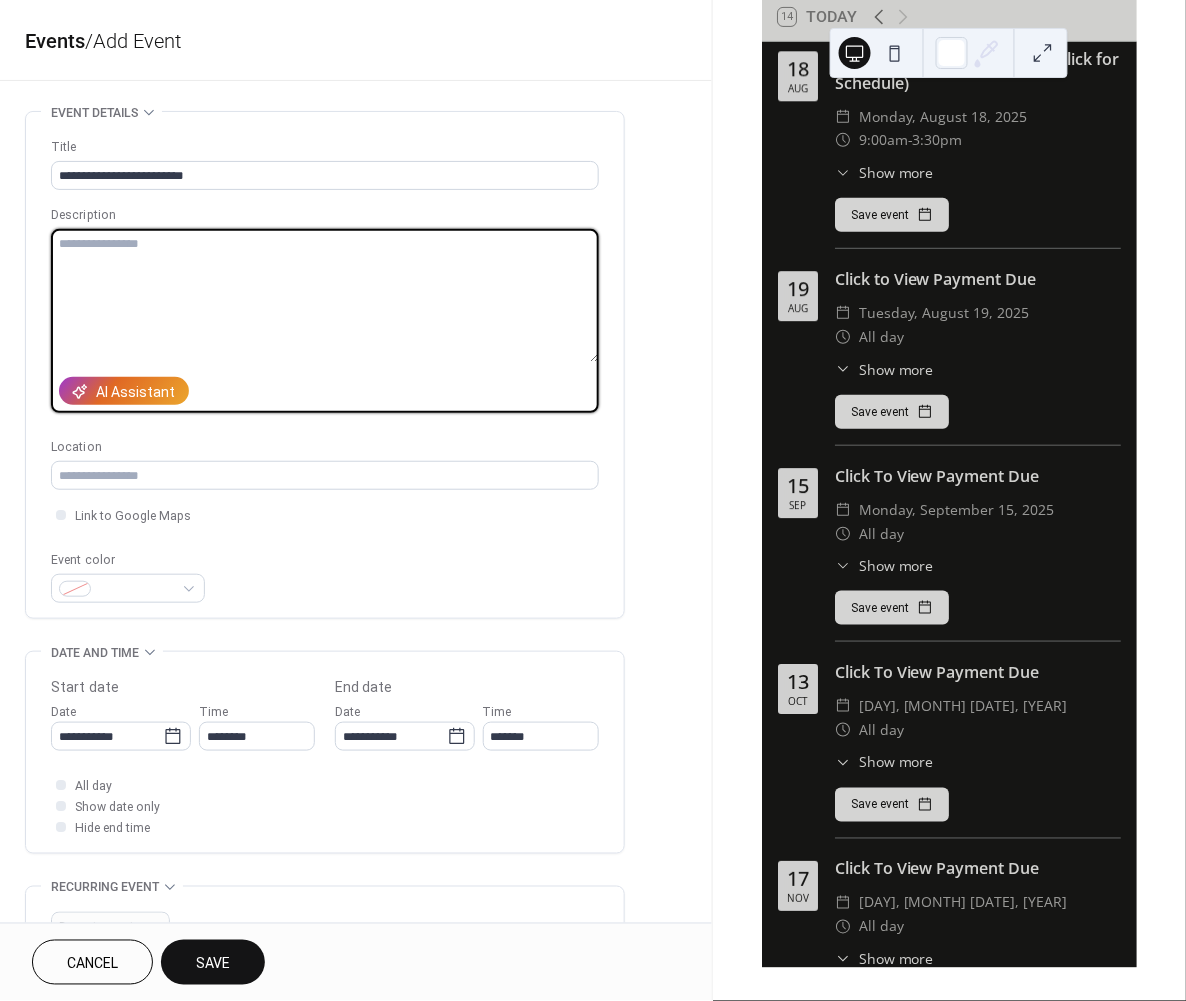 paste on "**********" 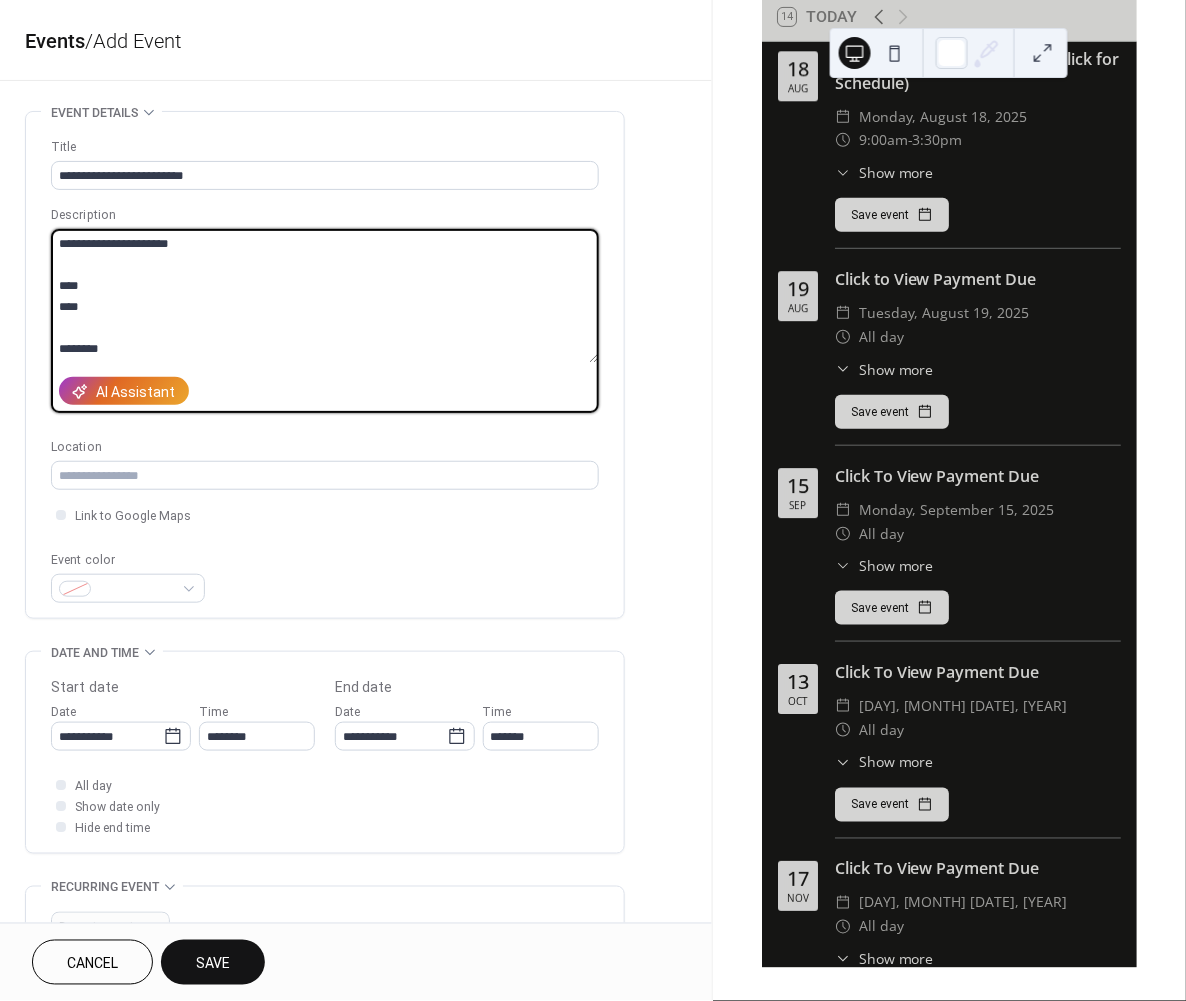 scroll, scrollTop: 0, scrollLeft: 0, axis: both 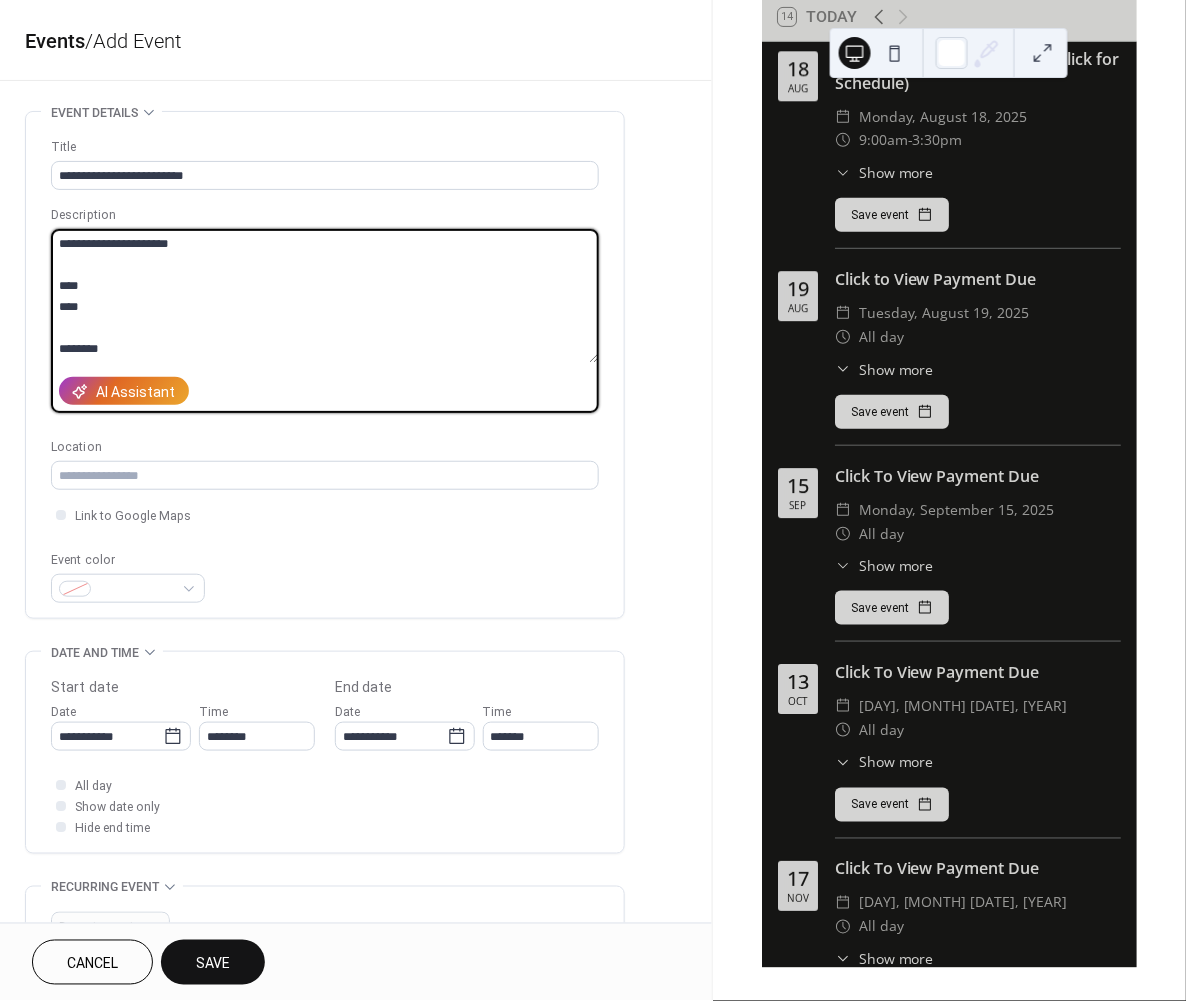 click on "**********" at bounding box center (324, 296) 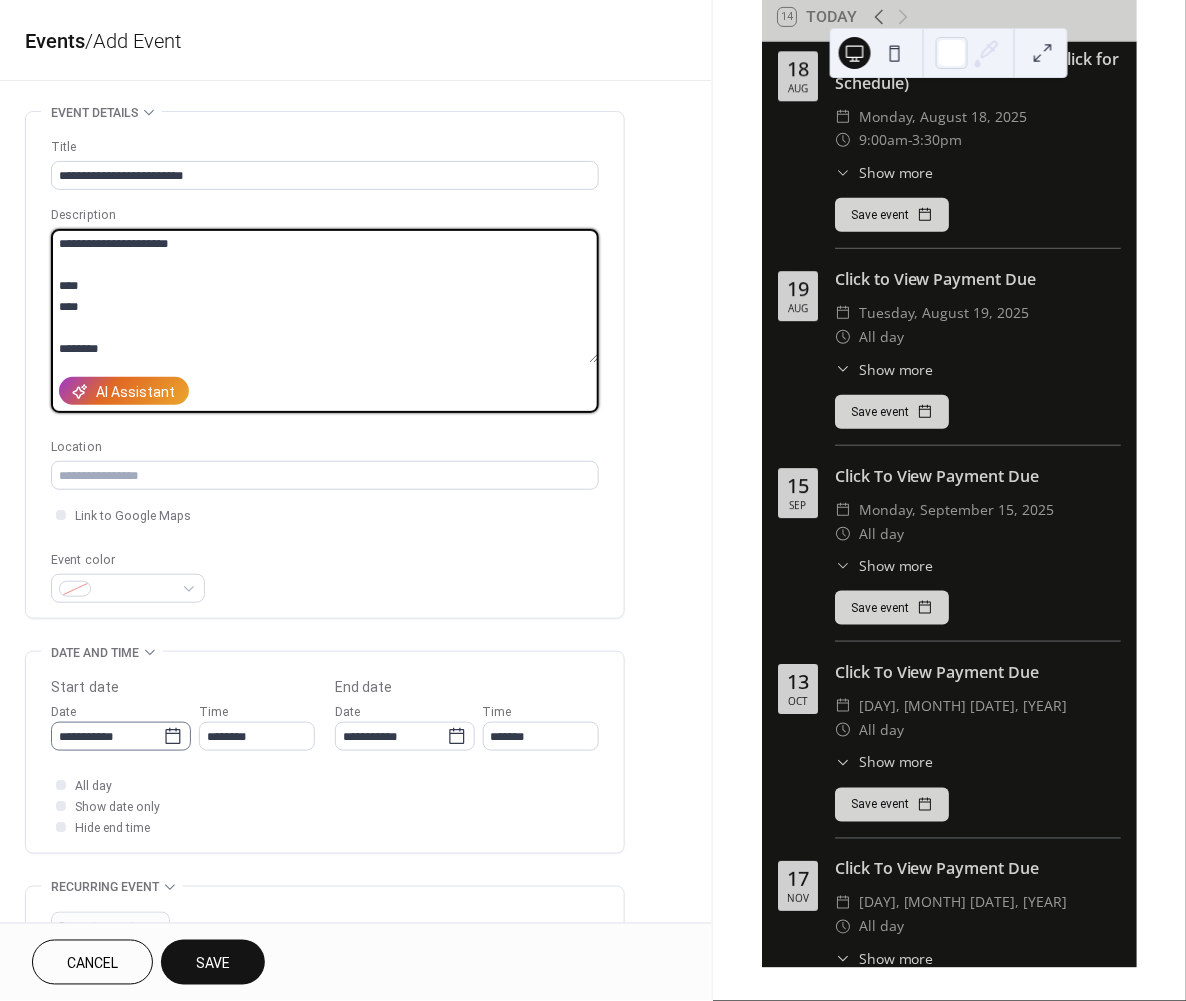 type on "**********" 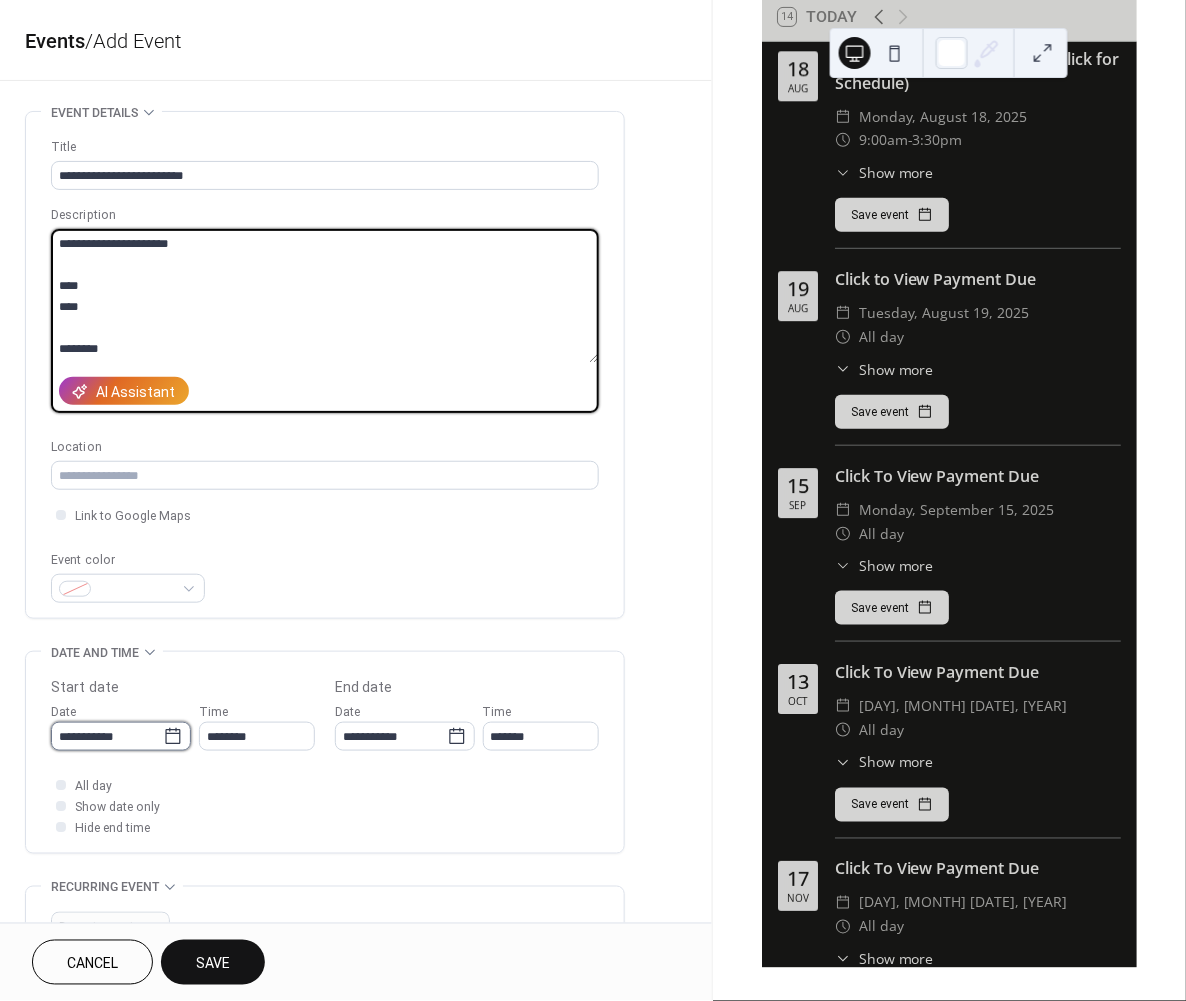 click on "**********" at bounding box center [107, 736] 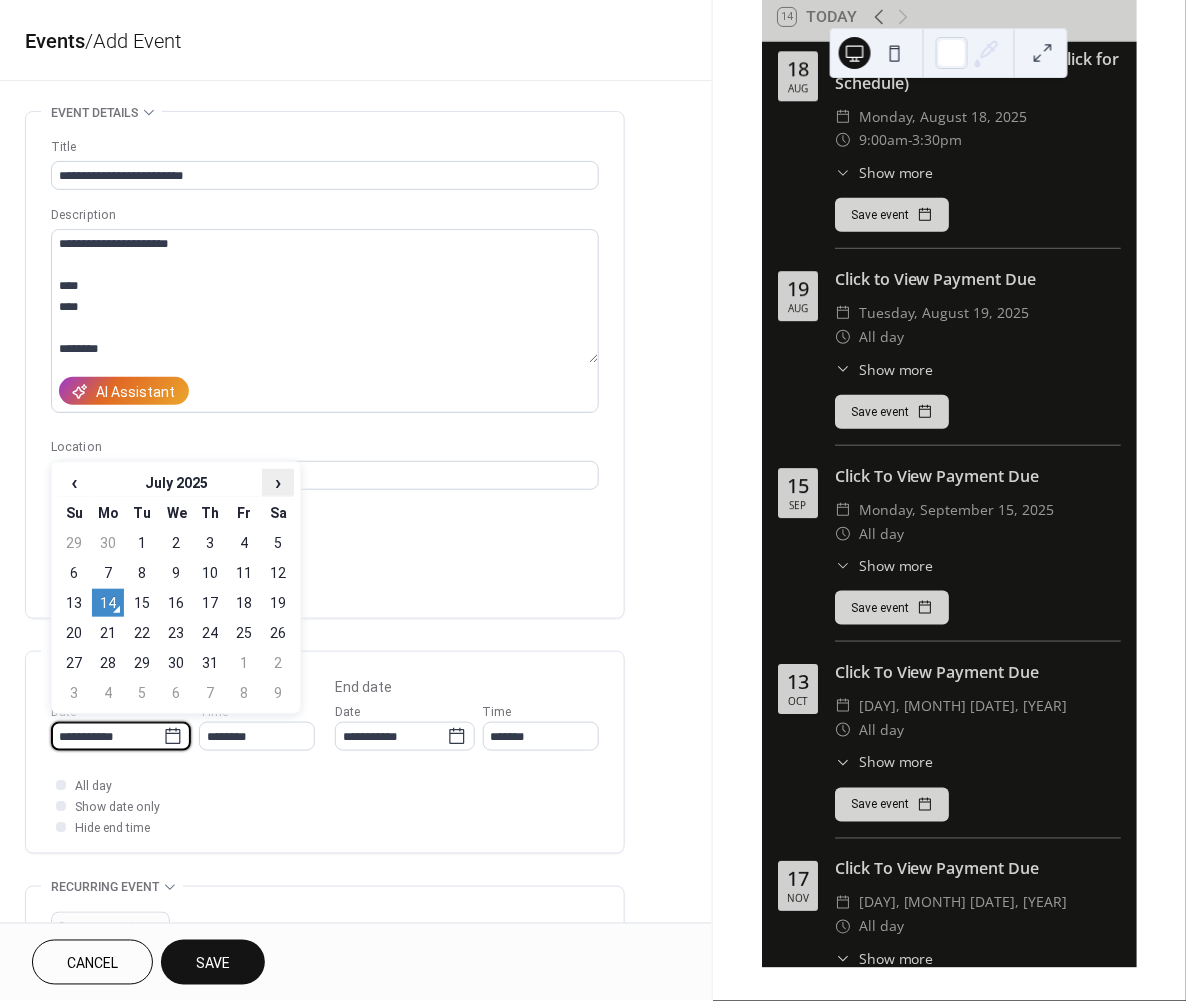 click on "›" at bounding box center [278, 482] 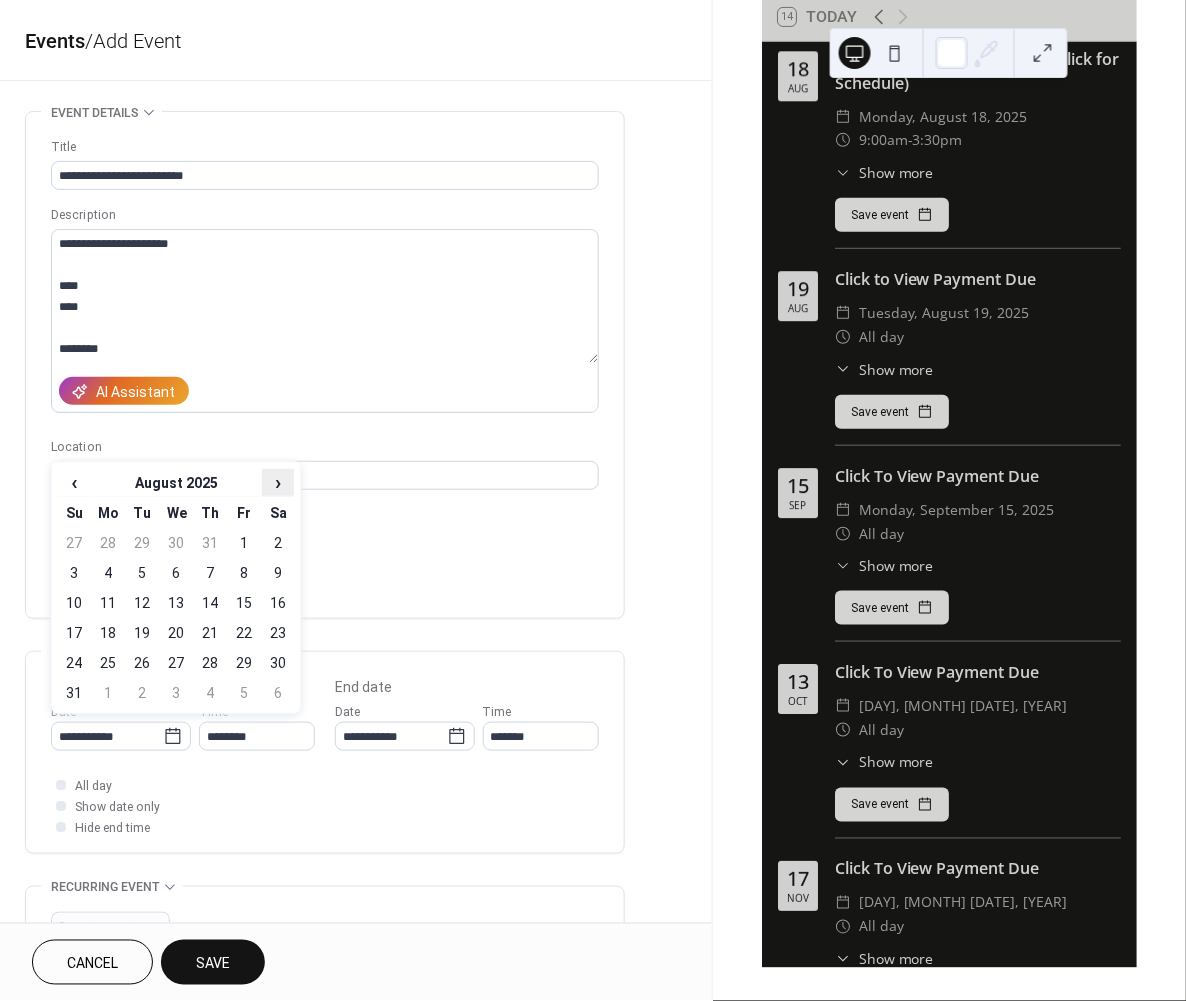 click on "›" at bounding box center (278, 482) 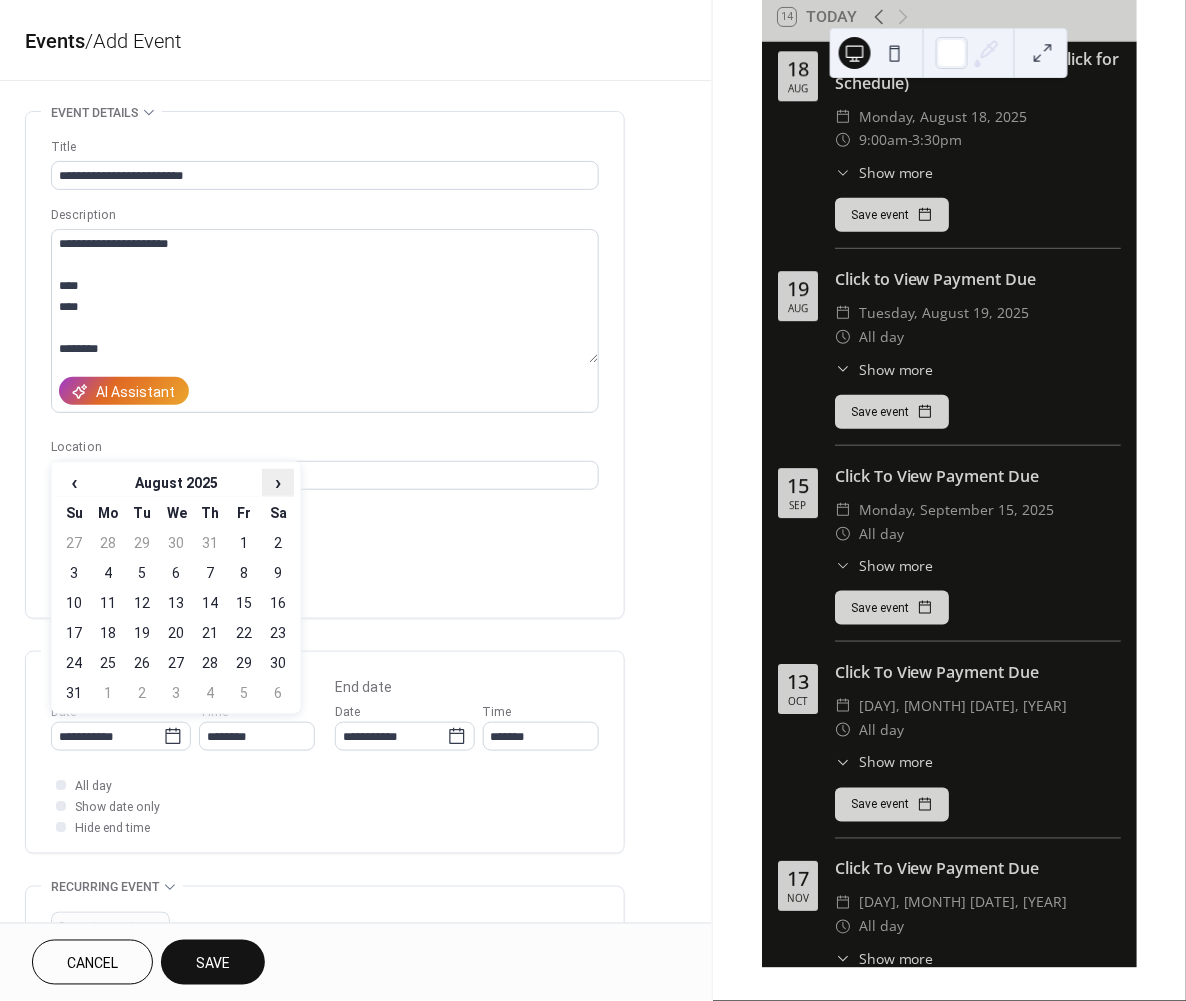 click on "›" at bounding box center [278, 482] 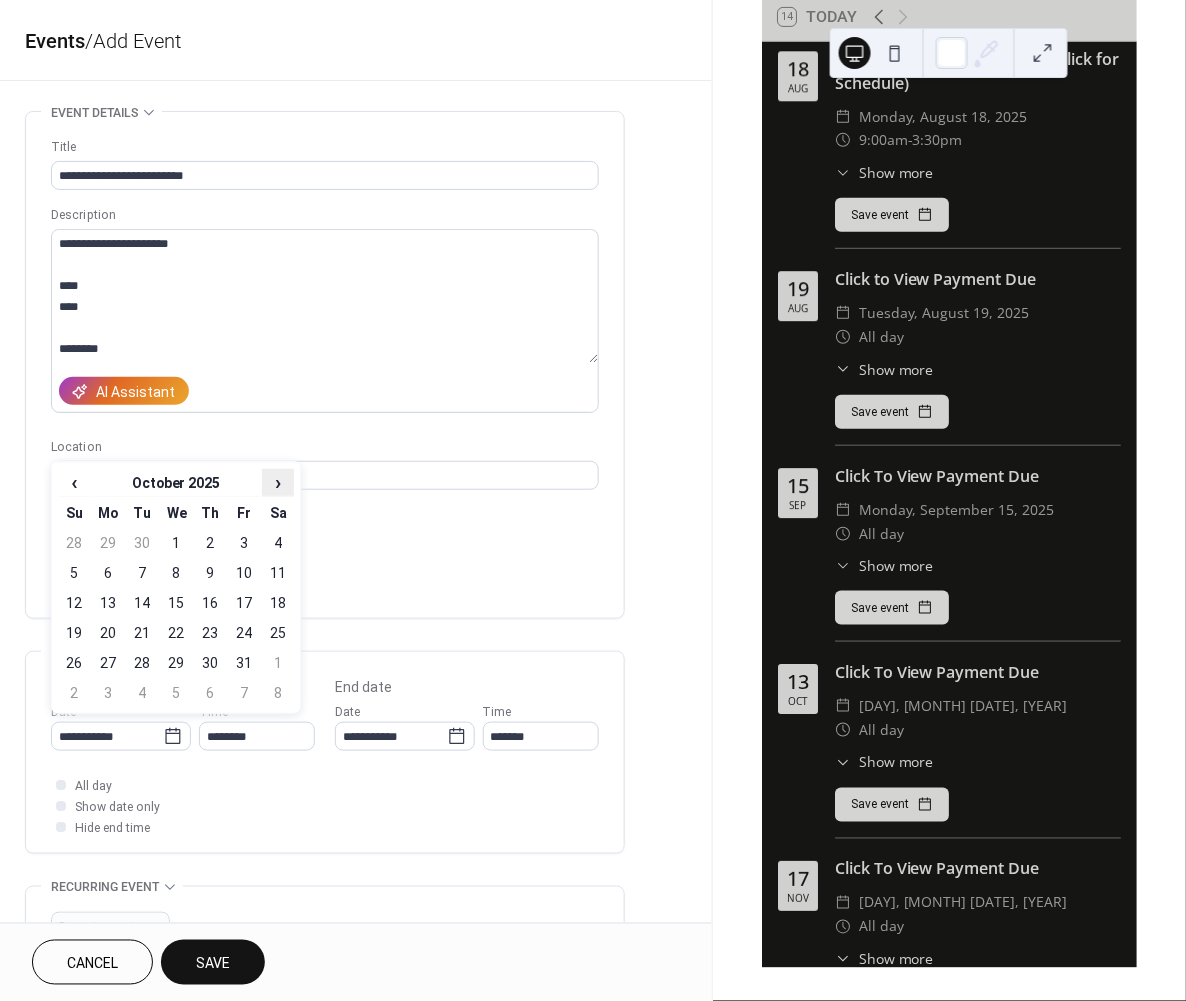 click on "›" at bounding box center [278, 482] 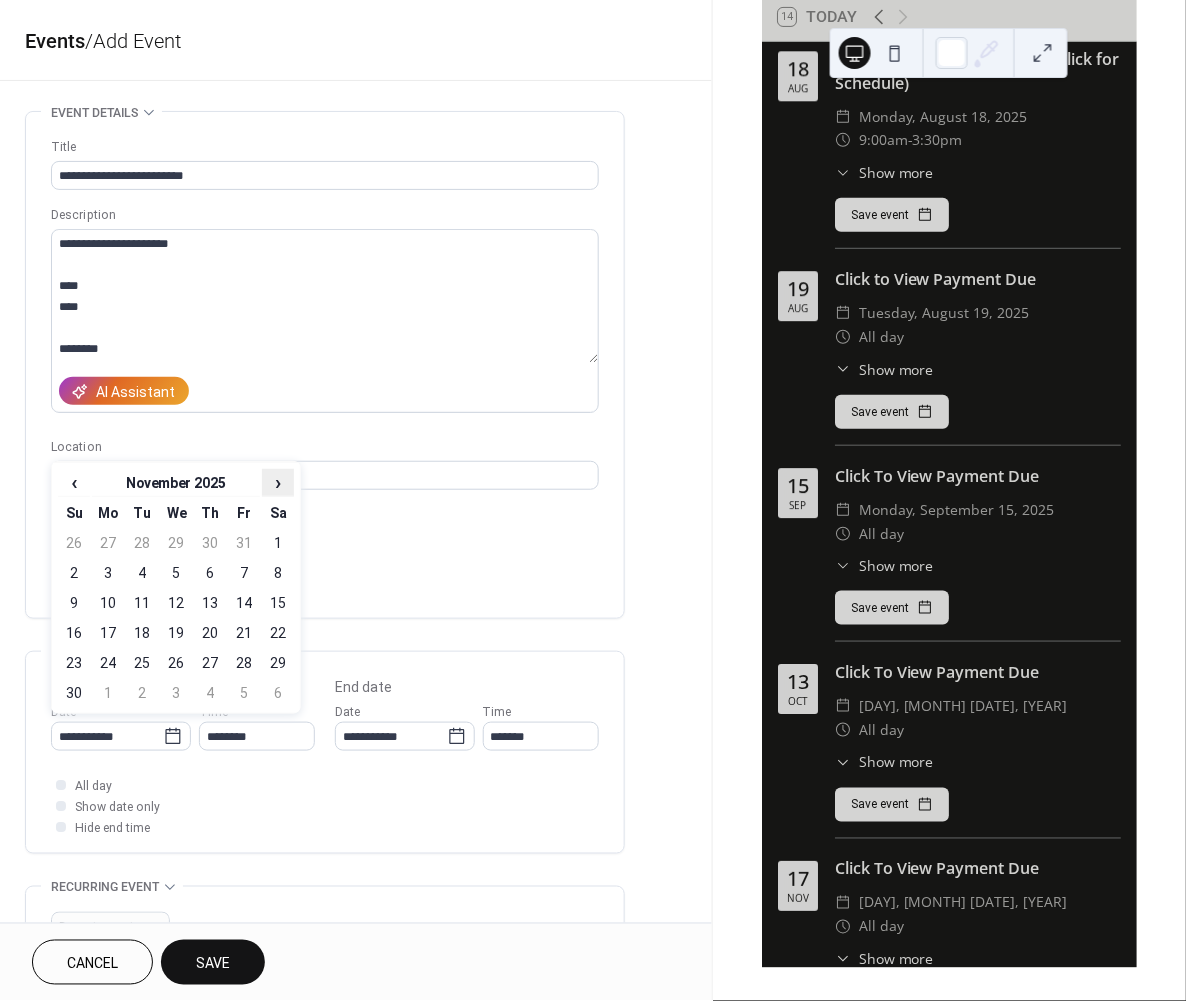 click on "›" at bounding box center (278, 482) 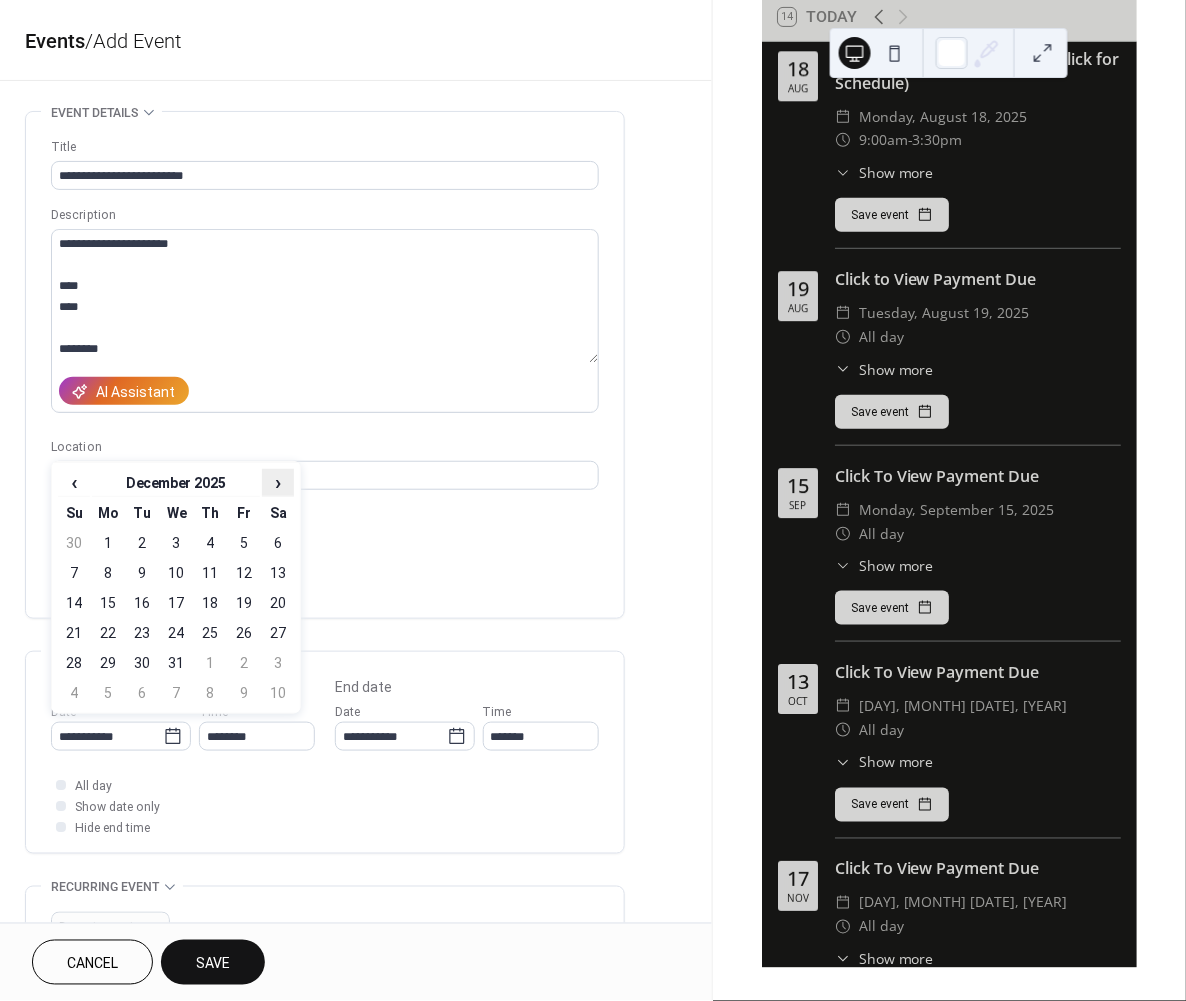 click on "›" at bounding box center [278, 482] 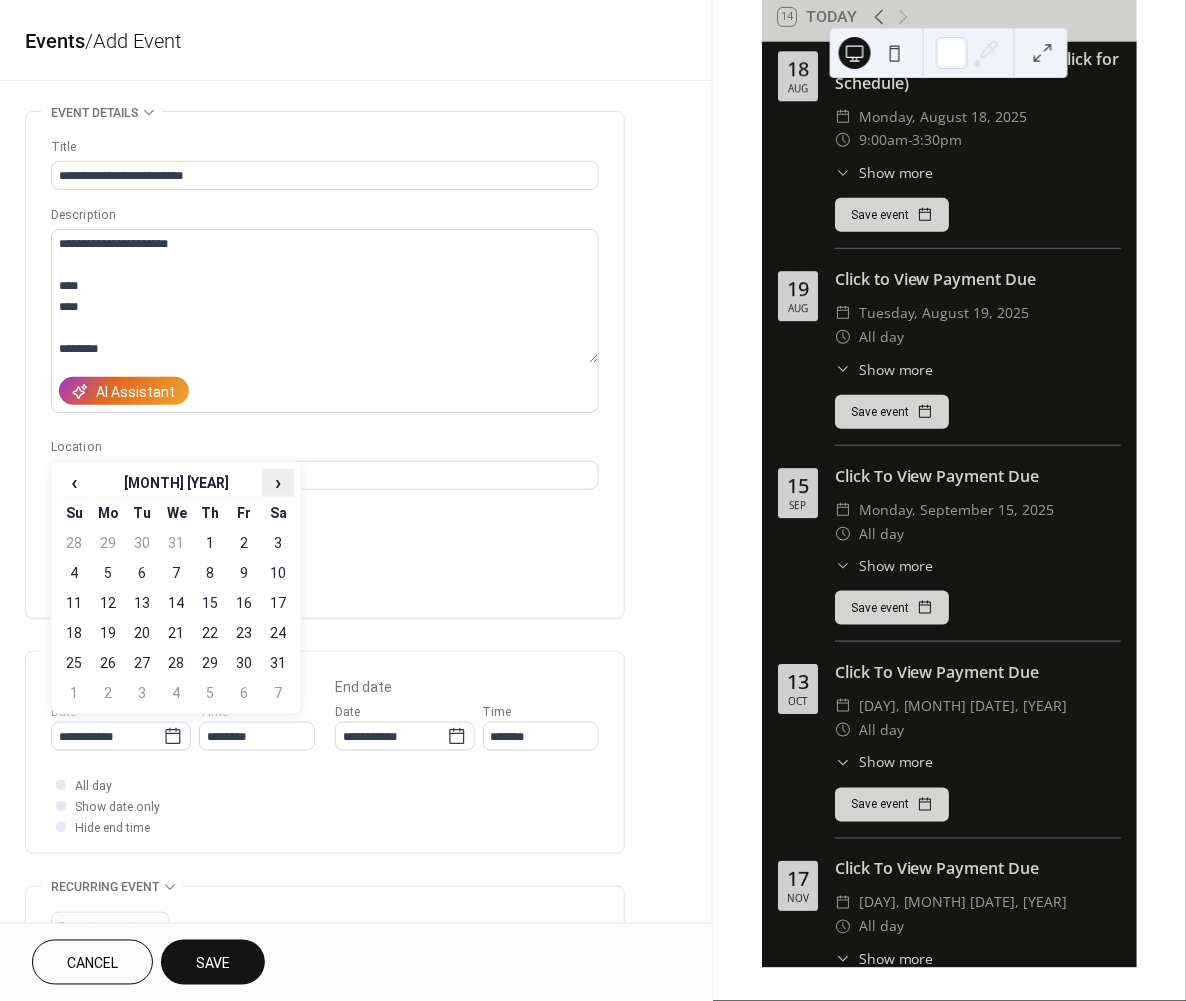 click on "›" at bounding box center (278, 482) 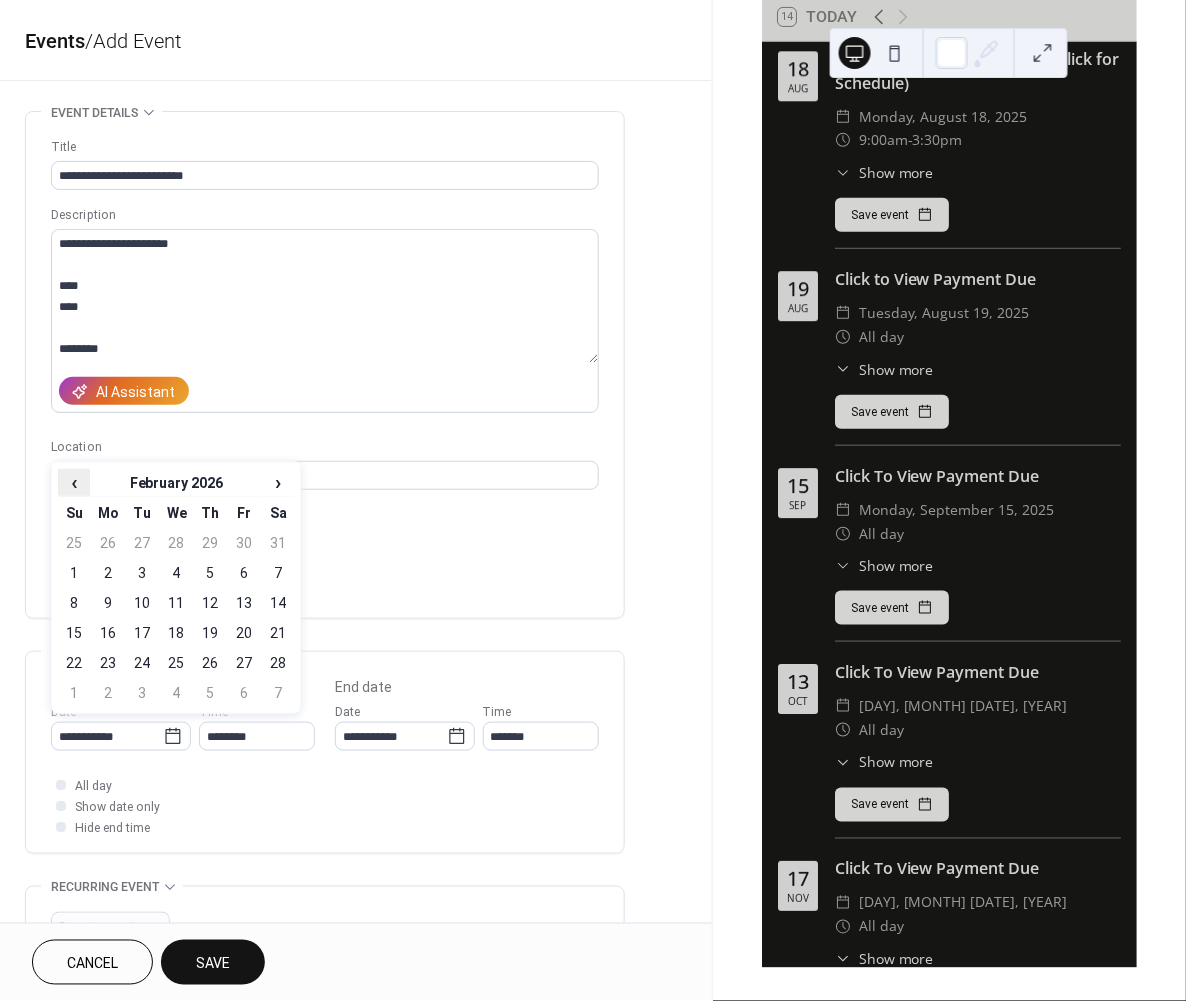 click on "‹" at bounding box center [74, 482] 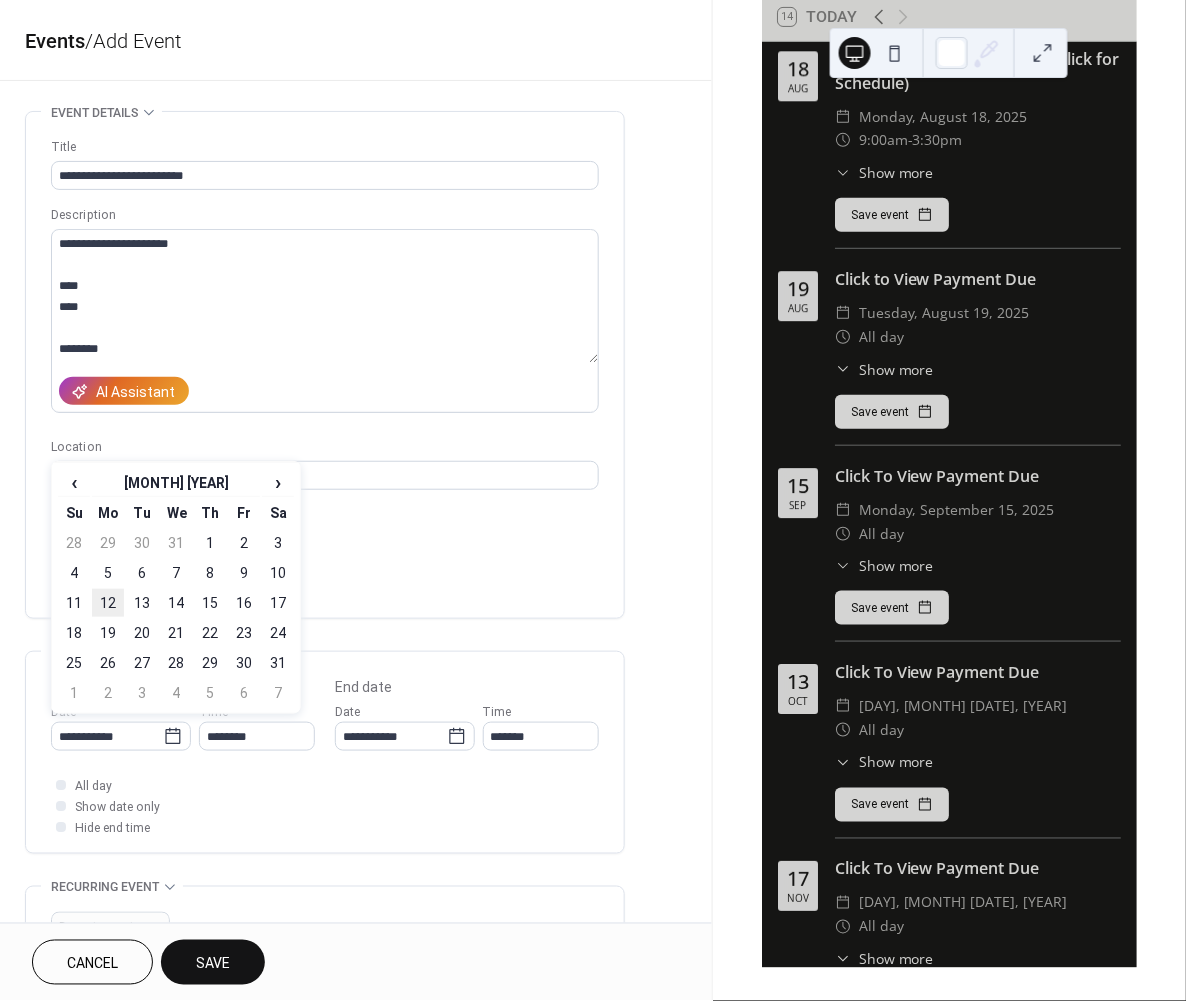 click on "12" at bounding box center (108, 603) 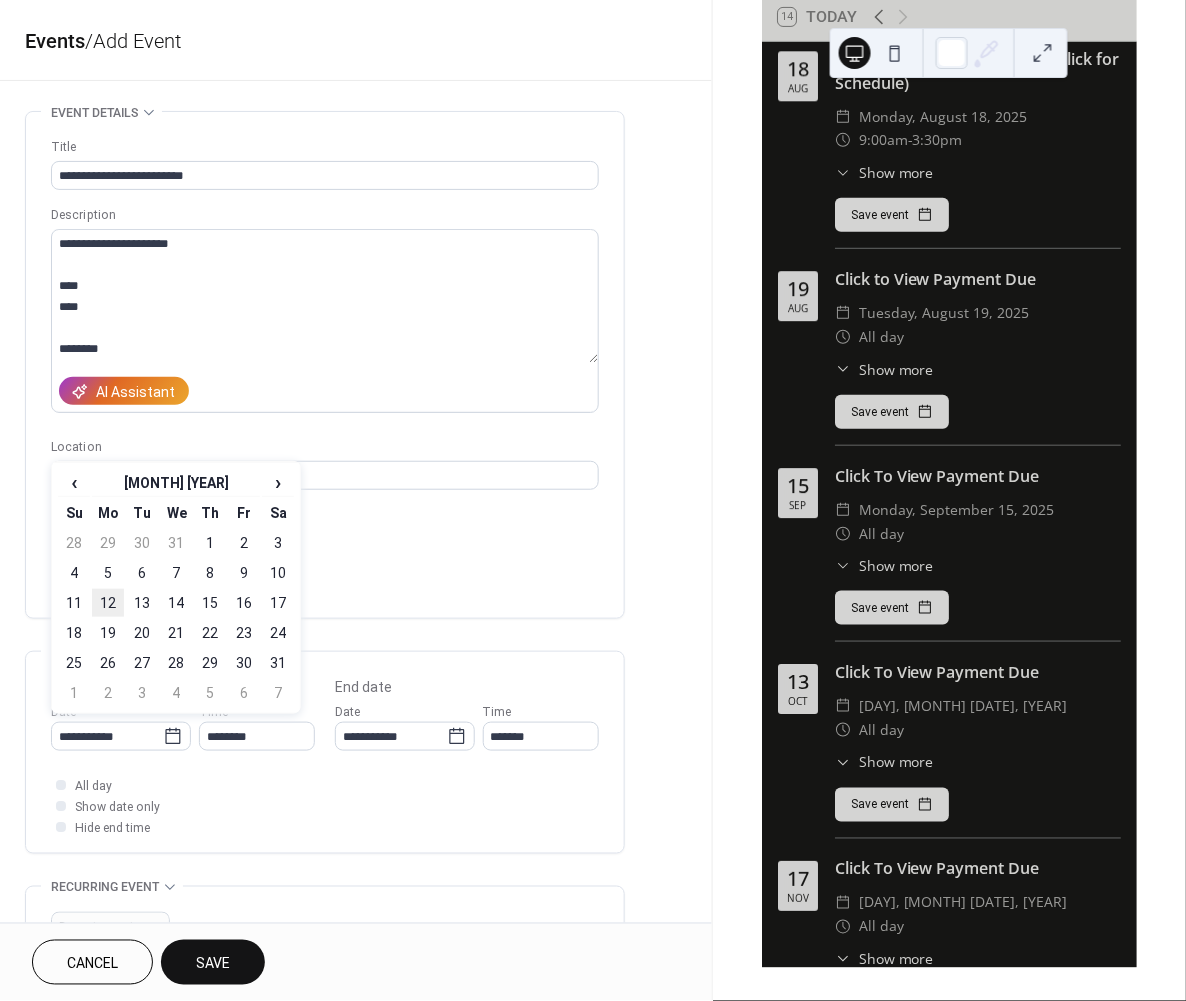type on "**********" 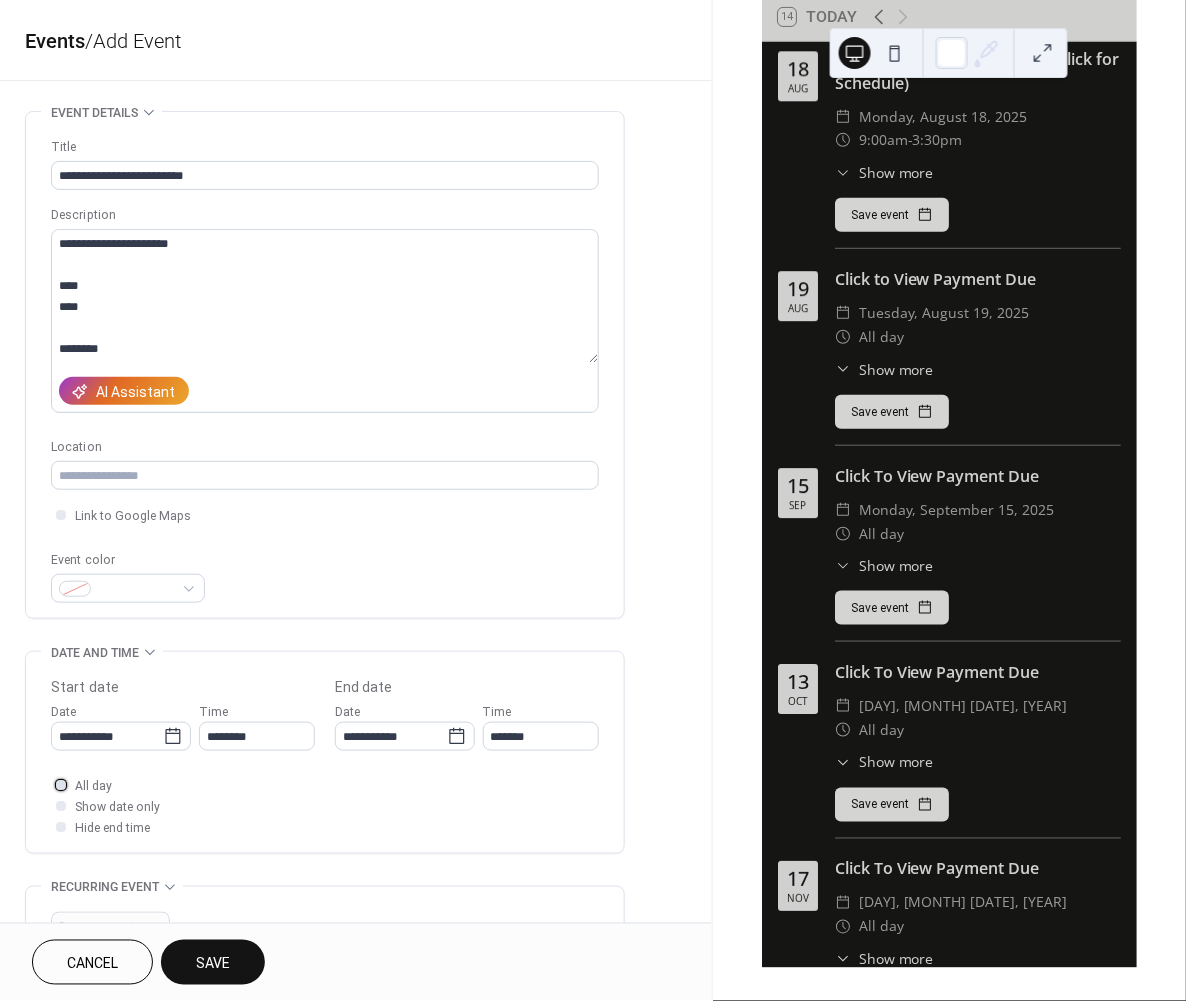 click at bounding box center [61, 785] 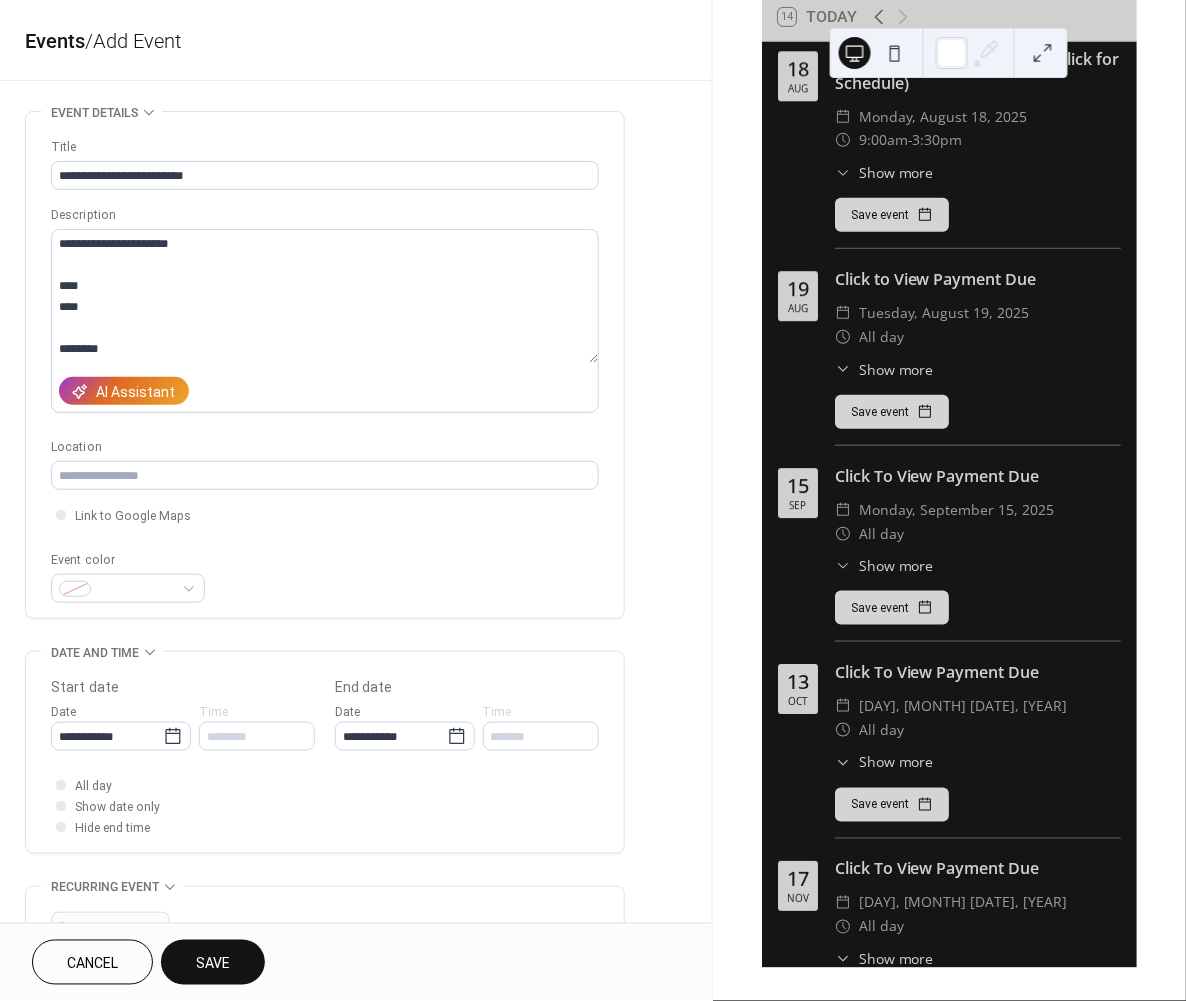click on "Save" at bounding box center [213, 964] 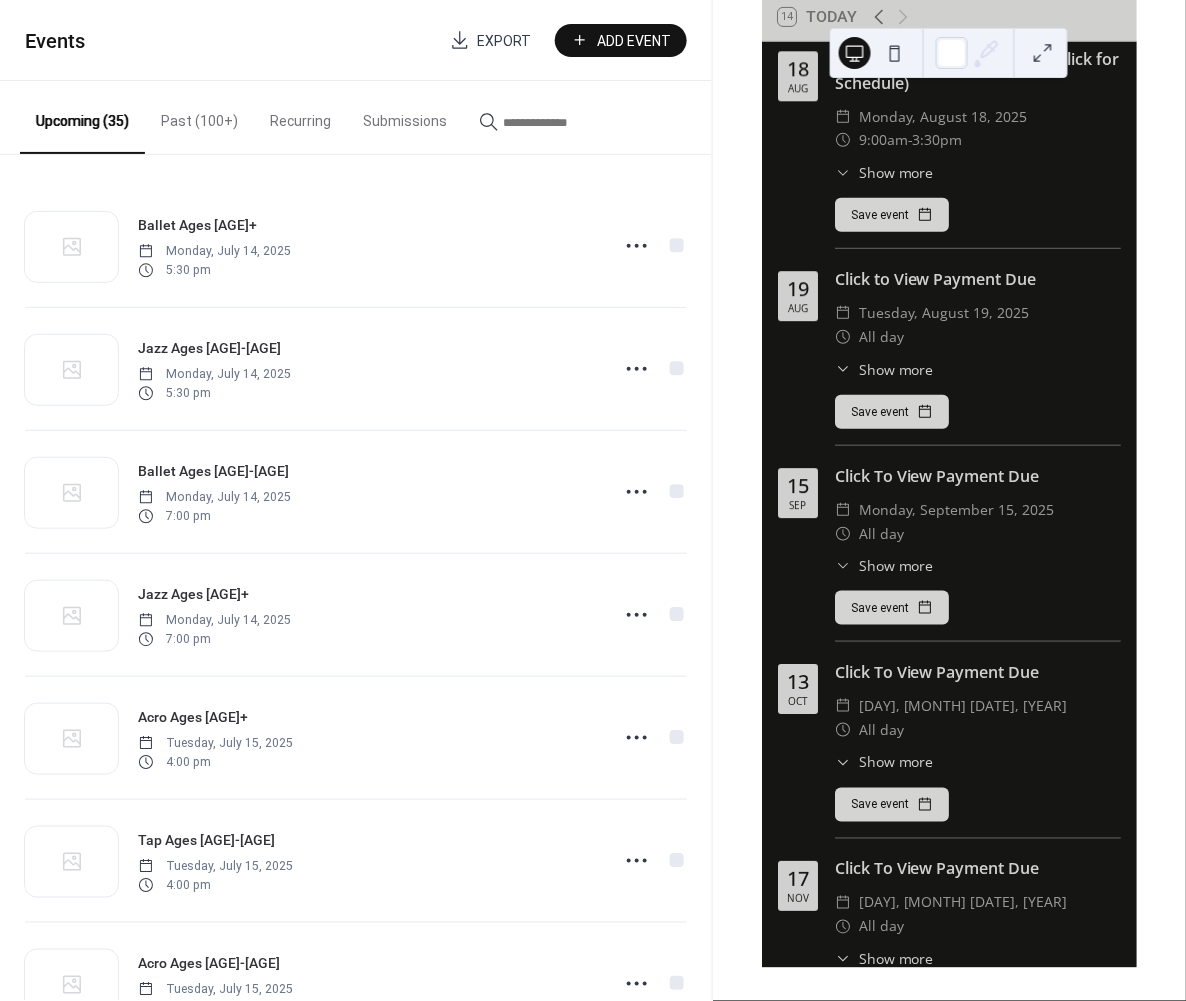 click on "Add Event" at bounding box center [635, 41] 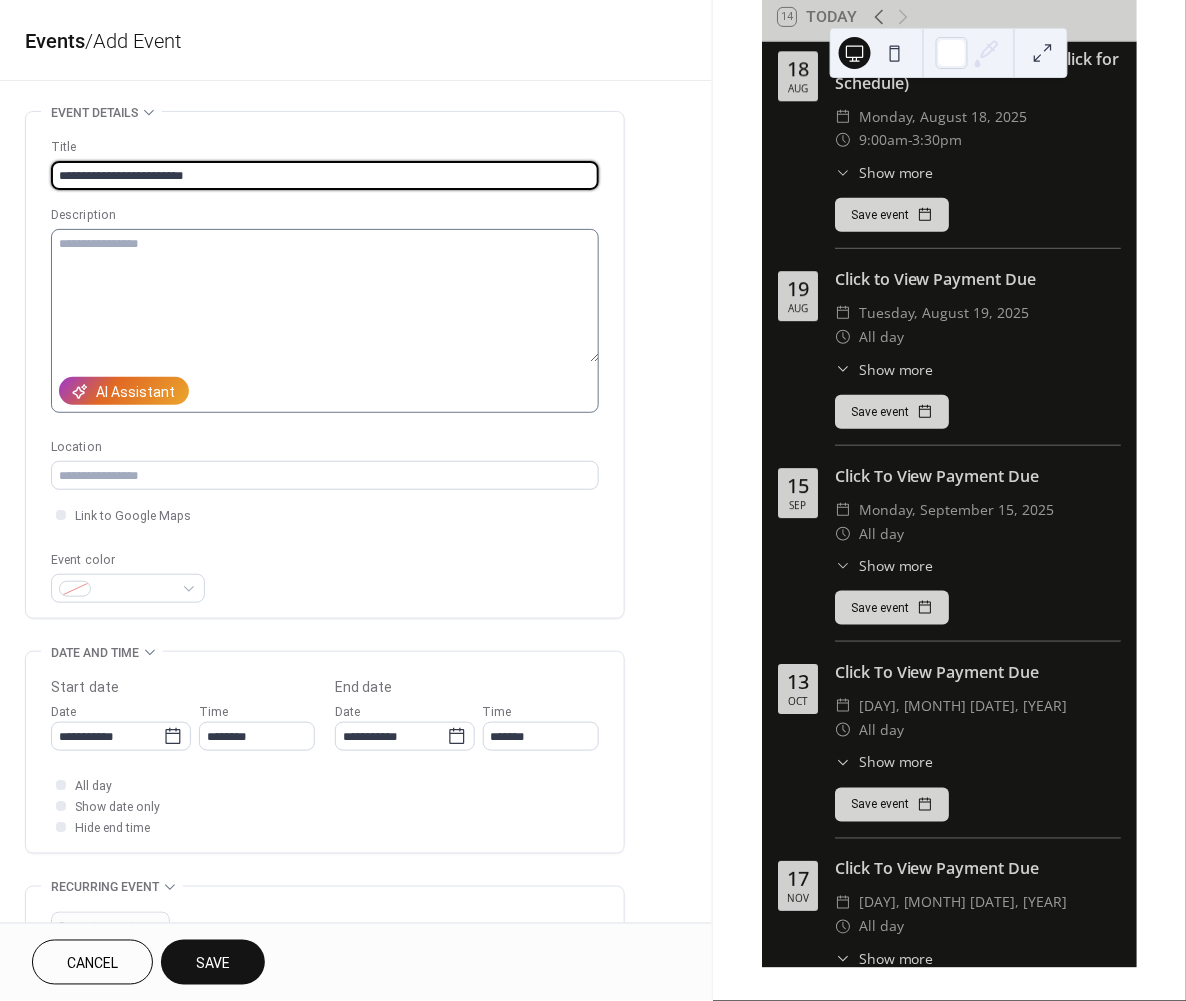 type on "**********" 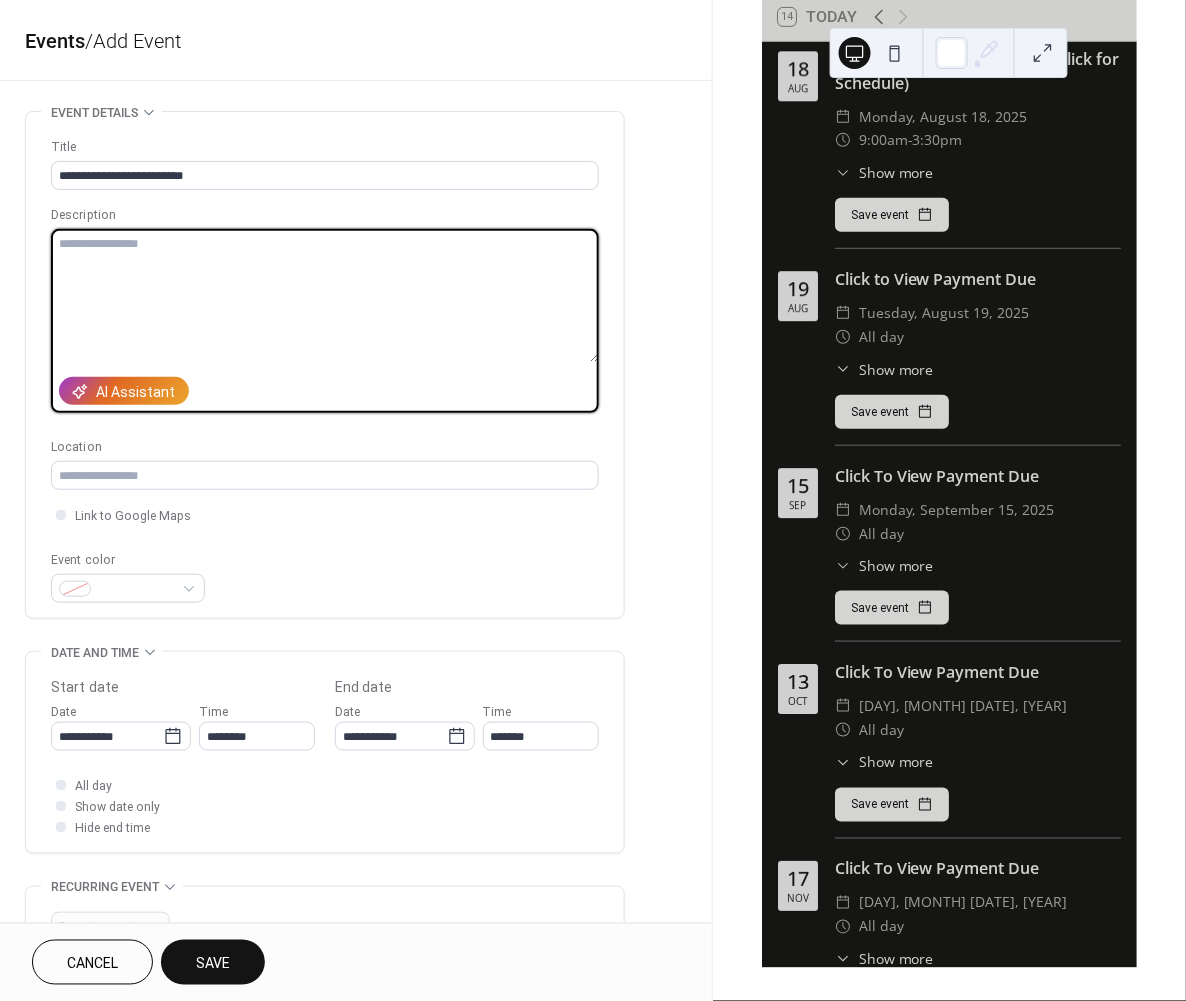 click at bounding box center (325, 296) 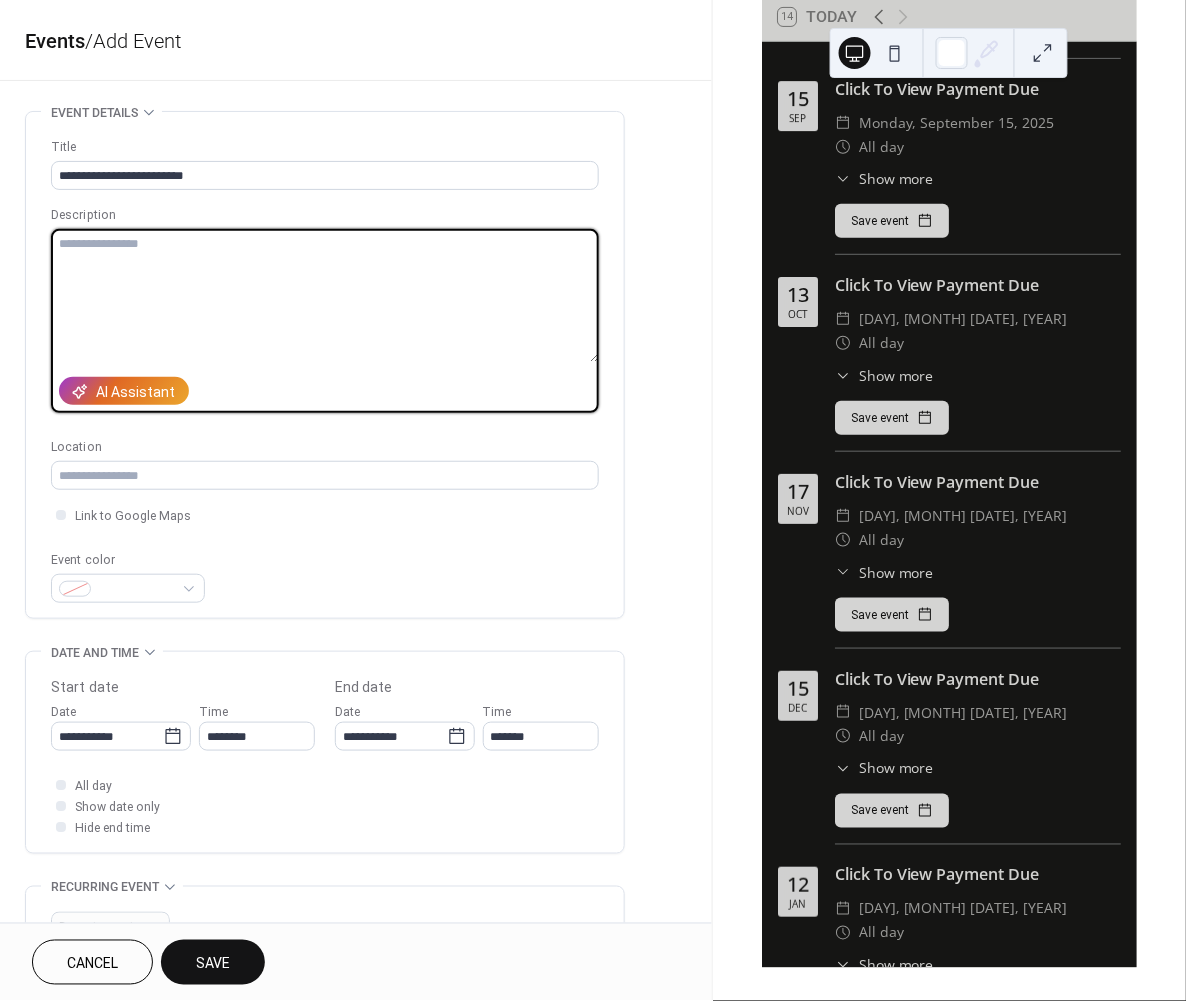 scroll, scrollTop: 5164, scrollLeft: 0, axis: vertical 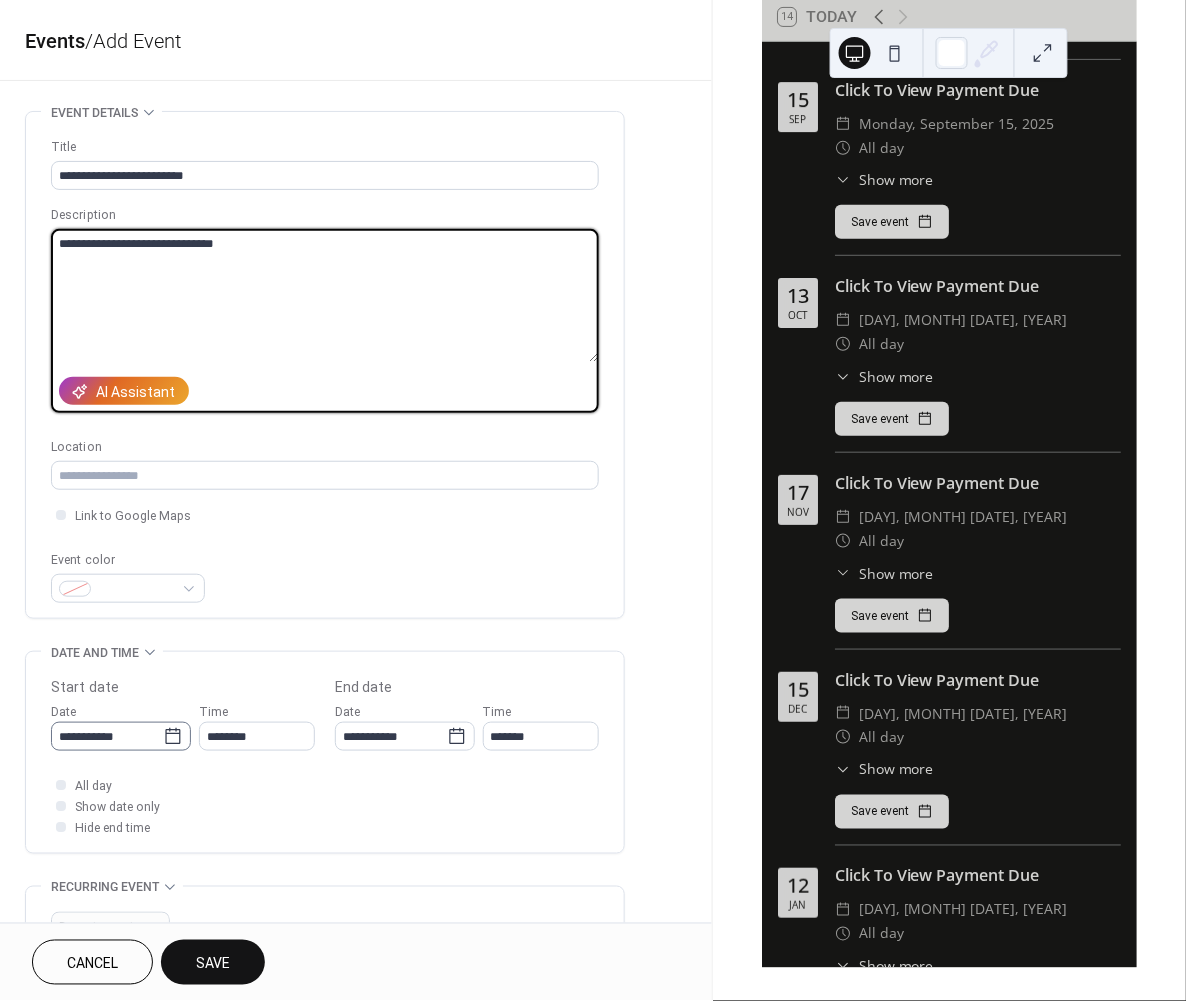 type on "**********" 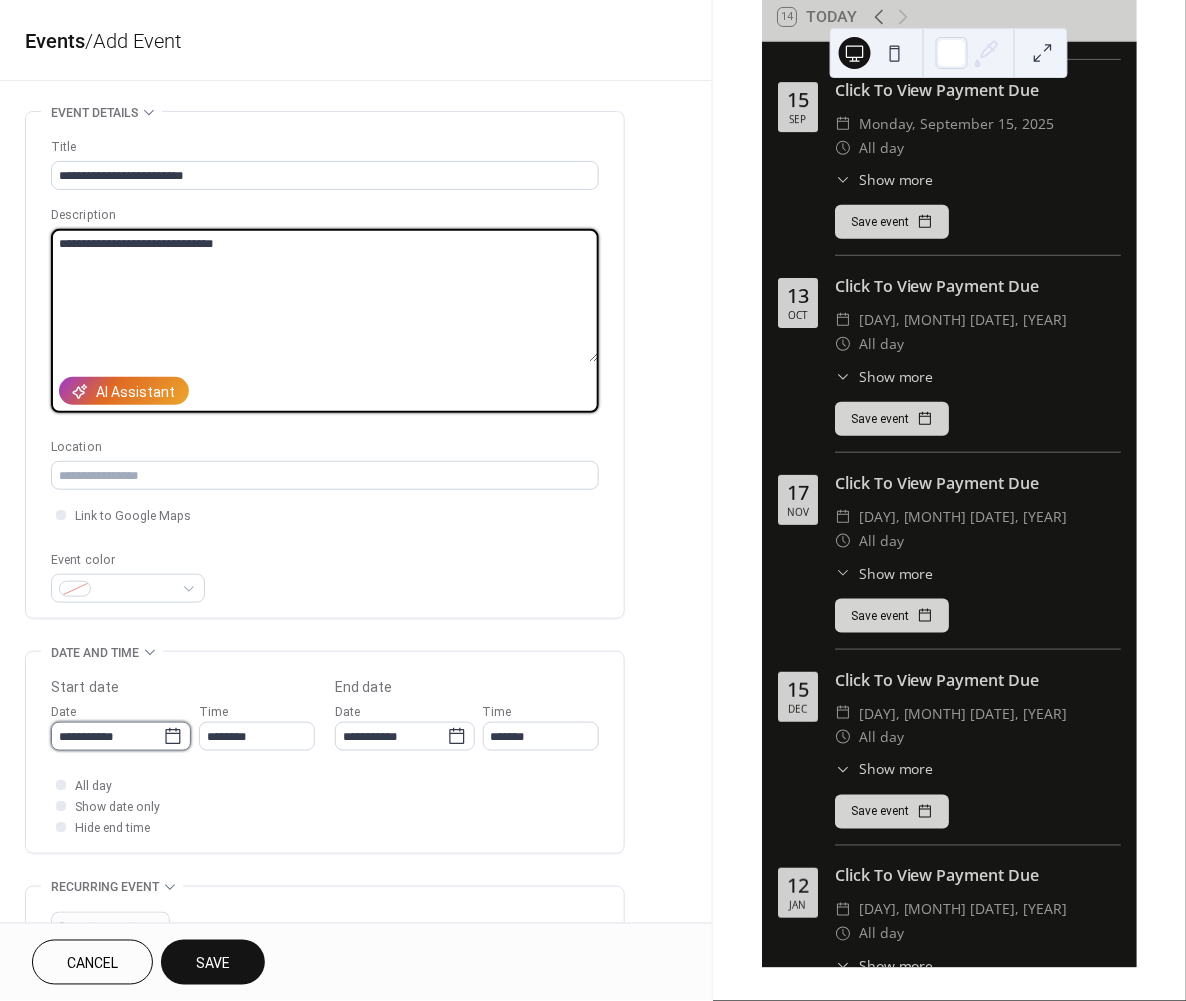 click on "**********" at bounding box center (107, 736) 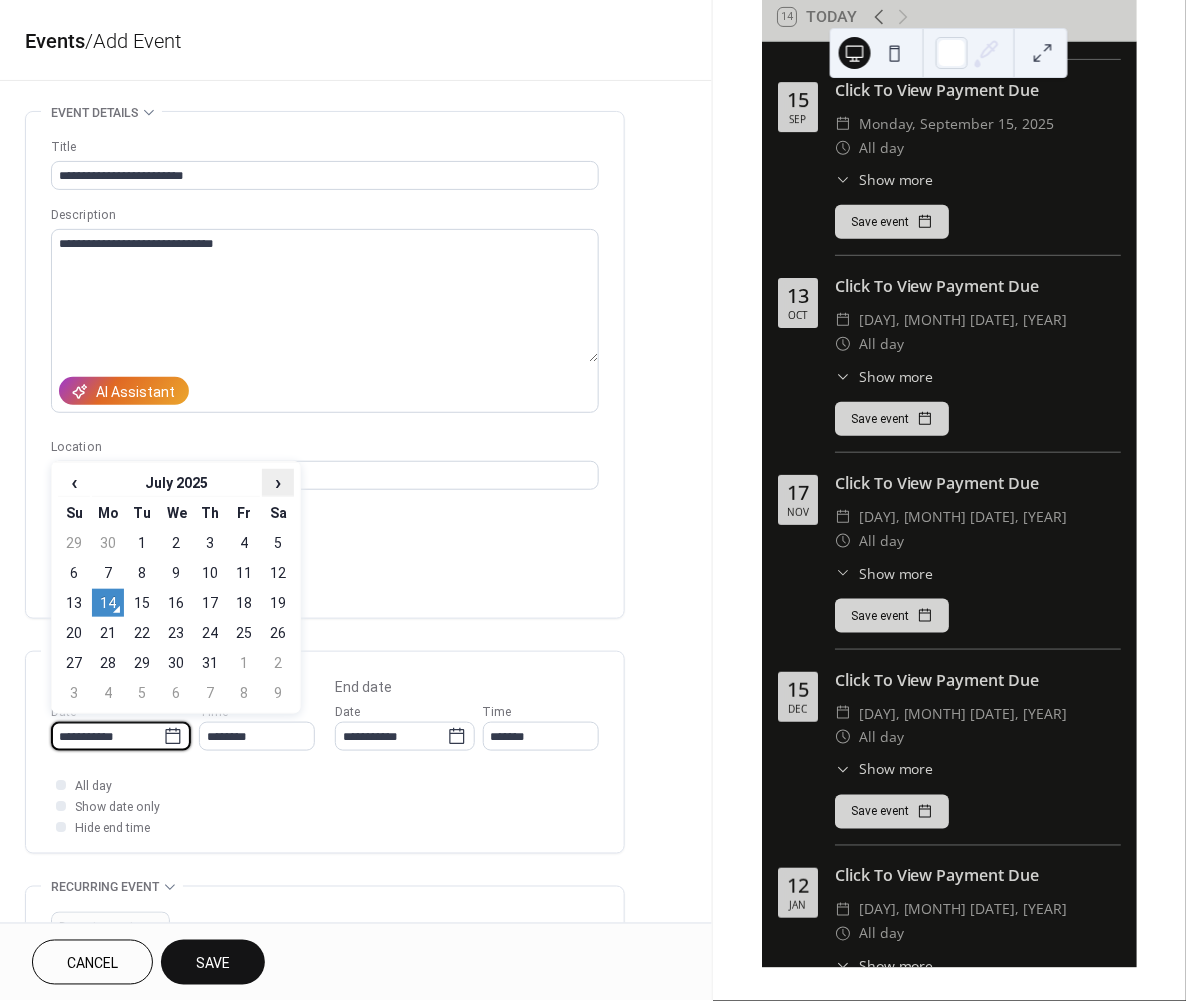 click on "›" at bounding box center [278, 482] 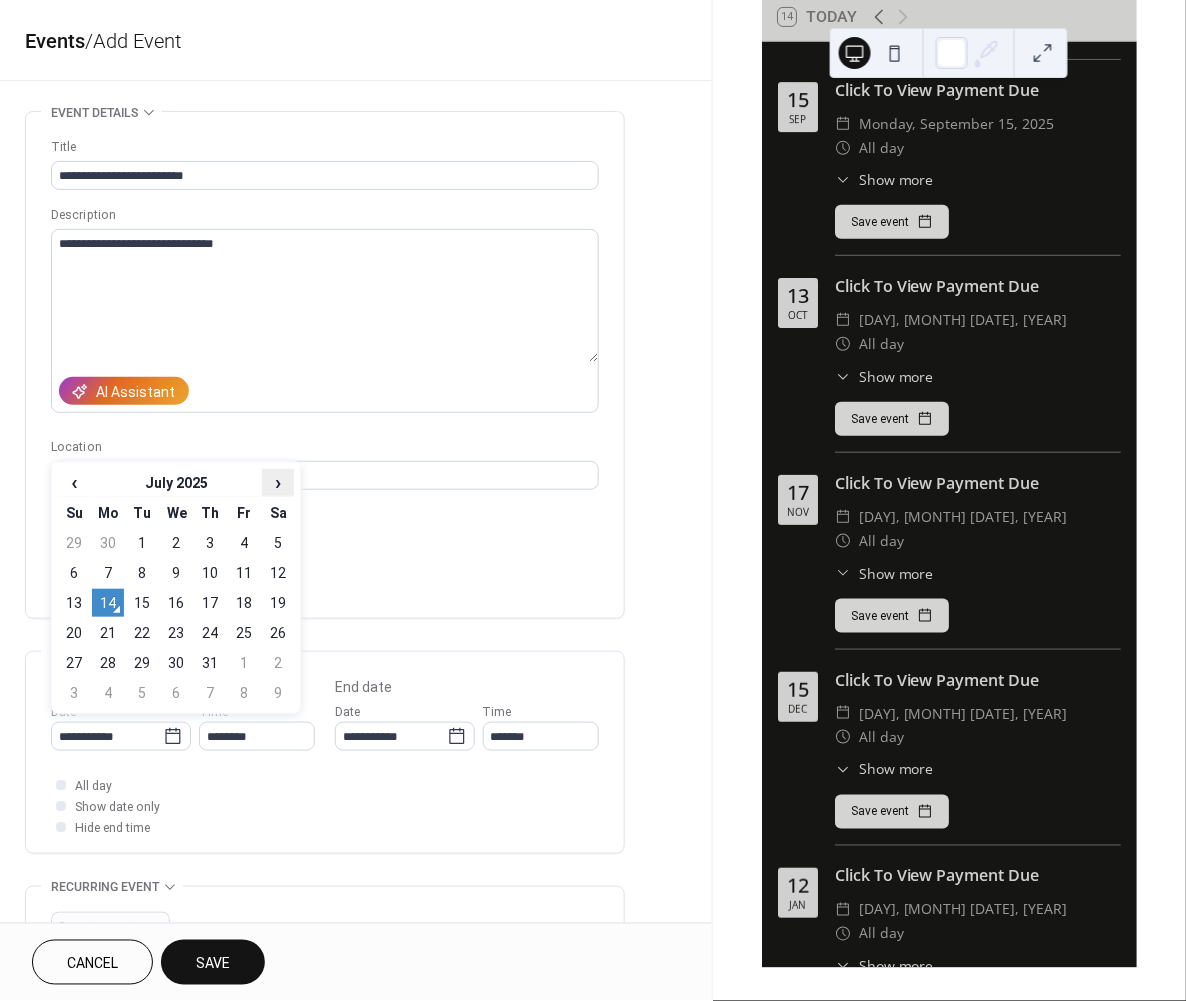 click on "›" at bounding box center (278, 482) 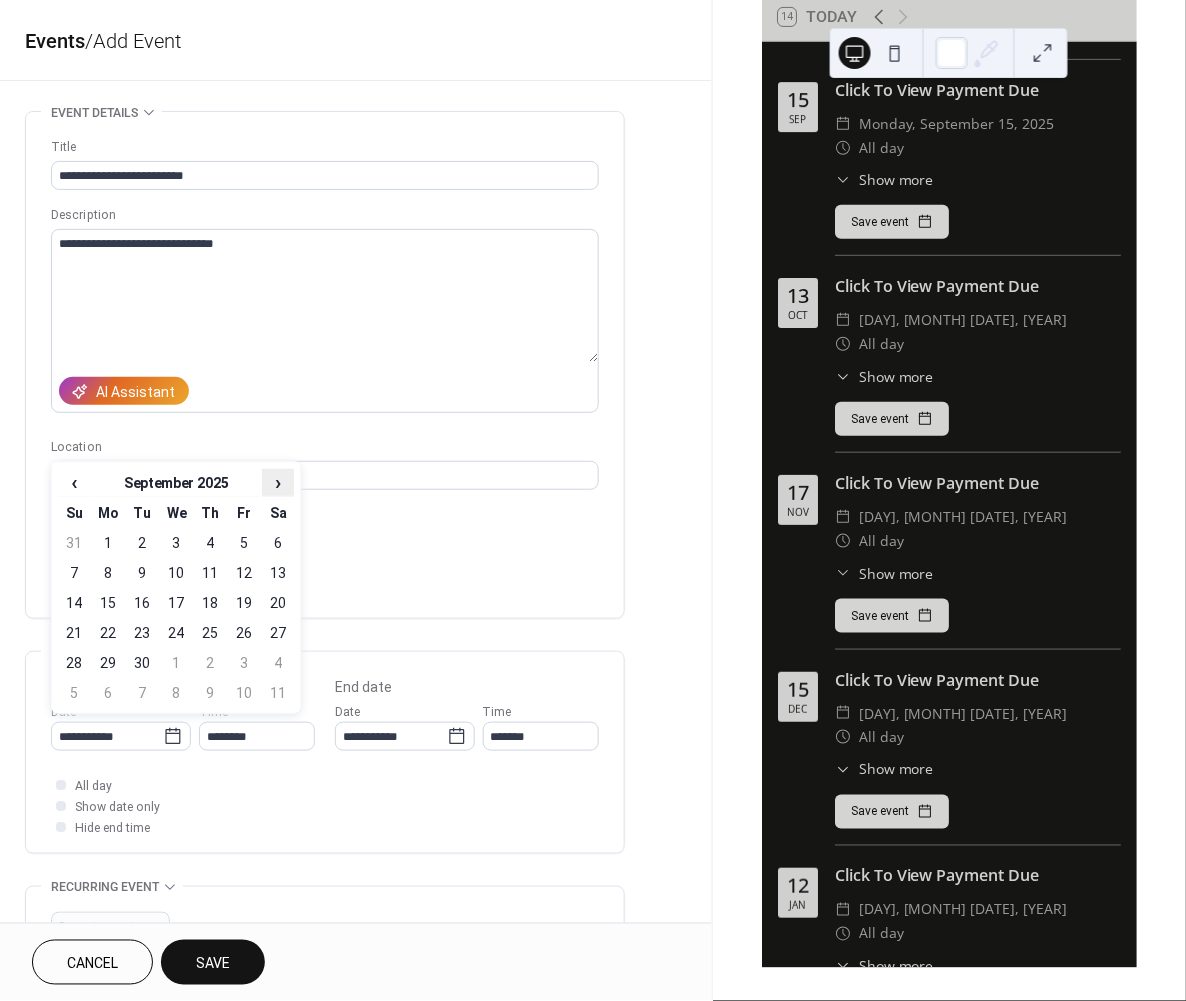click on "›" at bounding box center [278, 482] 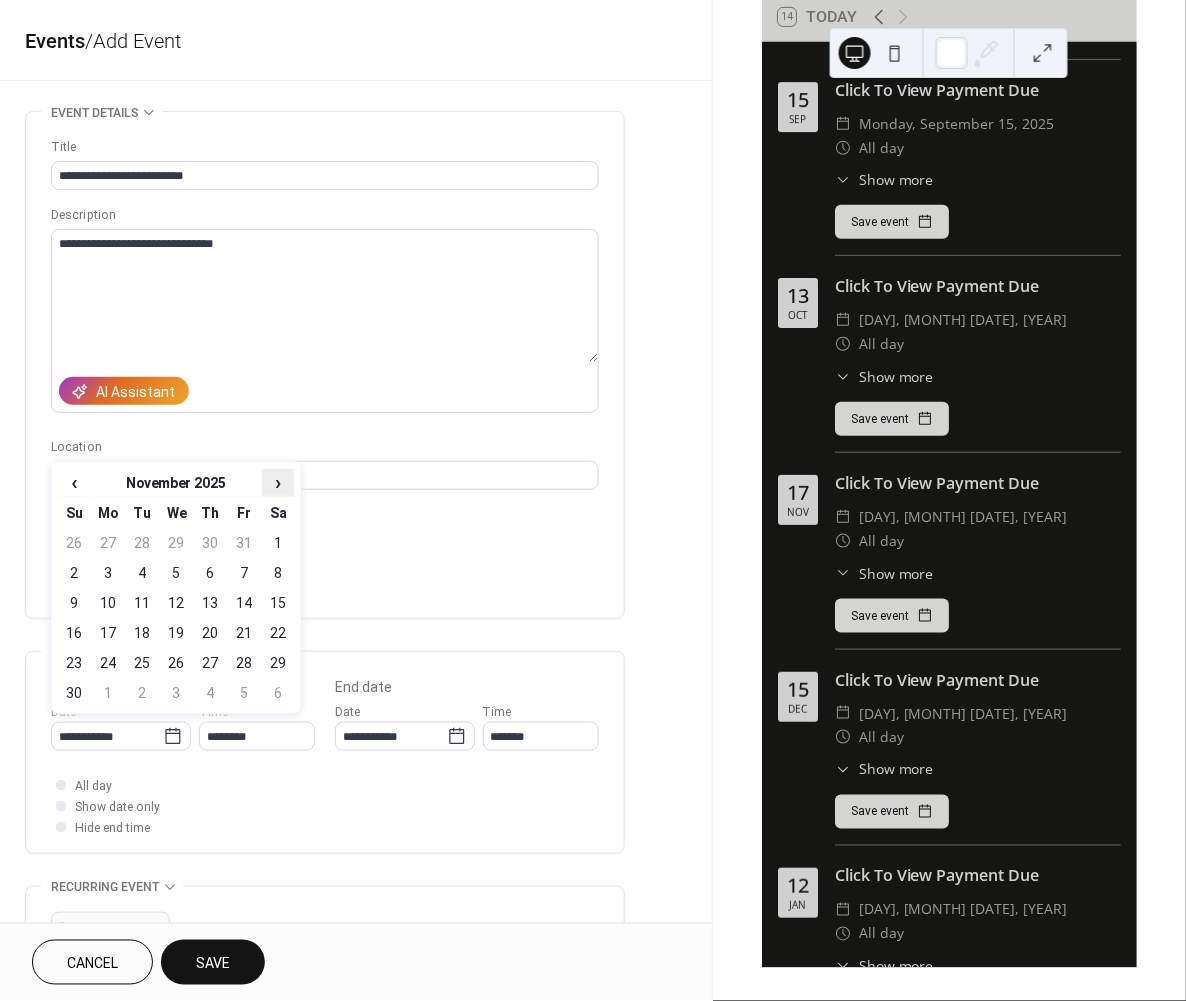 click on "›" at bounding box center [278, 482] 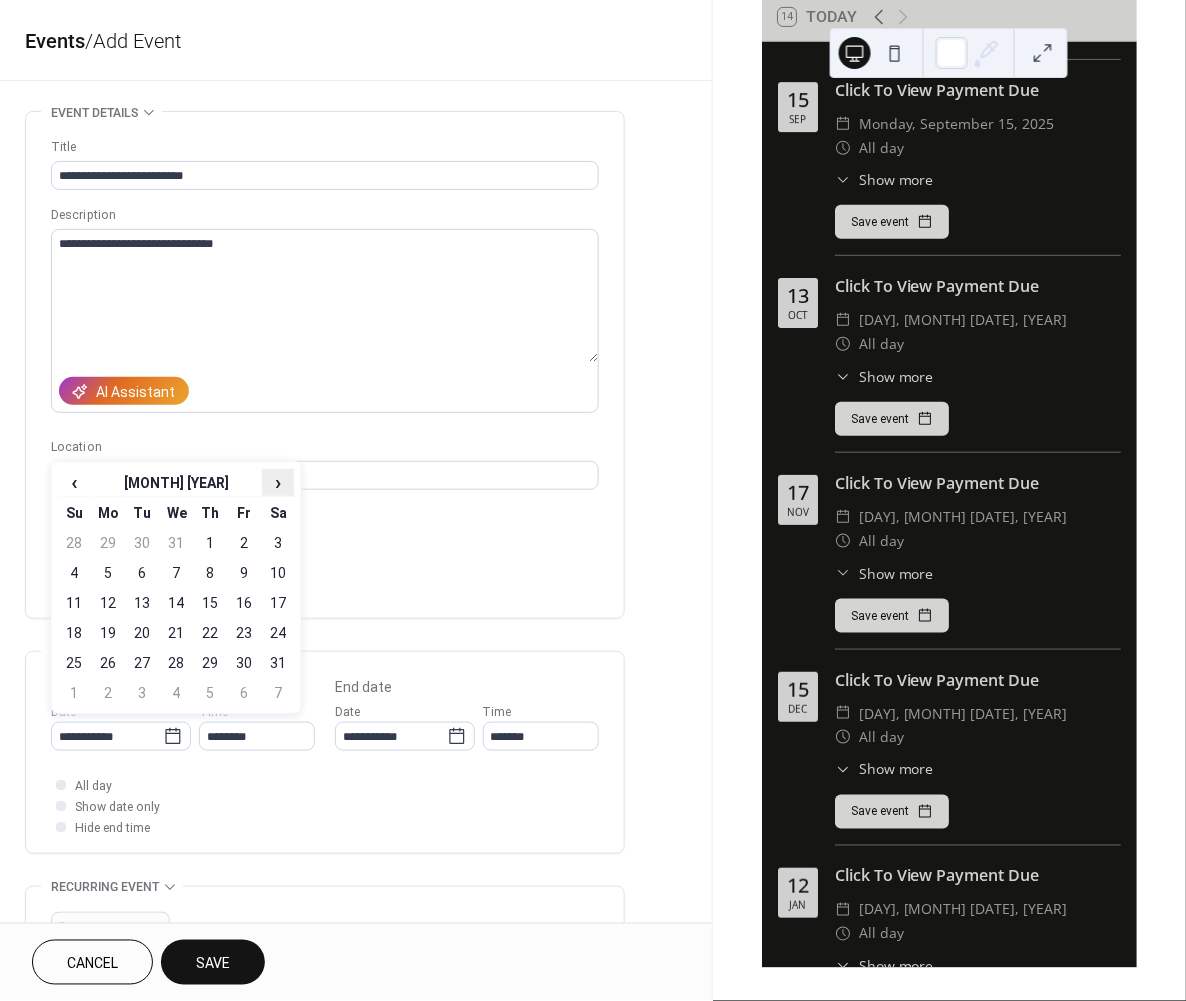 click on "›" at bounding box center [278, 482] 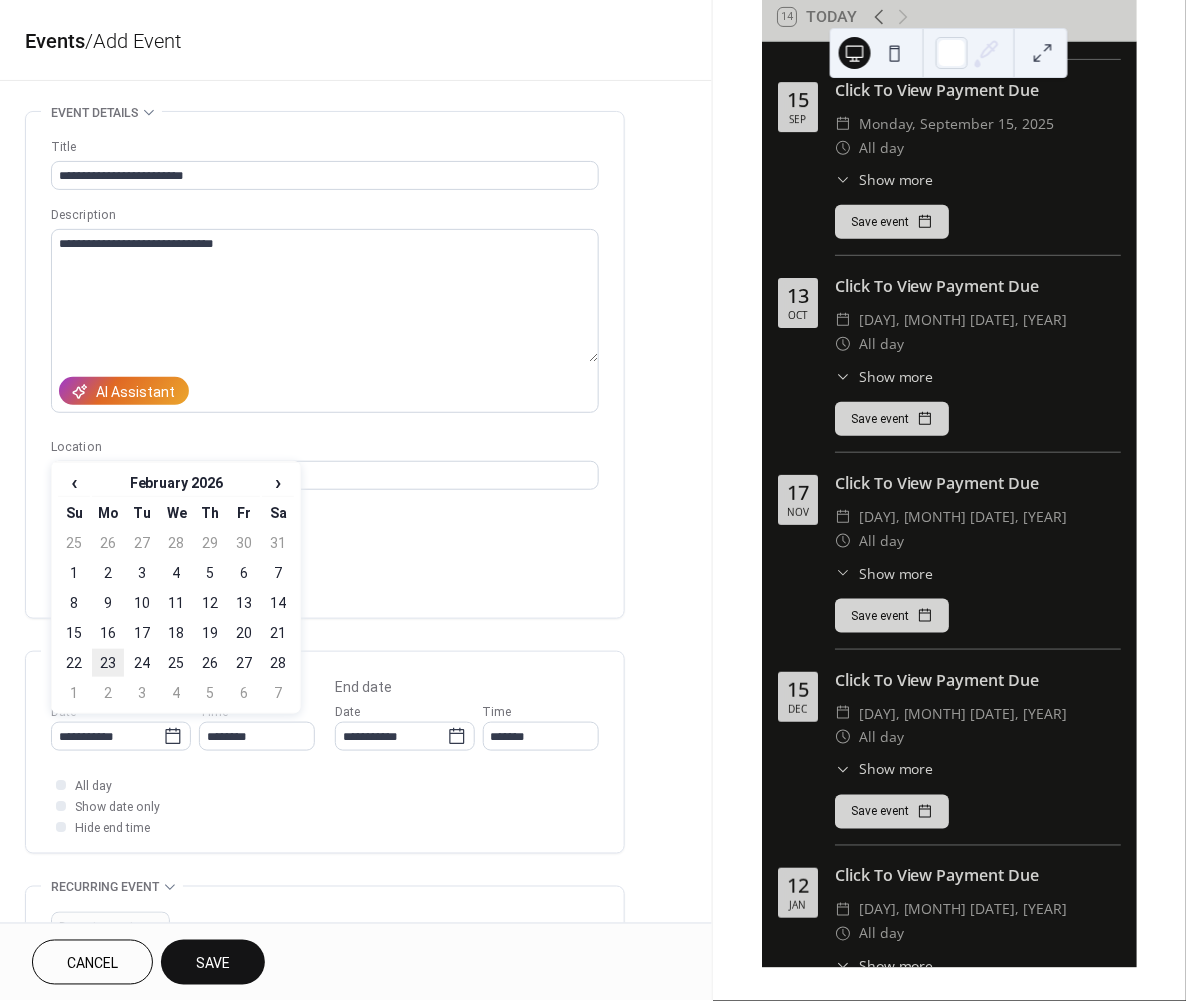 click on "23" at bounding box center (108, 663) 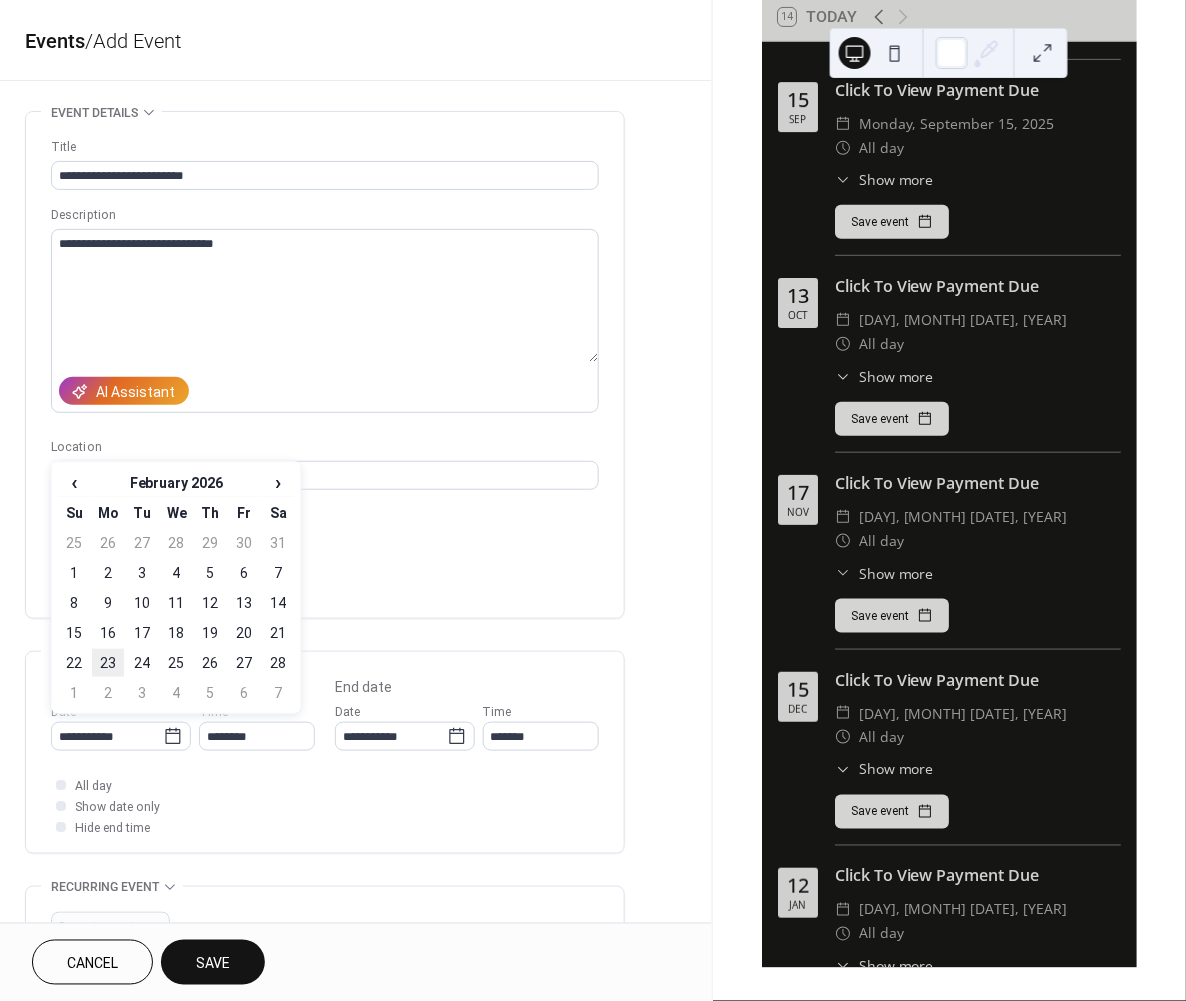 type on "**********" 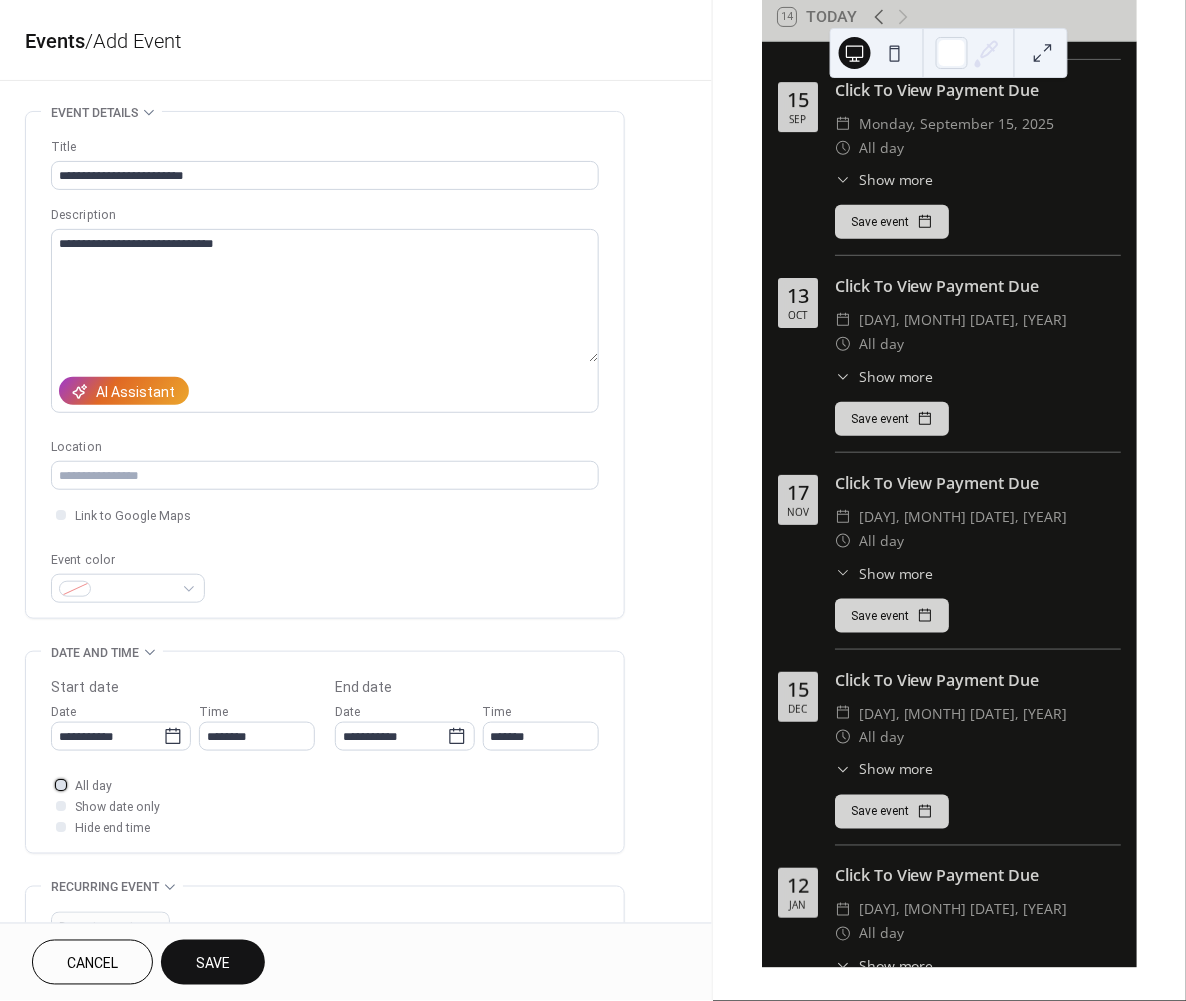 click at bounding box center (61, 785) 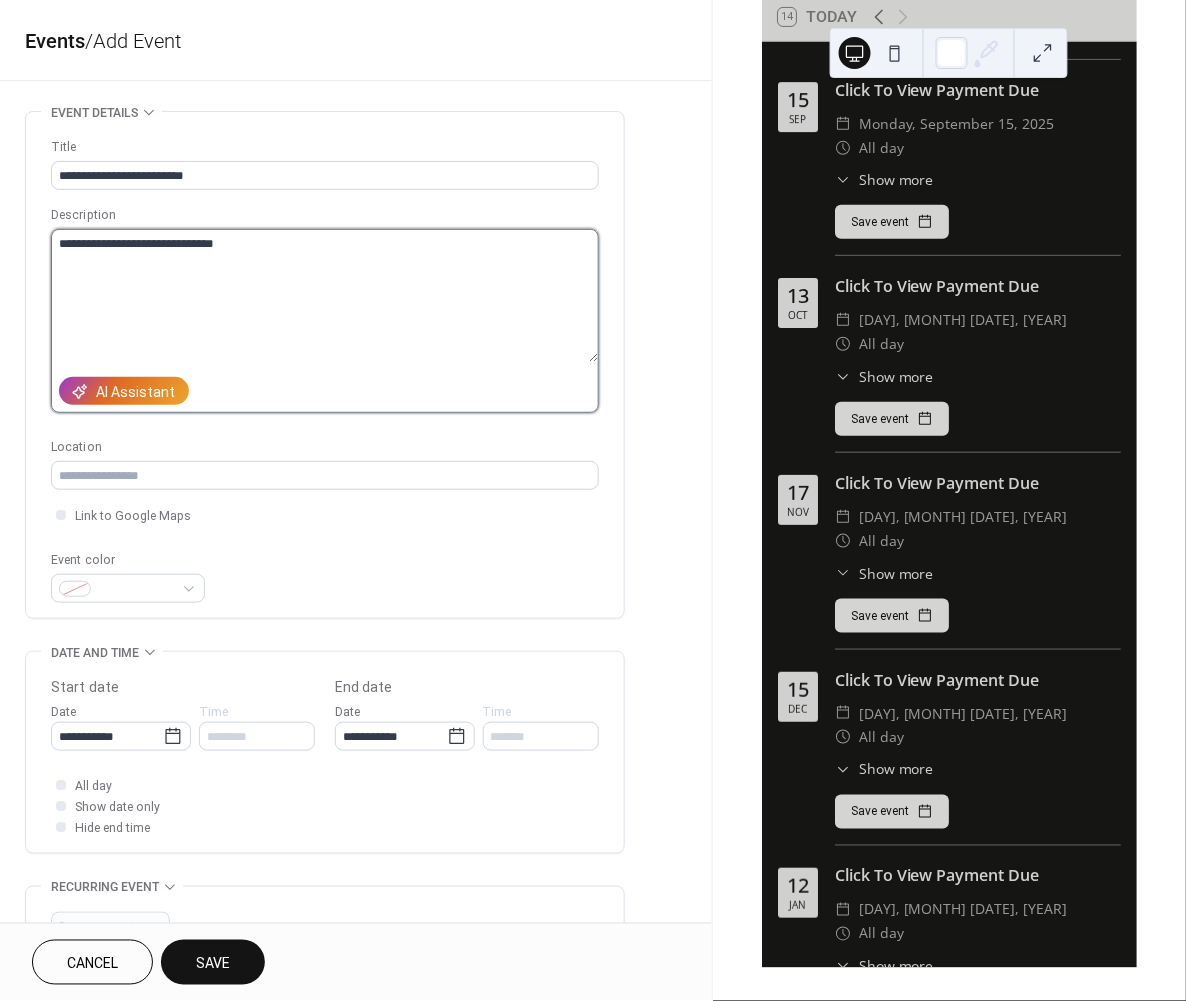 click on "**********" at bounding box center (324, 296) 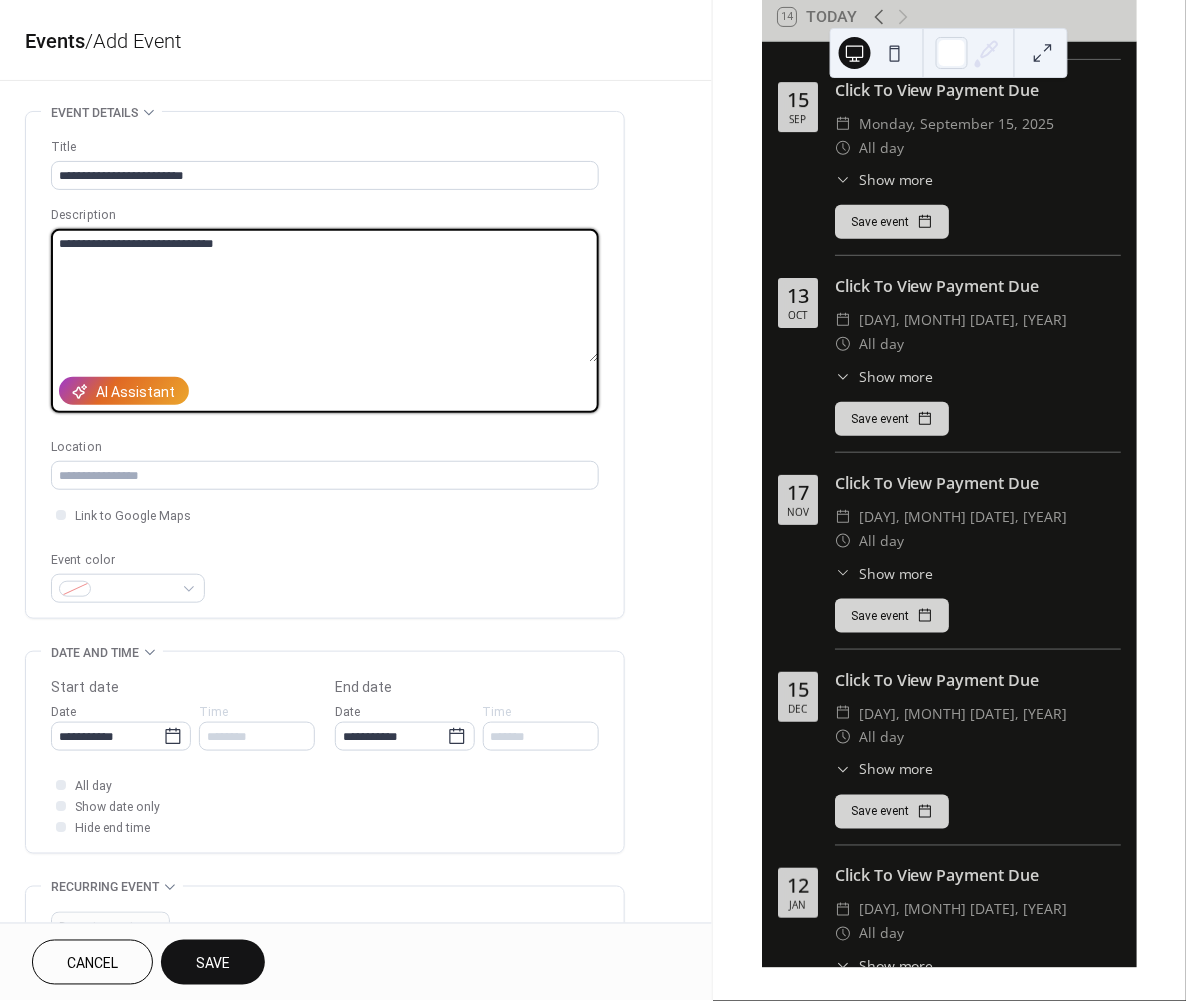 click on "**********" at bounding box center (324, 296) 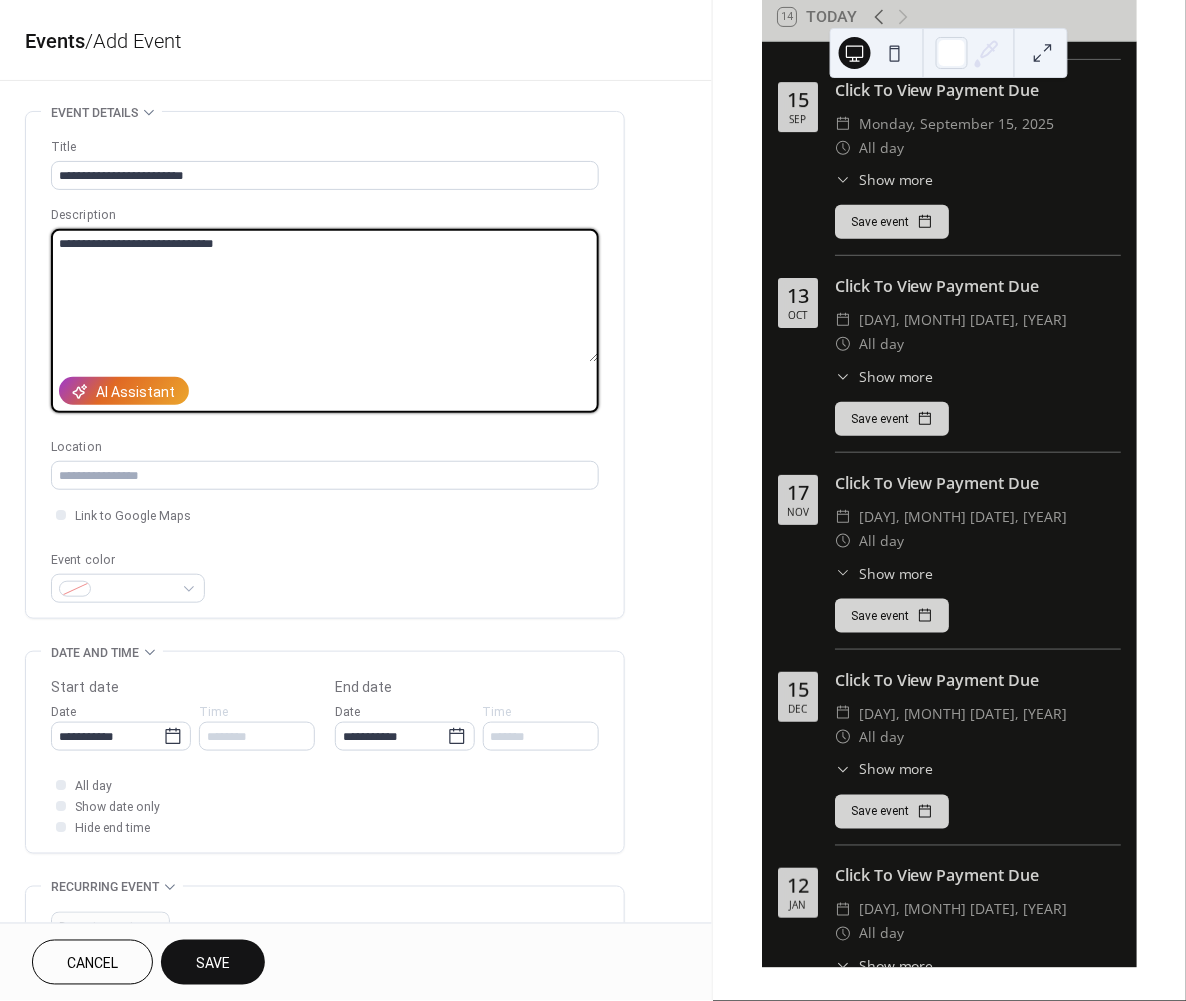 click on "**********" at bounding box center (325, 370) 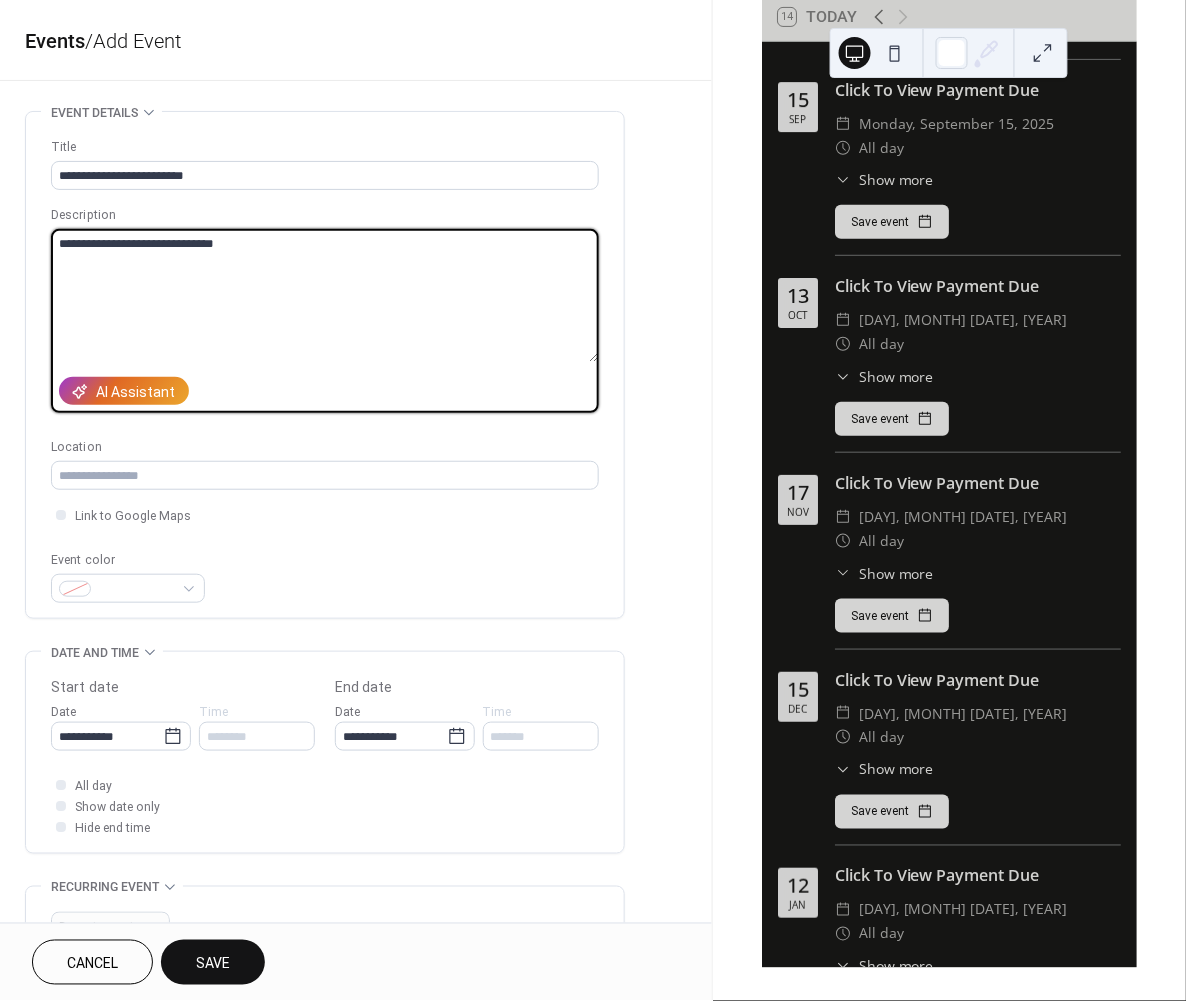 click on "**********" at bounding box center [324, 296] 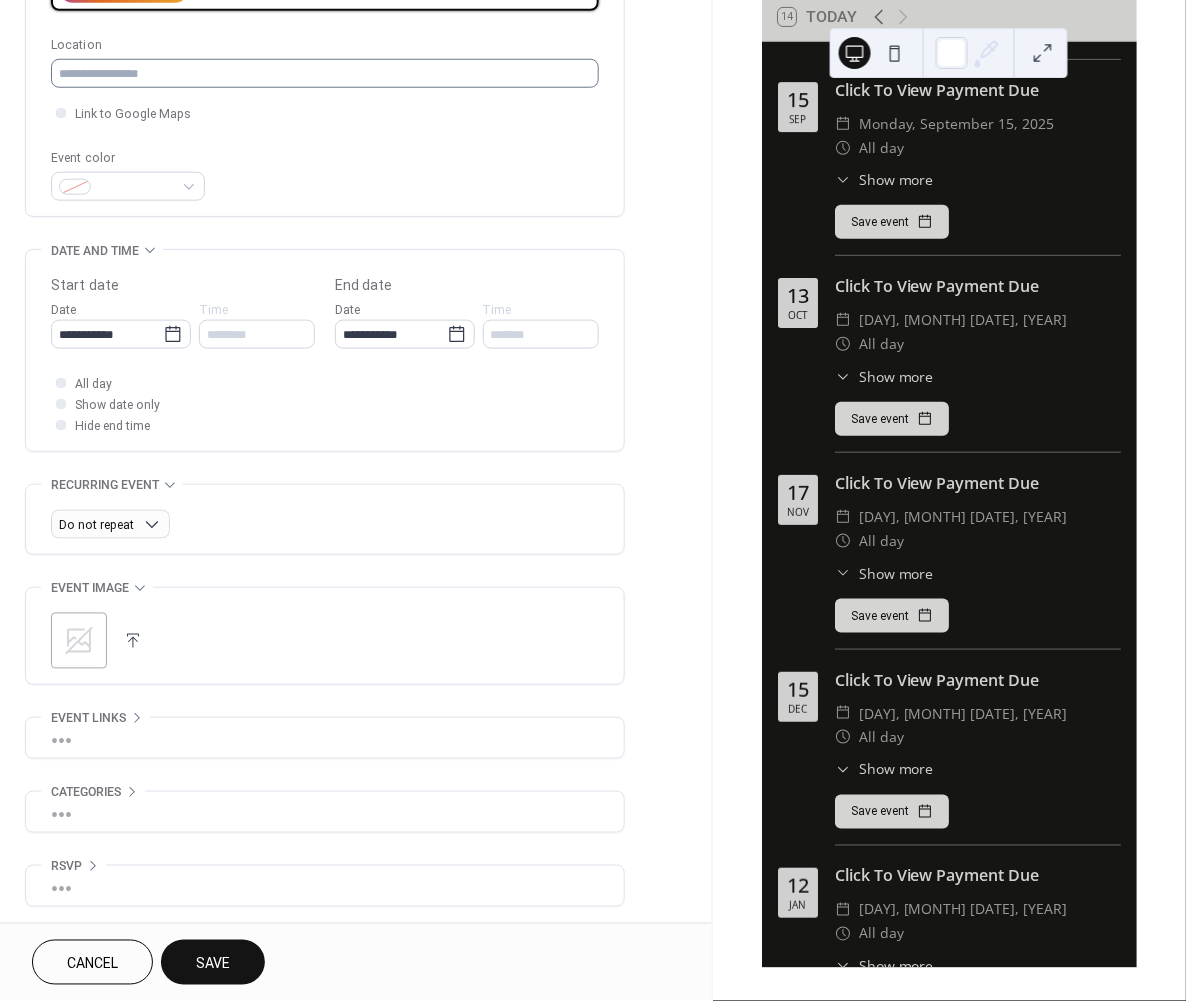 scroll, scrollTop: 400, scrollLeft: 0, axis: vertical 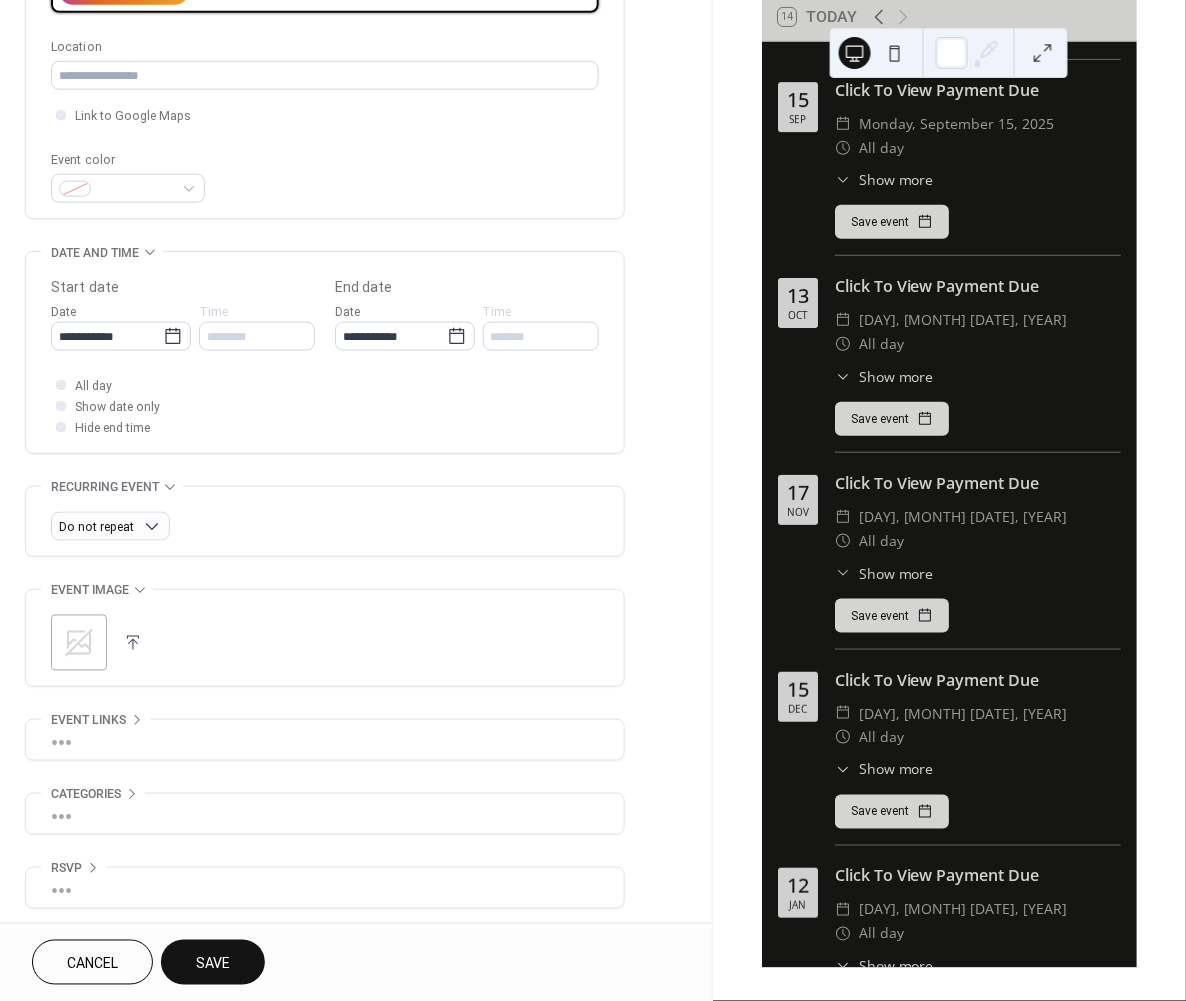 type on "**********" 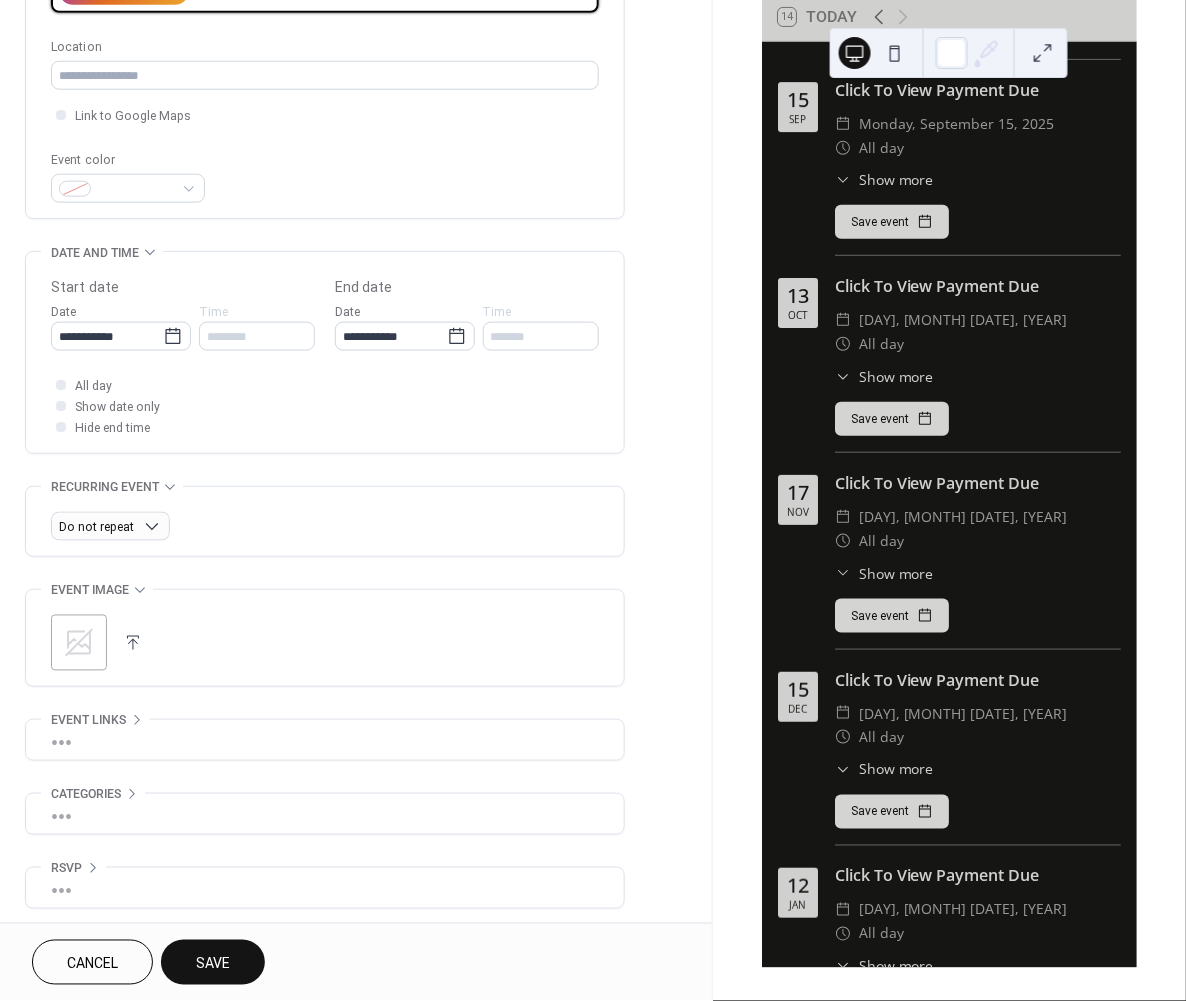 click on "Save" at bounding box center [213, 962] 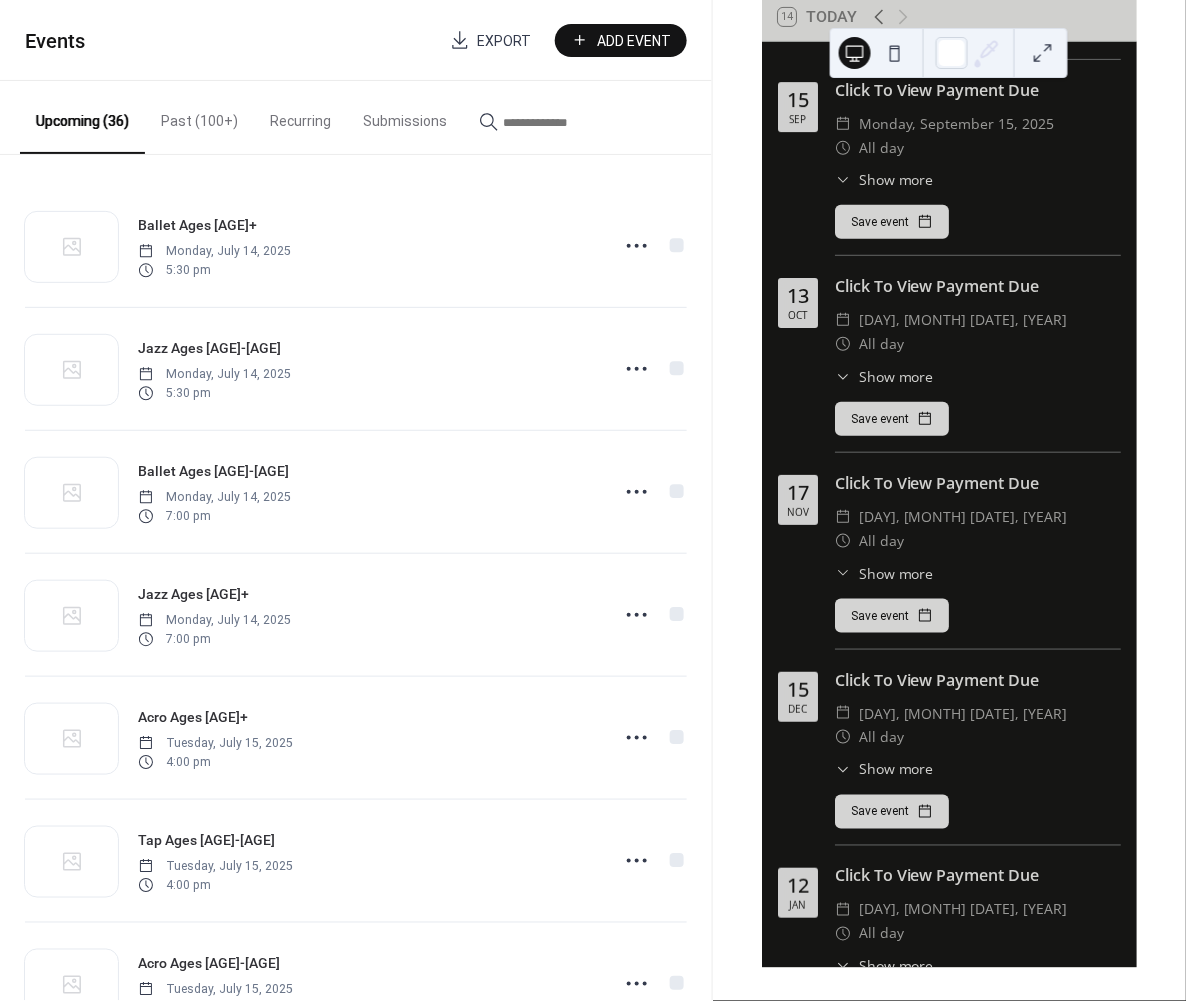 click on "Add Event" at bounding box center (635, 41) 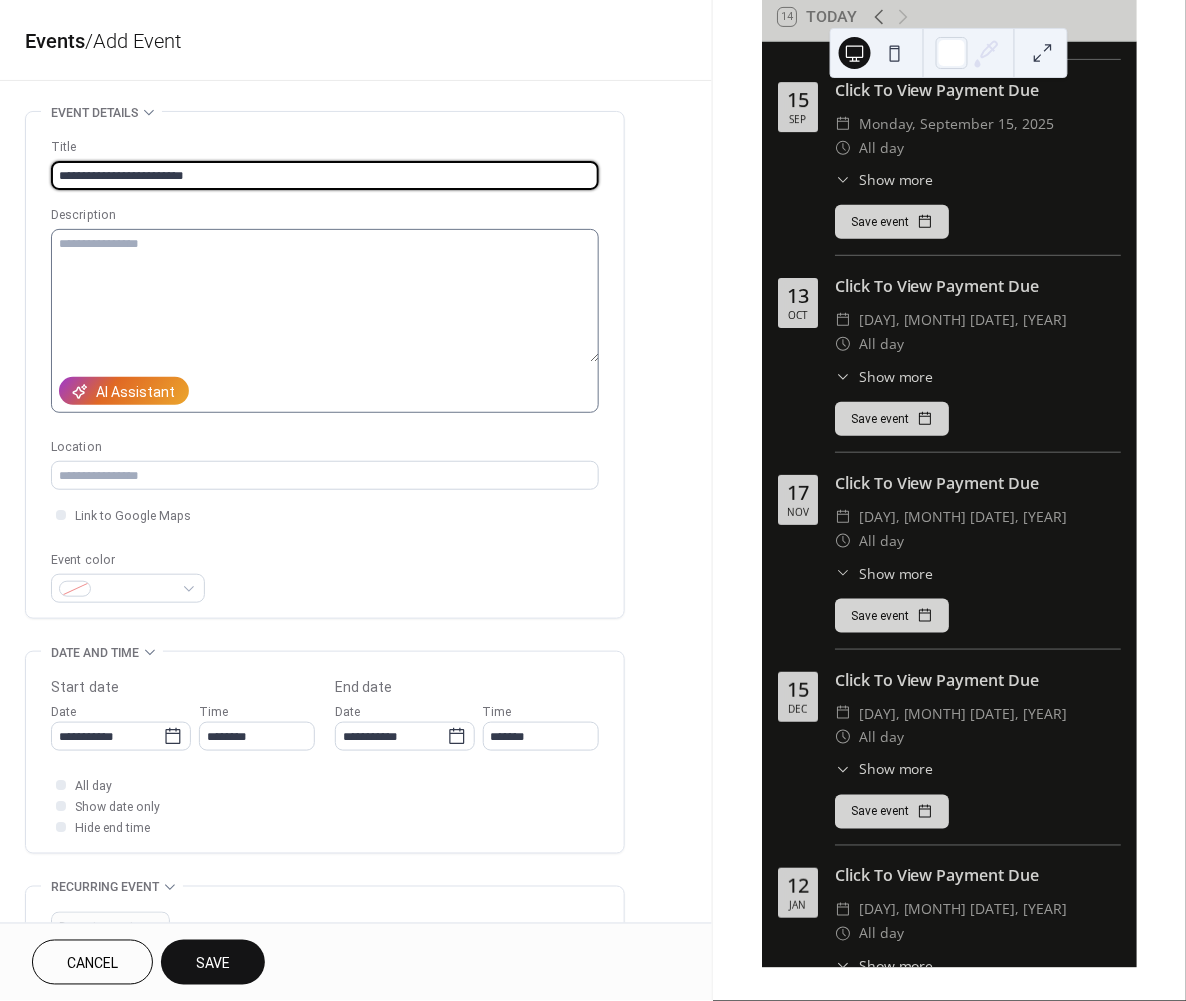 type on "**********" 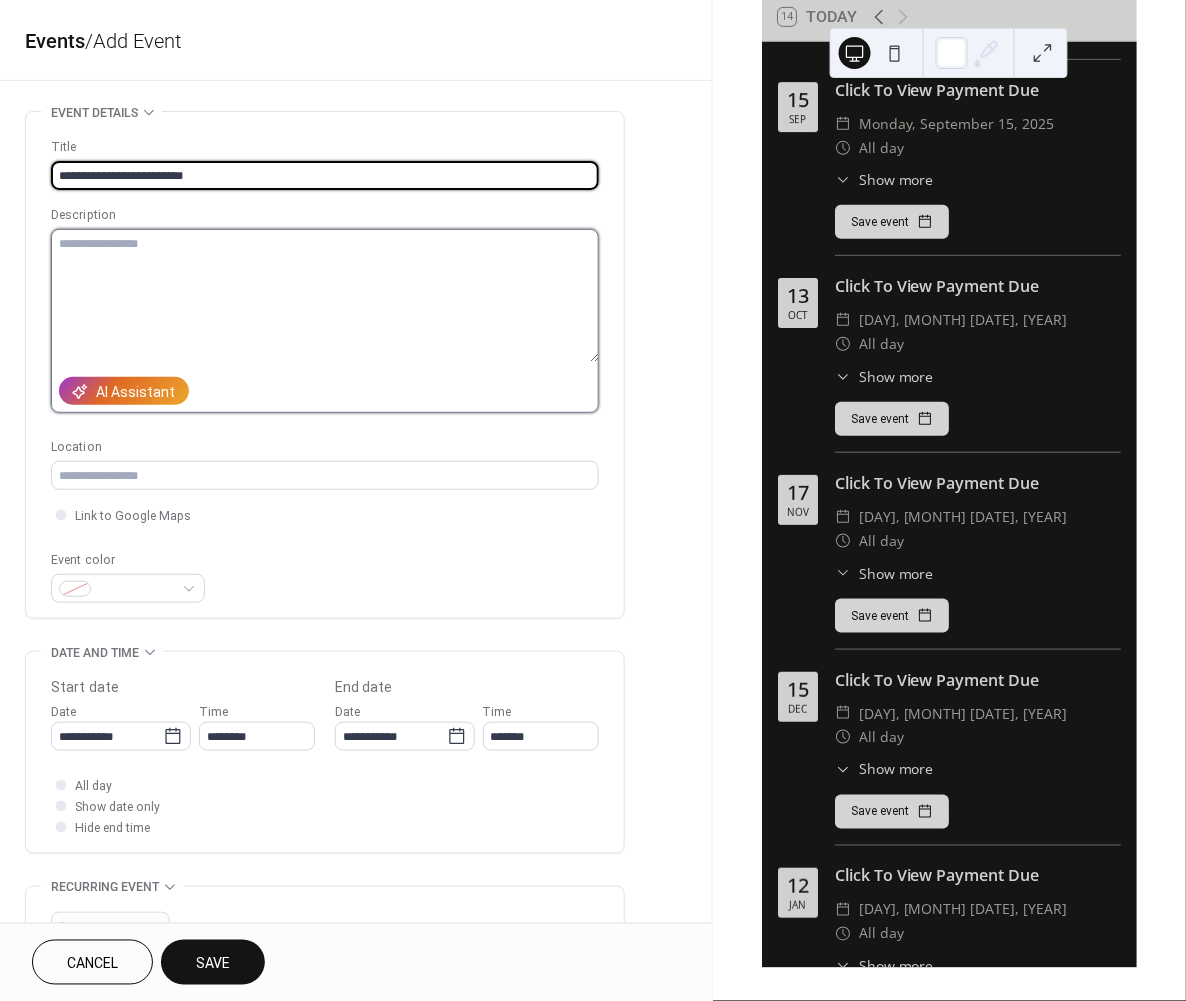 click at bounding box center (325, 296) 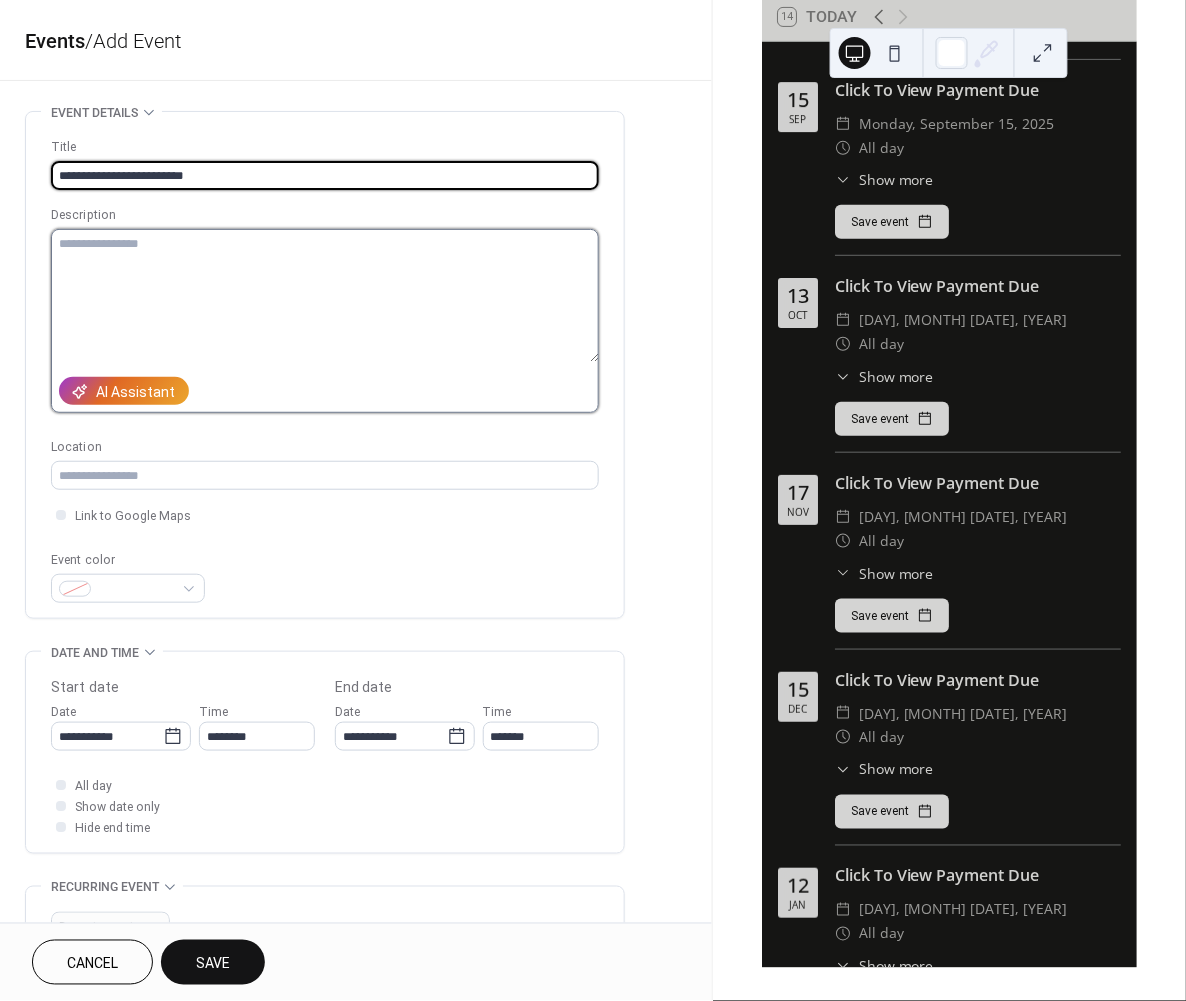 paste on "**********" 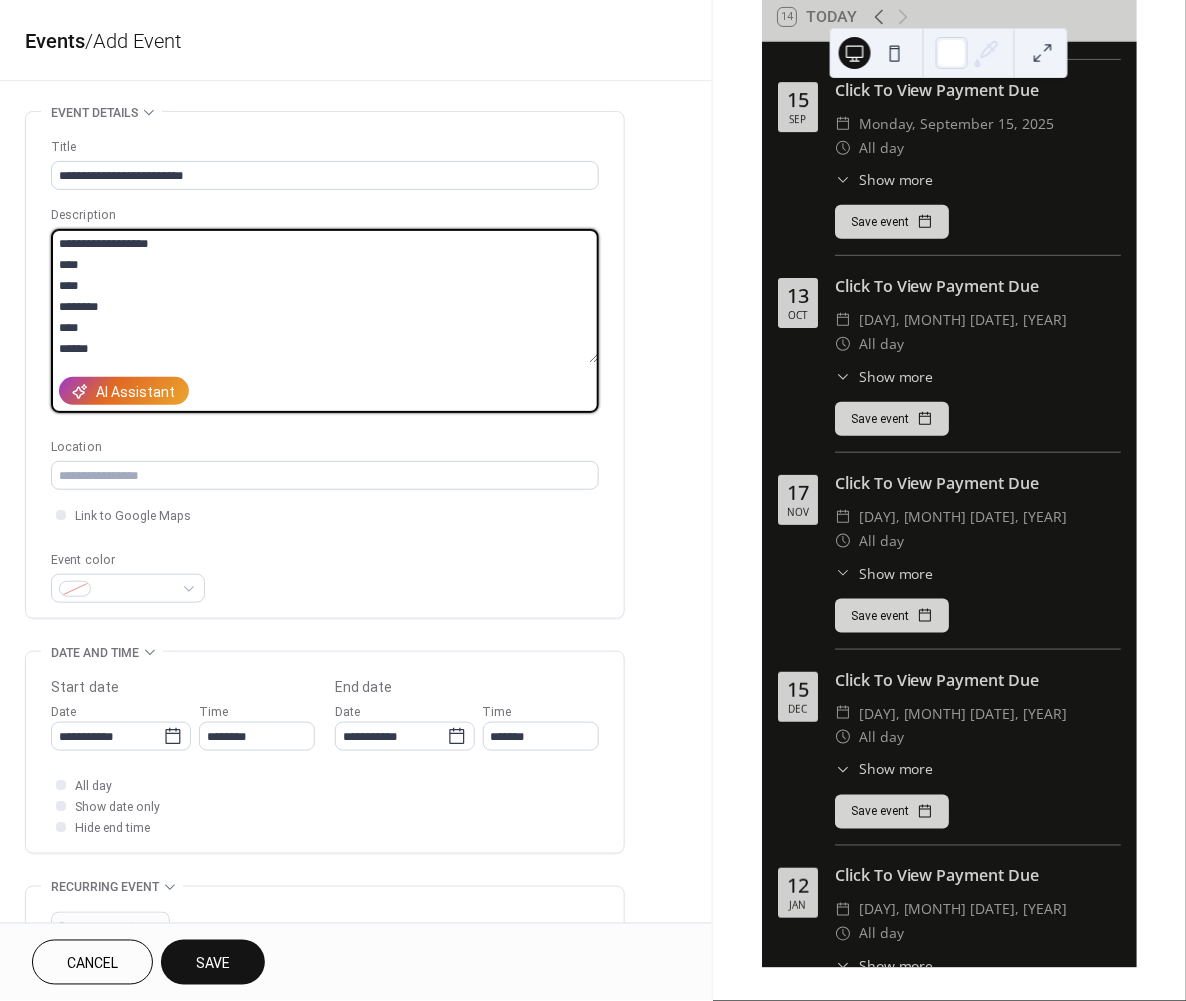 scroll, scrollTop: 93, scrollLeft: 0, axis: vertical 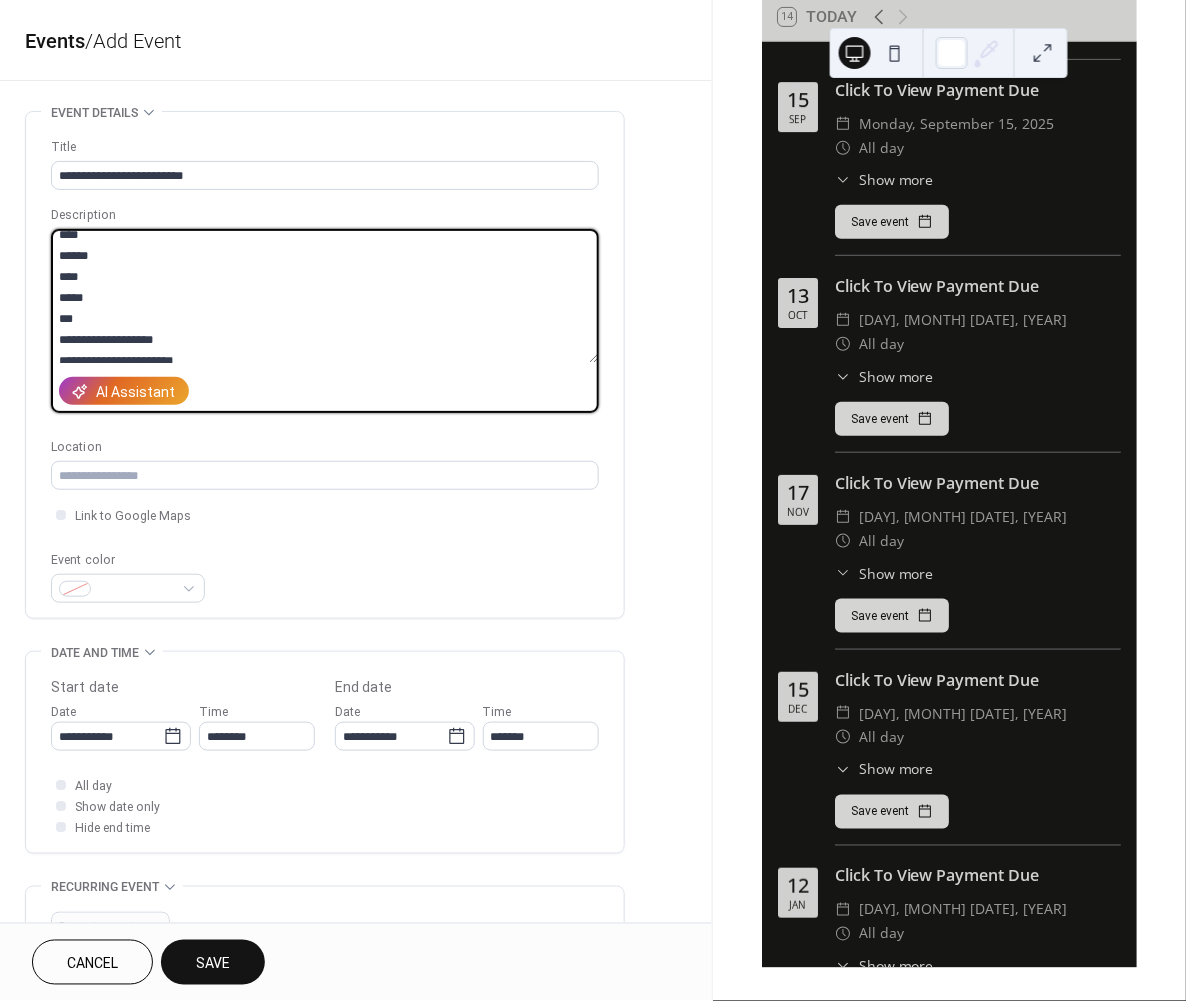 click on "**********" at bounding box center (324, 296) 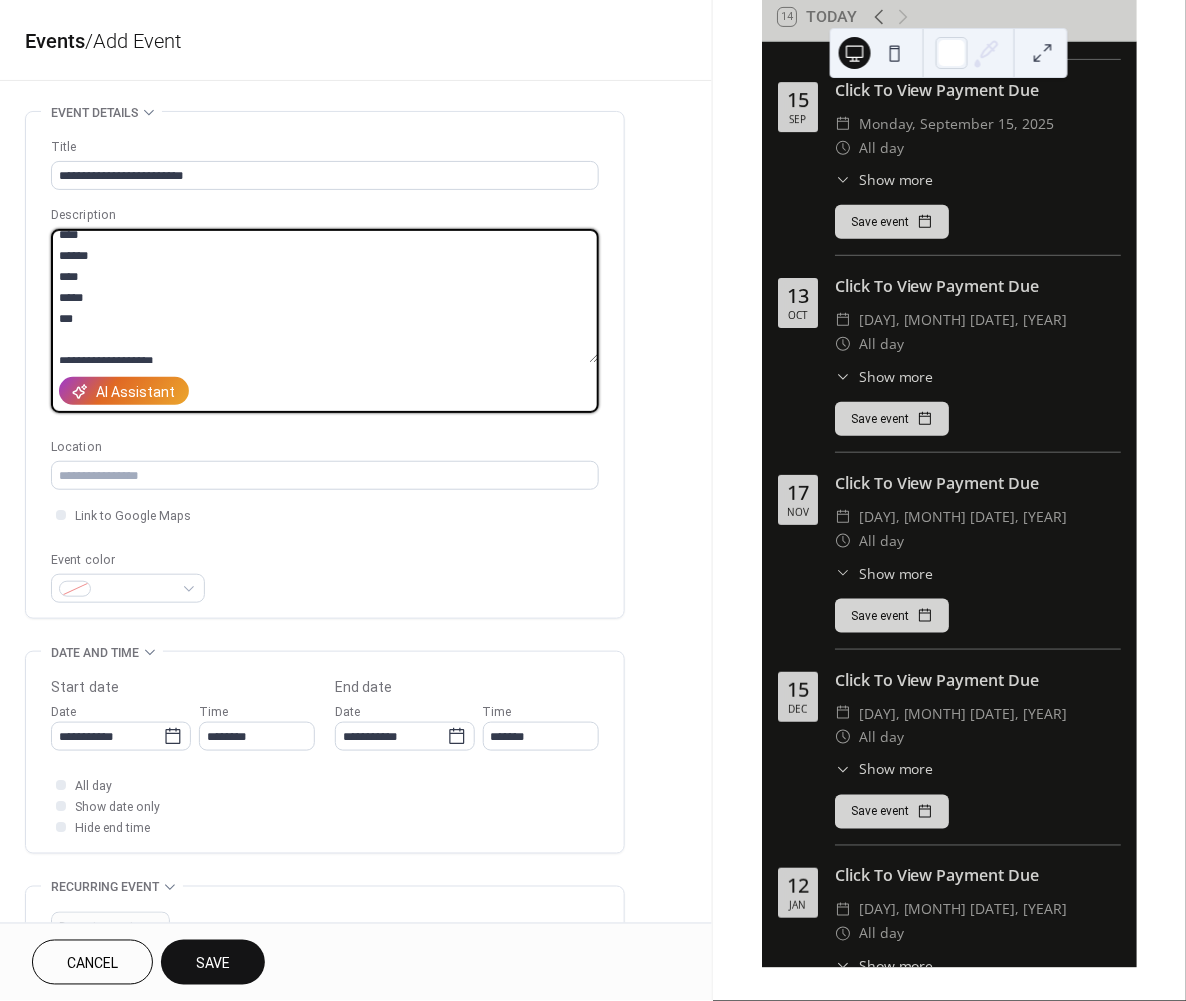 click on "**********" at bounding box center (324, 296) 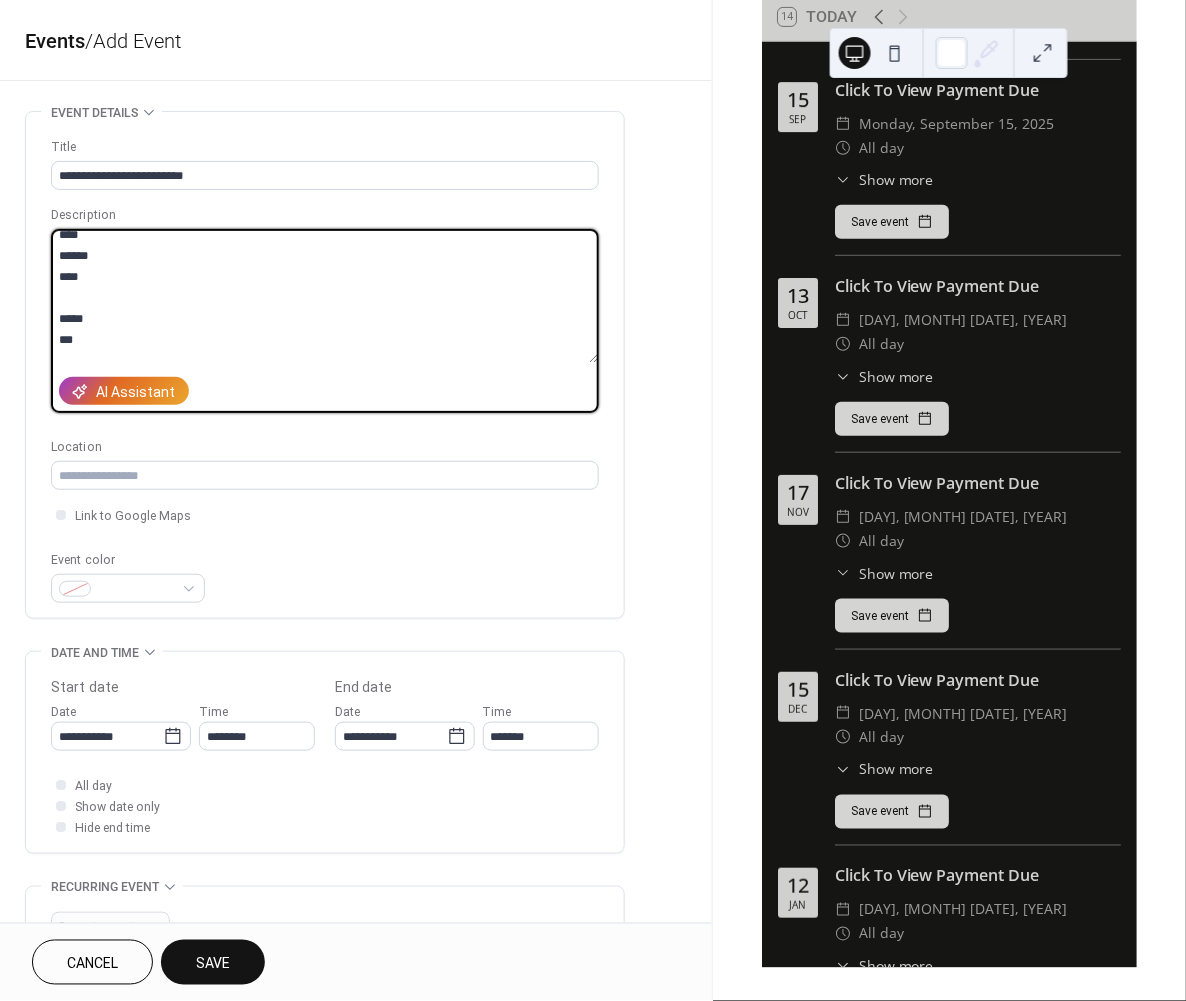scroll, scrollTop: 52, scrollLeft: 0, axis: vertical 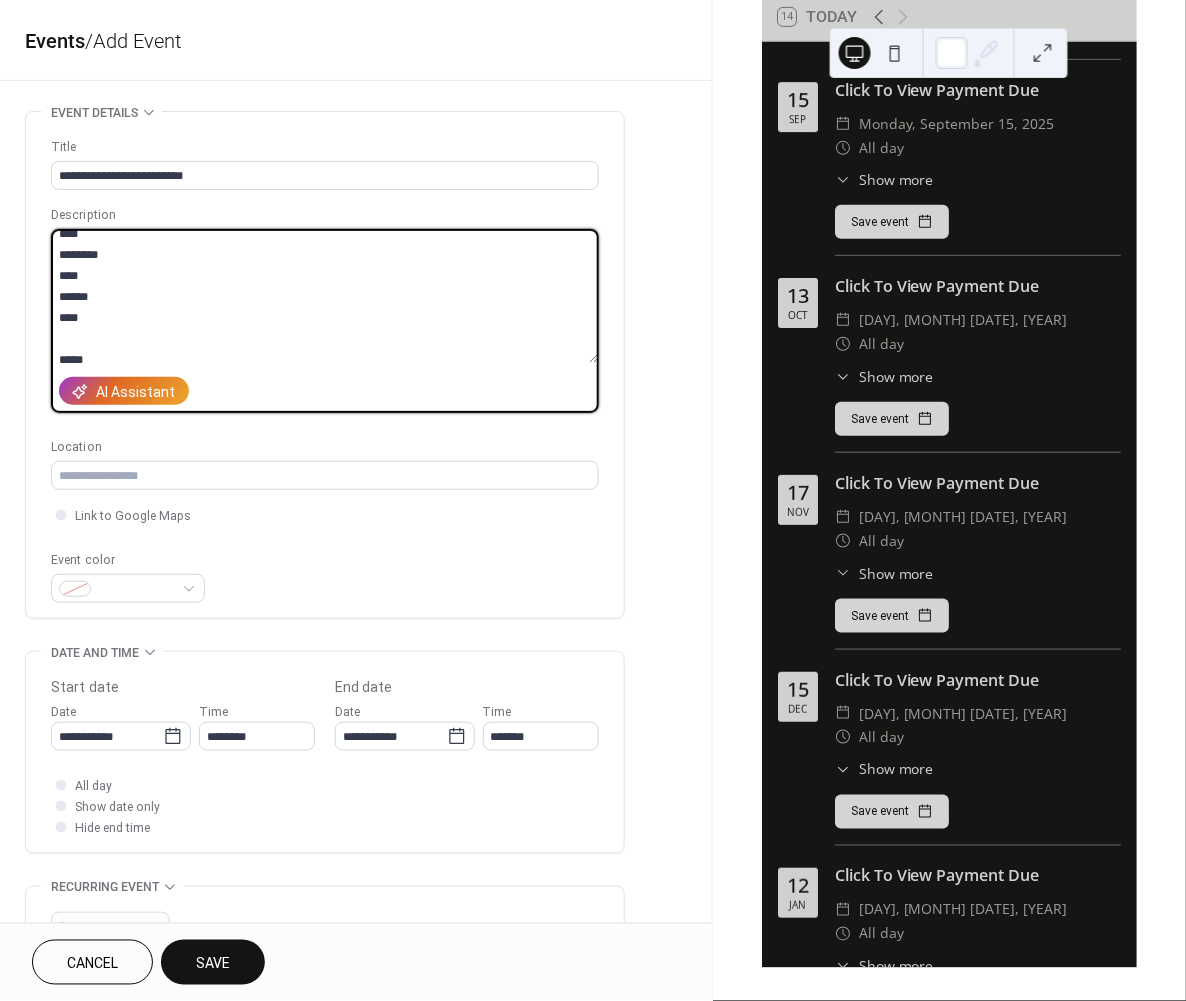 click on "**********" at bounding box center (324, 296) 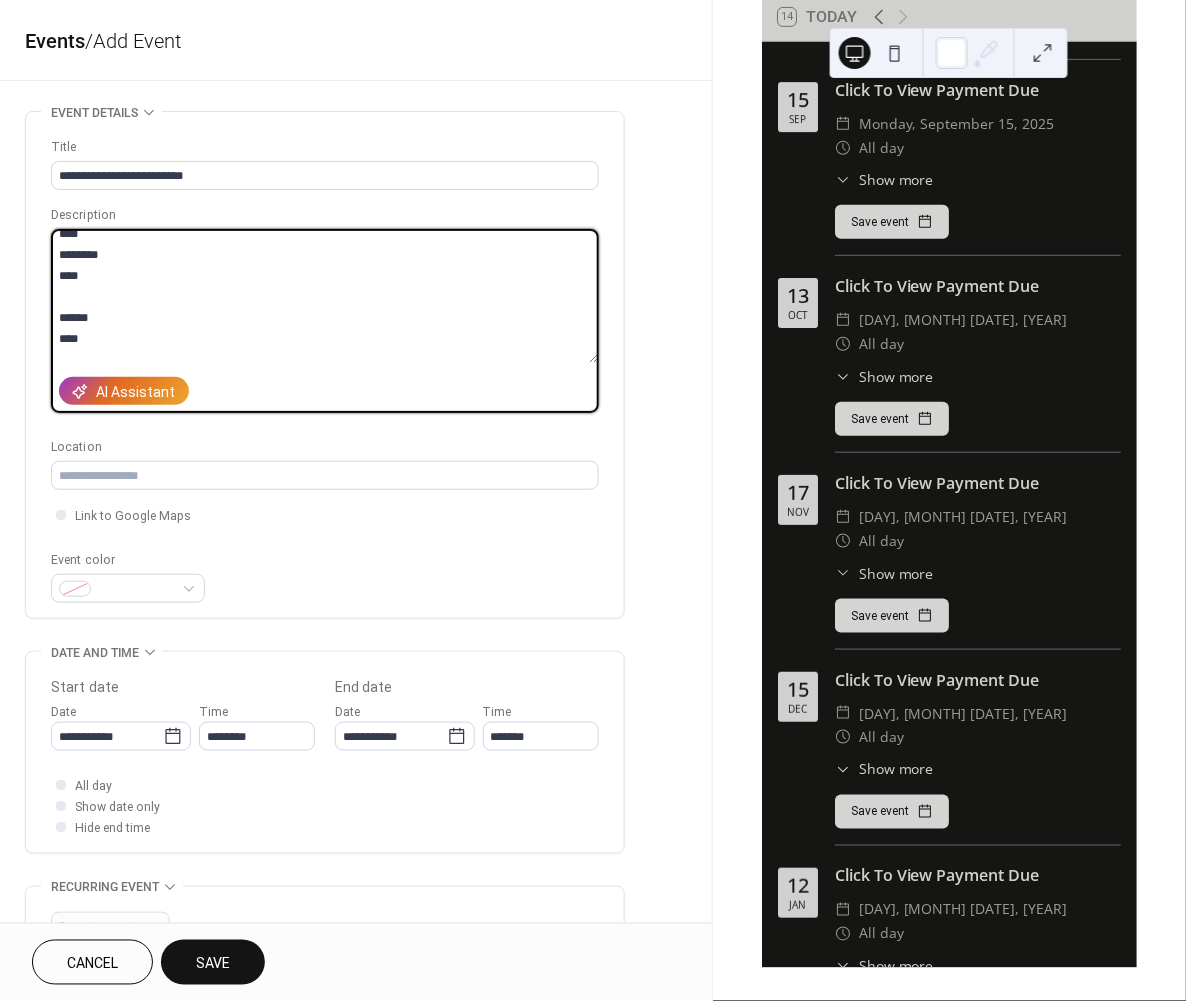 scroll, scrollTop: 0, scrollLeft: 0, axis: both 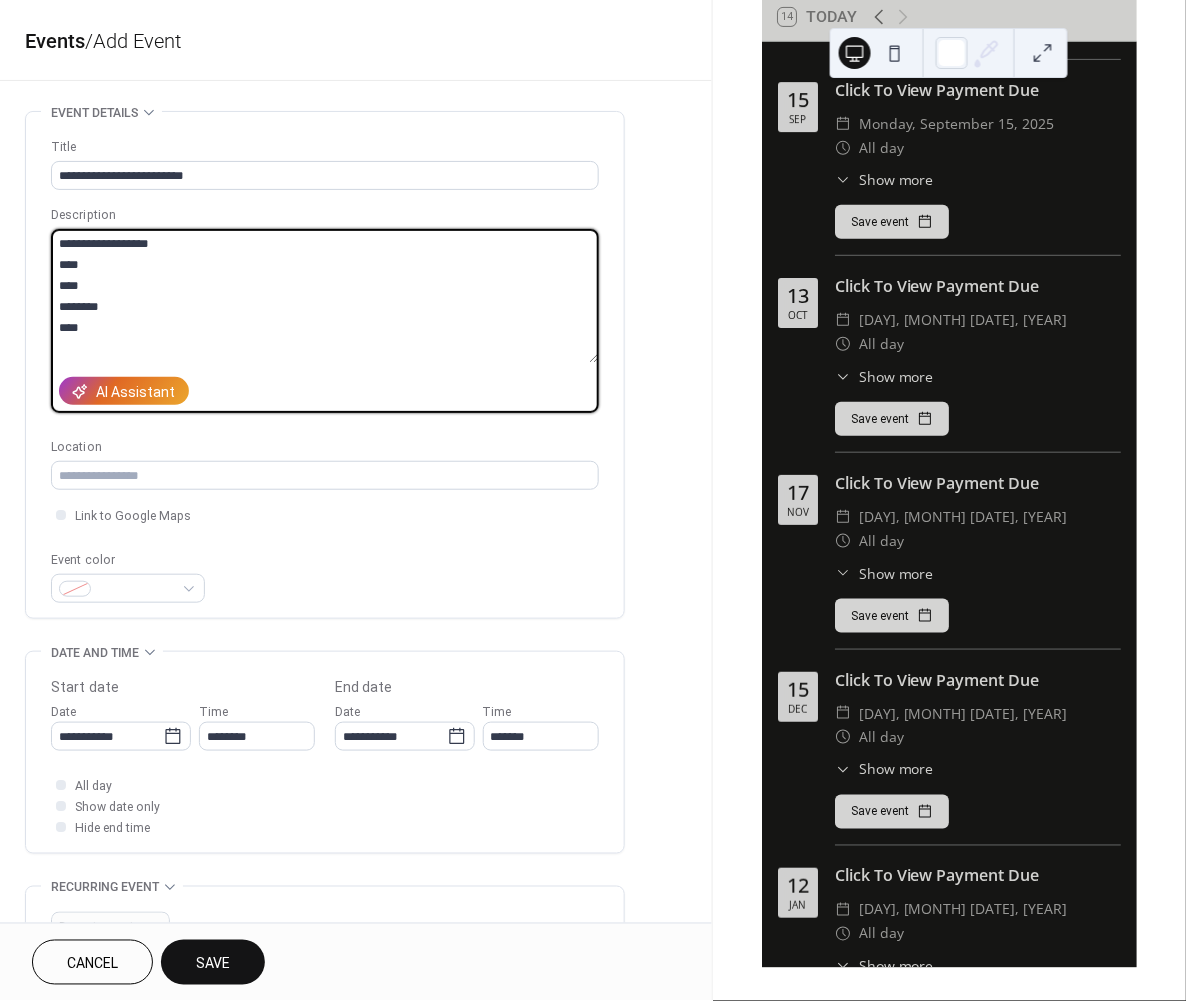 click on "**********" at bounding box center (324, 296) 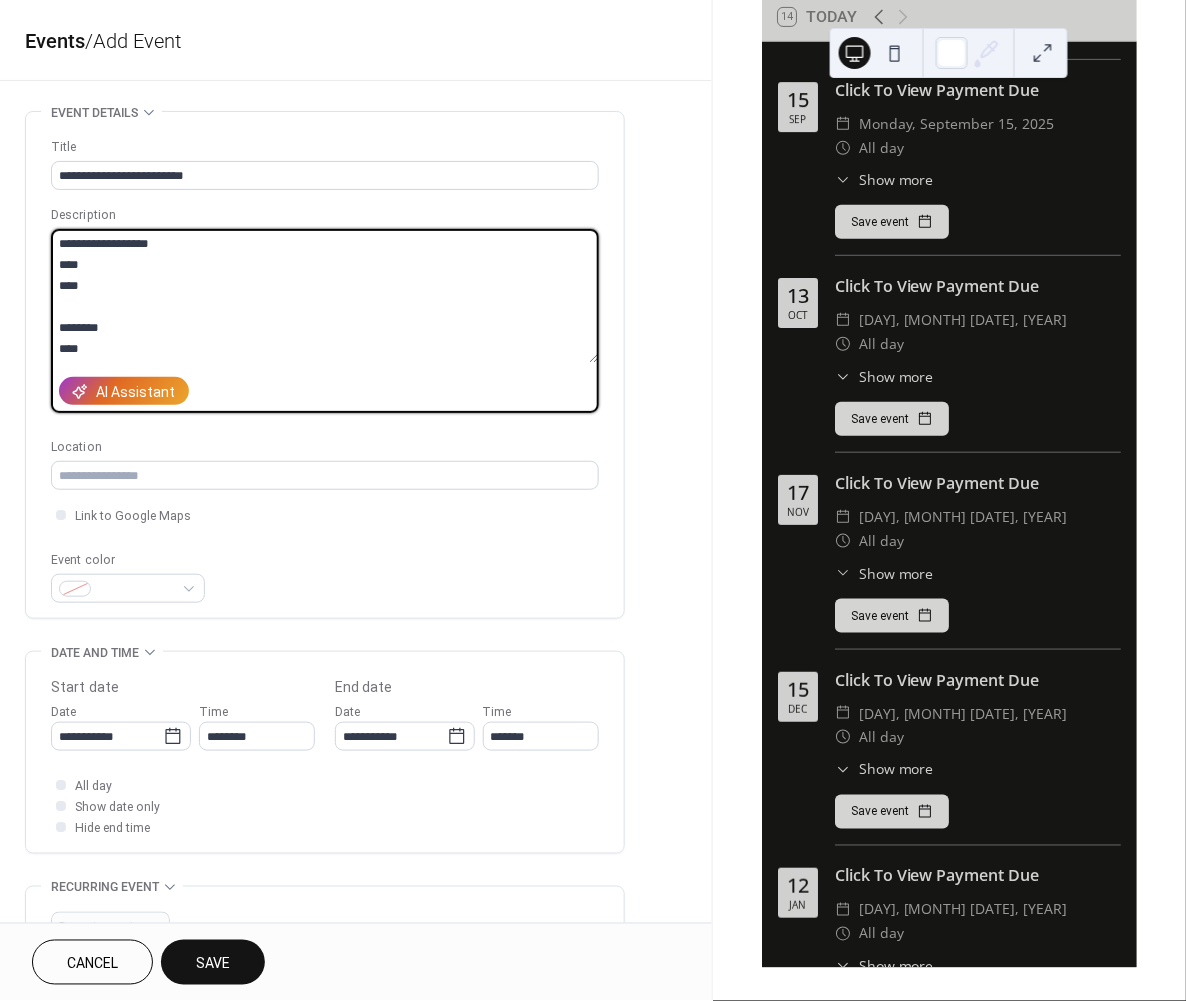 click on "**********" at bounding box center (324, 296) 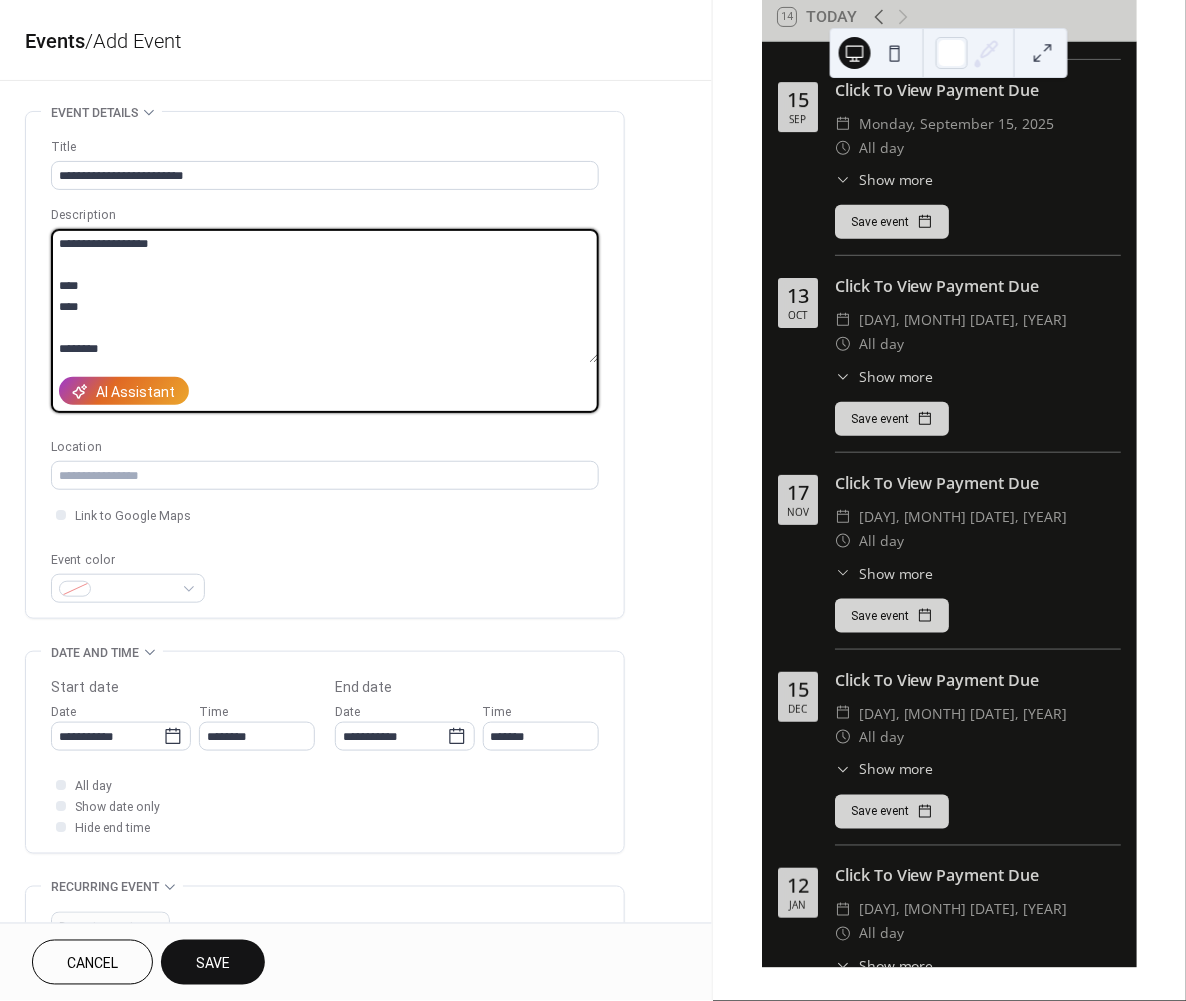 click on "**********" at bounding box center [324, 296] 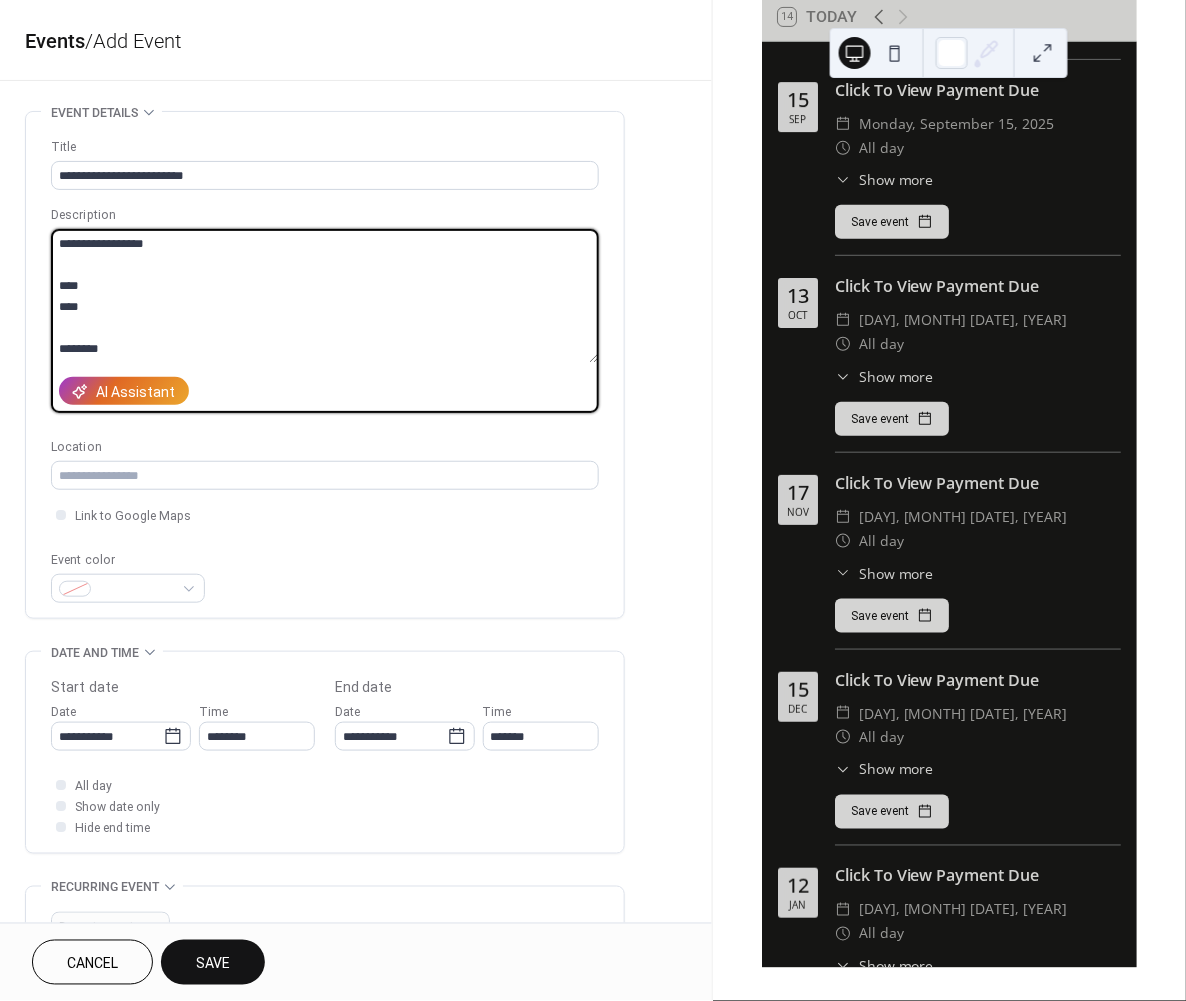 click on "**********" at bounding box center (324, 296) 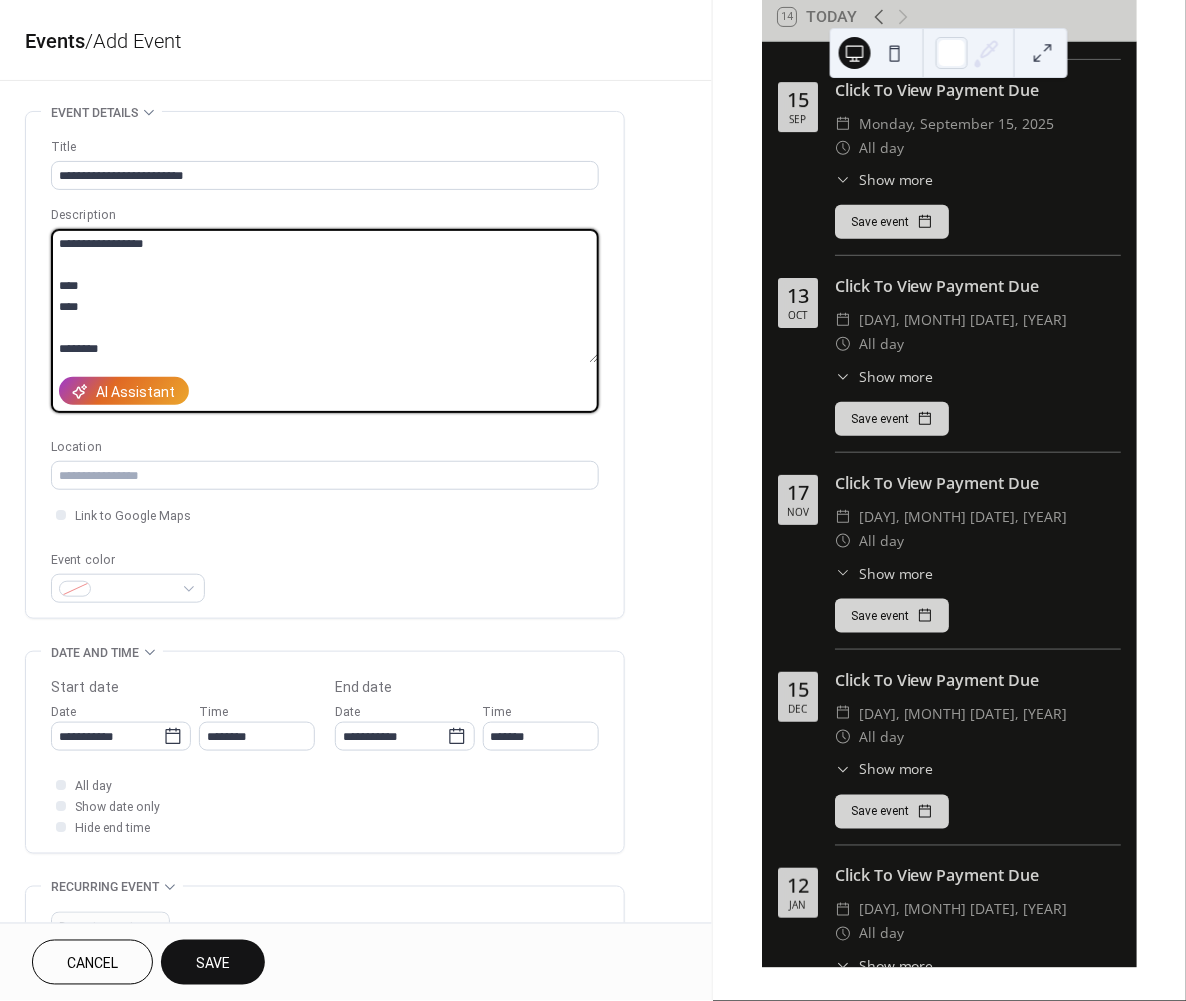 click on "**********" at bounding box center [324, 296] 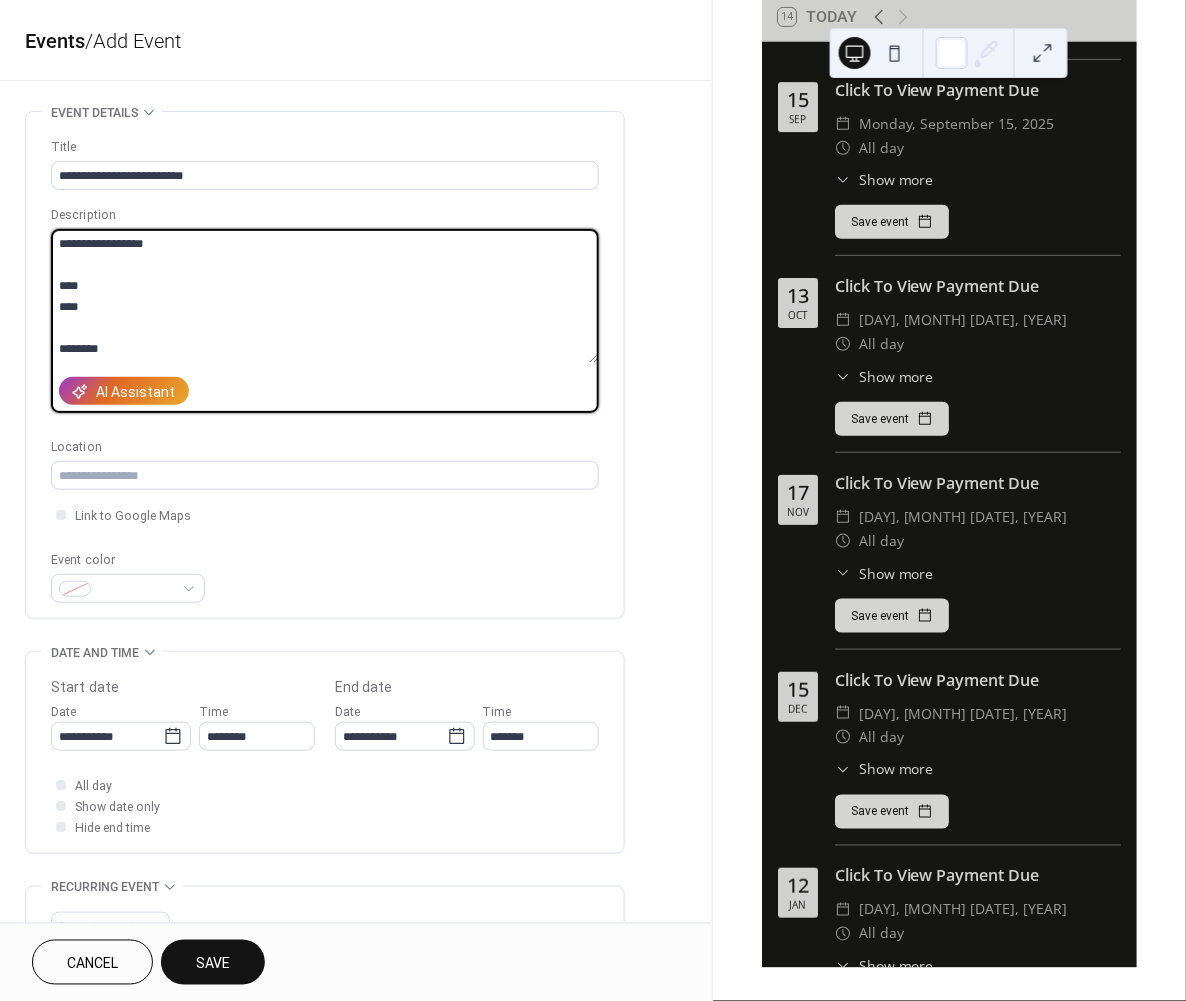 click on "**********" at bounding box center [324, 296] 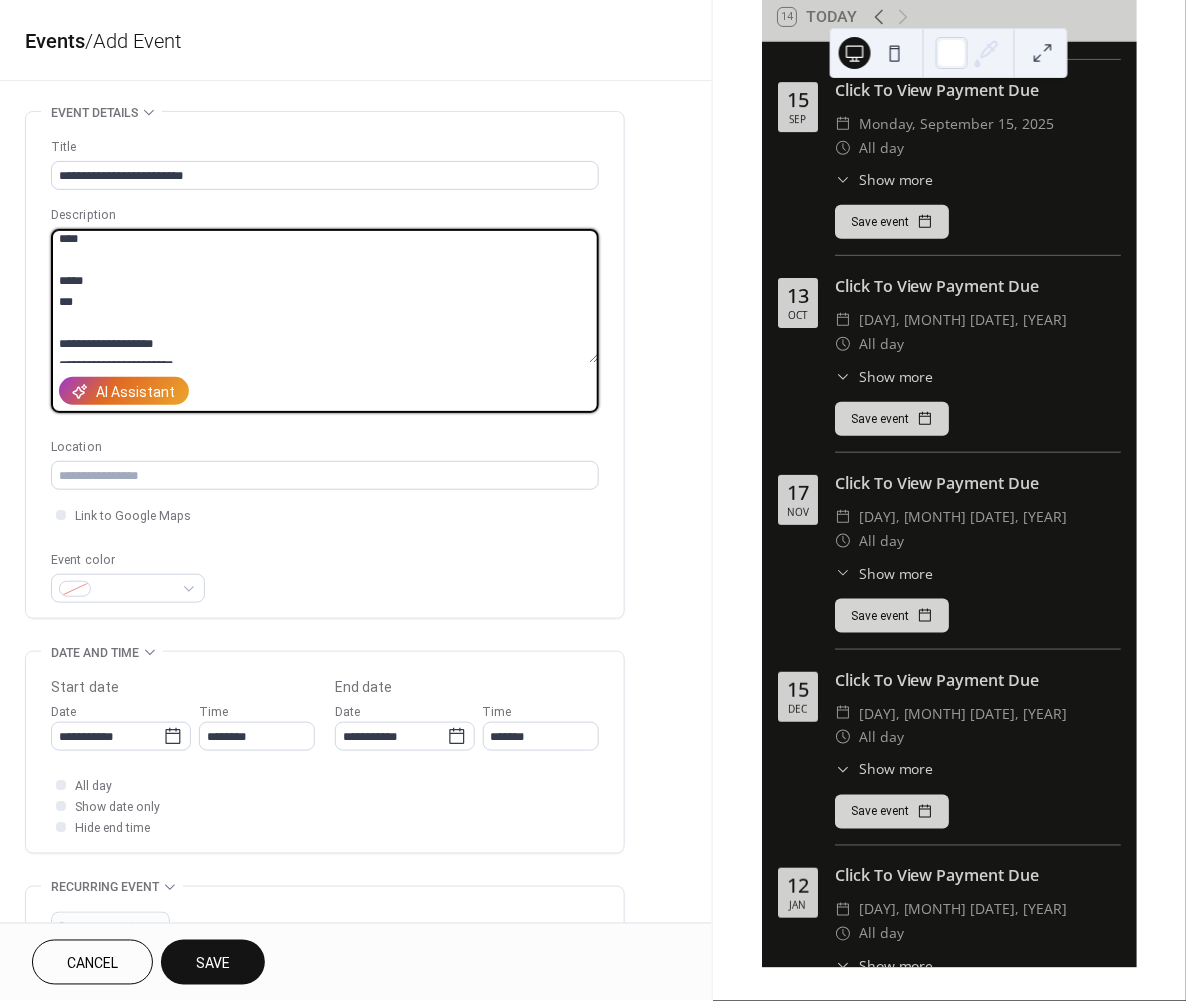 scroll, scrollTop: 193, scrollLeft: 0, axis: vertical 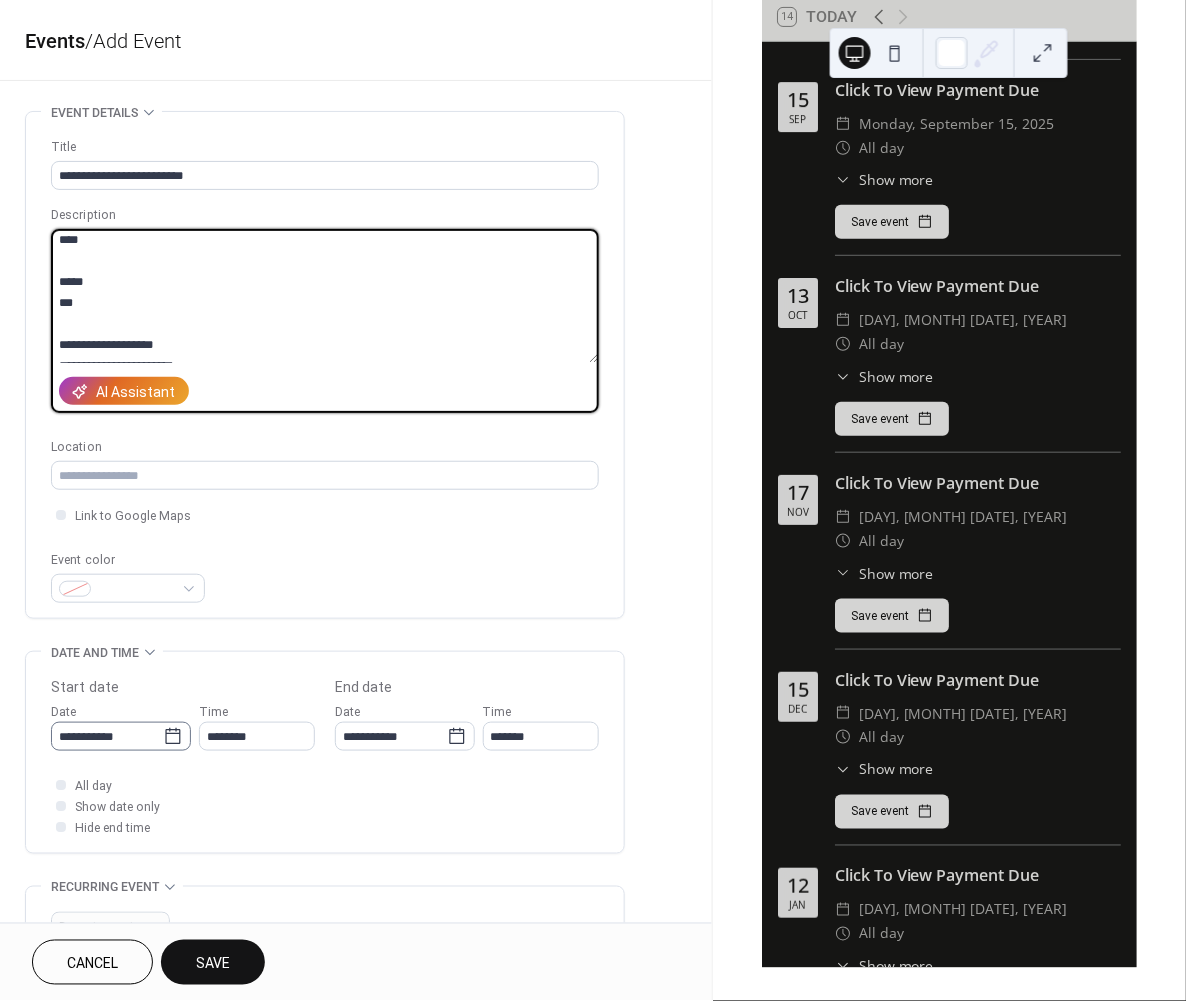 type on "**********" 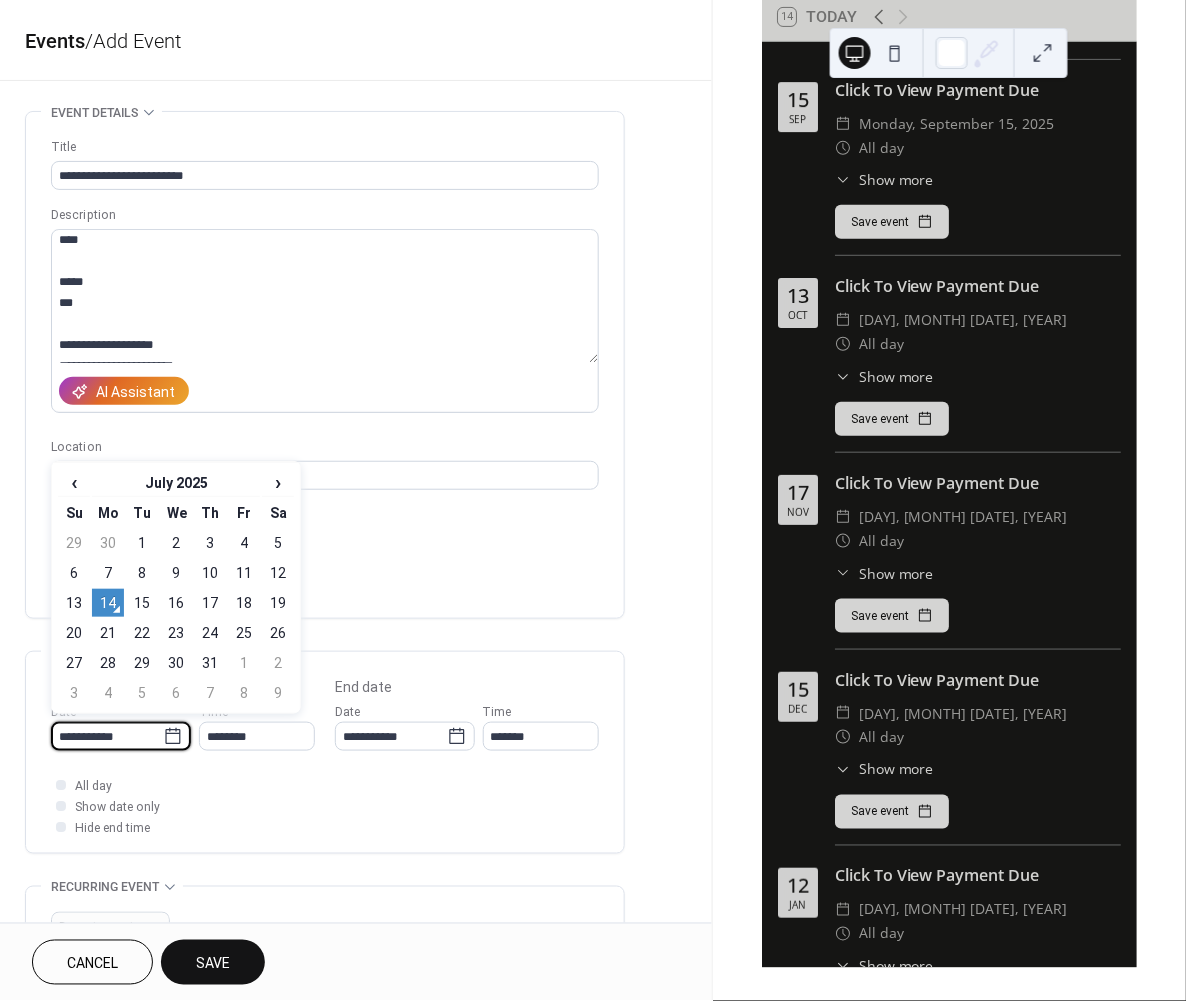 click on "**********" at bounding box center [107, 736] 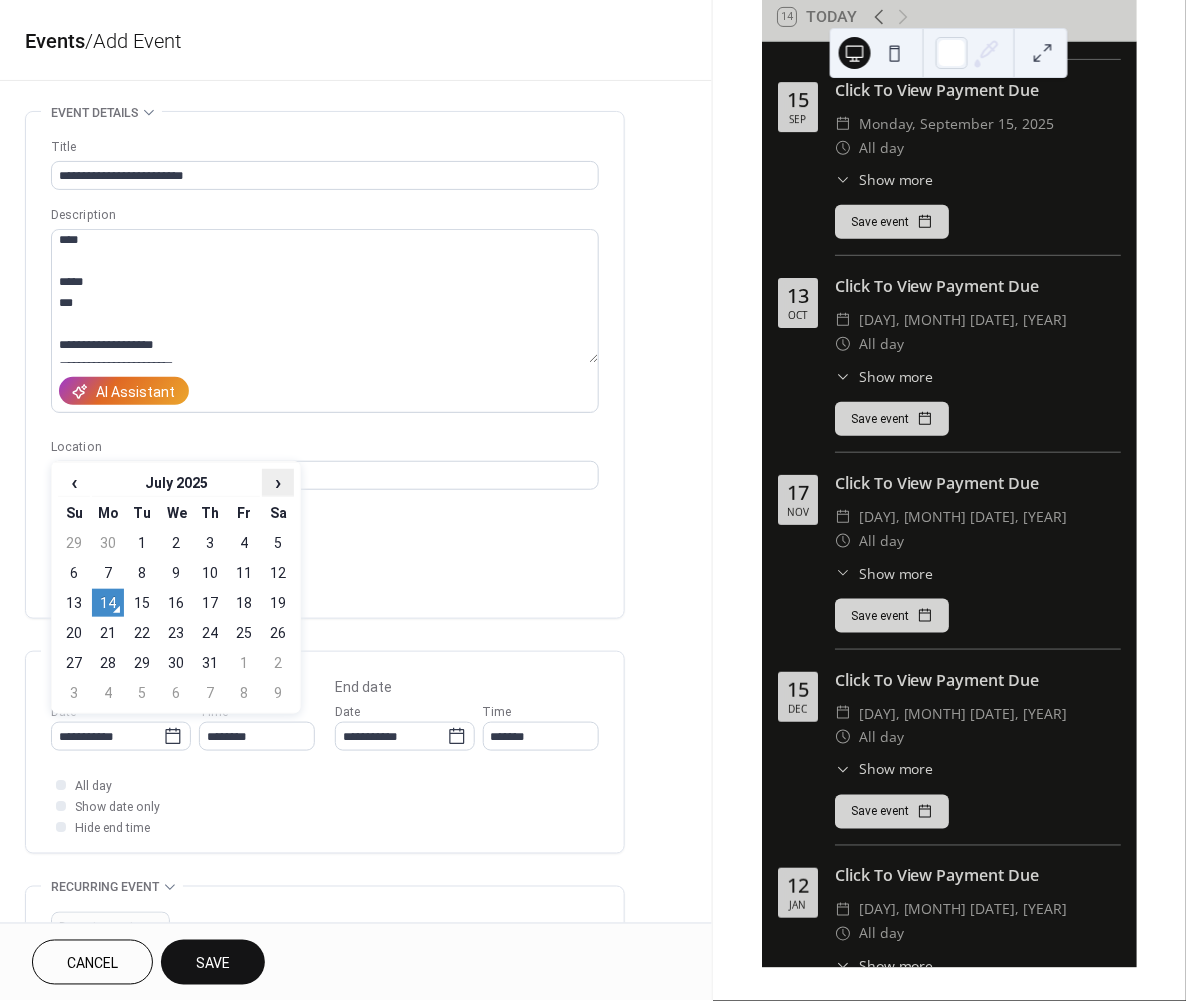 click on "›" at bounding box center (278, 482) 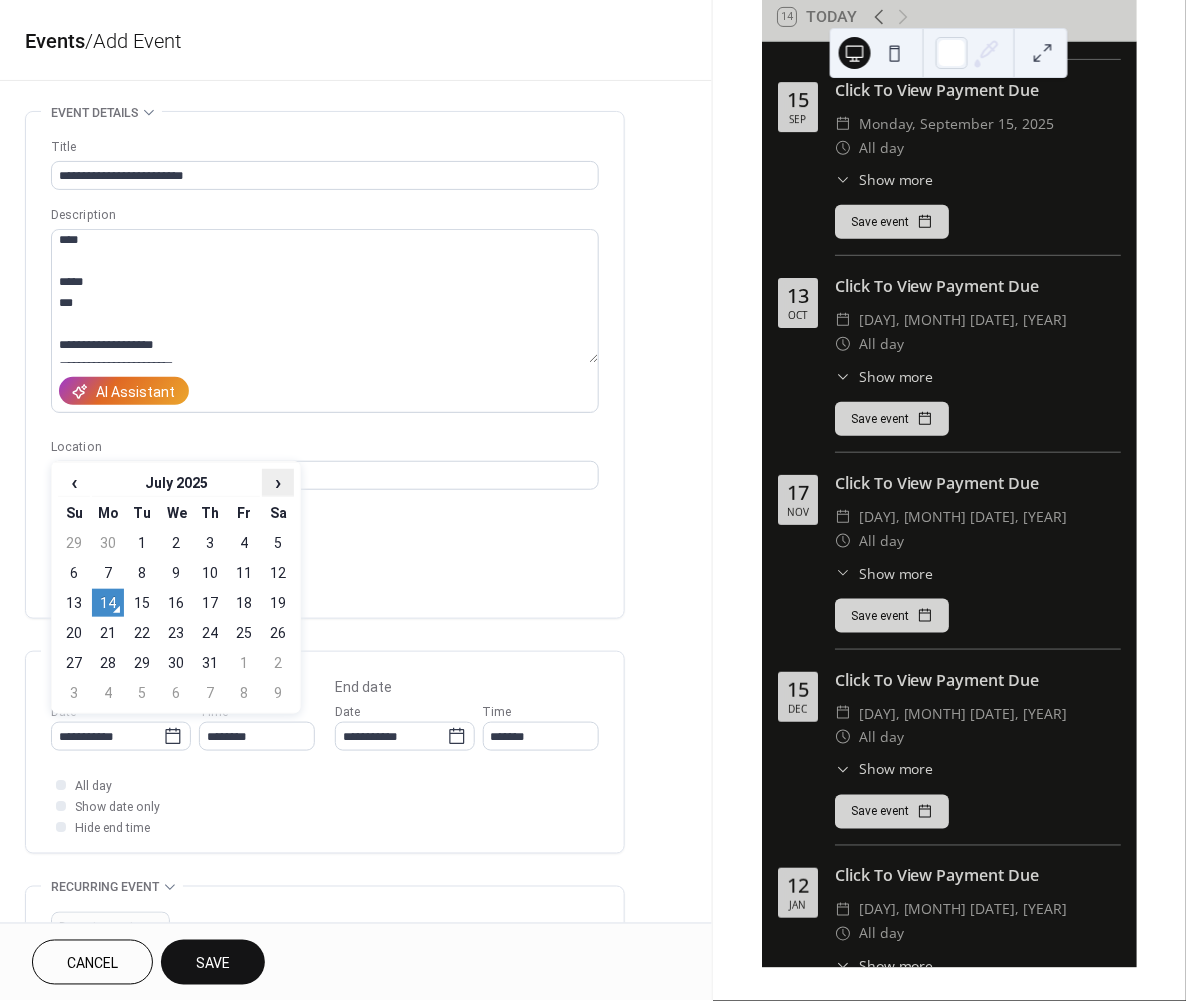 click on "›" at bounding box center [278, 482] 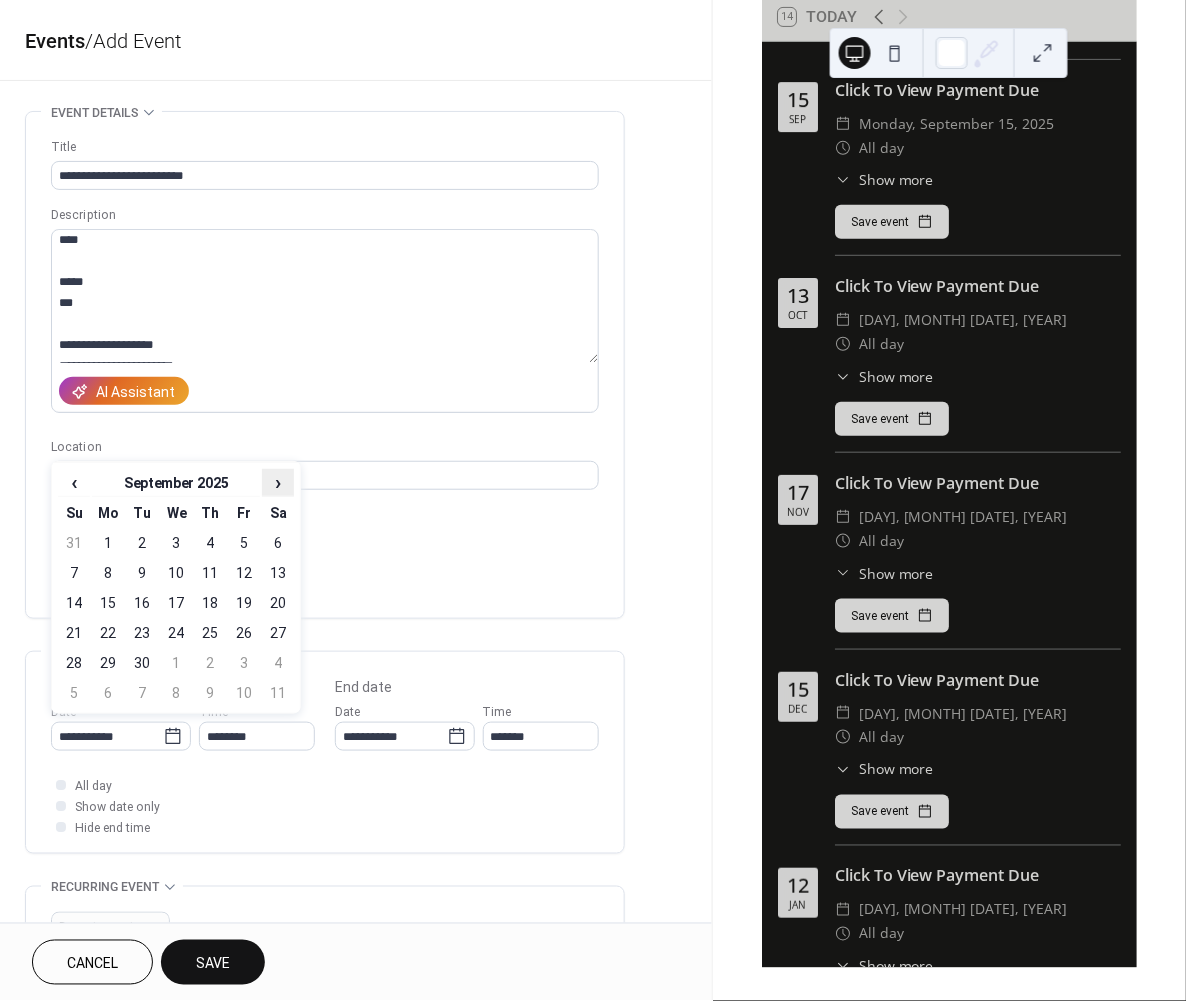 click on "›" at bounding box center (278, 482) 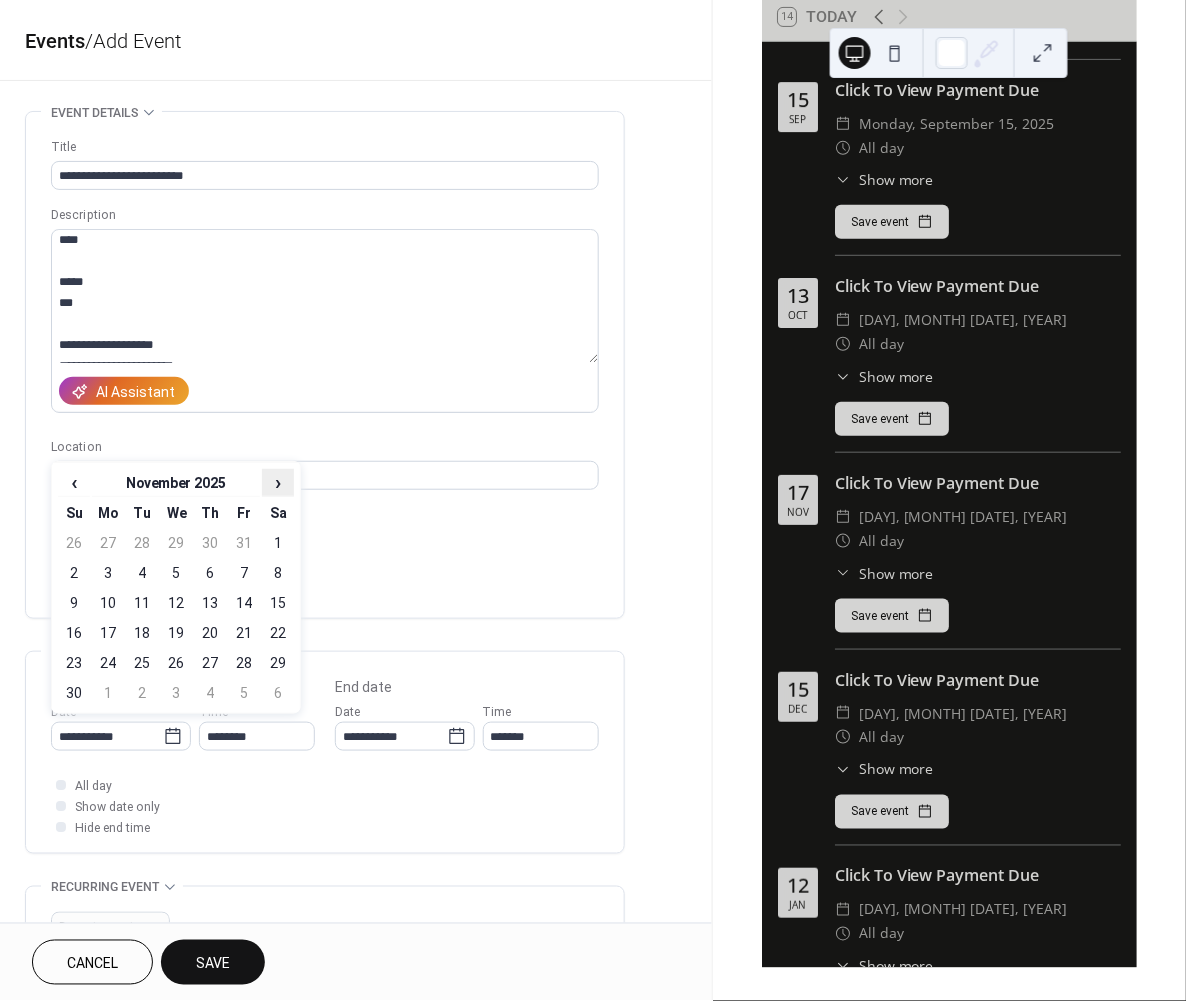 click on "›" at bounding box center [278, 482] 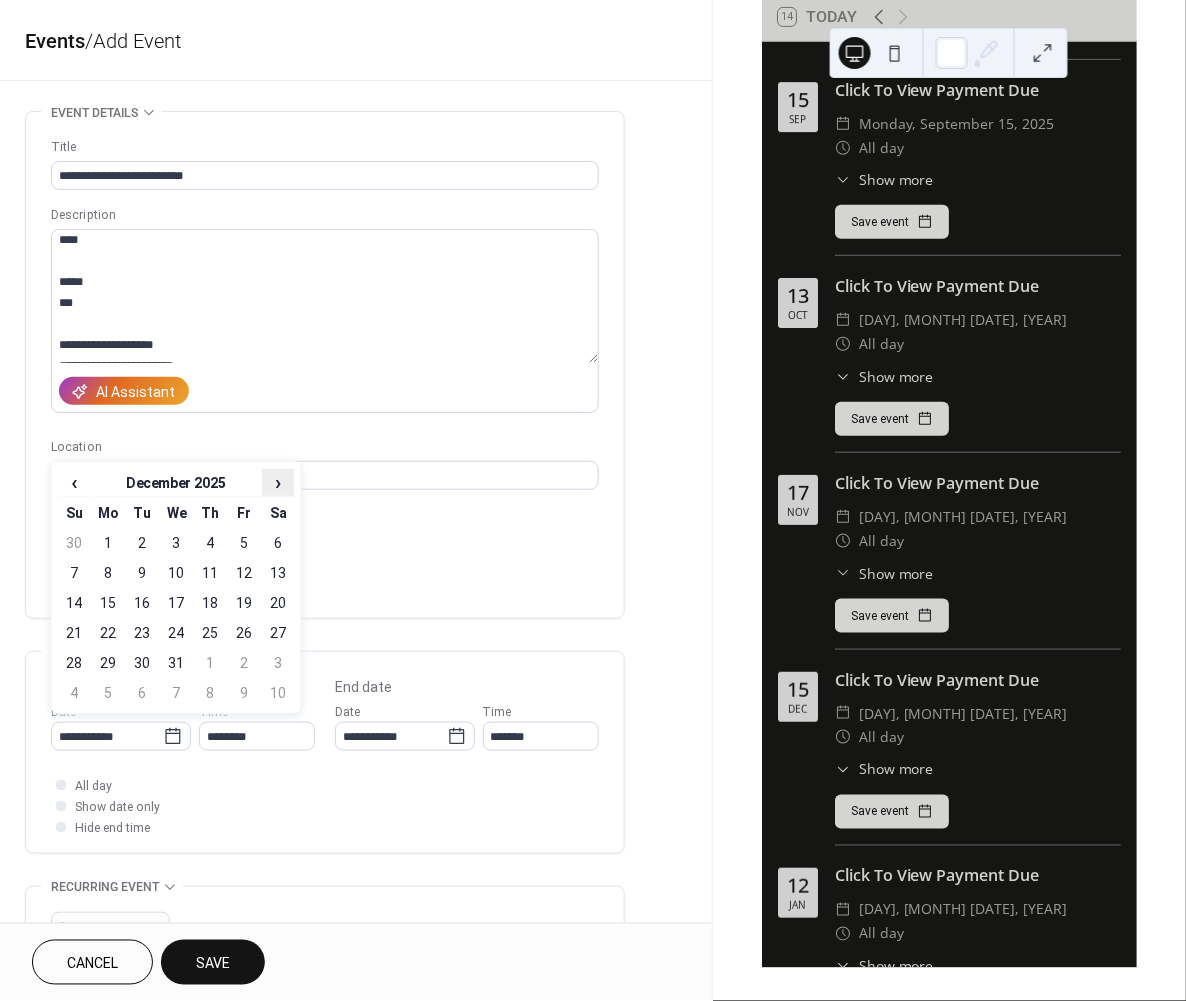 click on "›" at bounding box center (278, 482) 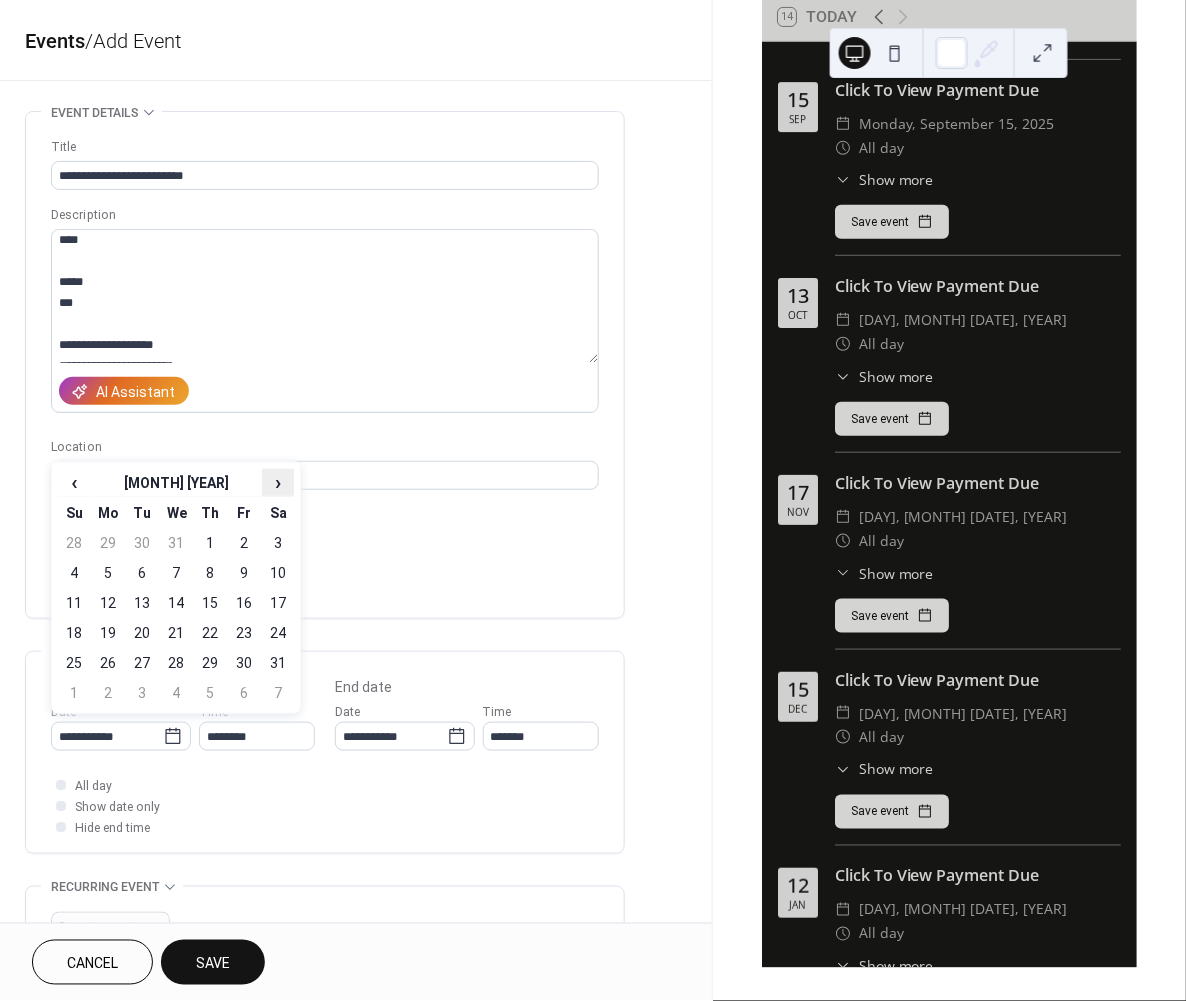 click on "›" at bounding box center [278, 482] 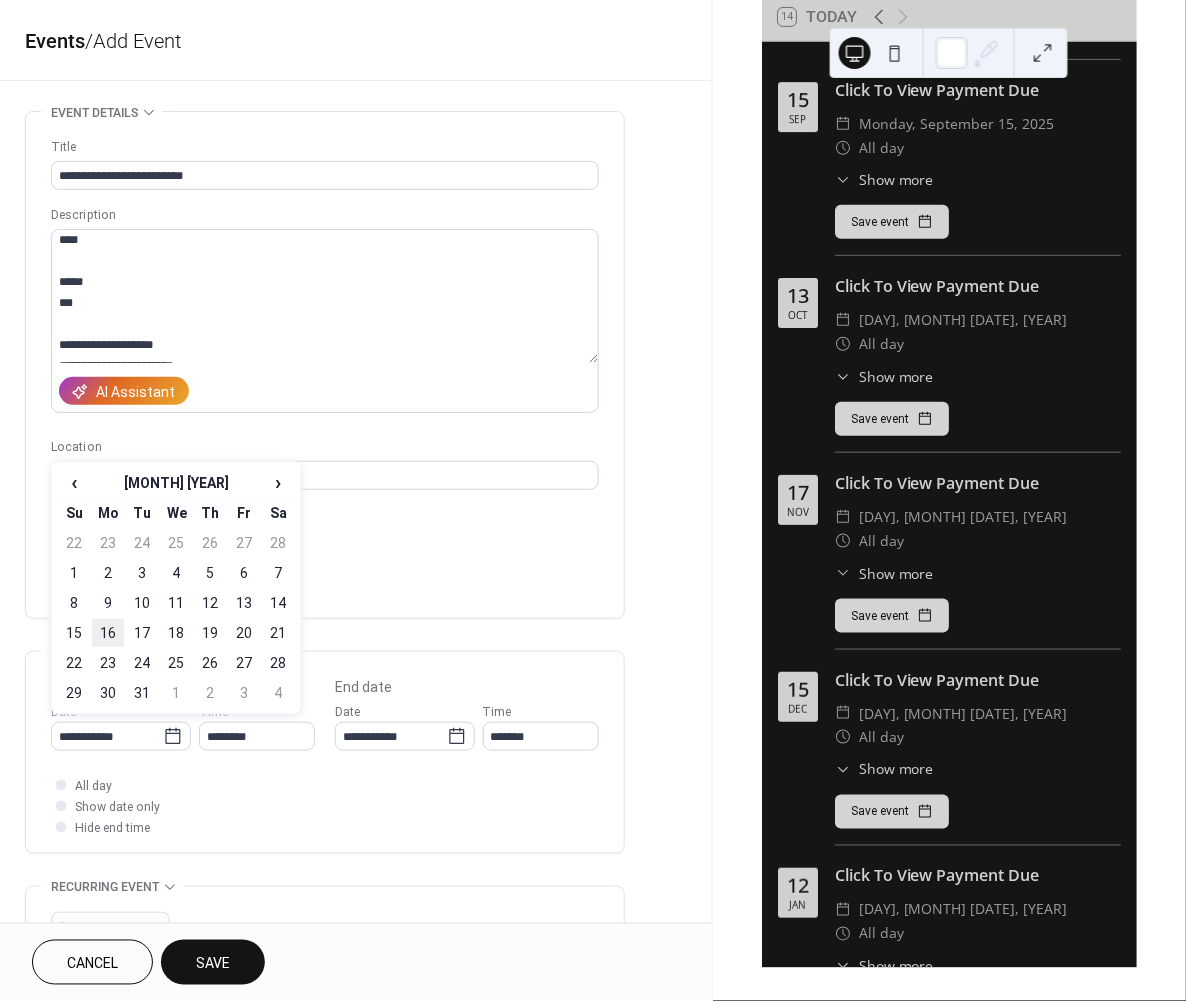 click on "16" at bounding box center [108, 633] 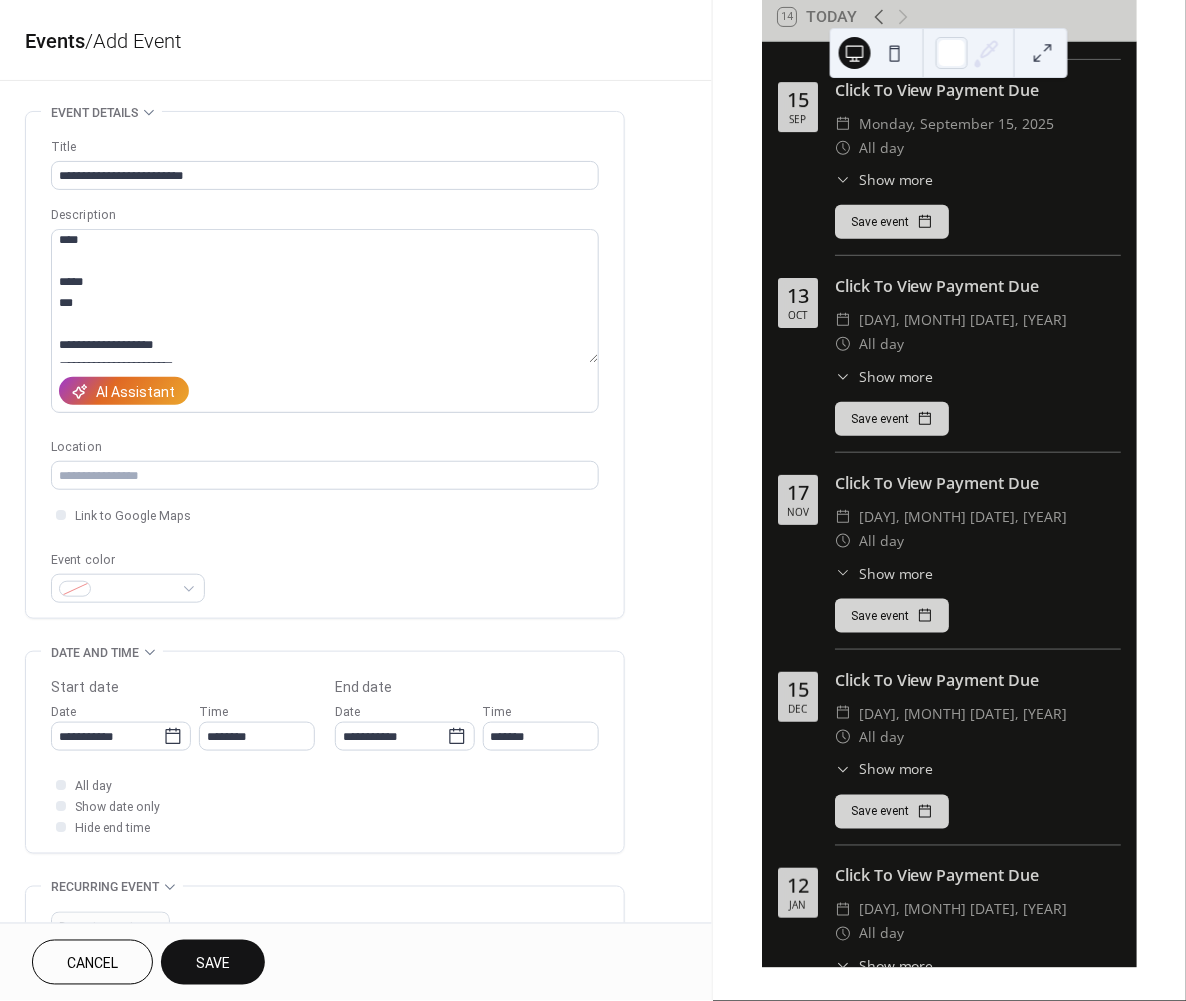 type on "**********" 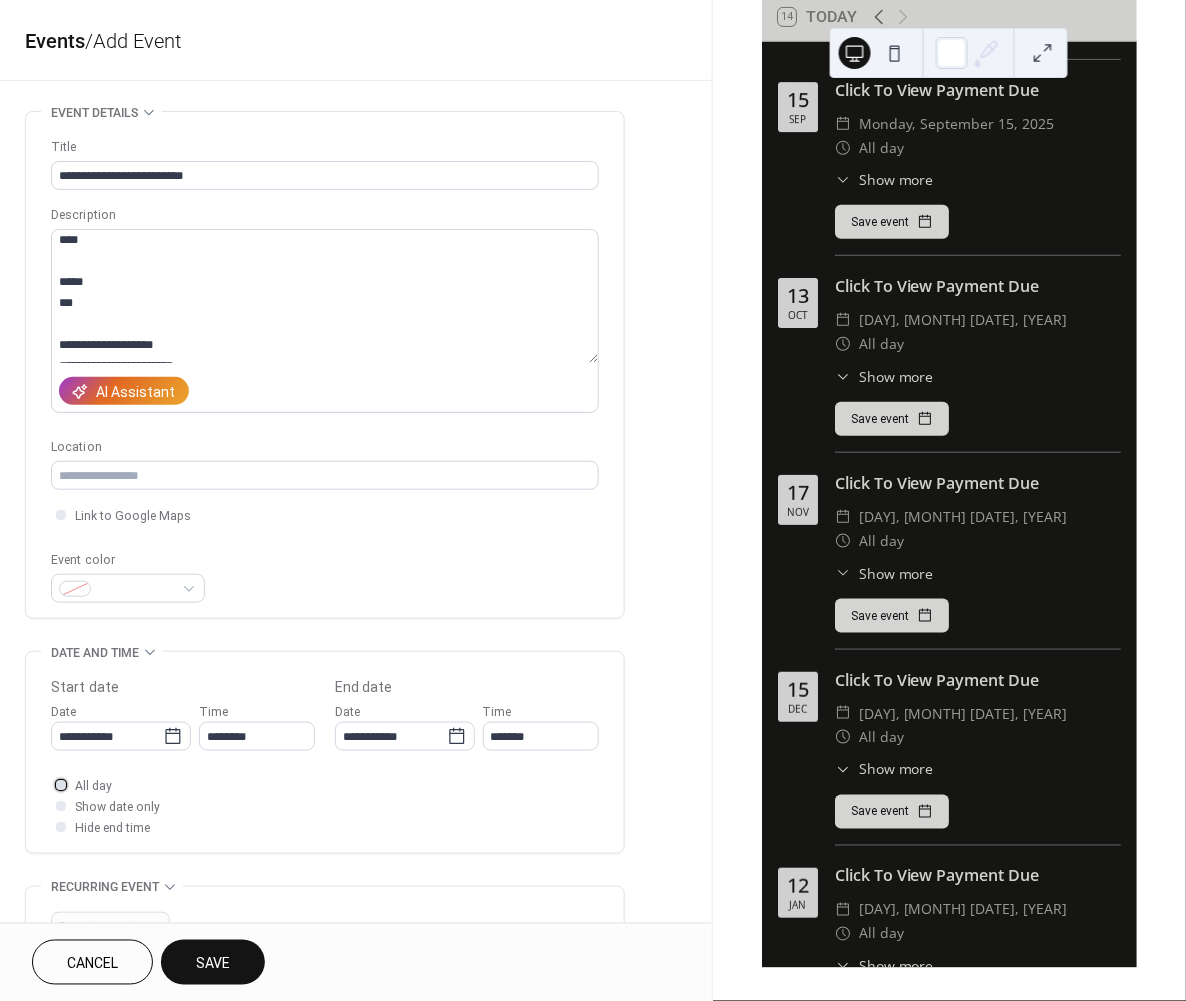 click at bounding box center (61, 785) 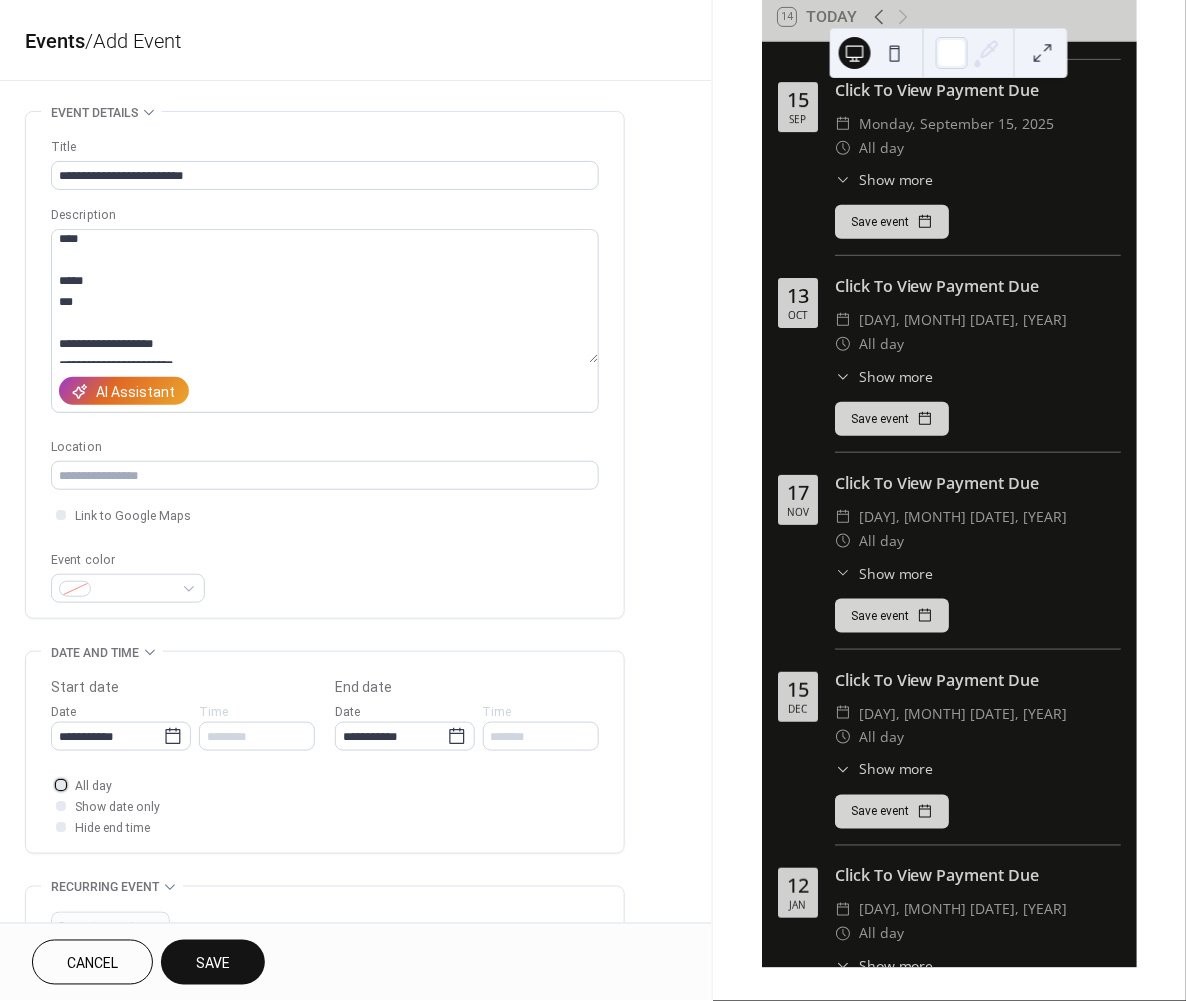scroll, scrollTop: 193, scrollLeft: 0, axis: vertical 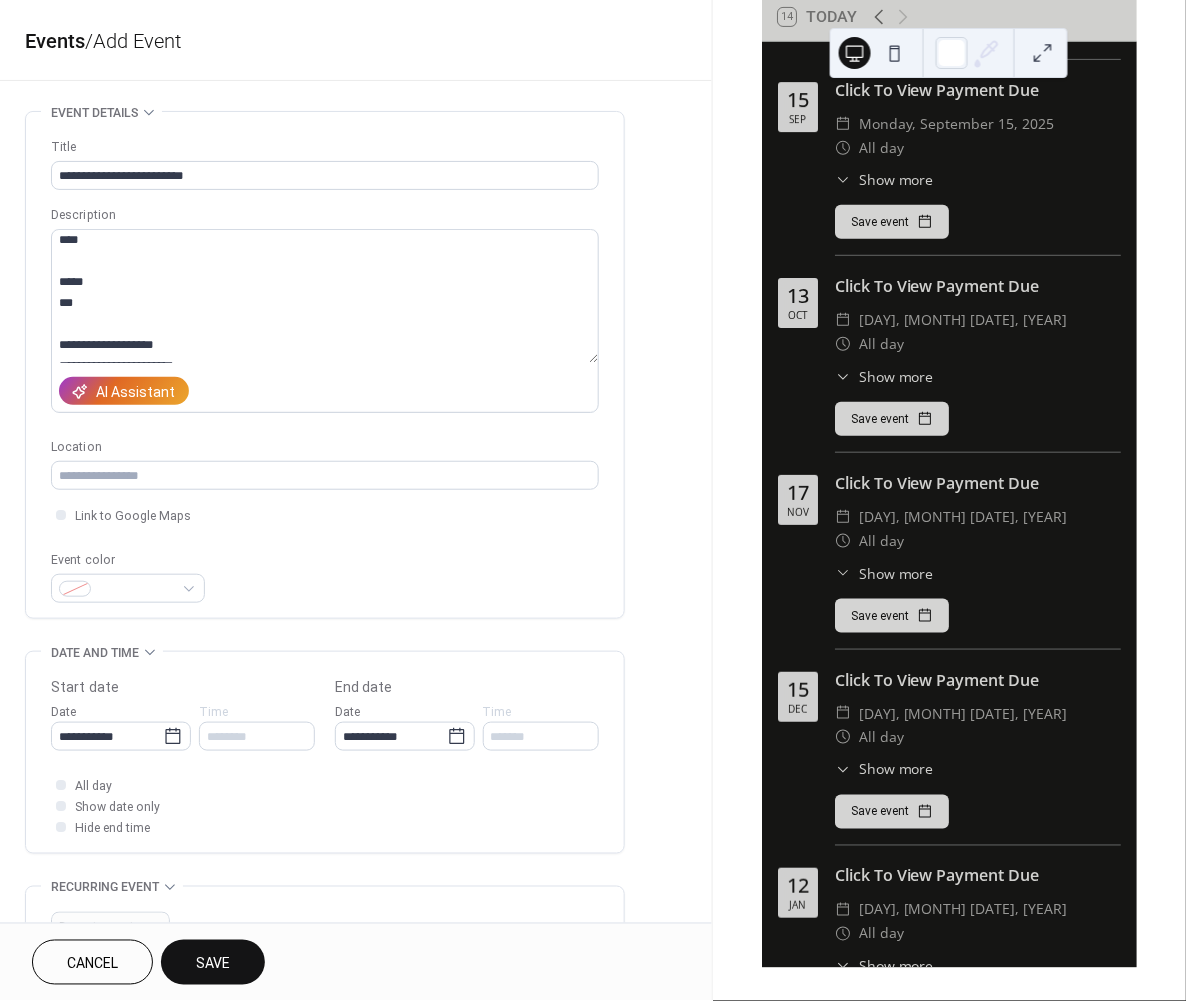 click on "Save" at bounding box center [213, 962] 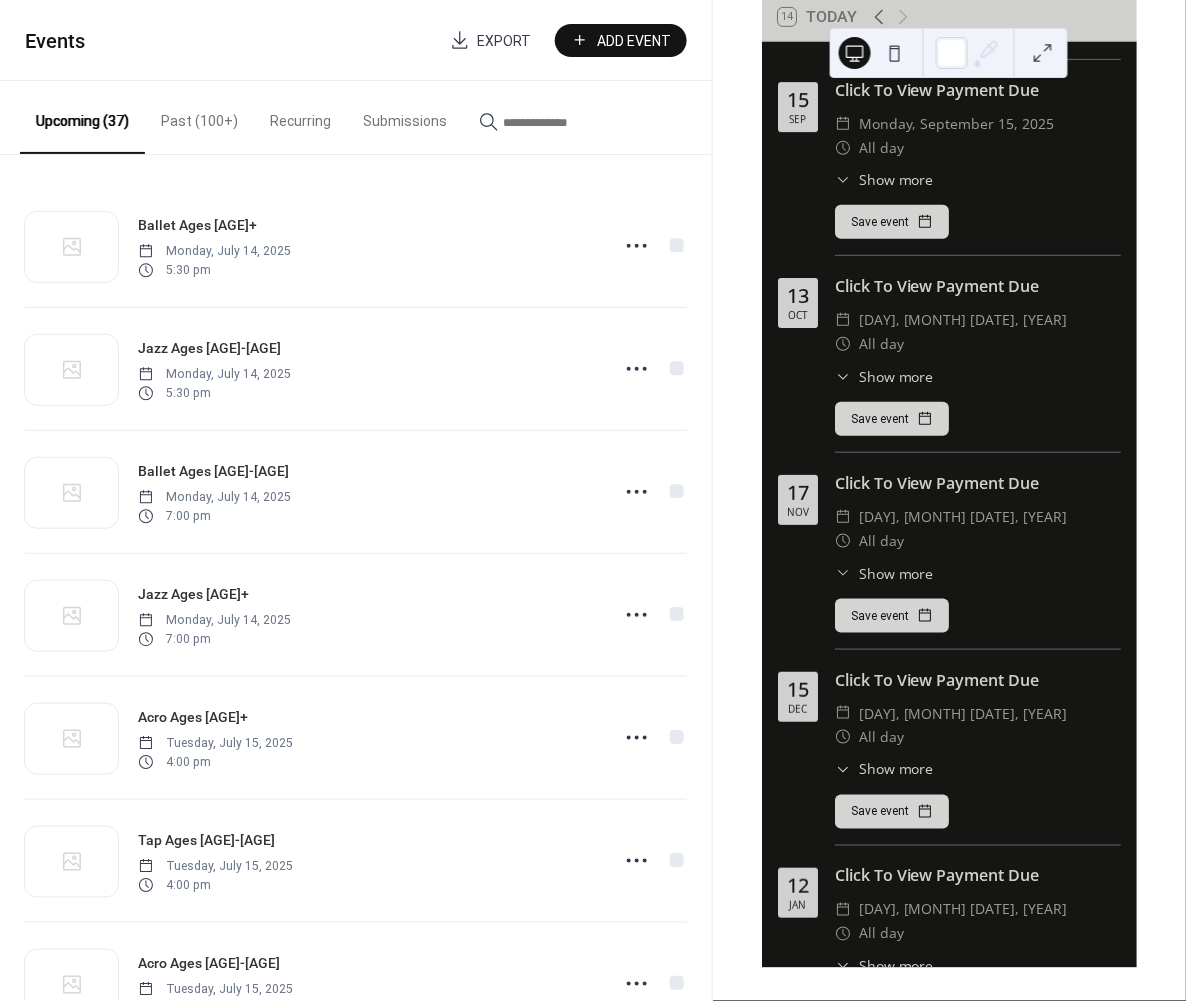 click on "Add Event" at bounding box center (621, 40) 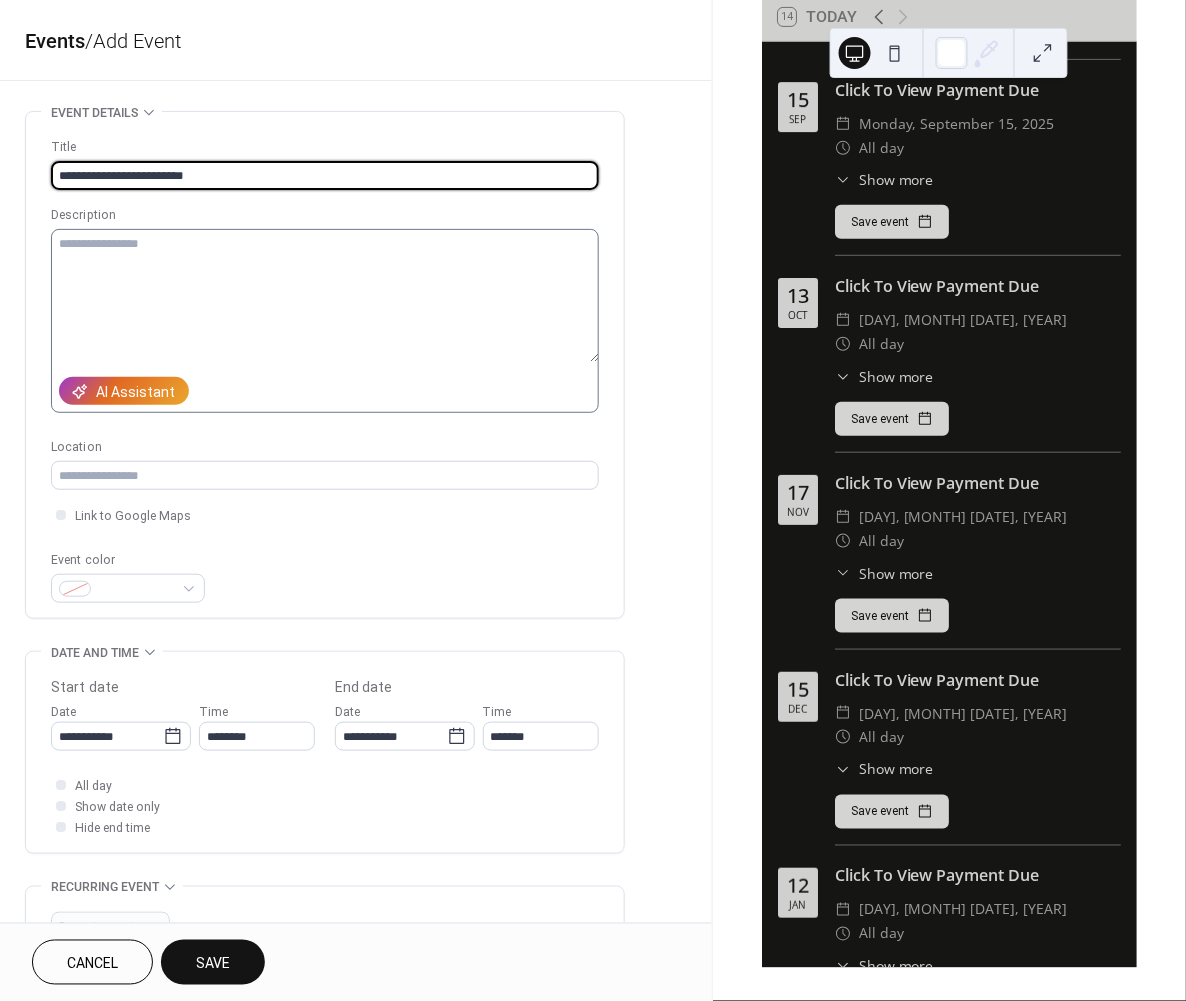 type on "**********" 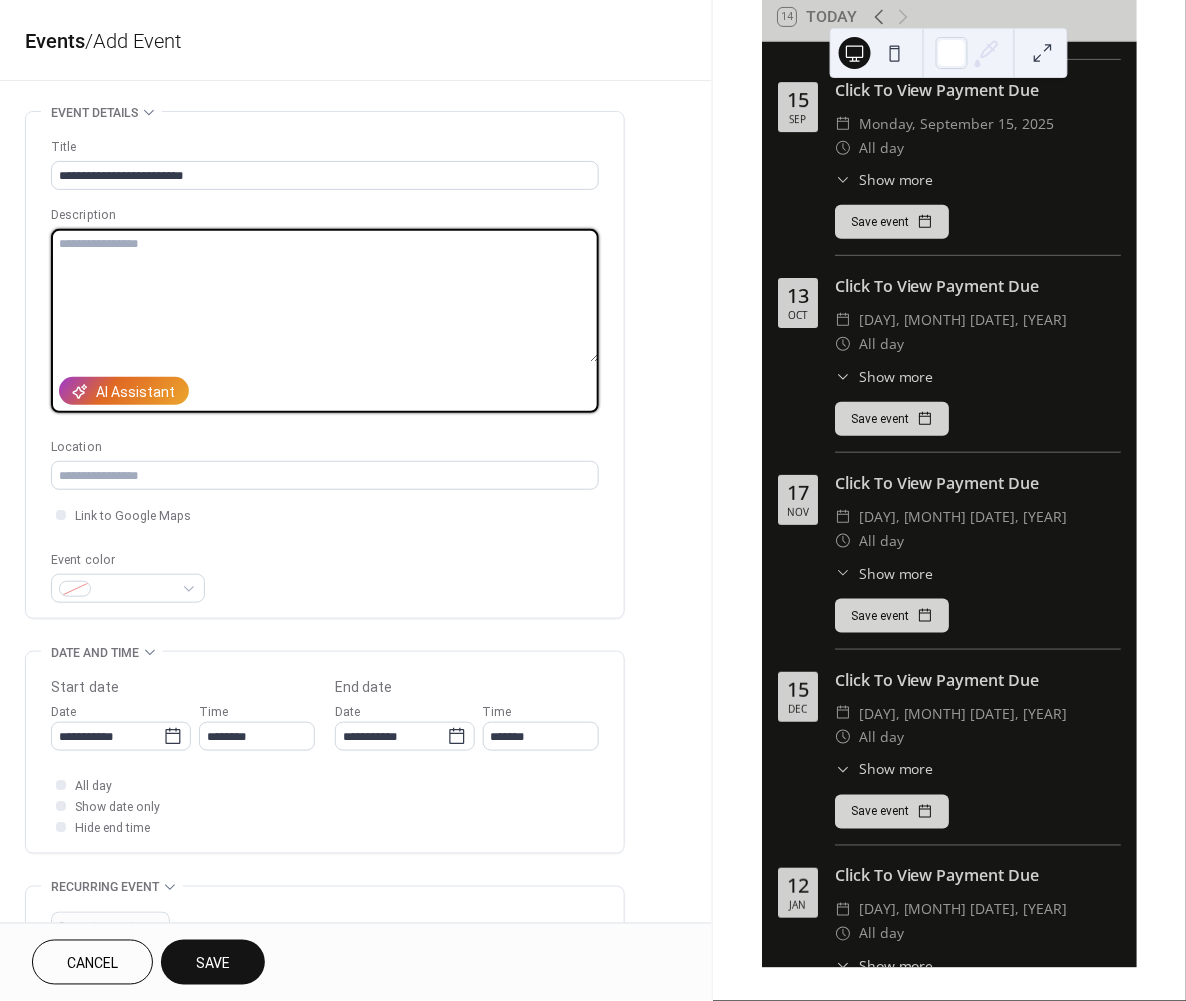 click at bounding box center (325, 296) 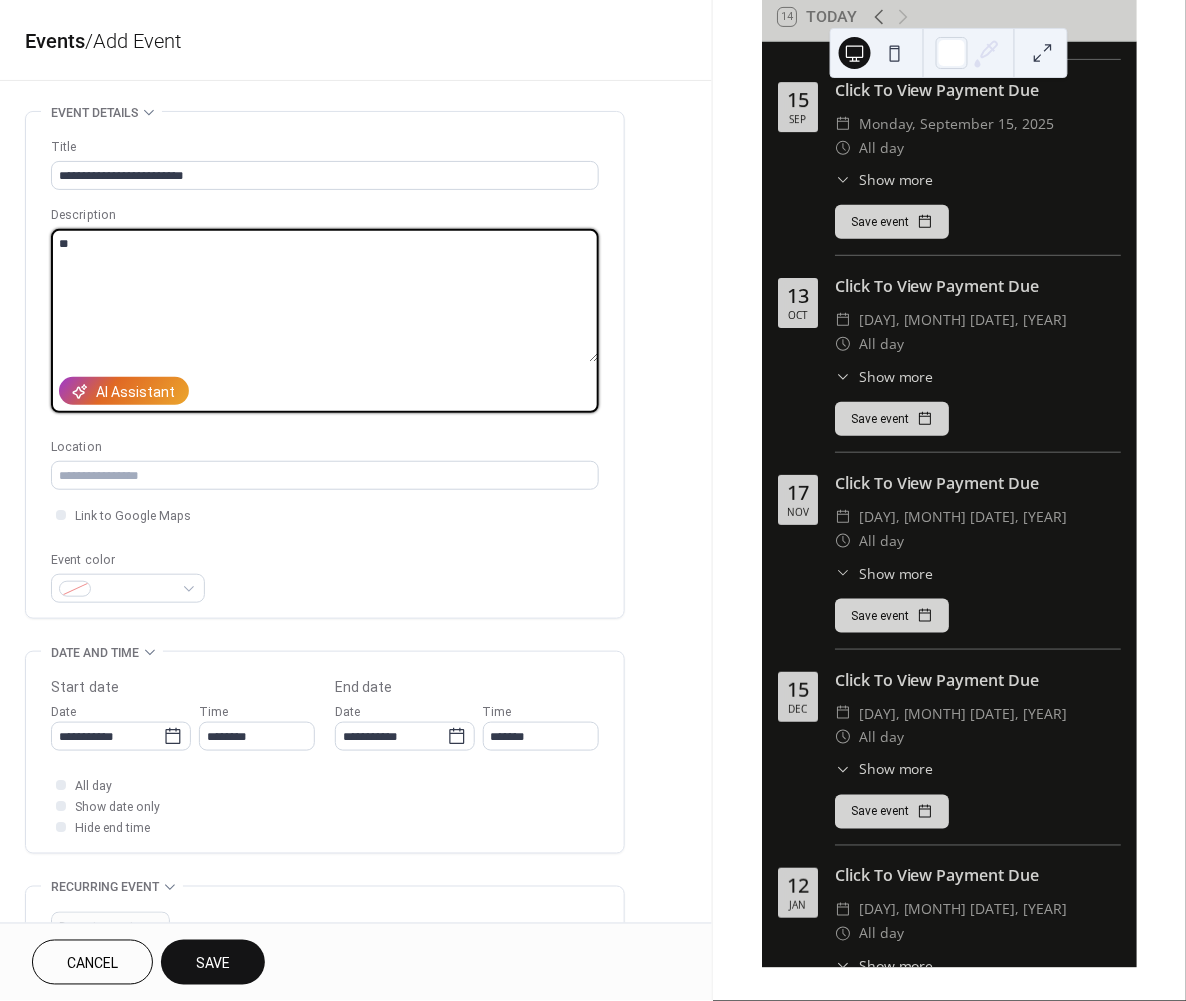 type on "*" 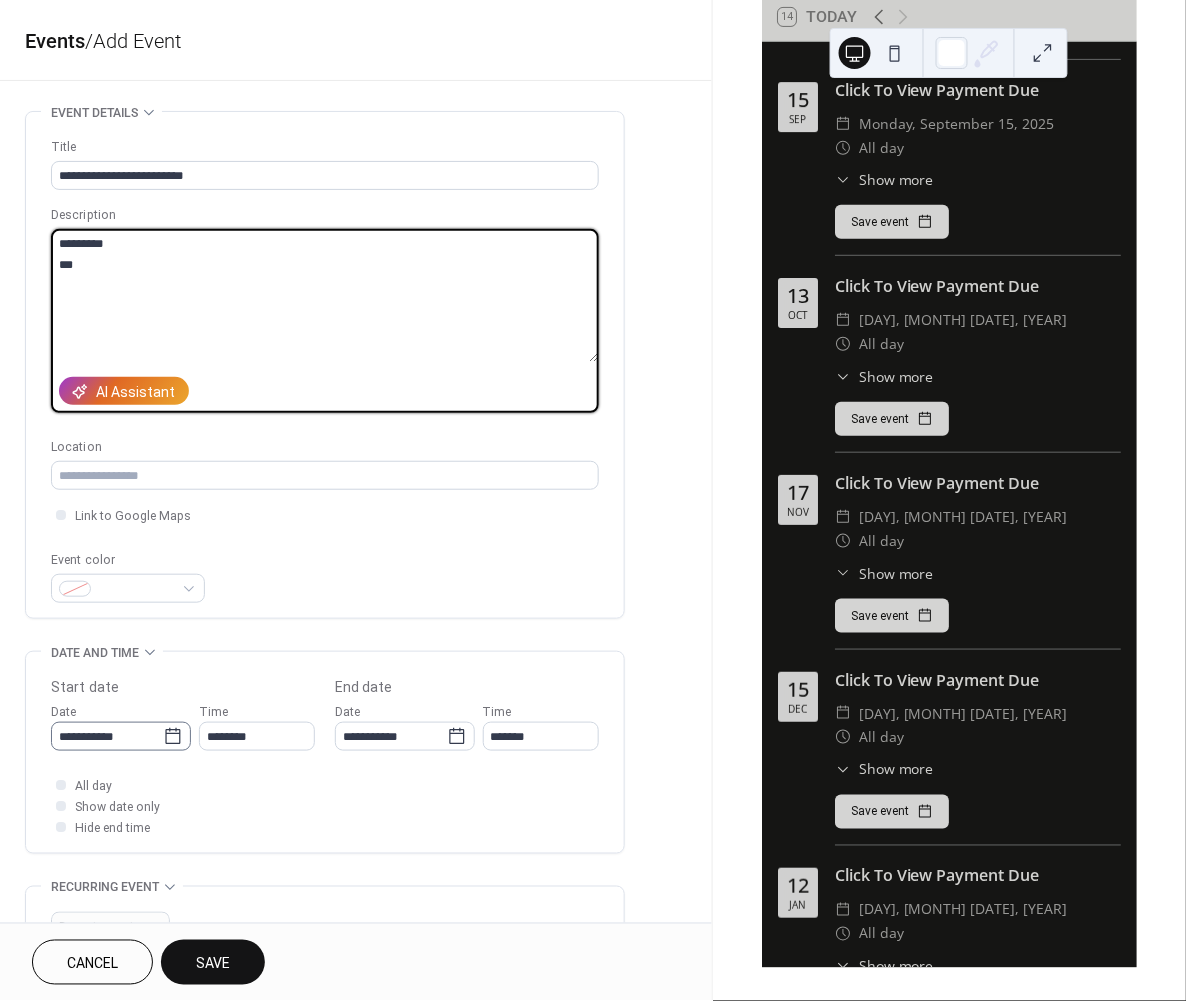 type on "*********
***" 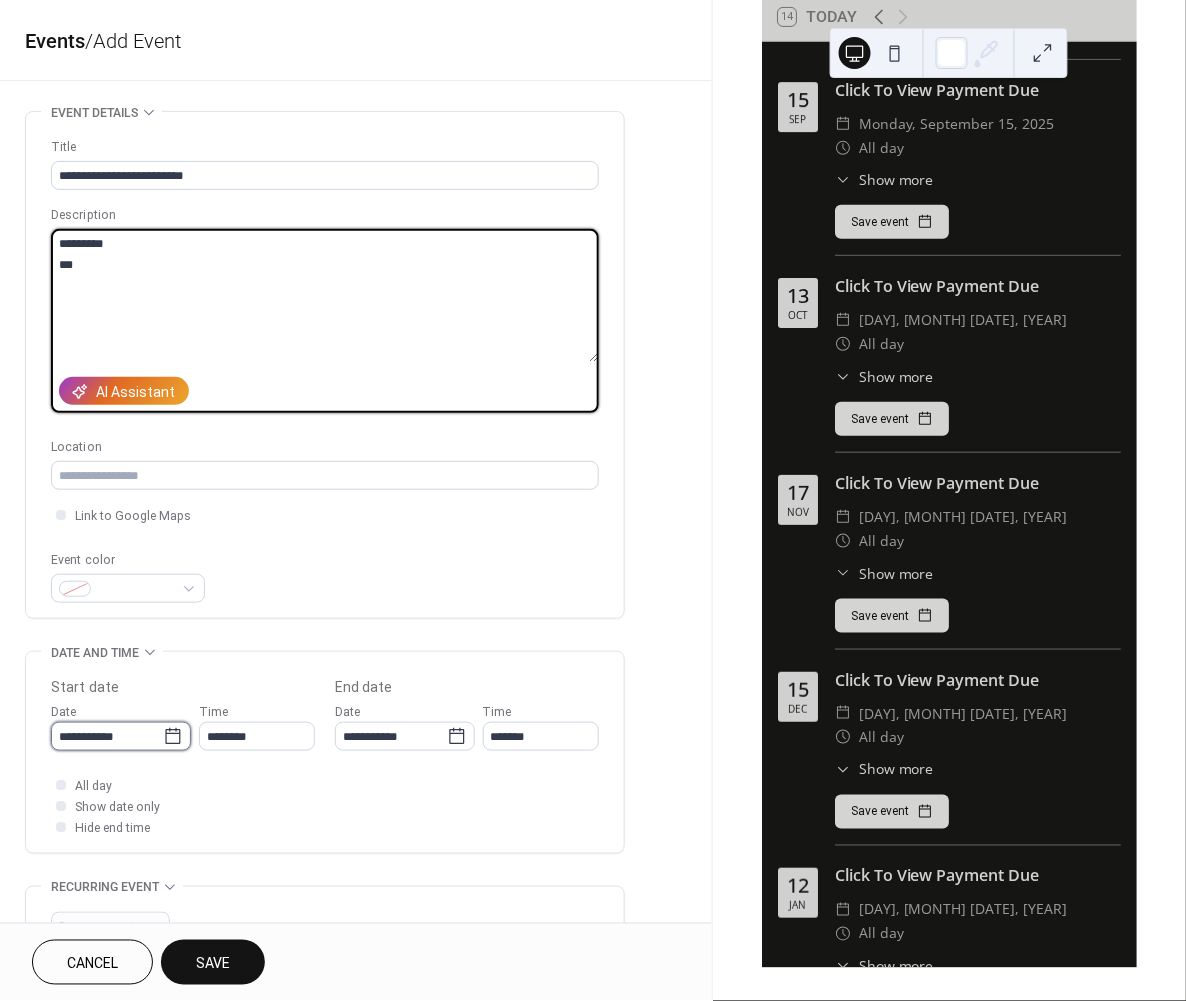 click on "**********" at bounding box center [107, 736] 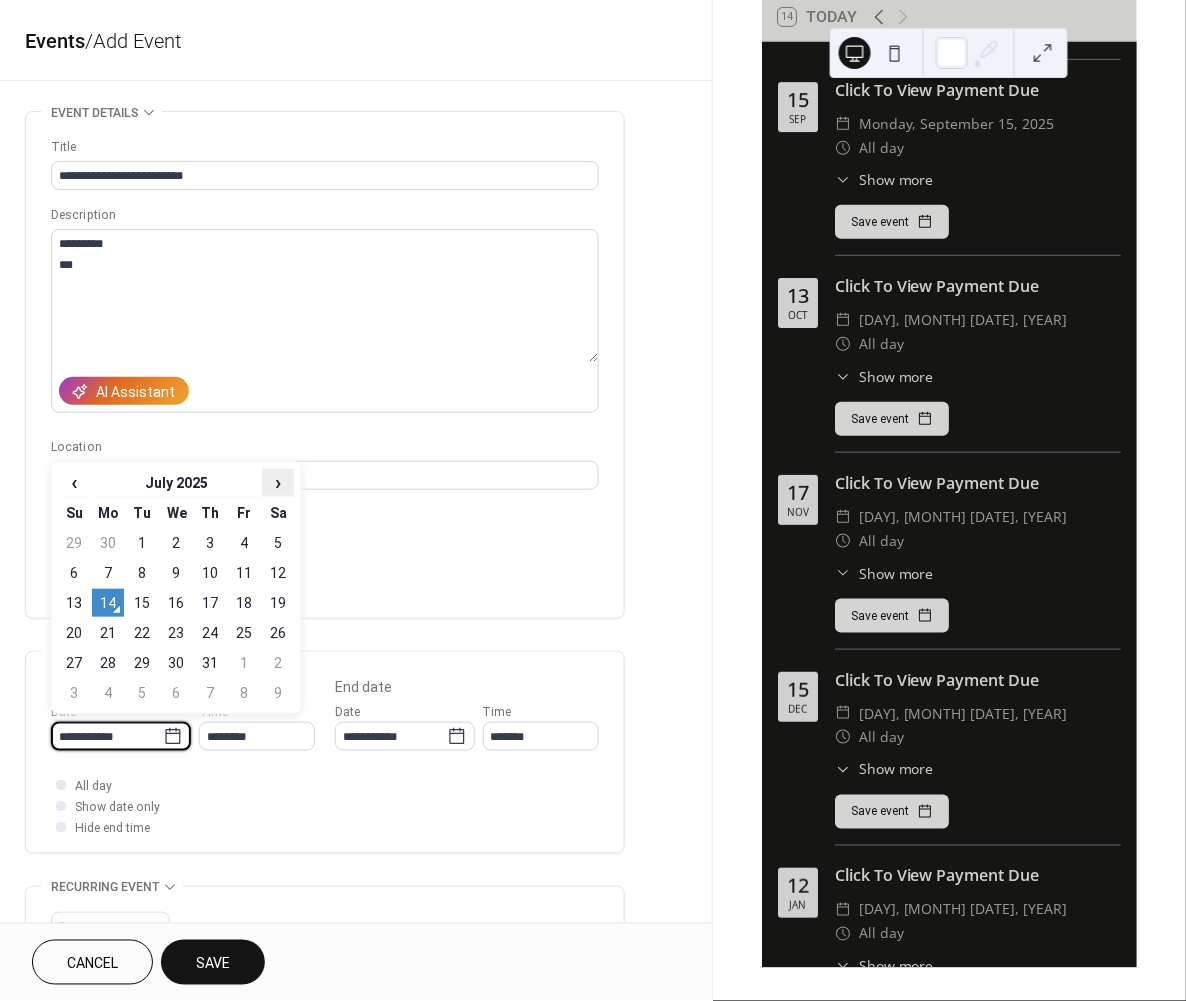 click on "›" at bounding box center (278, 482) 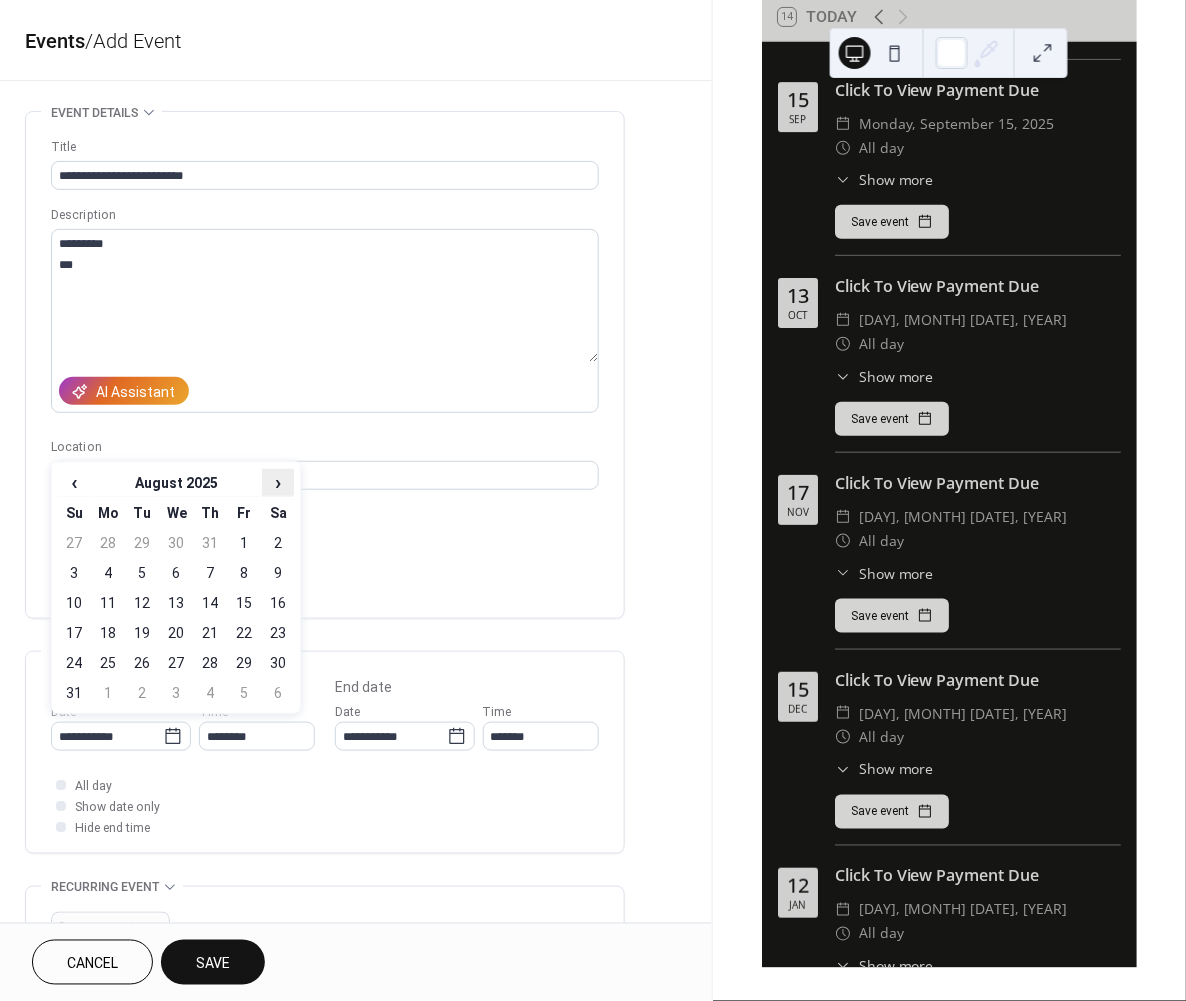 click on "›" at bounding box center (278, 482) 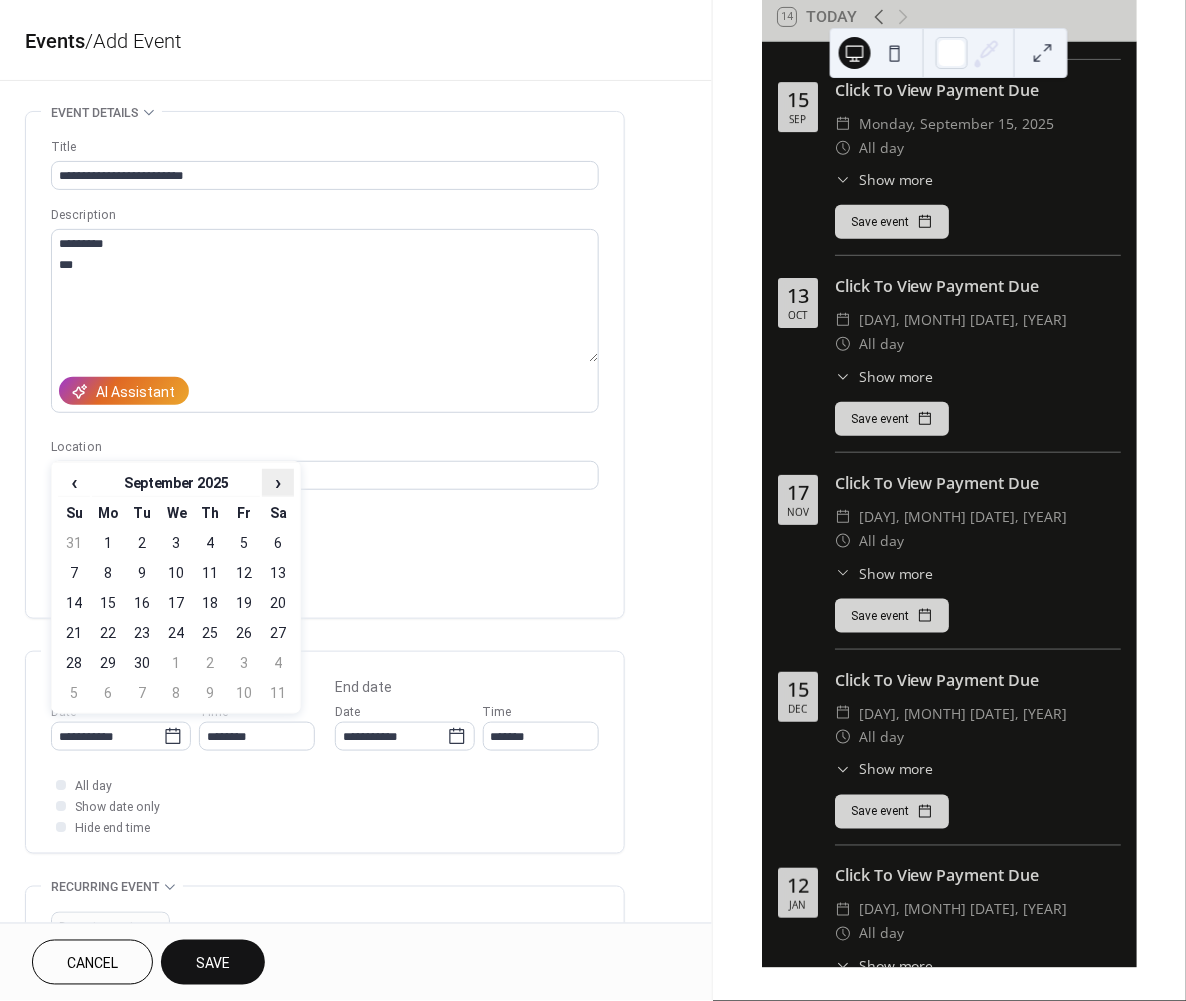 click on "›" at bounding box center (278, 482) 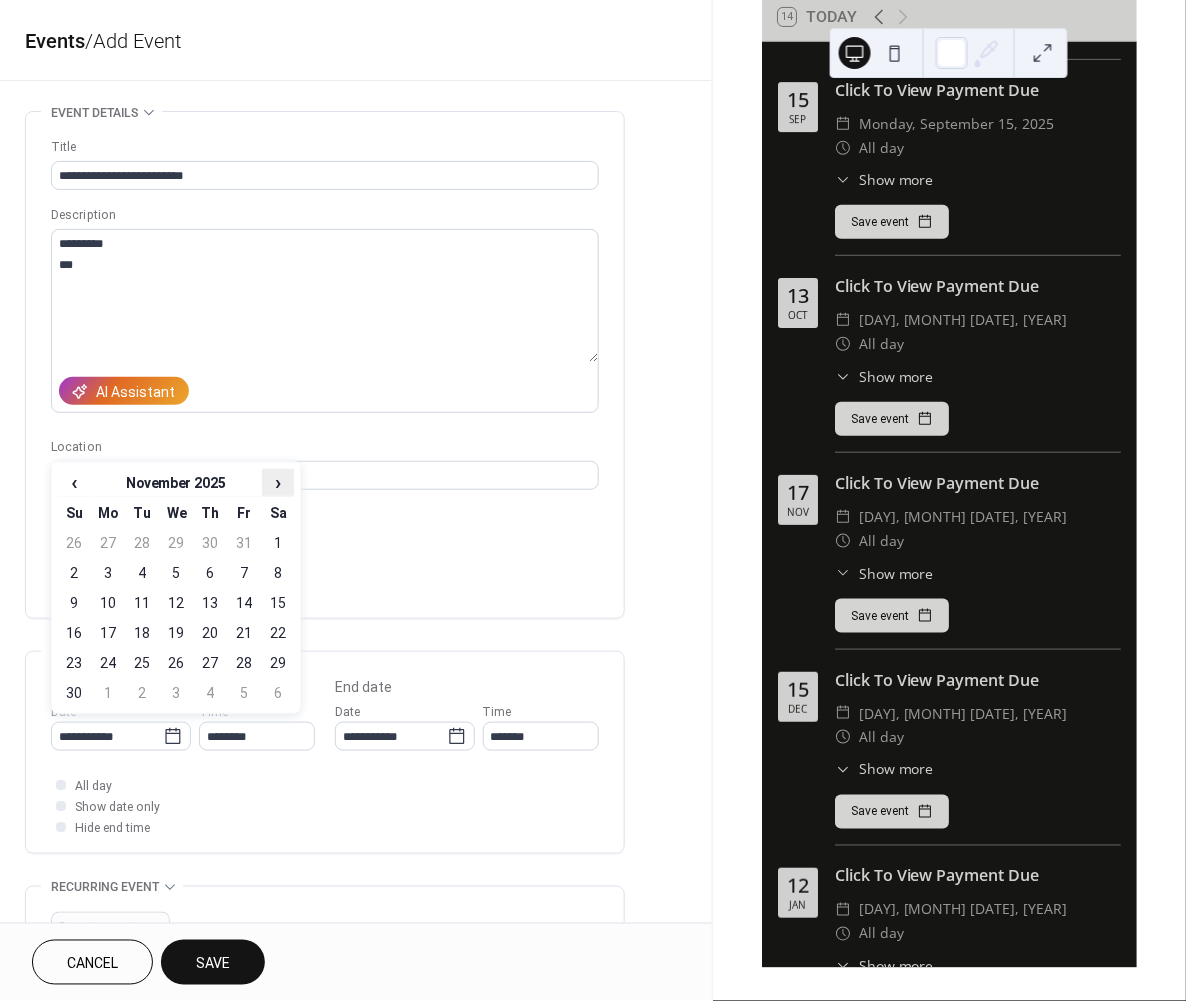 click on "›" at bounding box center (278, 482) 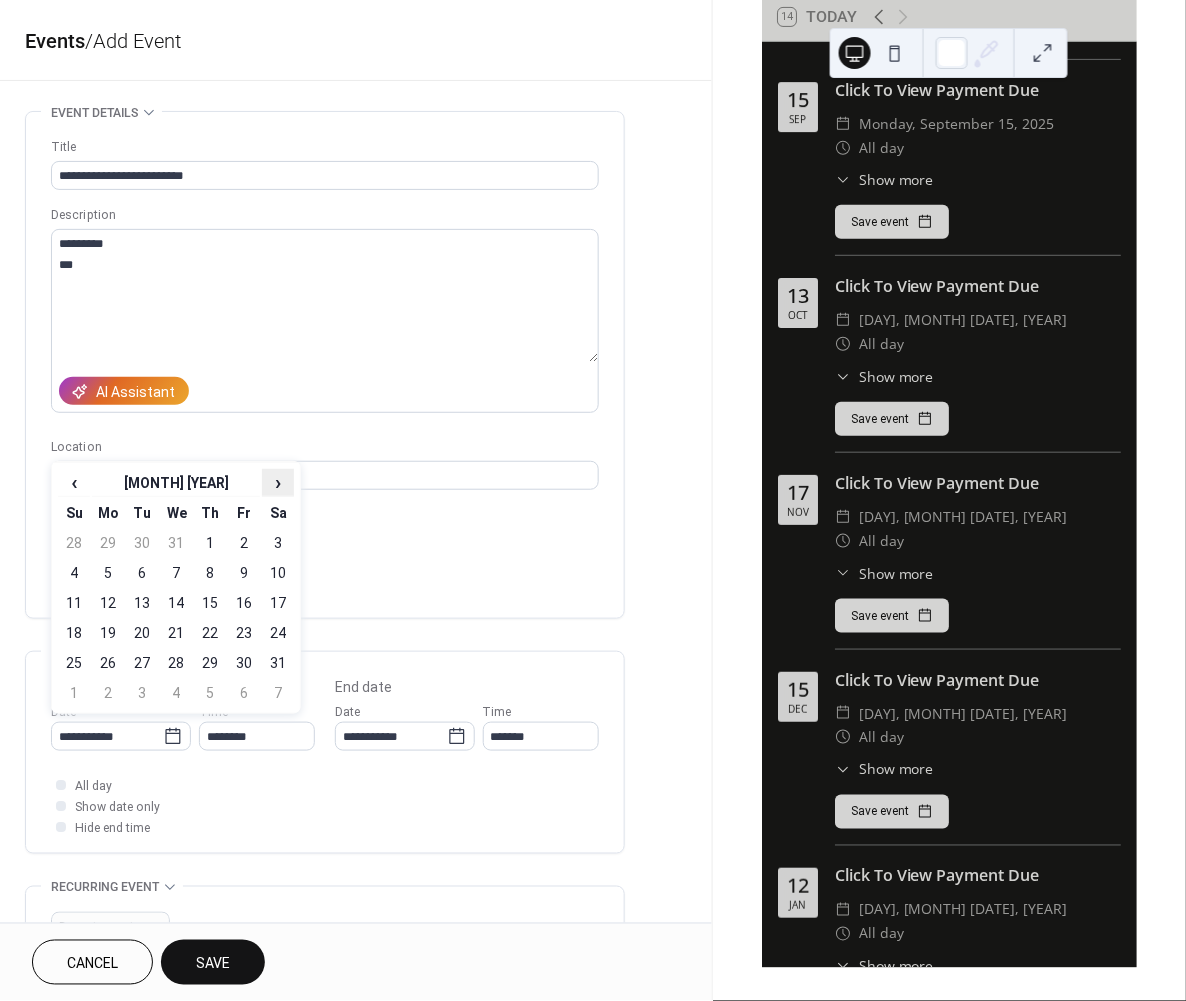 click on "›" at bounding box center (278, 482) 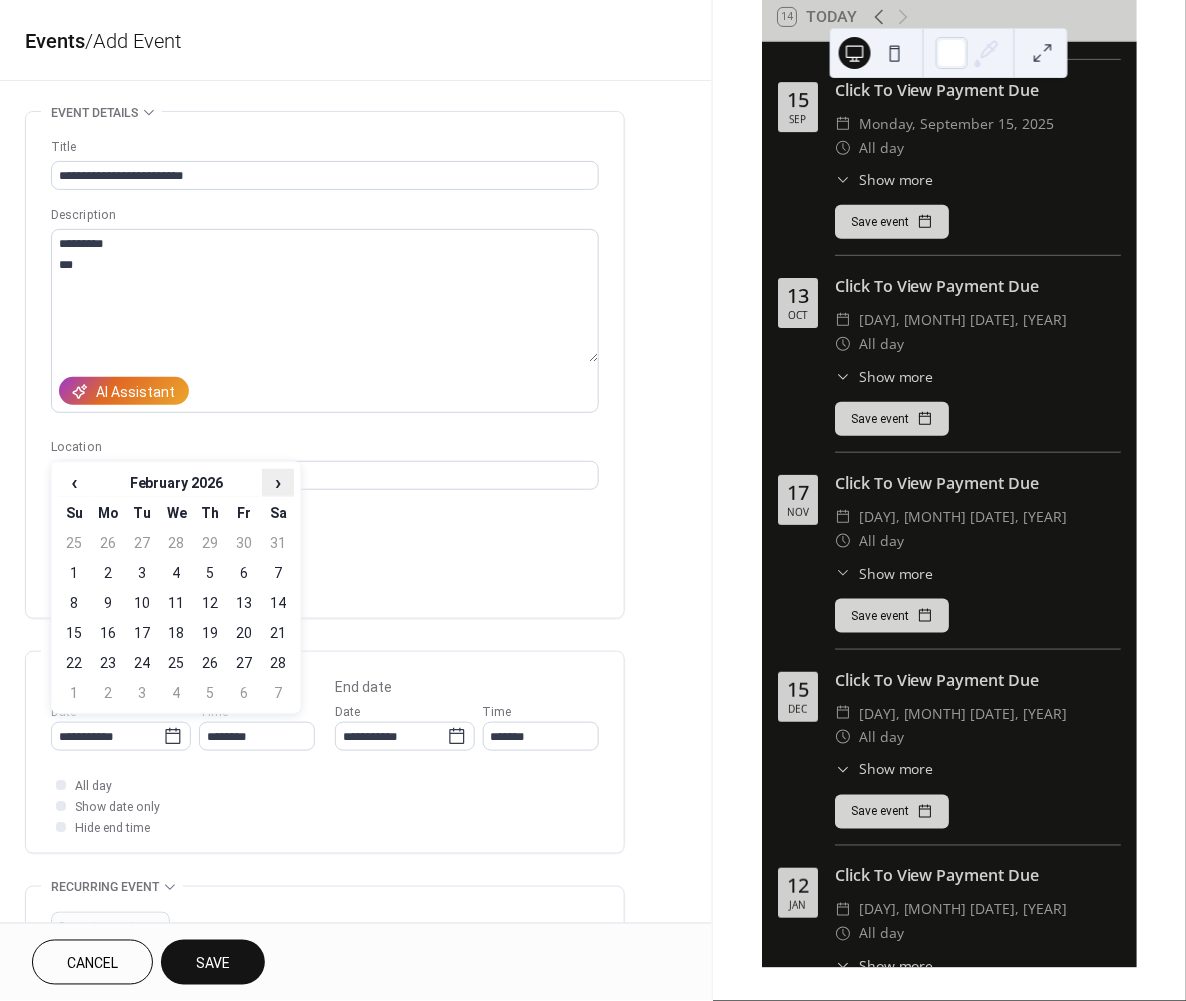 click on "›" at bounding box center (278, 482) 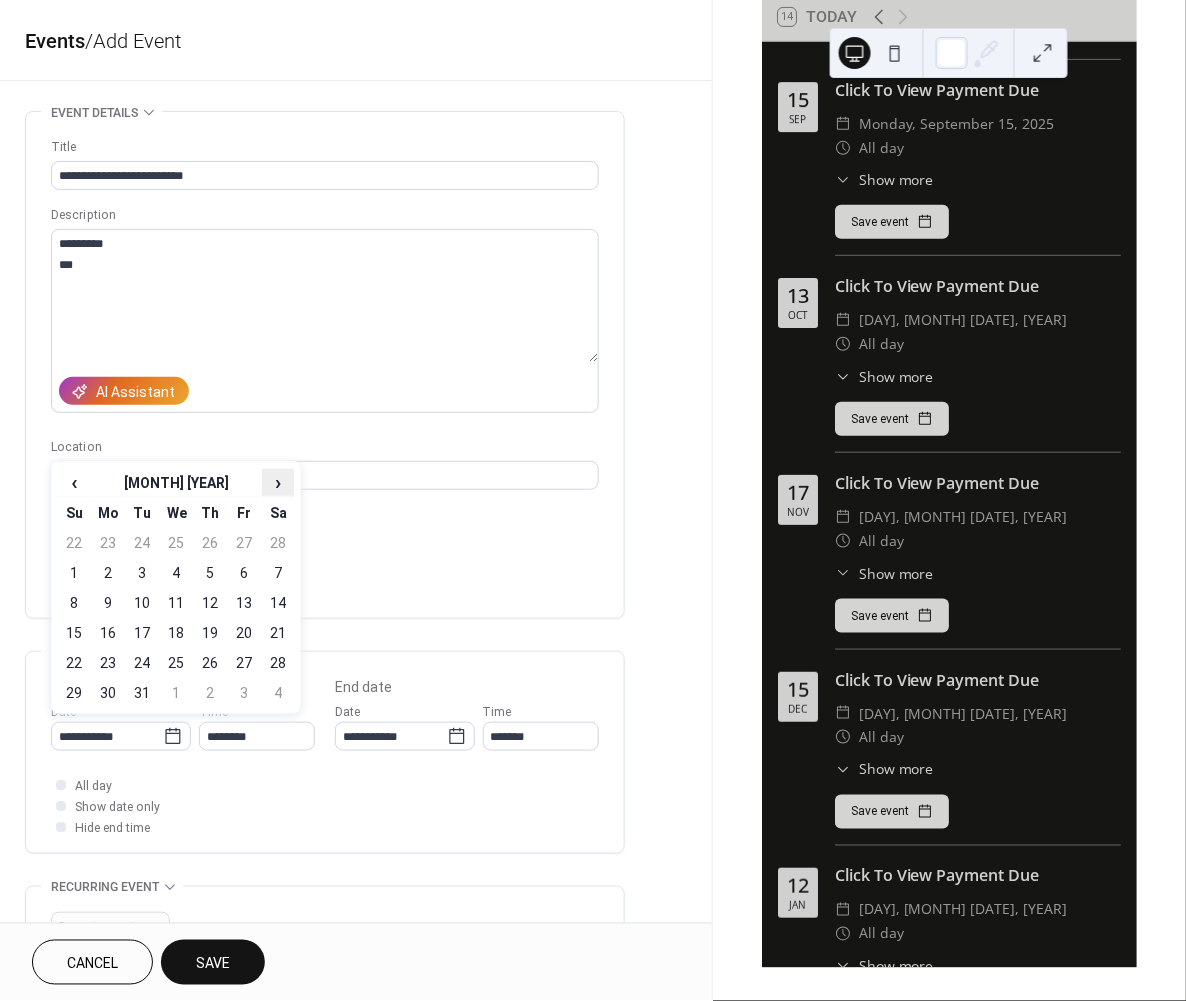 click on "›" at bounding box center [278, 482] 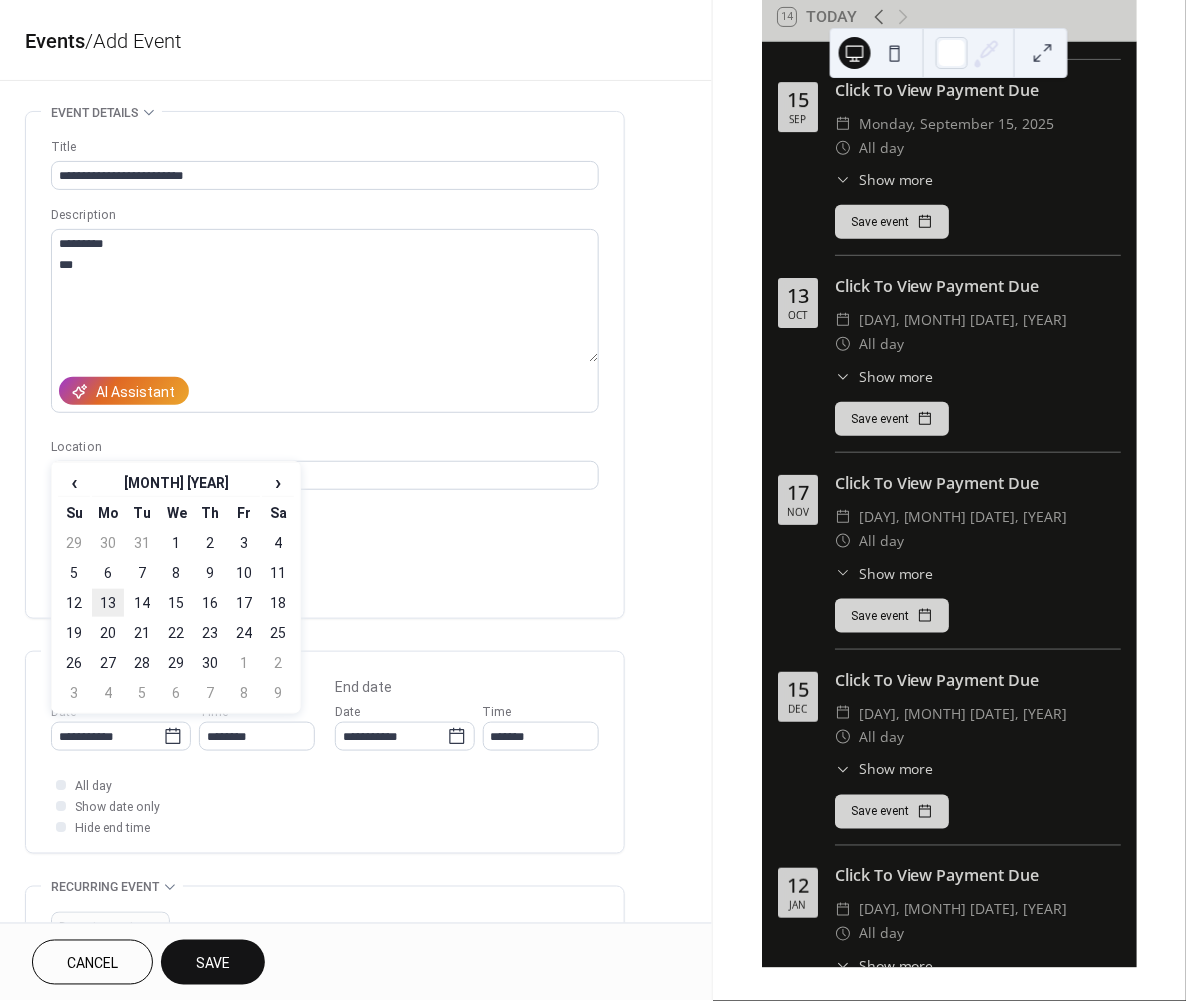 click on "13" at bounding box center (108, 603) 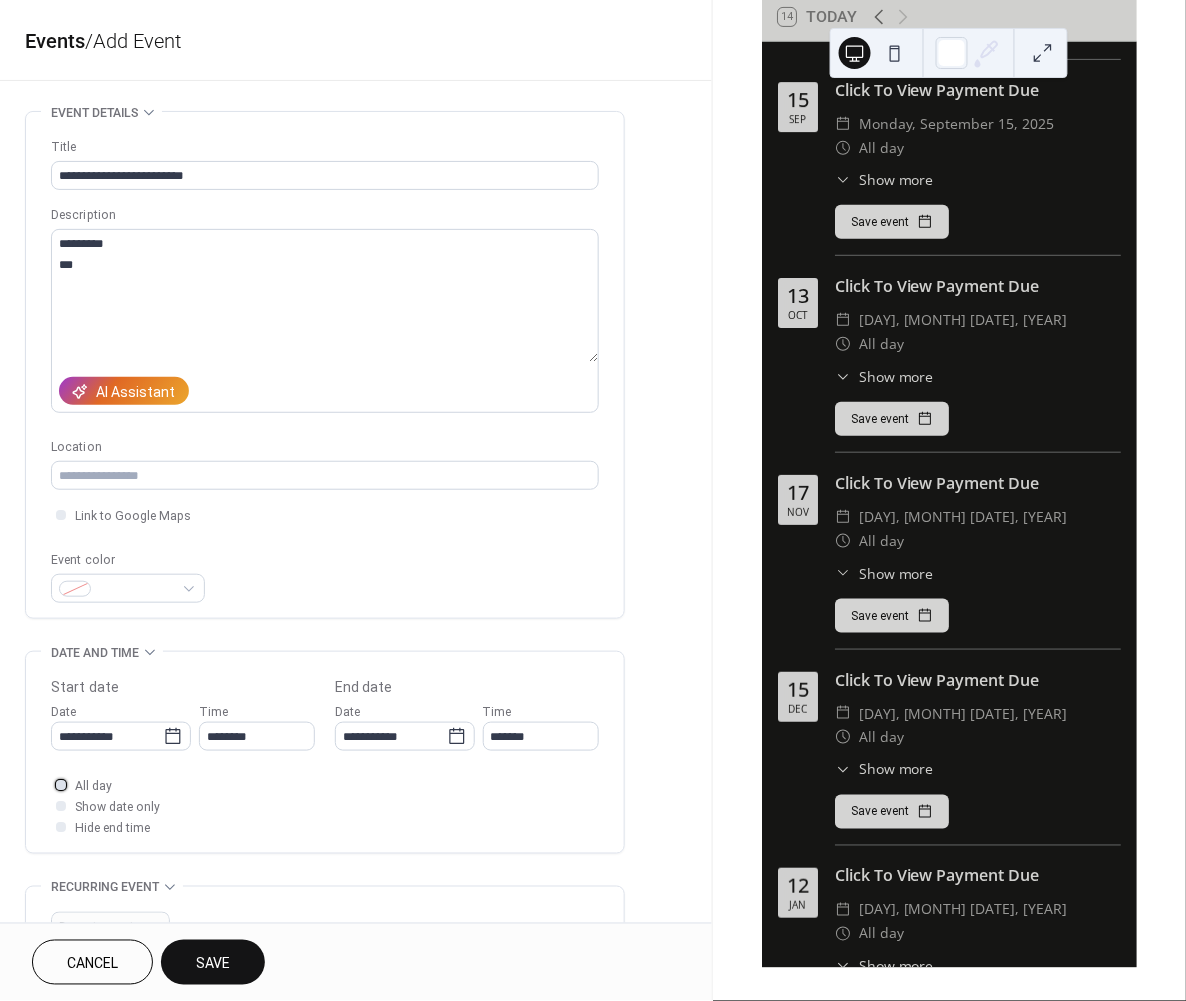 click at bounding box center [61, 785] 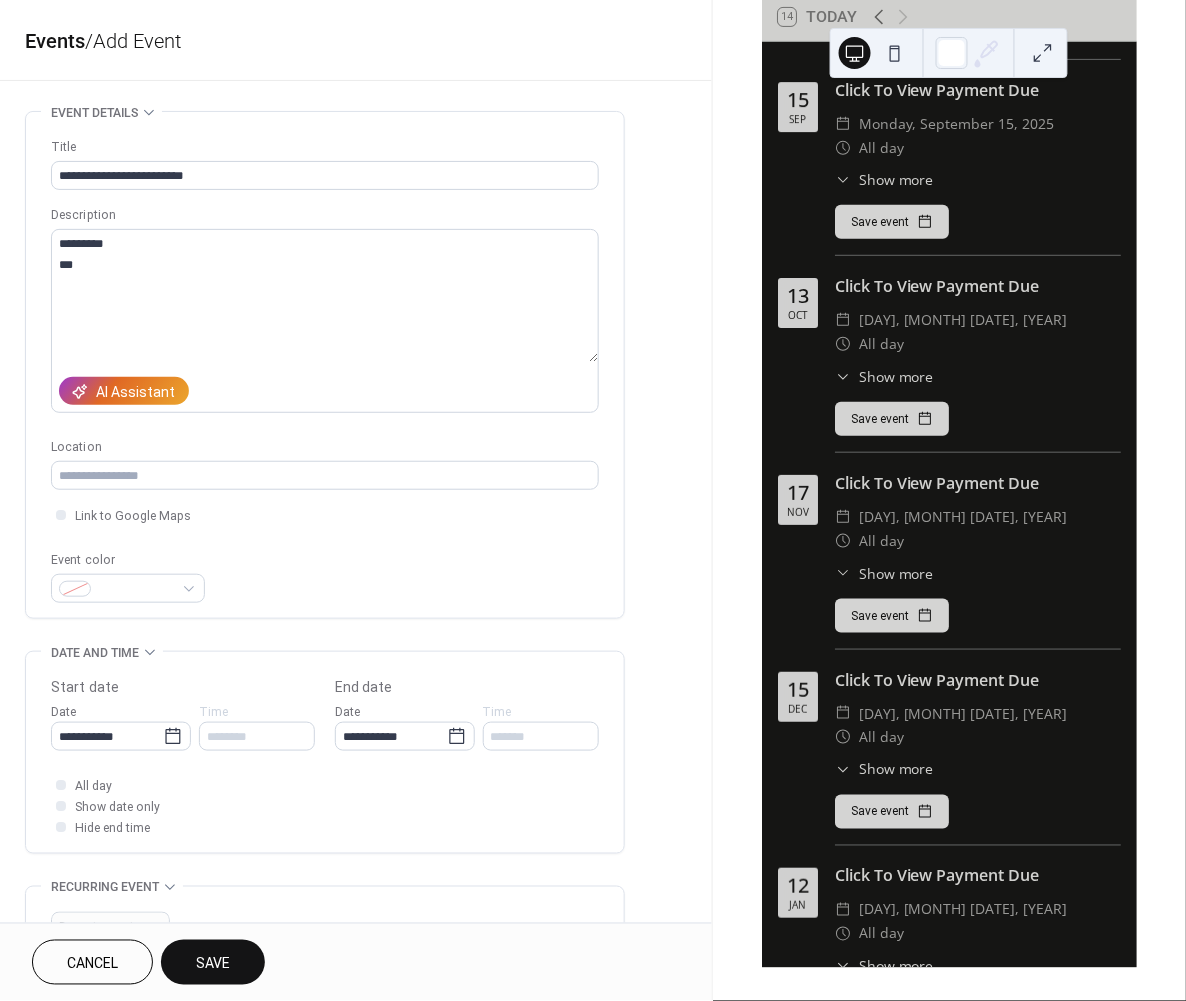 click on "Save" at bounding box center [213, 964] 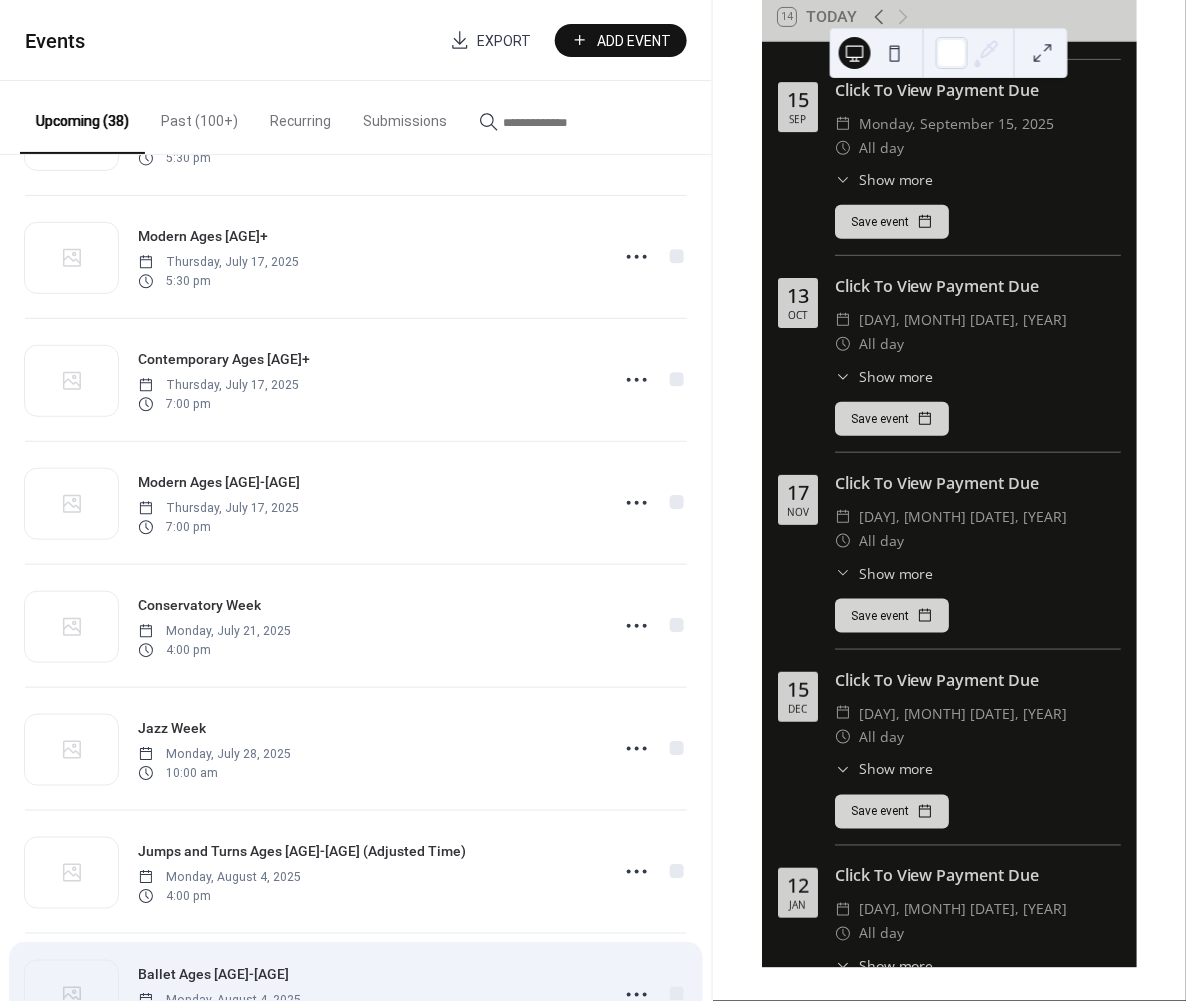 scroll, scrollTop: 2398, scrollLeft: 0, axis: vertical 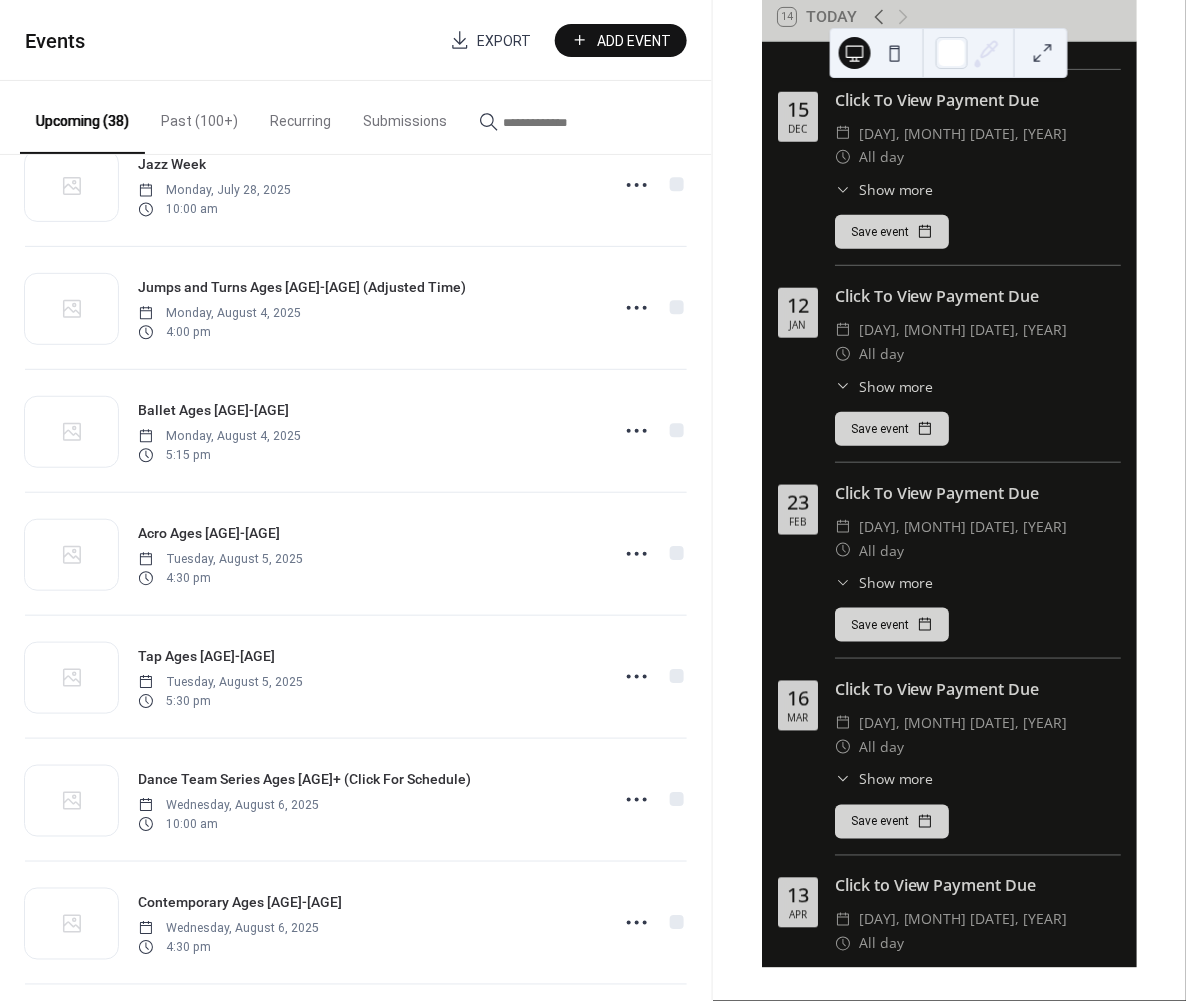 click on "Show more" at bounding box center [896, 976] 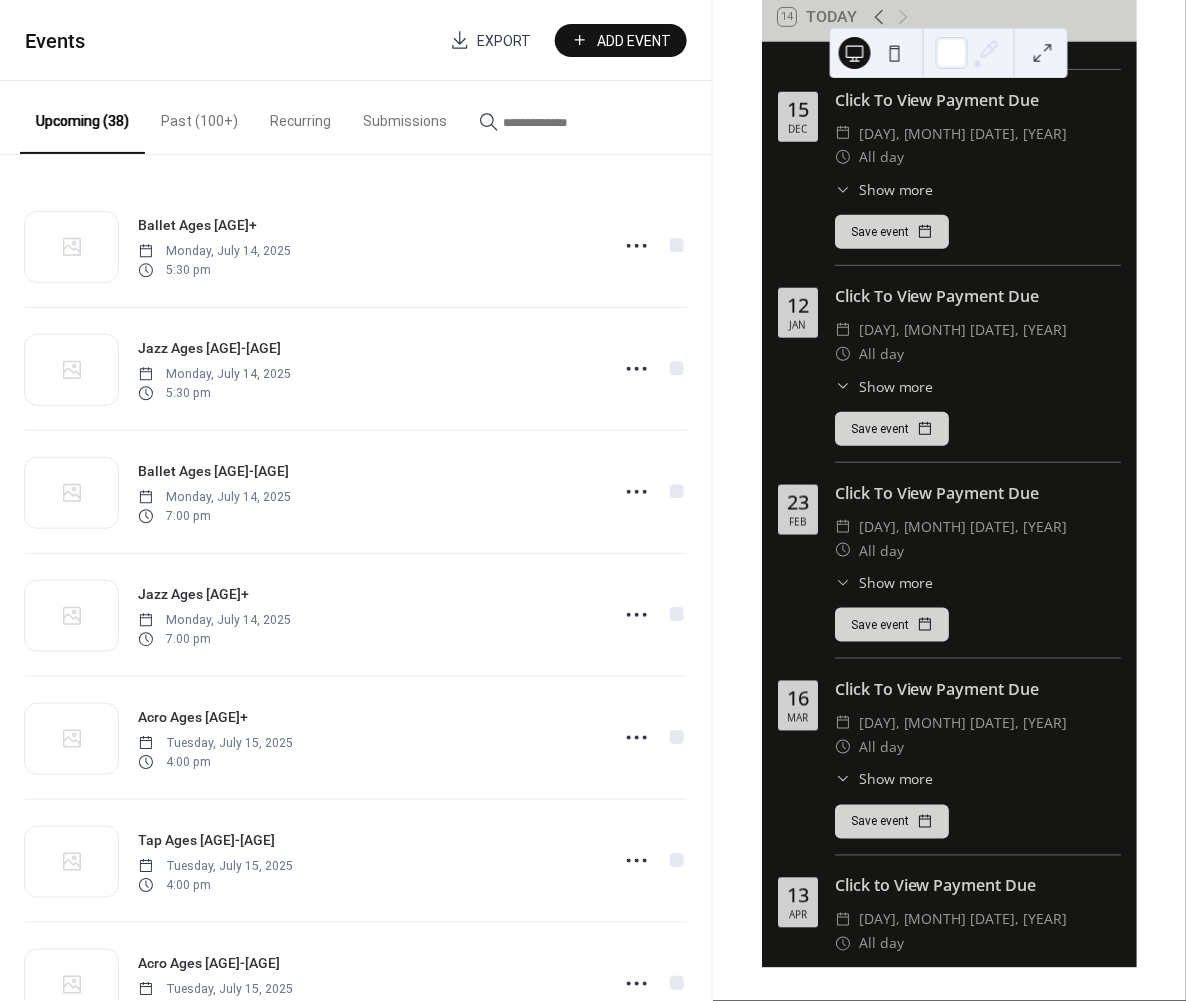scroll, scrollTop: -2, scrollLeft: 0, axis: vertical 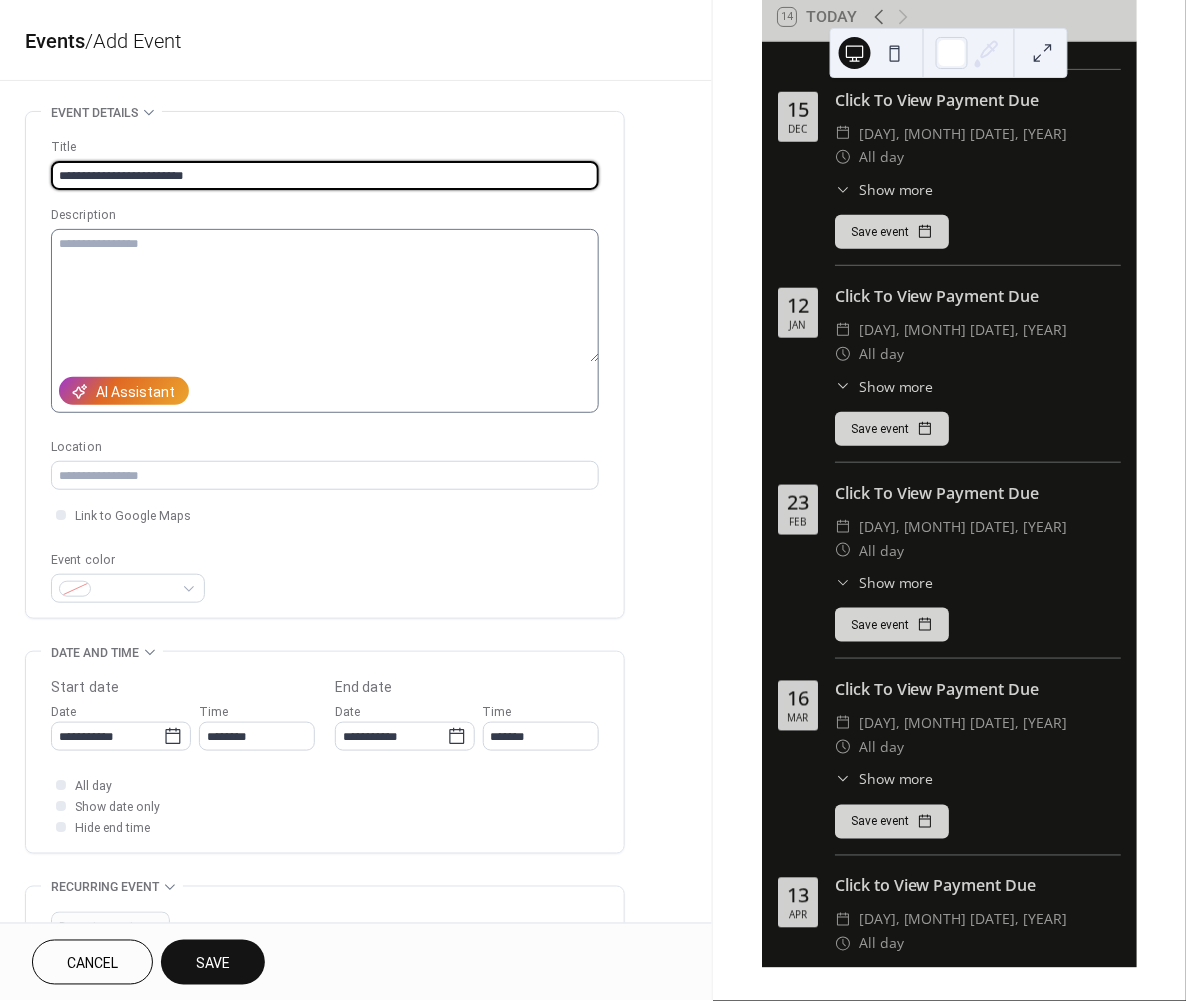 type on "**********" 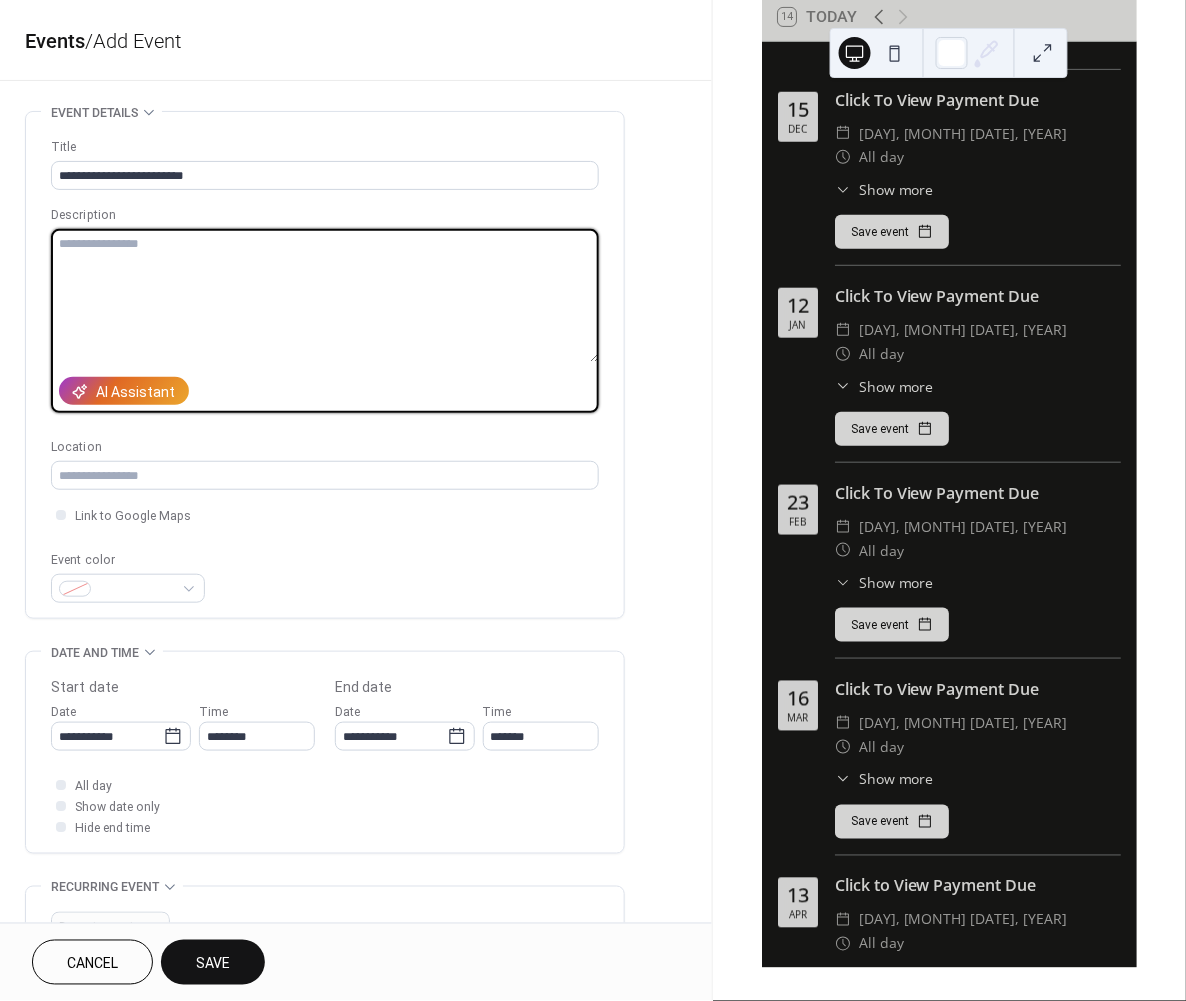 click at bounding box center [325, 296] 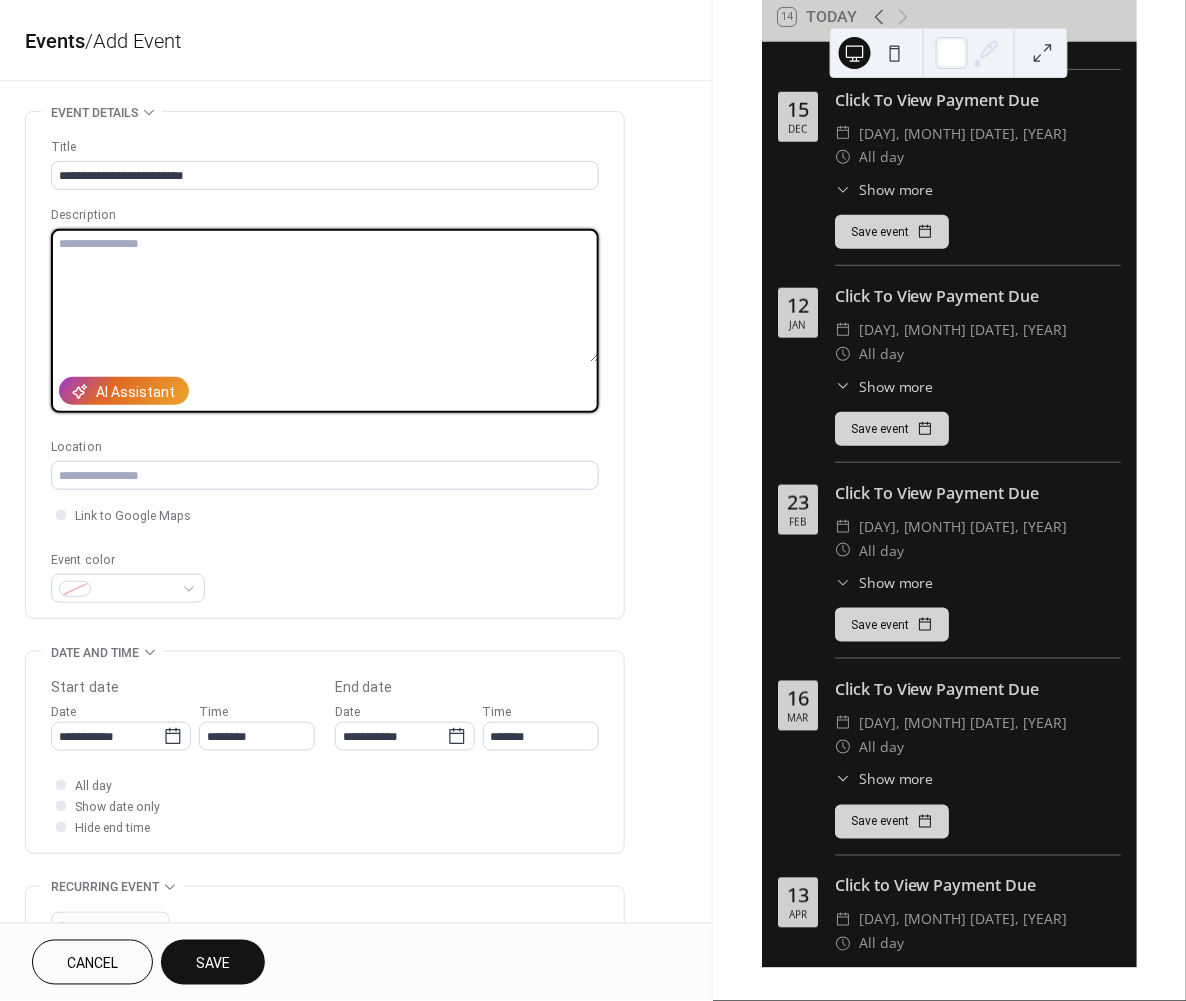 paste on "**********" 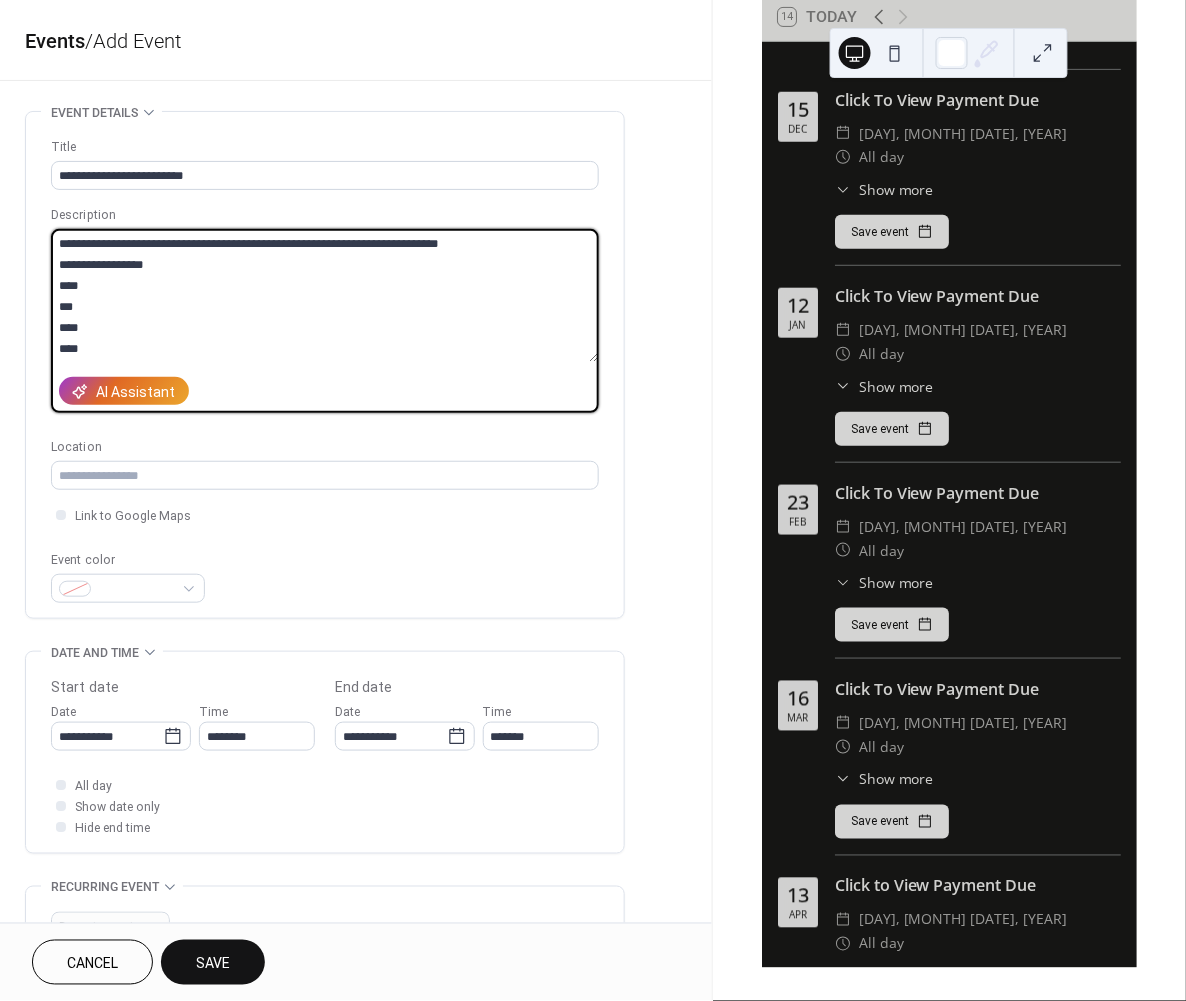 scroll, scrollTop: 0, scrollLeft: 0, axis: both 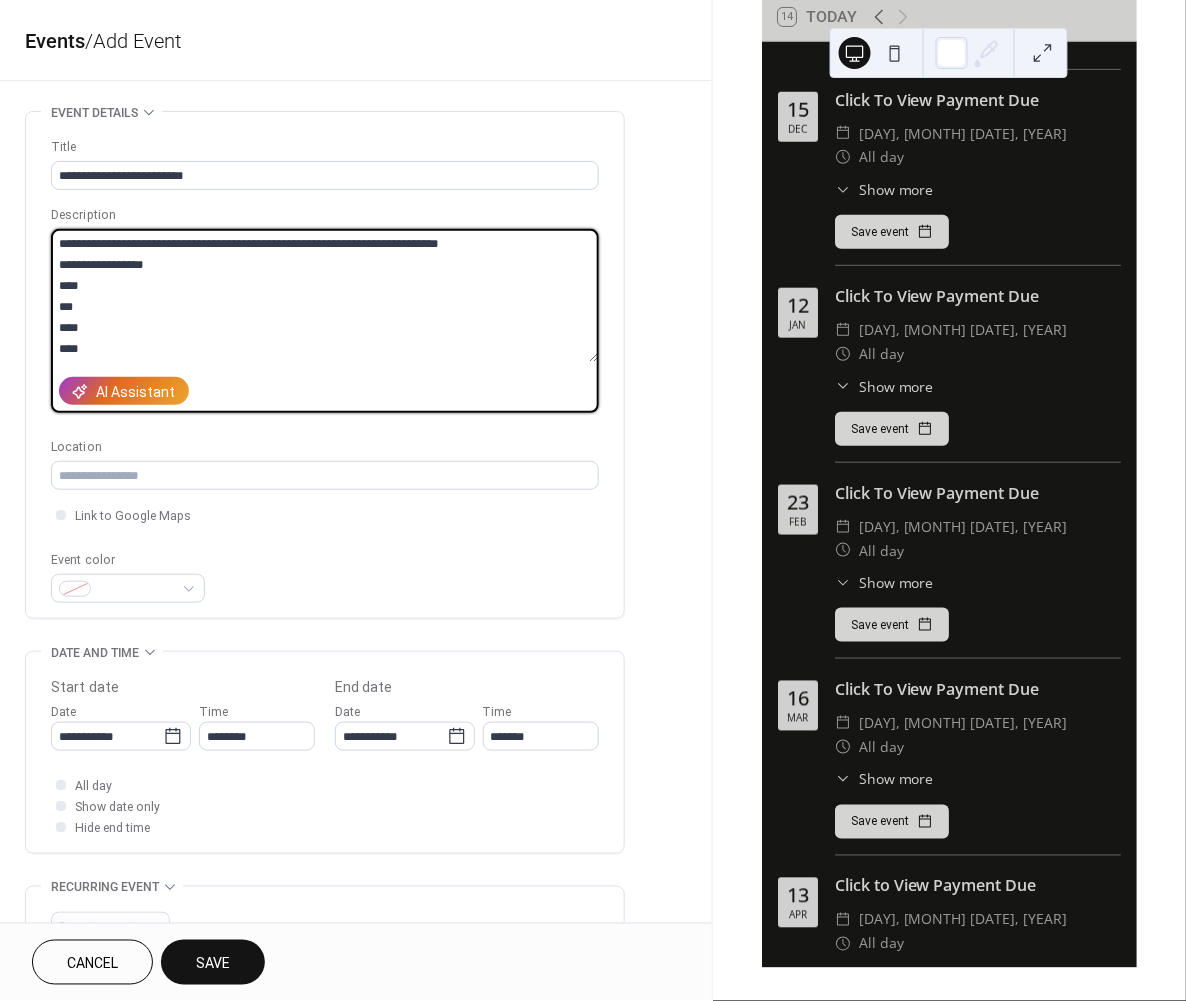 type 